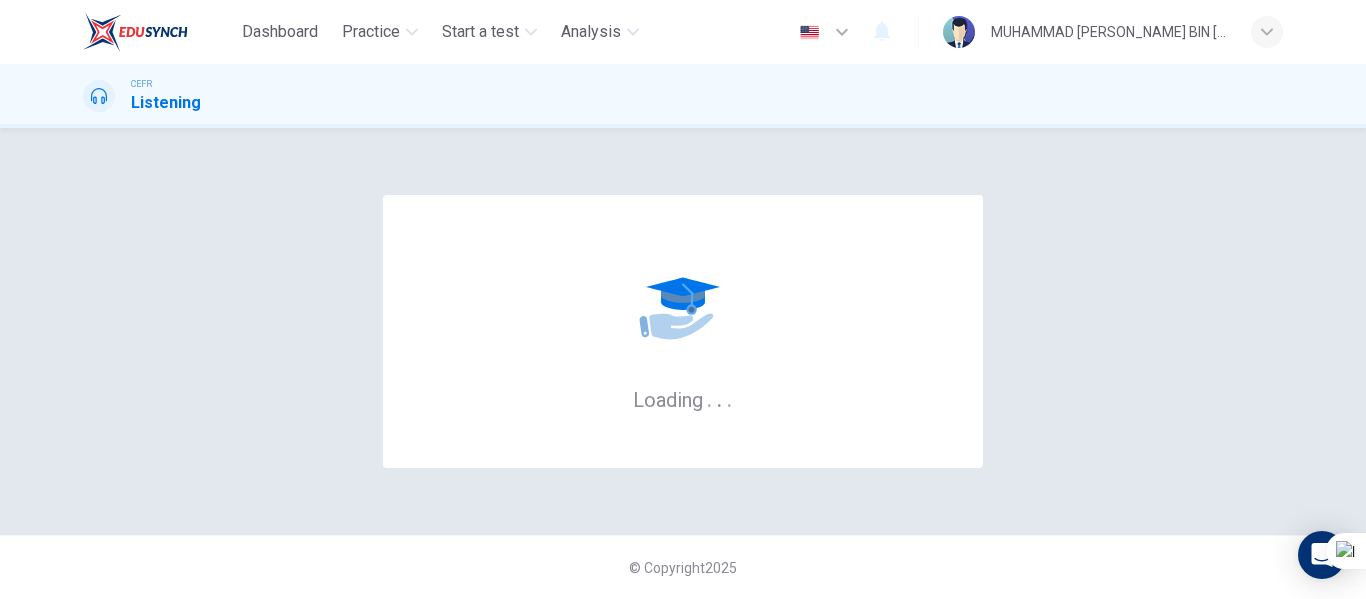 scroll, scrollTop: 0, scrollLeft: 0, axis: both 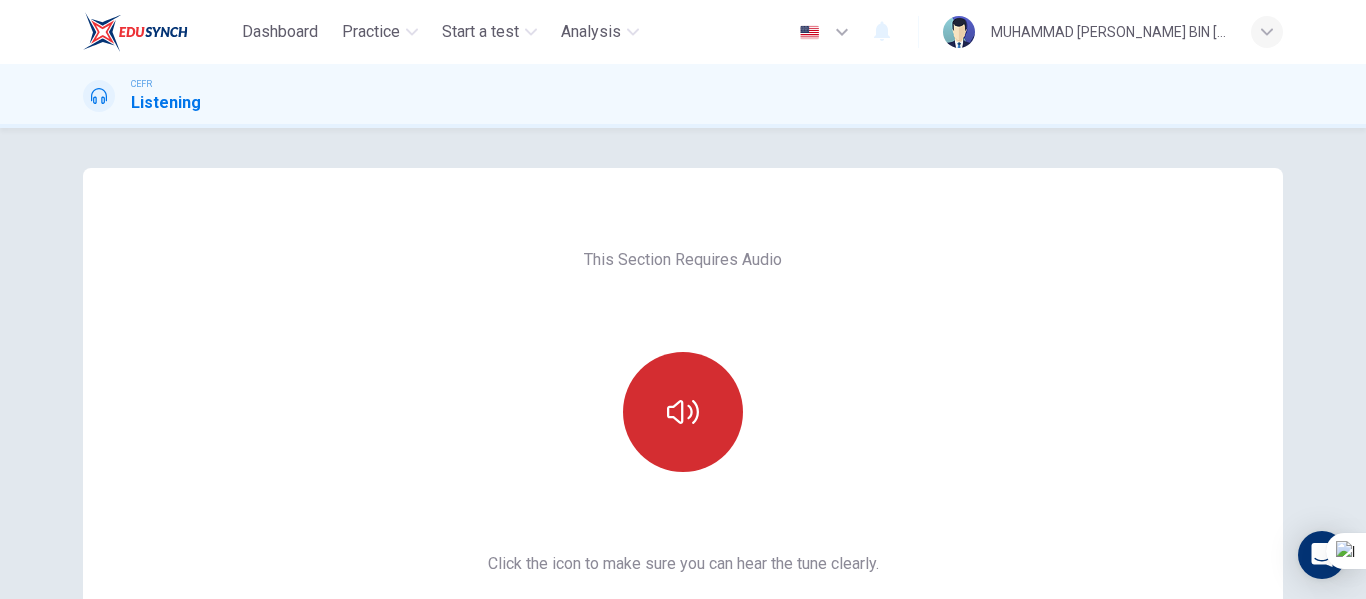 click 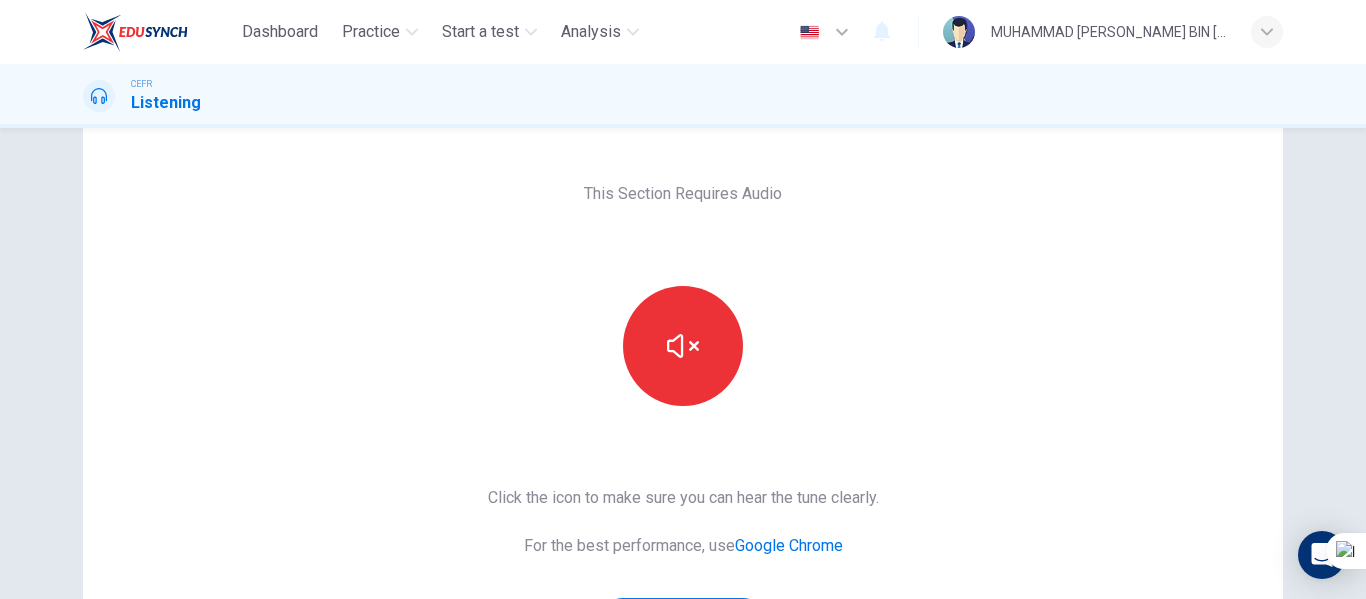 scroll, scrollTop: 200, scrollLeft: 0, axis: vertical 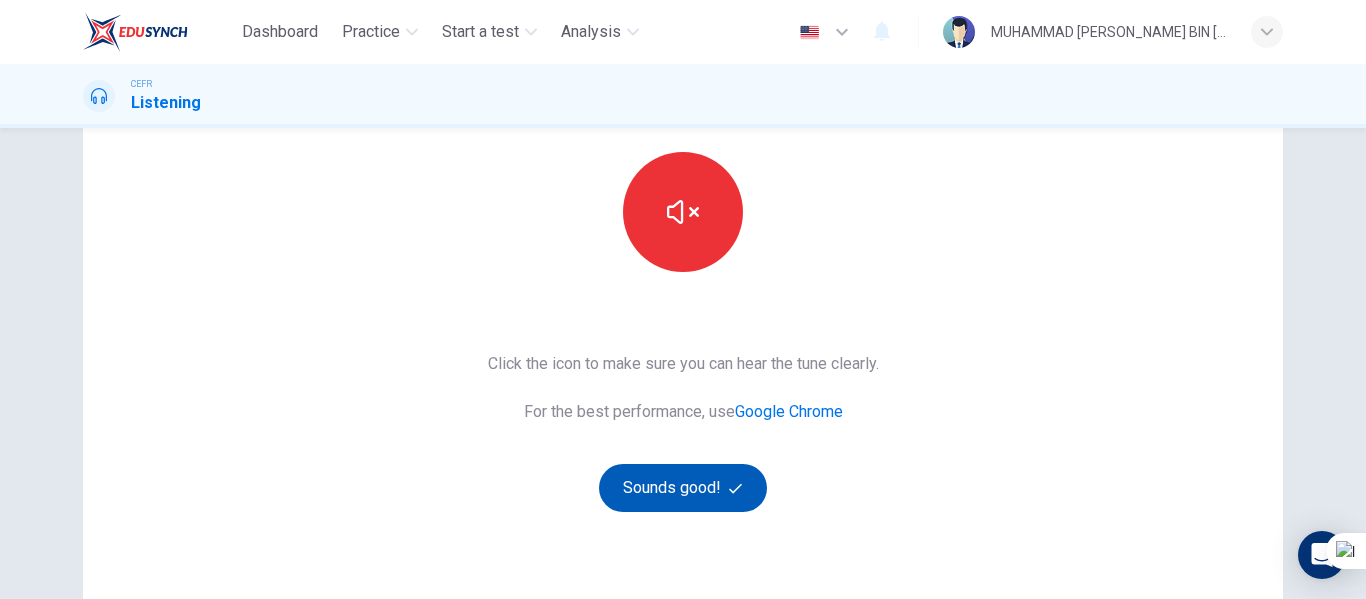 click on "Sounds good!" at bounding box center (683, 488) 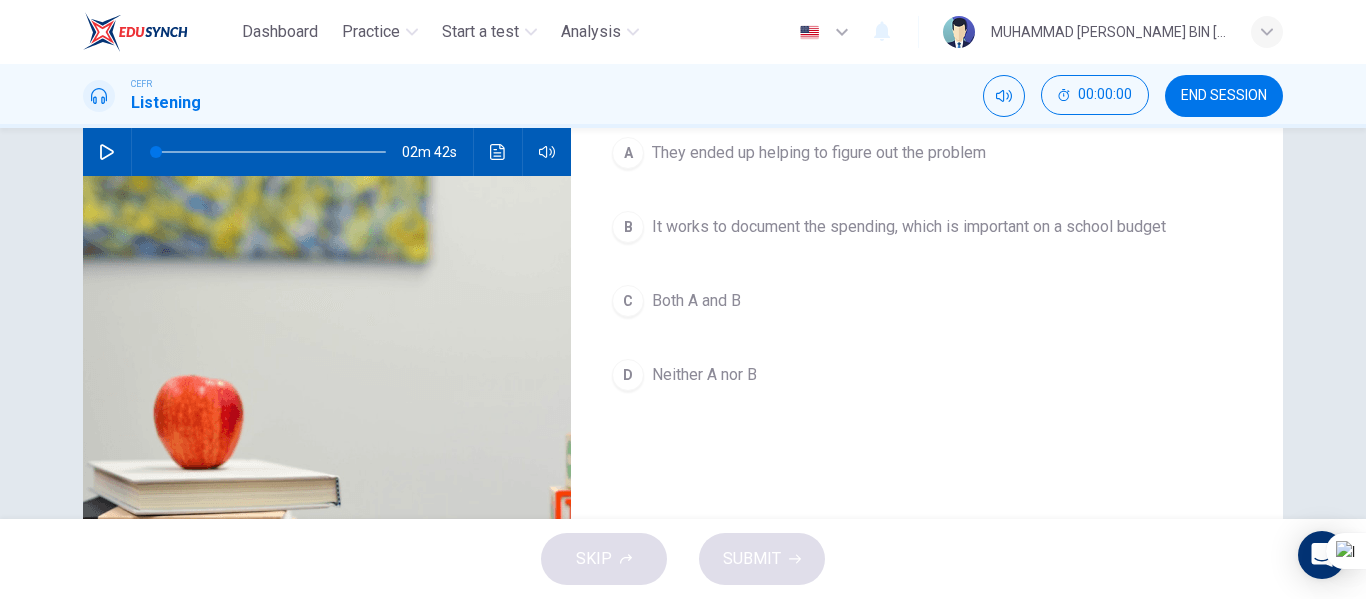 scroll, scrollTop: 100, scrollLeft: 0, axis: vertical 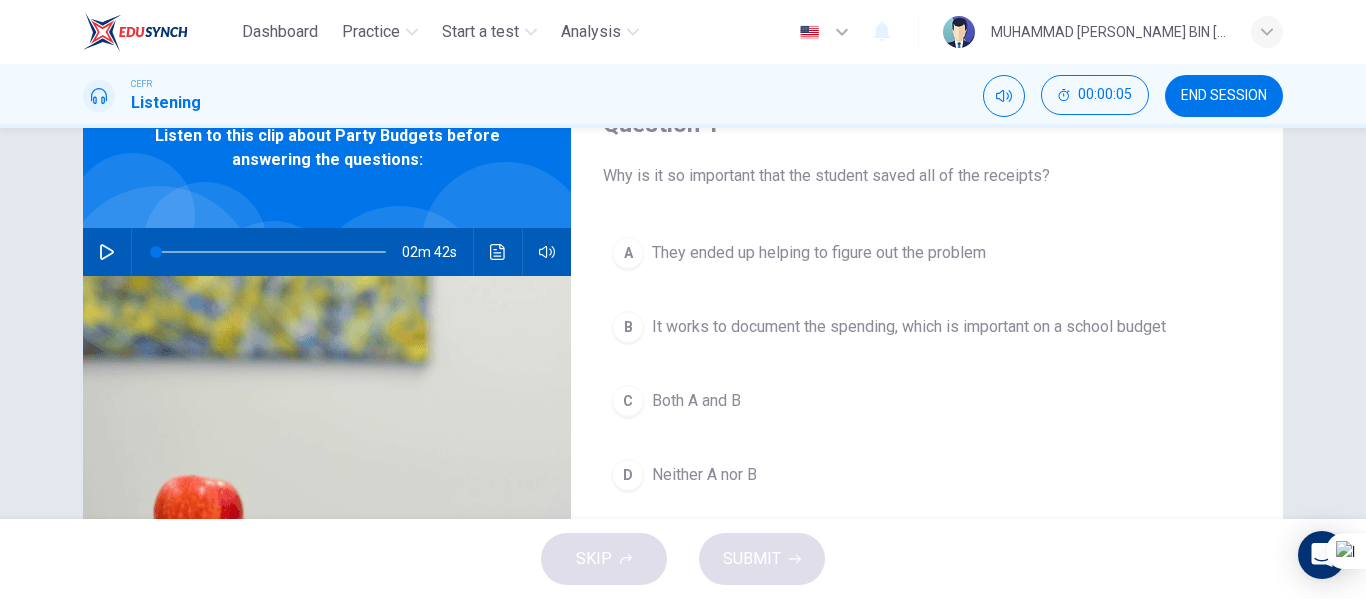 click 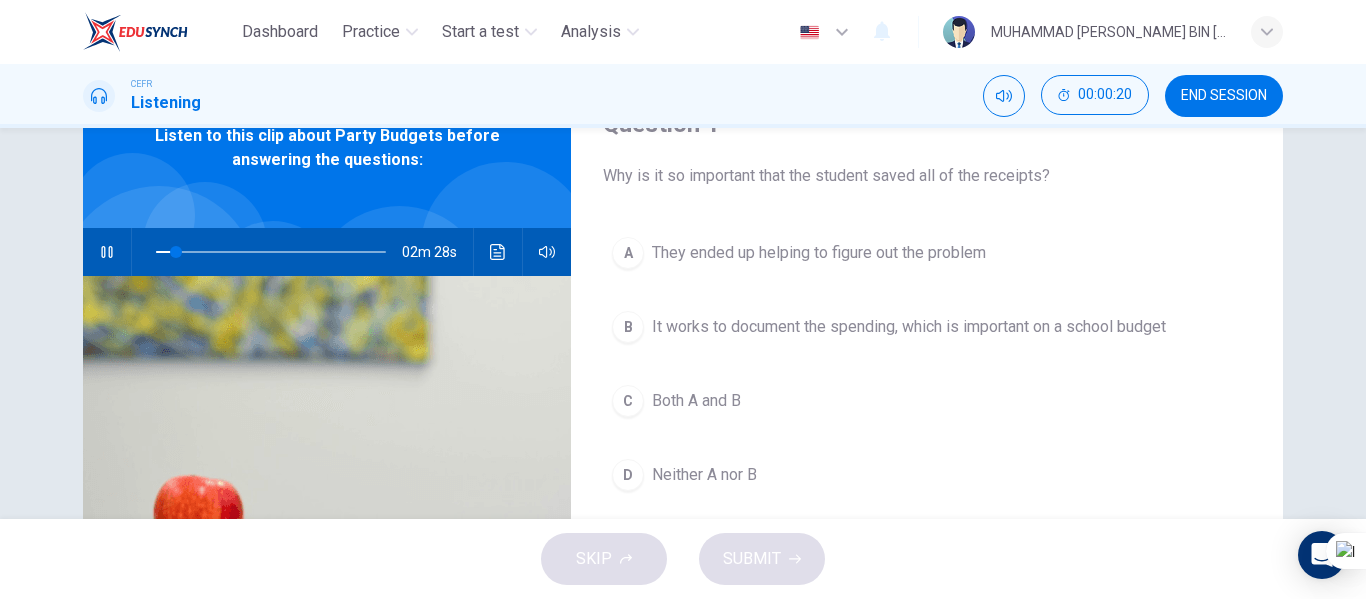 type on "9" 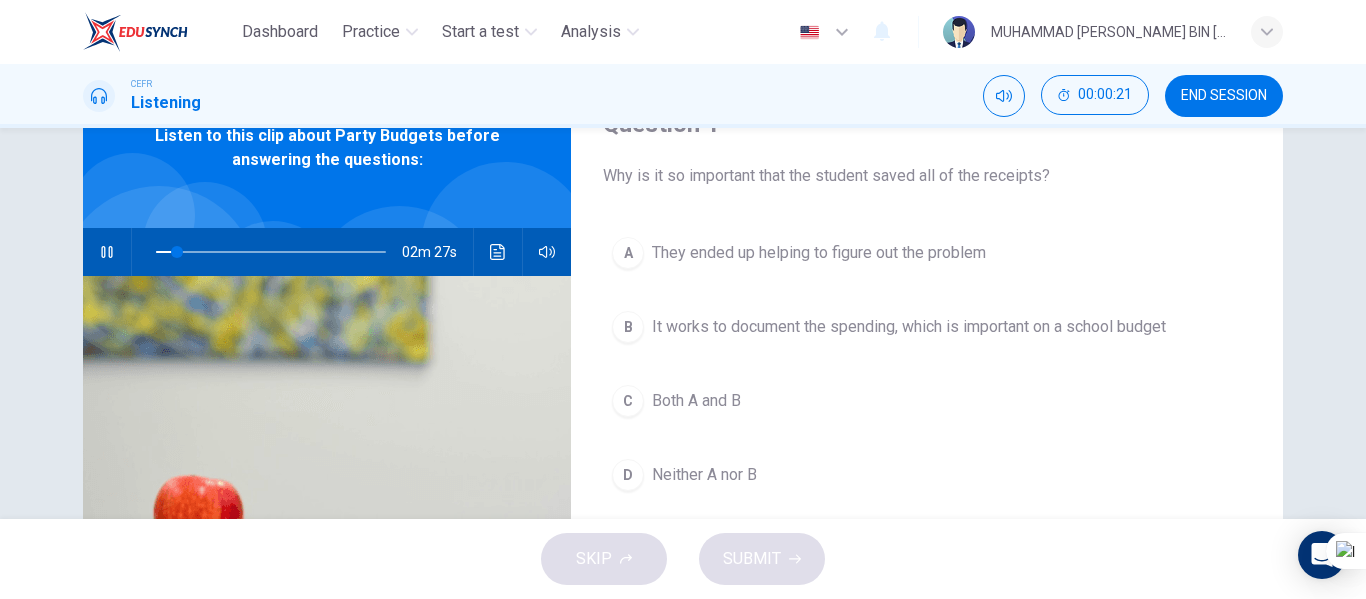 type 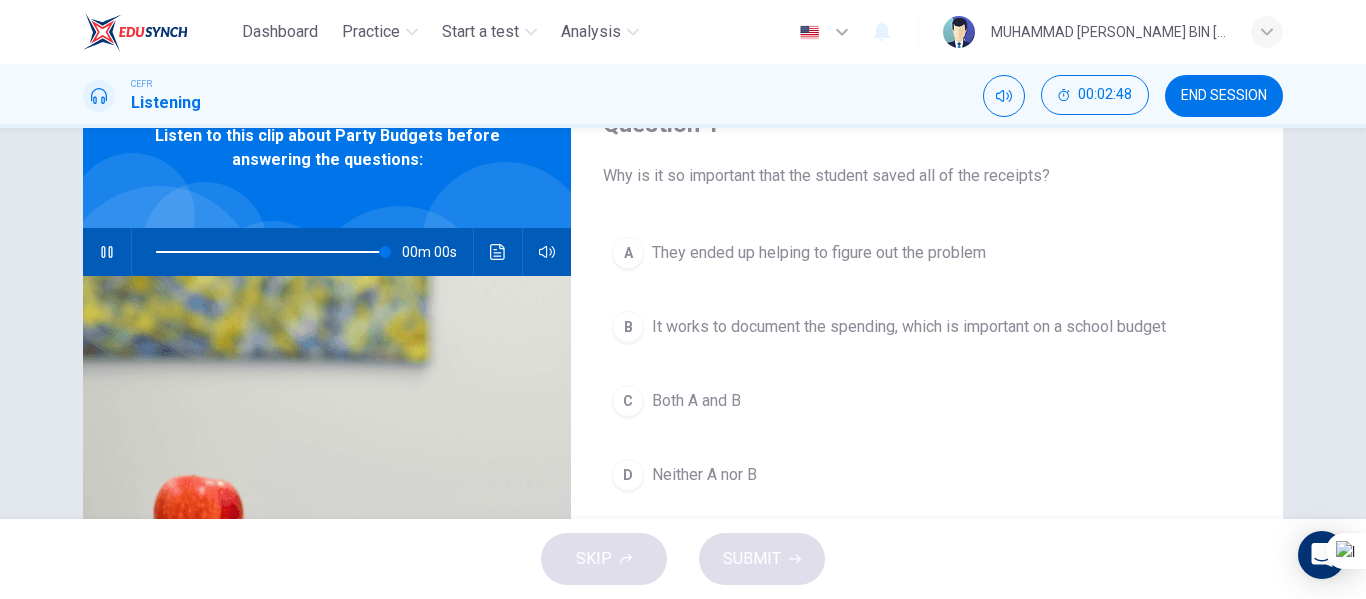 type on "0" 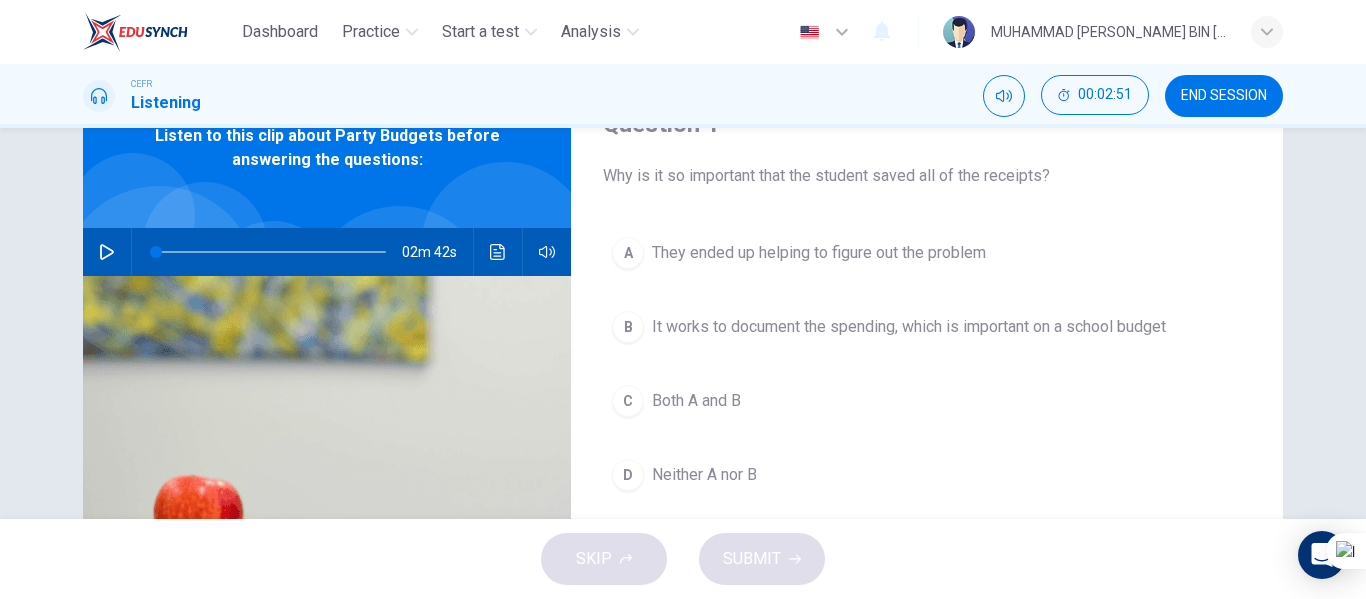click on "C" at bounding box center (628, 401) 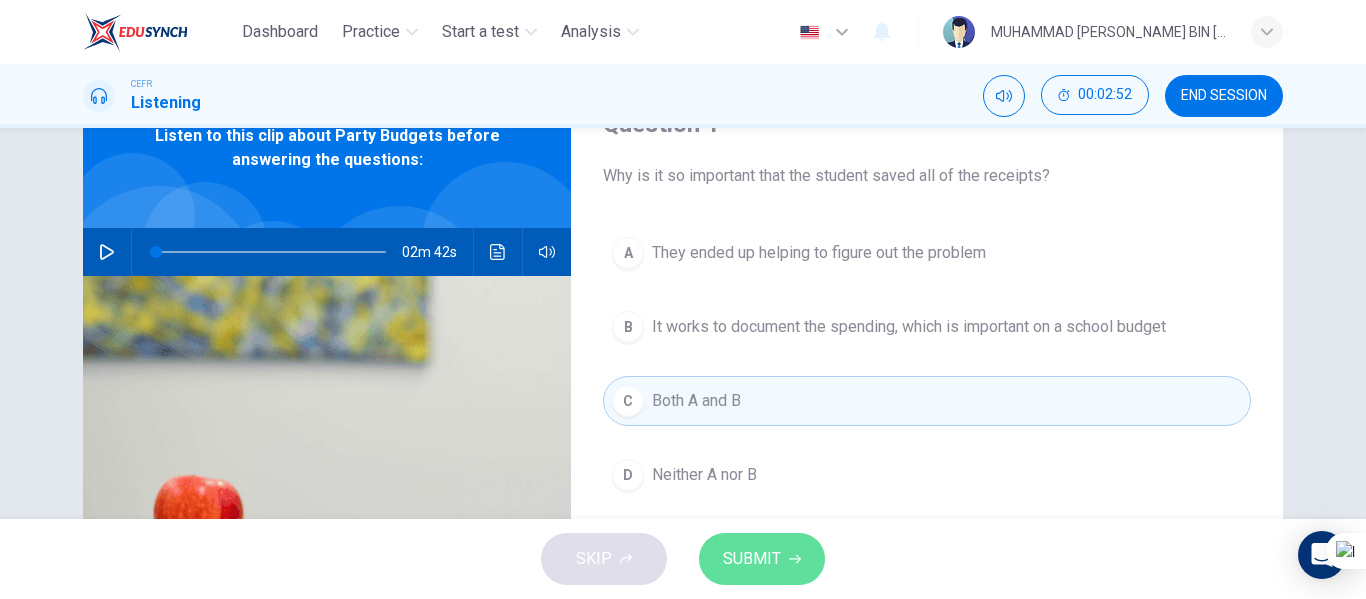 click on "SUBMIT" at bounding box center [752, 559] 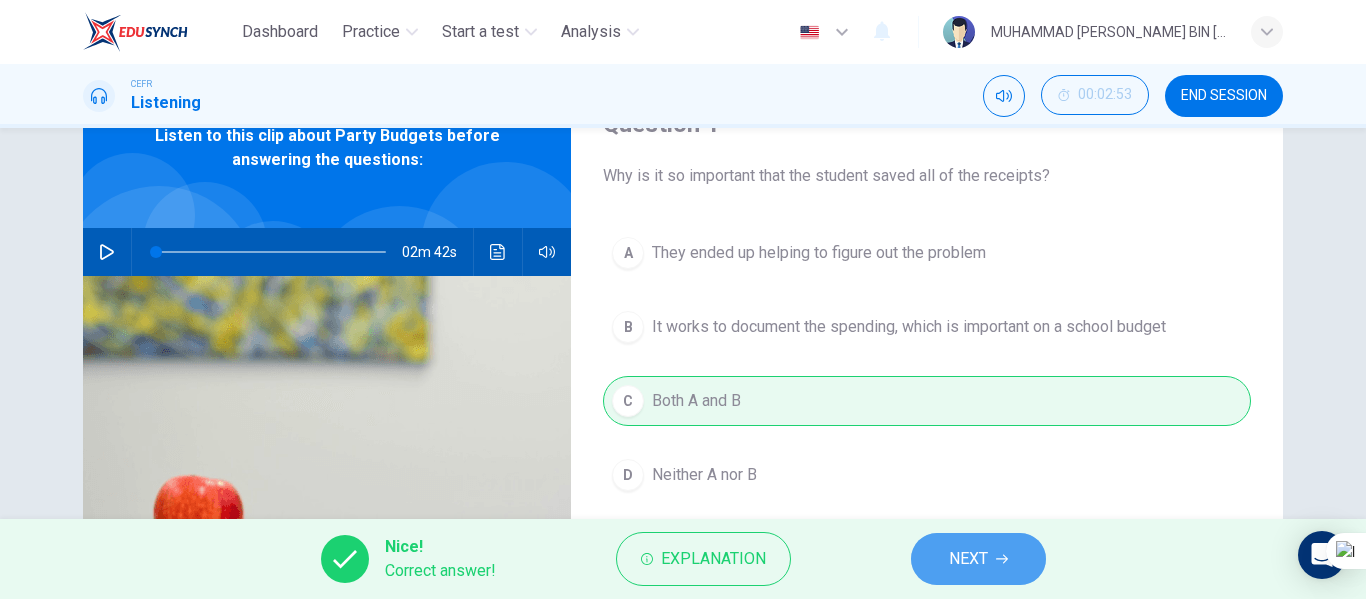 click on "NEXT" at bounding box center (968, 559) 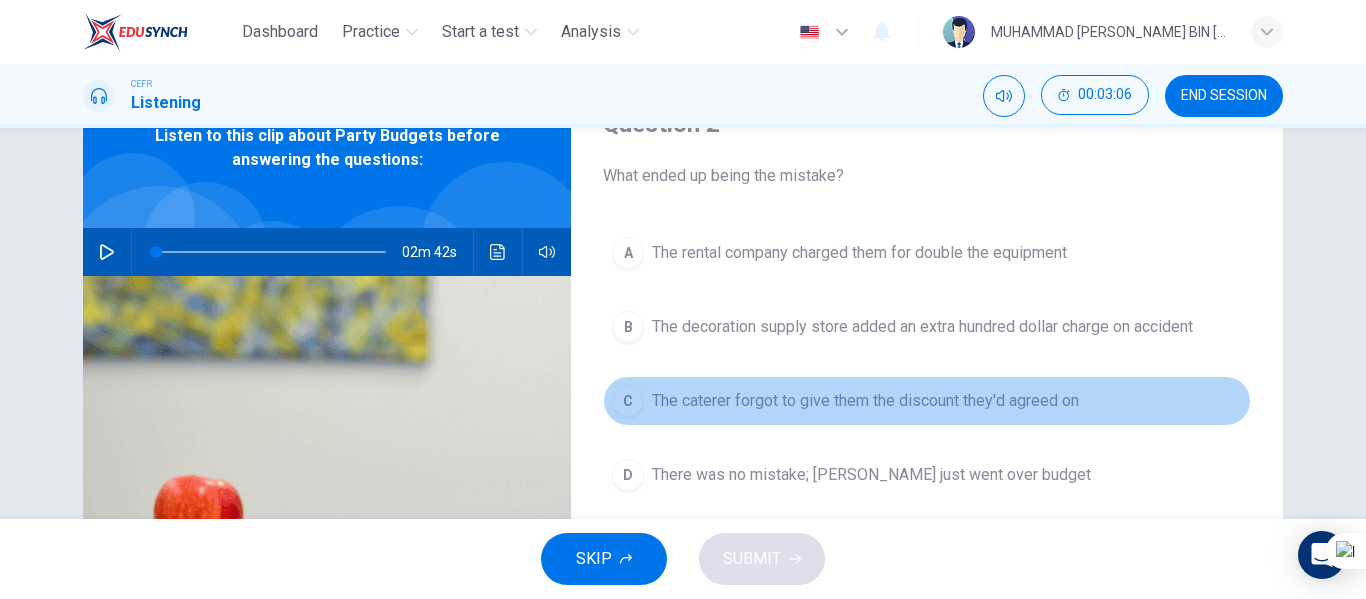 click on "The caterer forgot to give them the discount they'd agreed on" at bounding box center (865, 401) 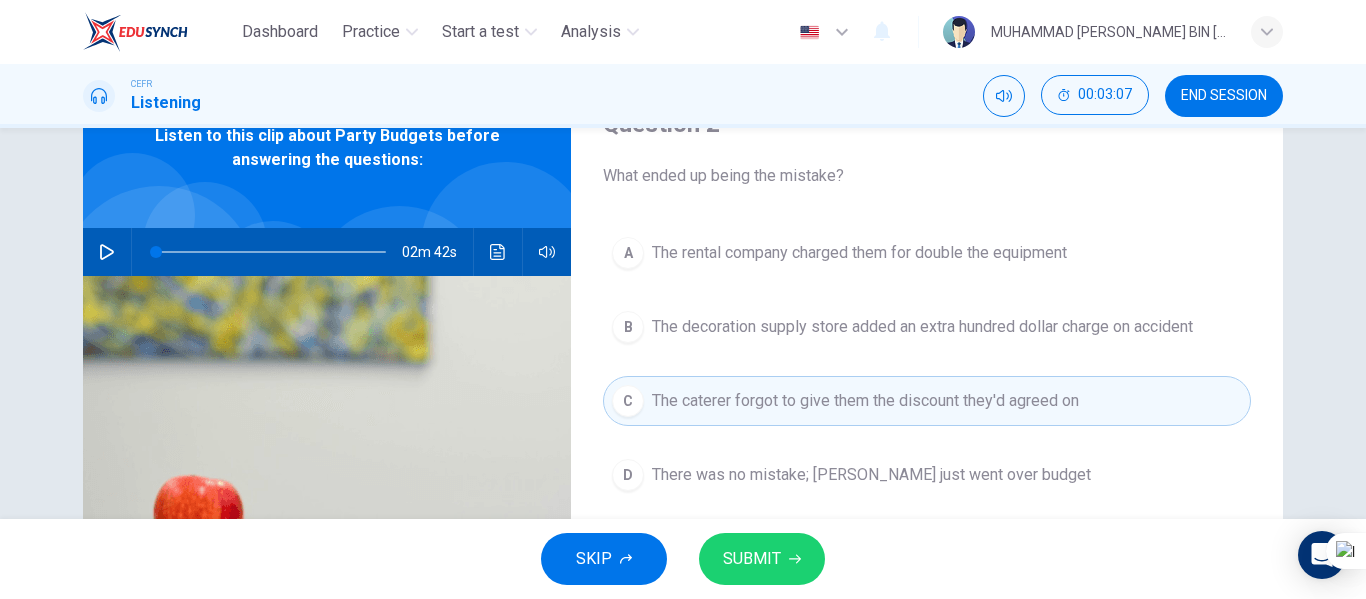 click on "SUBMIT" at bounding box center [762, 559] 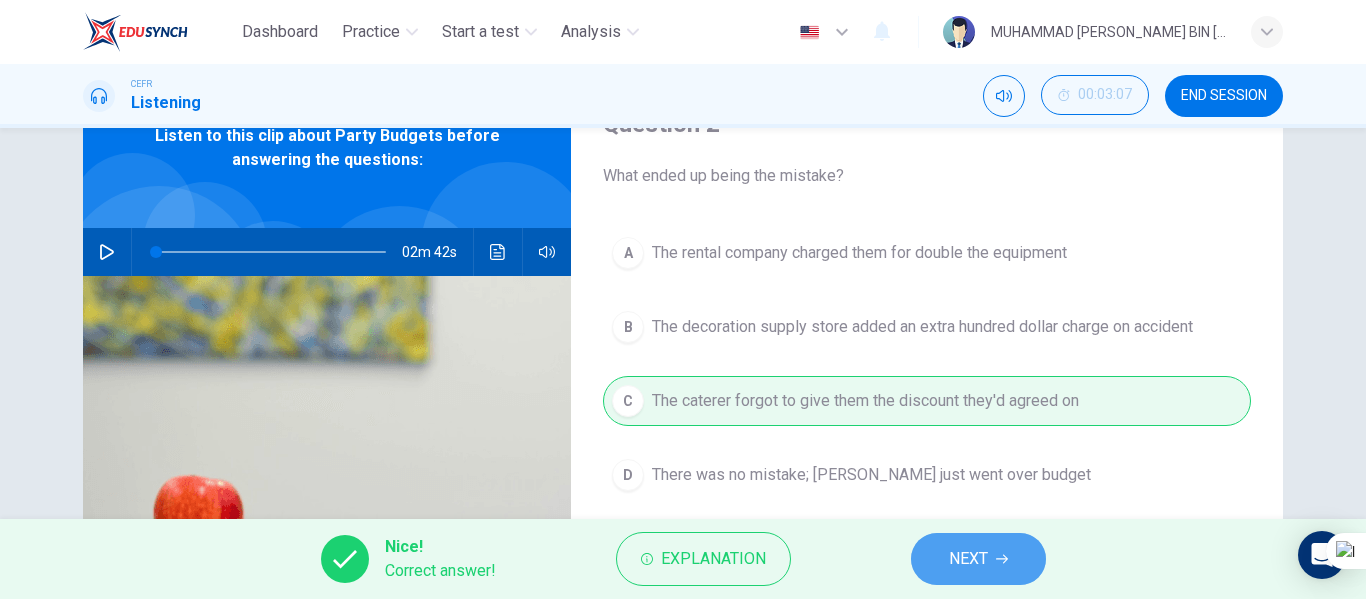 click on "NEXT" at bounding box center (978, 559) 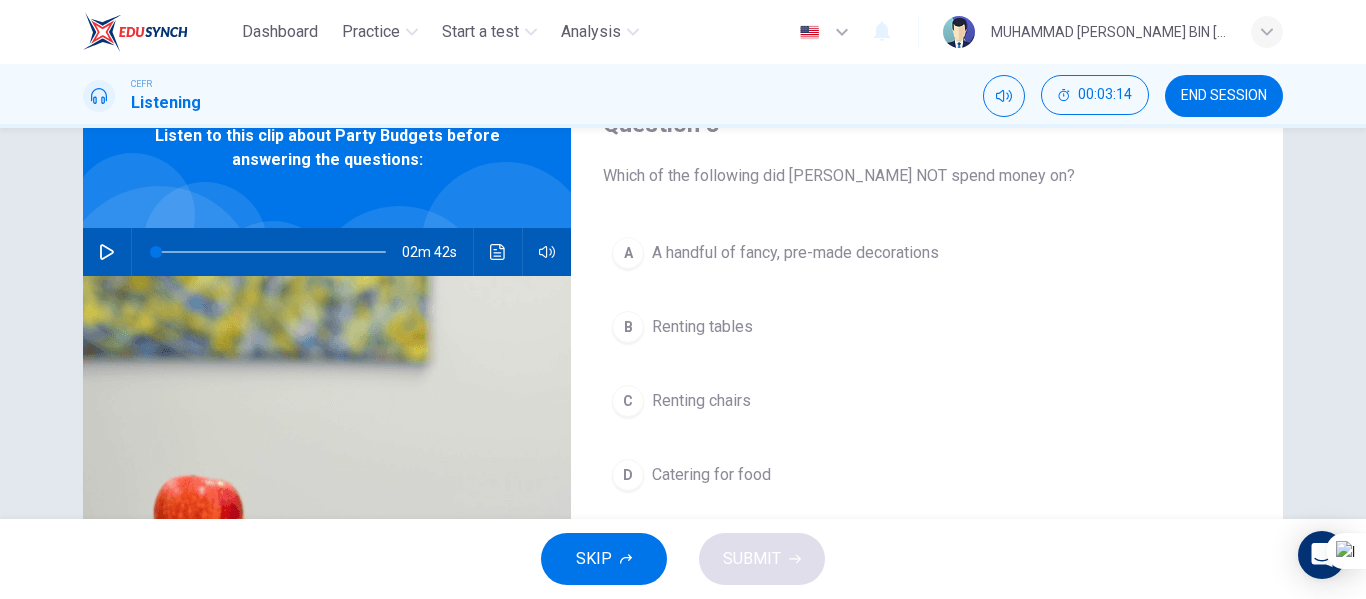 click on "Renting chairs" at bounding box center [701, 401] 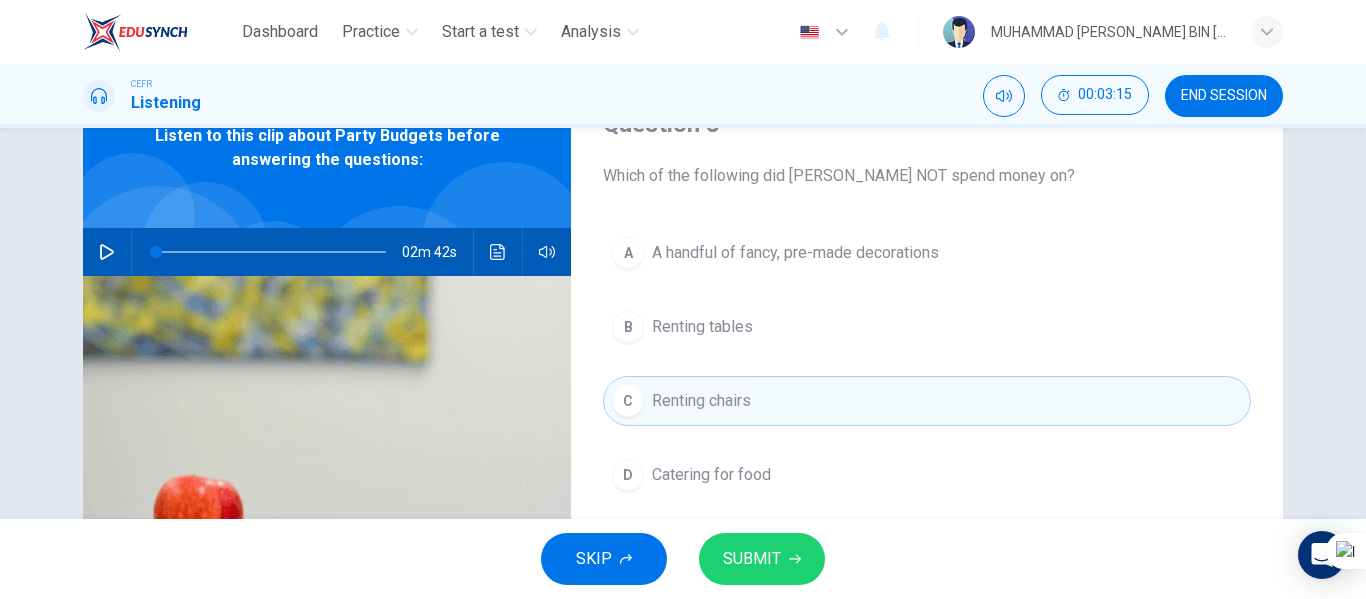 click on "Renting chairs" at bounding box center (701, 401) 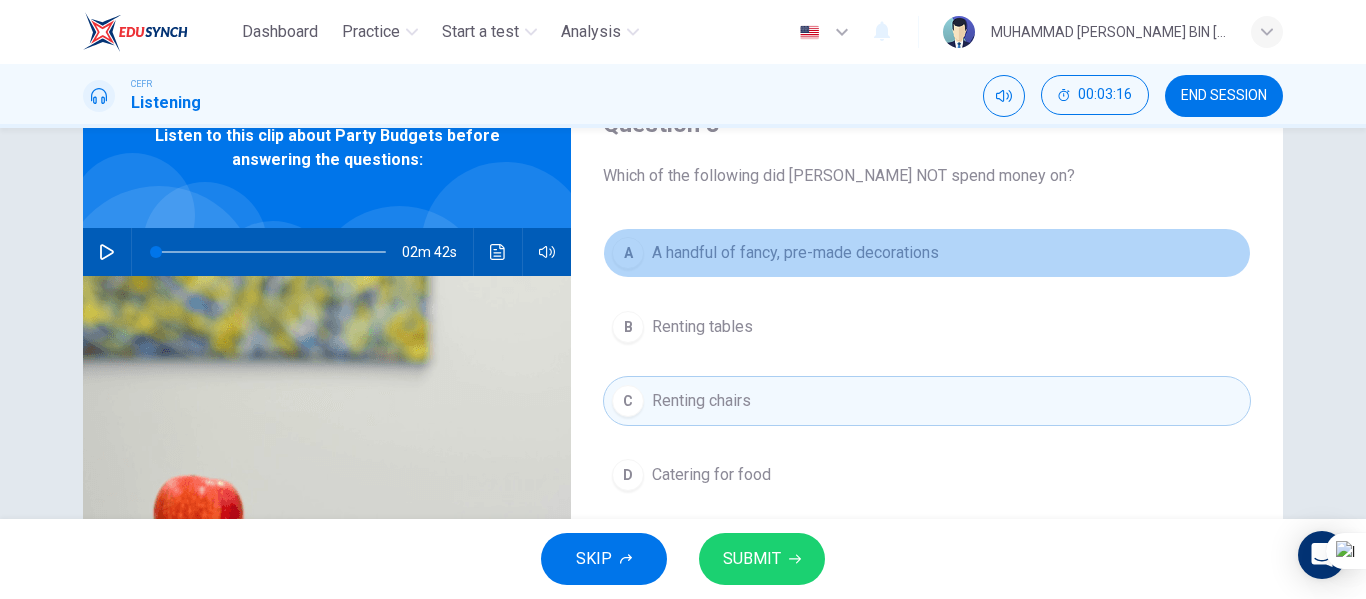 click on "A handful of fancy, pre-made decorations" at bounding box center (795, 253) 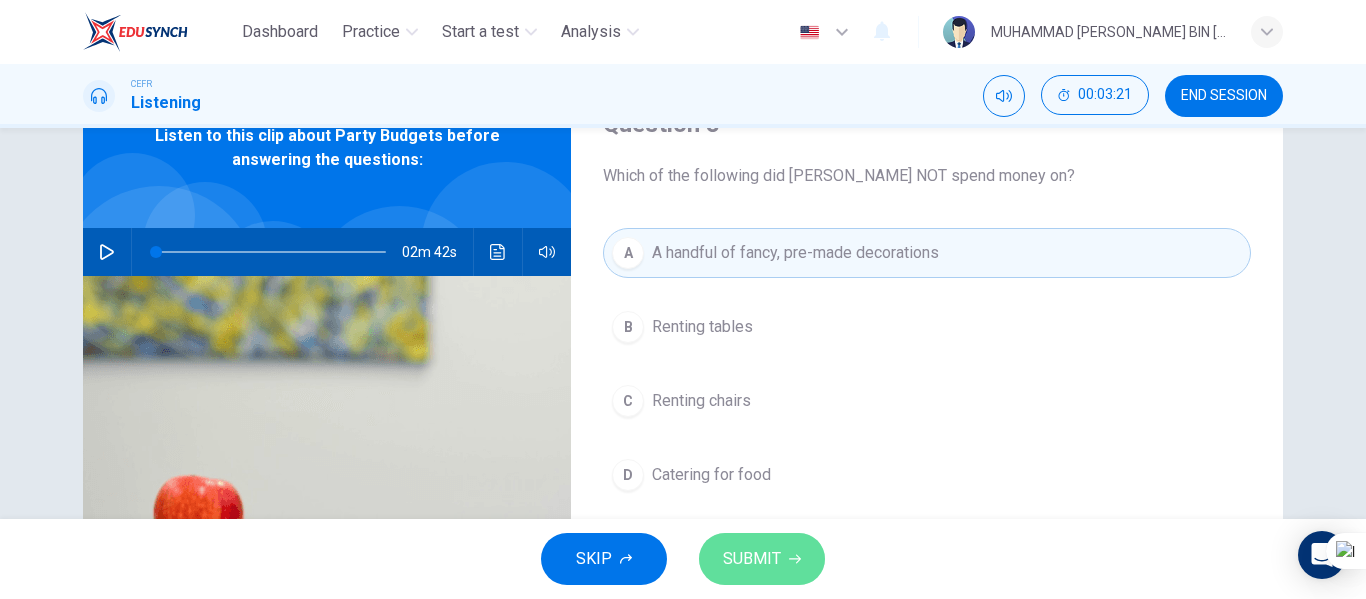 click 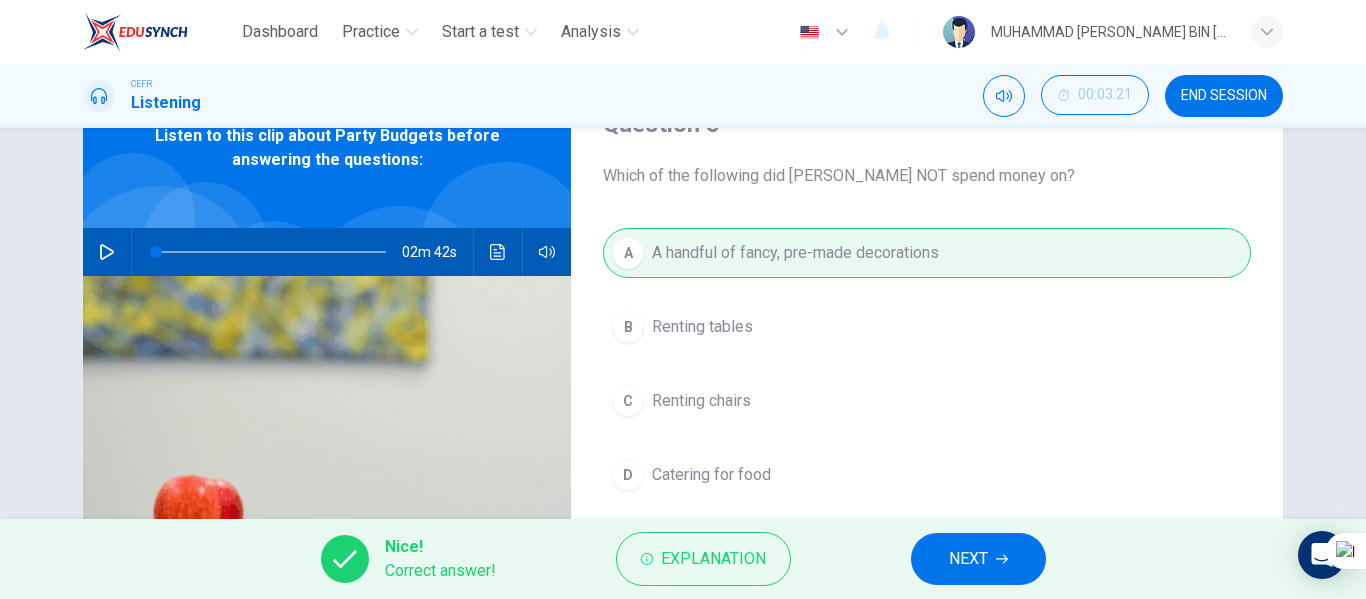 click on "NEXT" at bounding box center [978, 559] 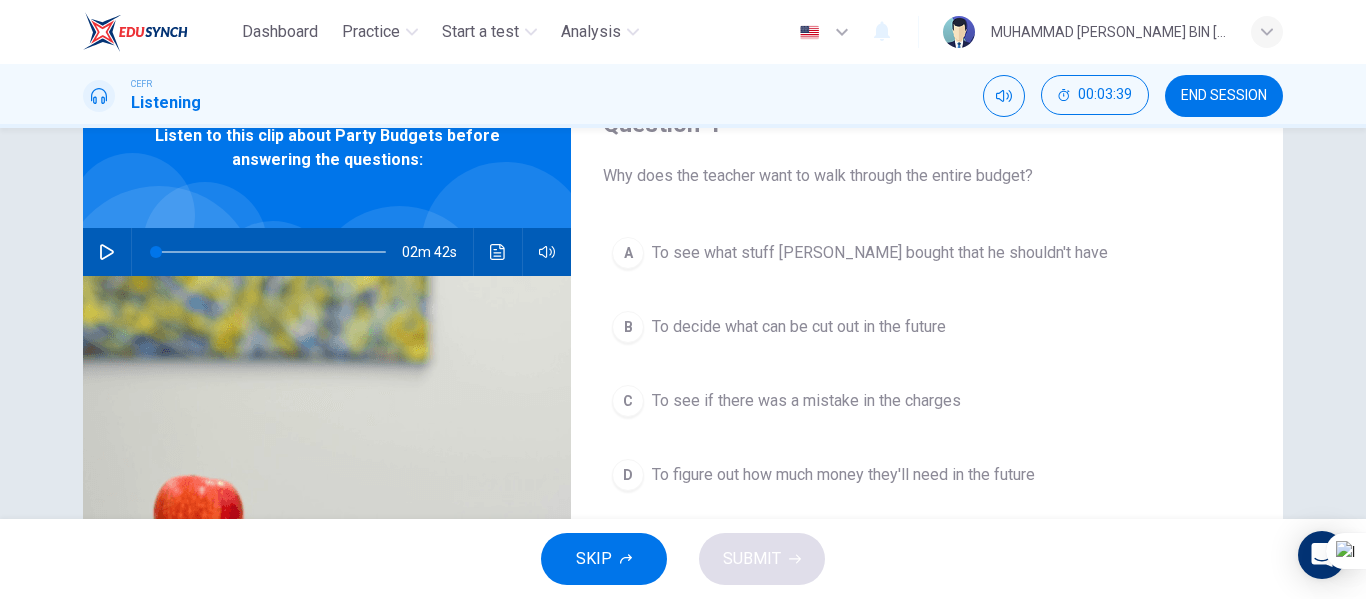 scroll, scrollTop: 200, scrollLeft: 0, axis: vertical 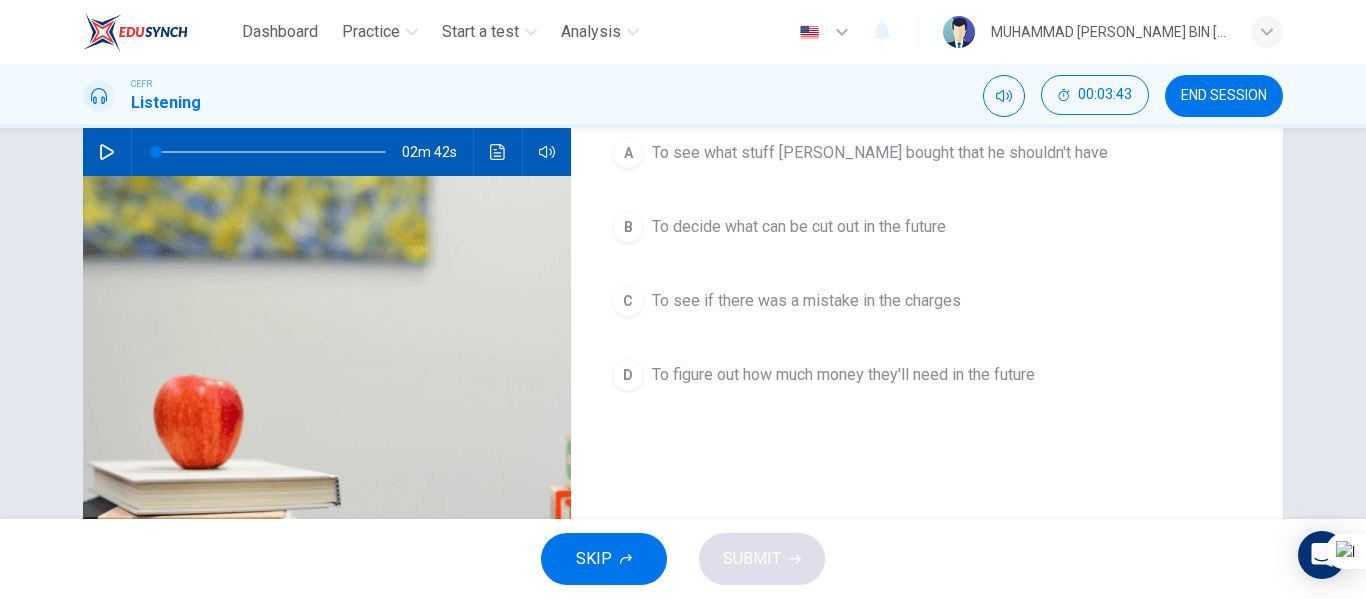 click on "To figure out how much money they'll need in the future" at bounding box center (843, 375) 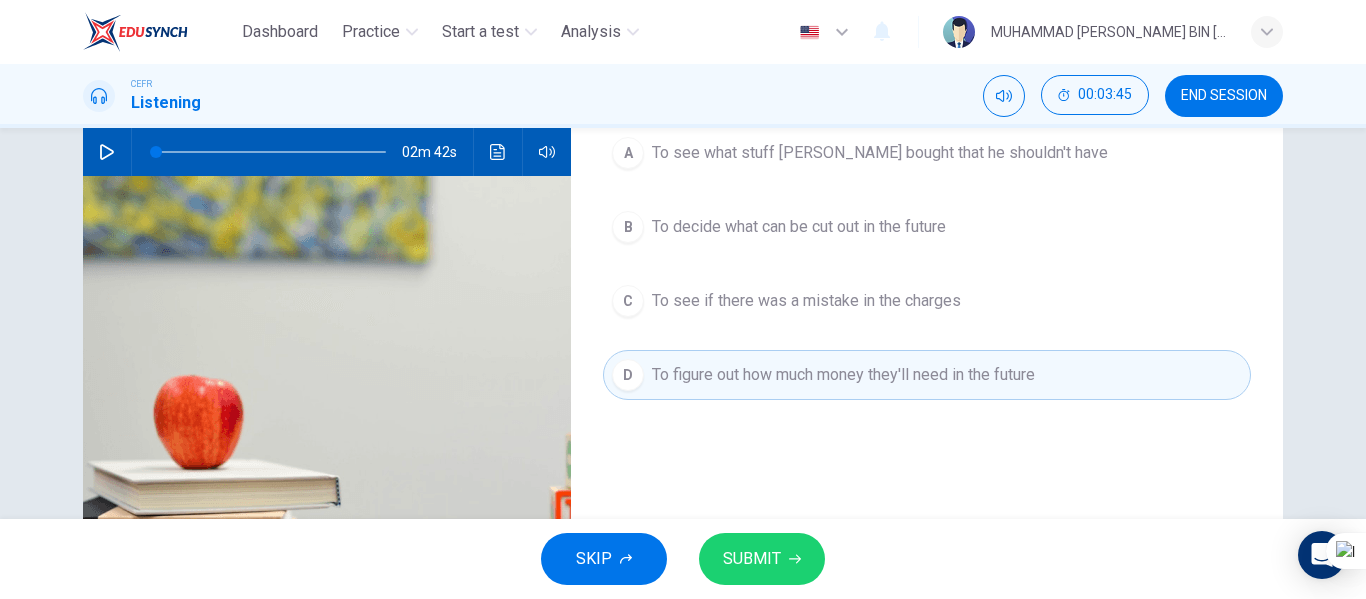 click on "To see if there was a mistake in the charges" at bounding box center (806, 301) 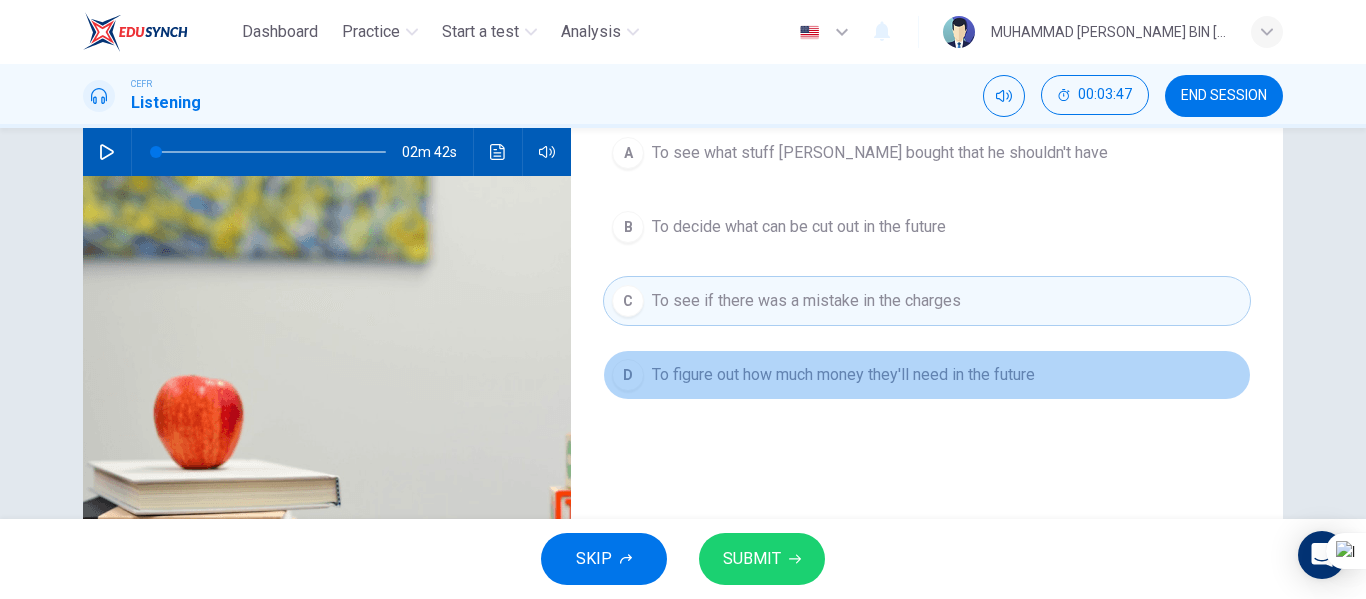 click on "To figure out how much money they'll need in the future" at bounding box center (843, 375) 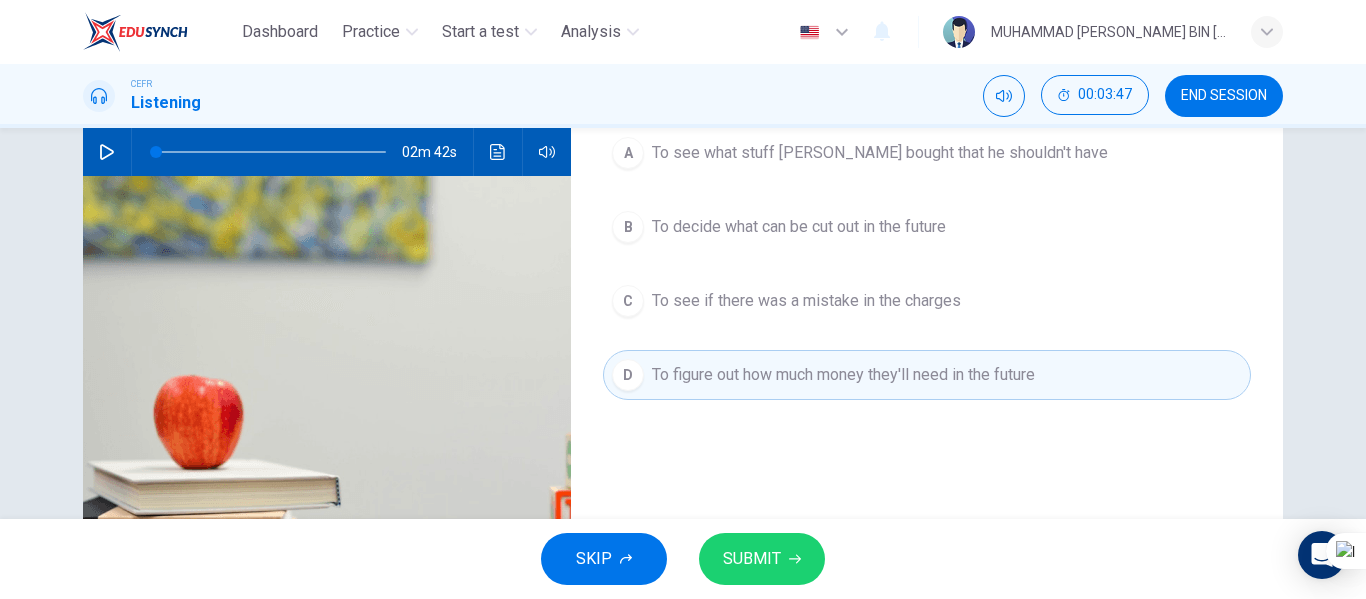 scroll, scrollTop: 100, scrollLeft: 0, axis: vertical 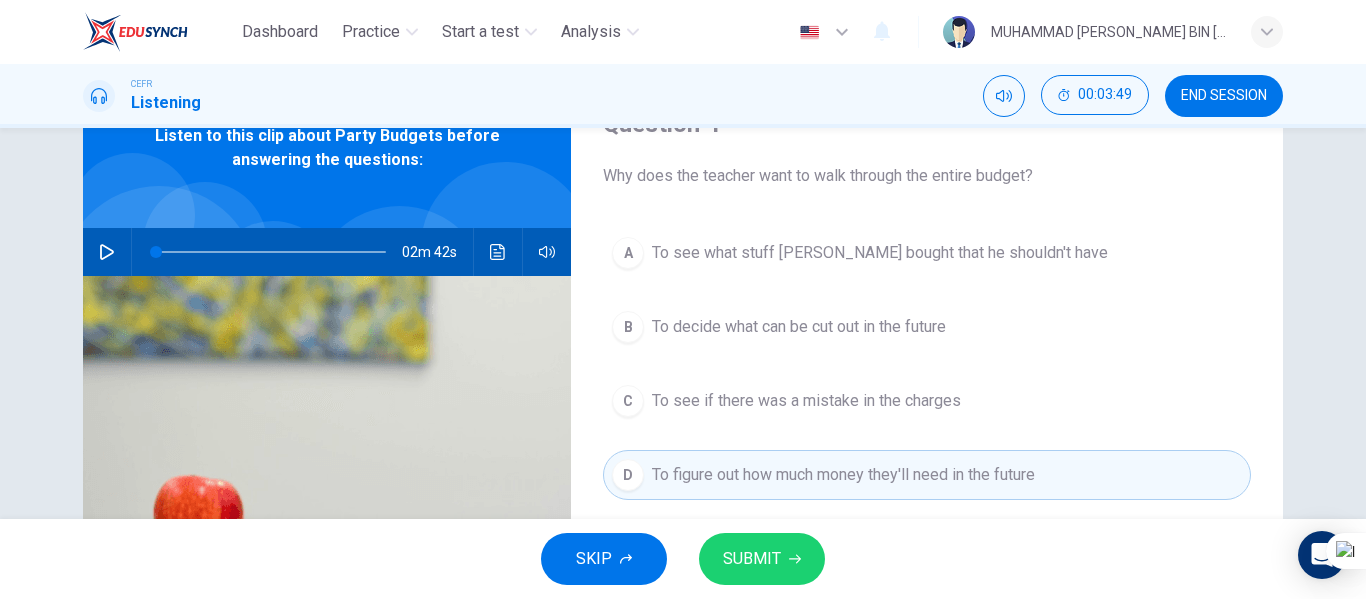 click on "SUBMIT" at bounding box center [762, 559] 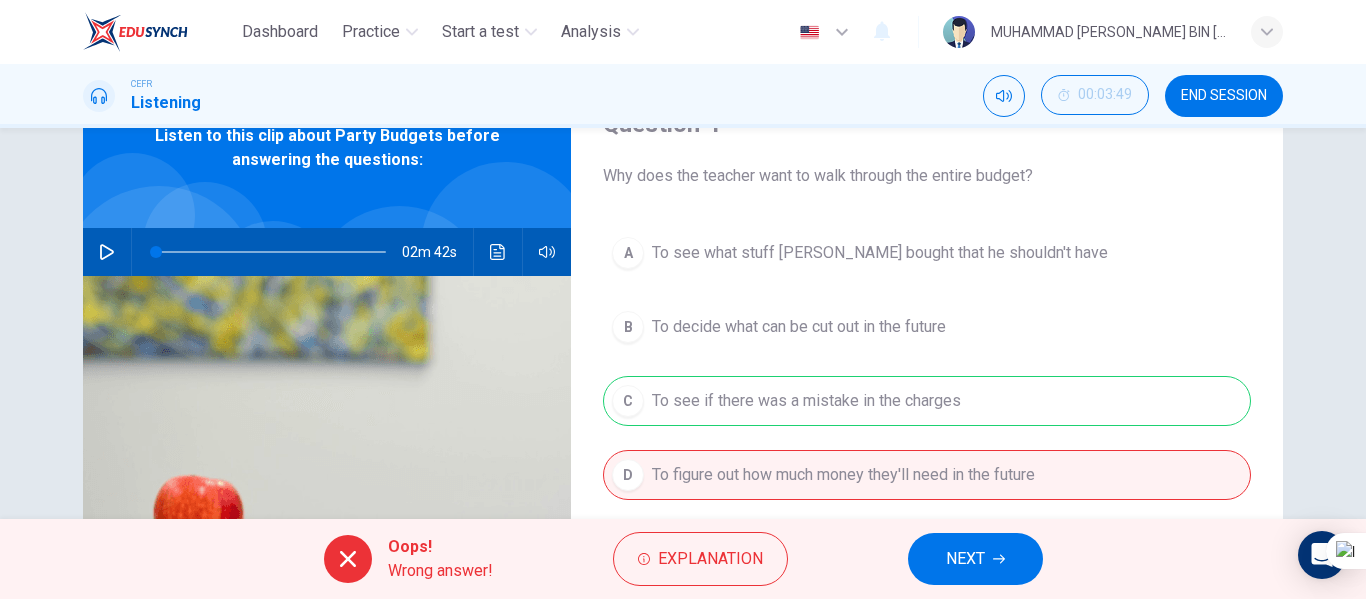 click on "NEXT" at bounding box center [975, 559] 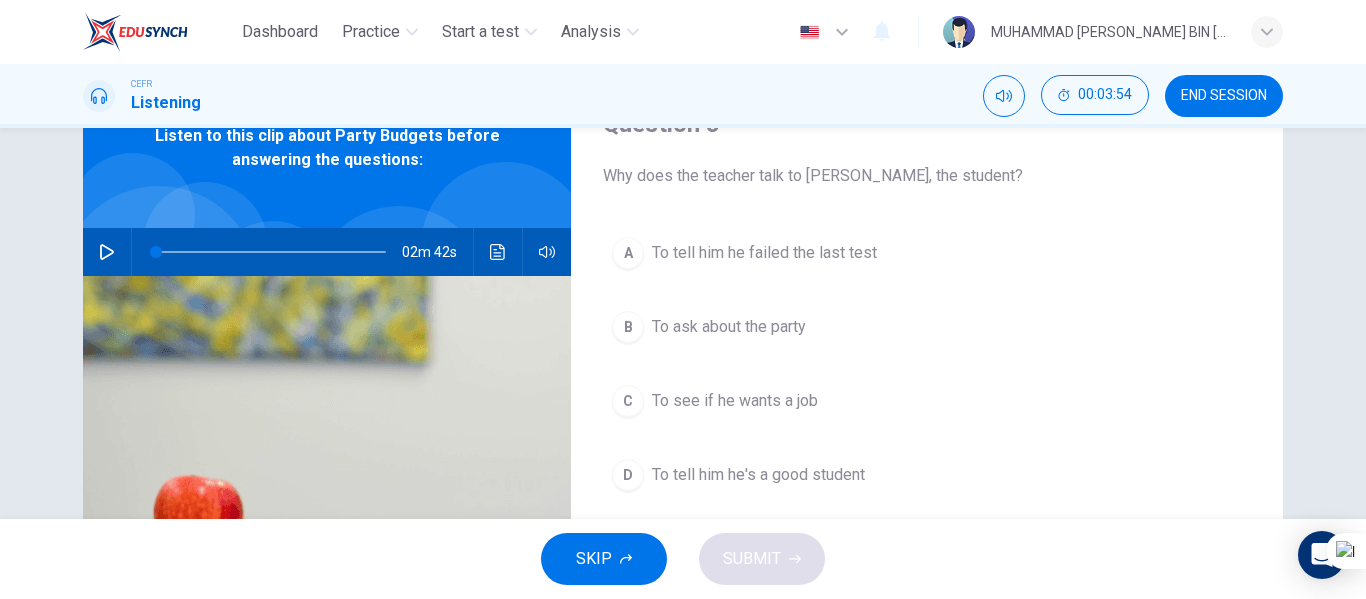 click on "B To ask about the party" at bounding box center (927, 327) 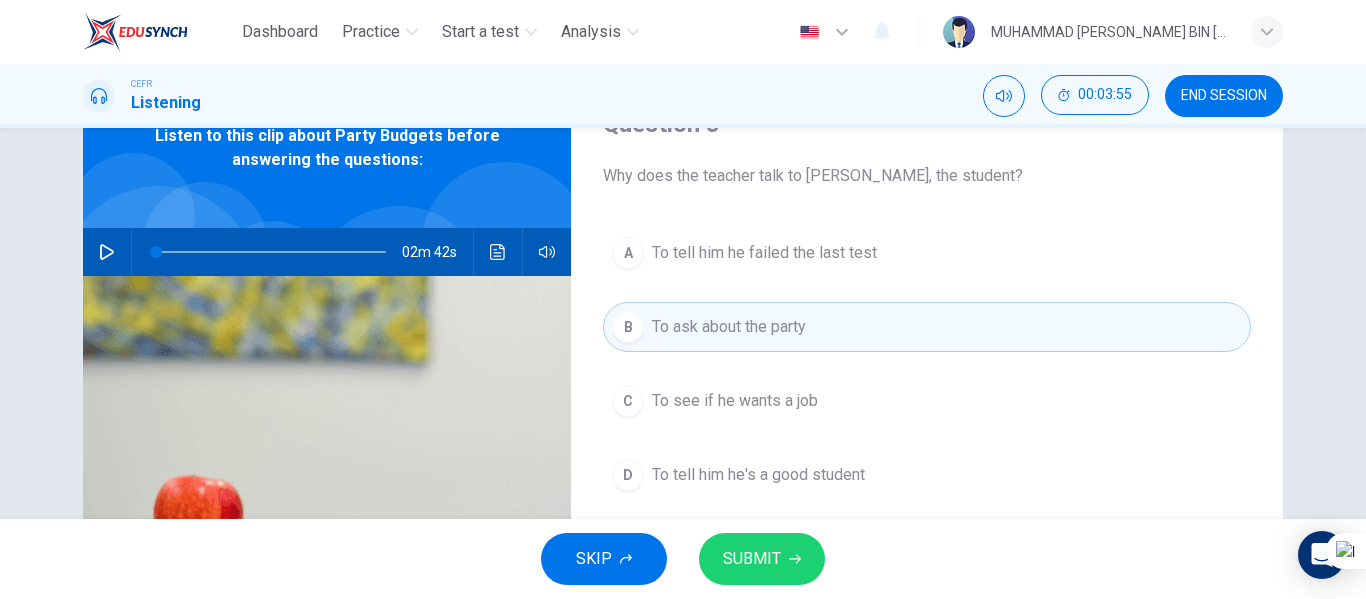 click on "SUBMIT" at bounding box center [752, 559] 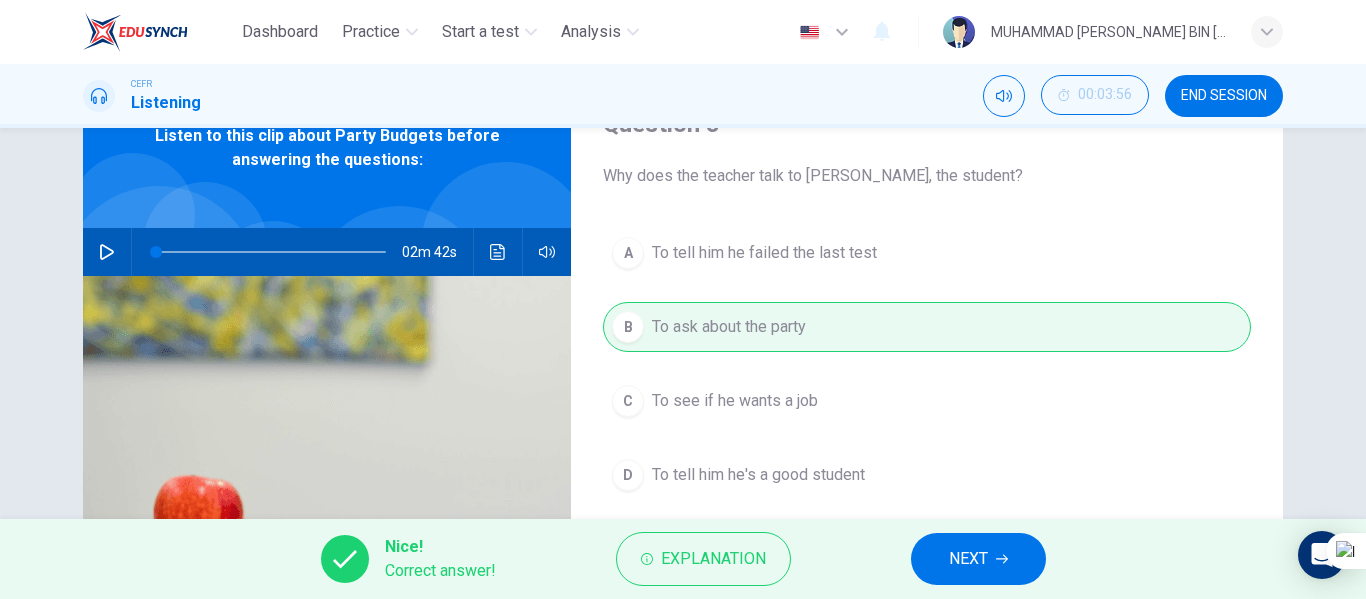 click on "NEXT" at bounding box center [968, 559] 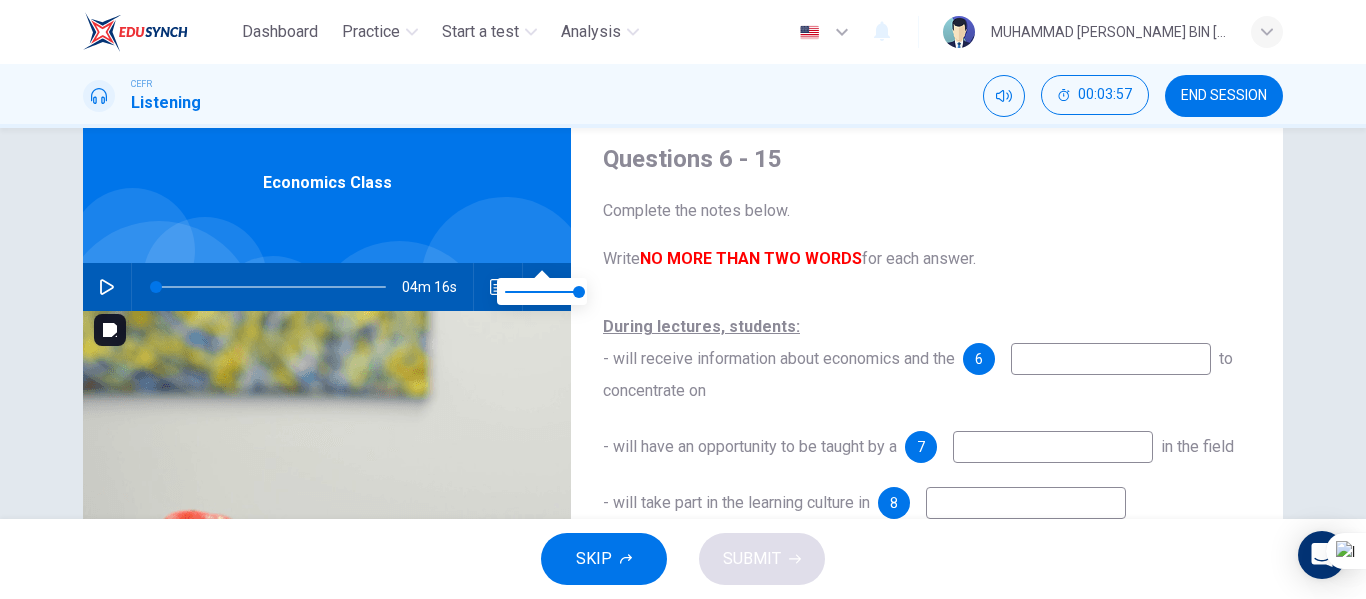scroll, scrollTop: 100, scrollLeft: 0, axis: vertical 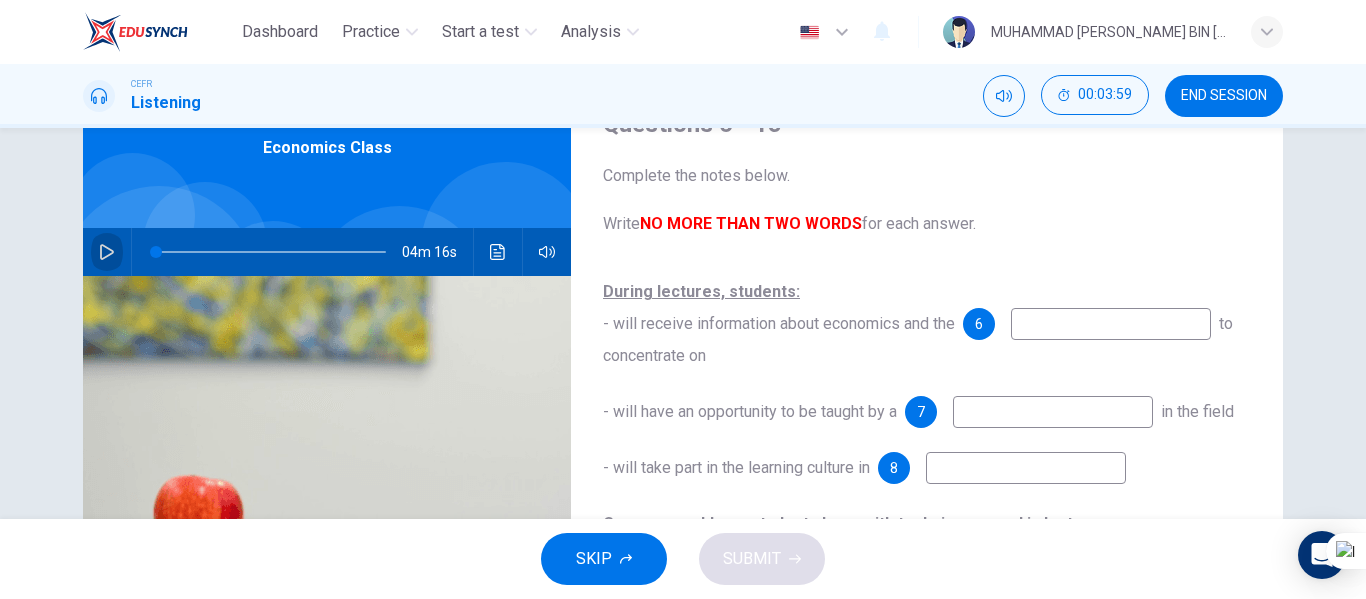 click 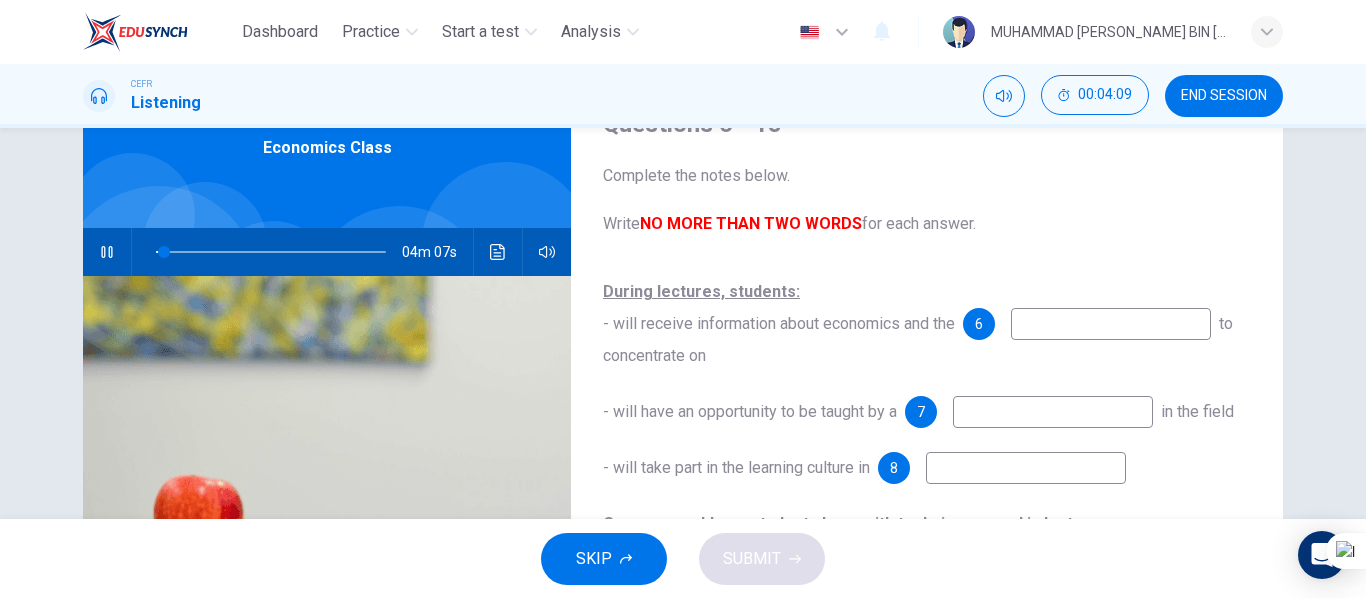 click at bounding box center [1111, 324] 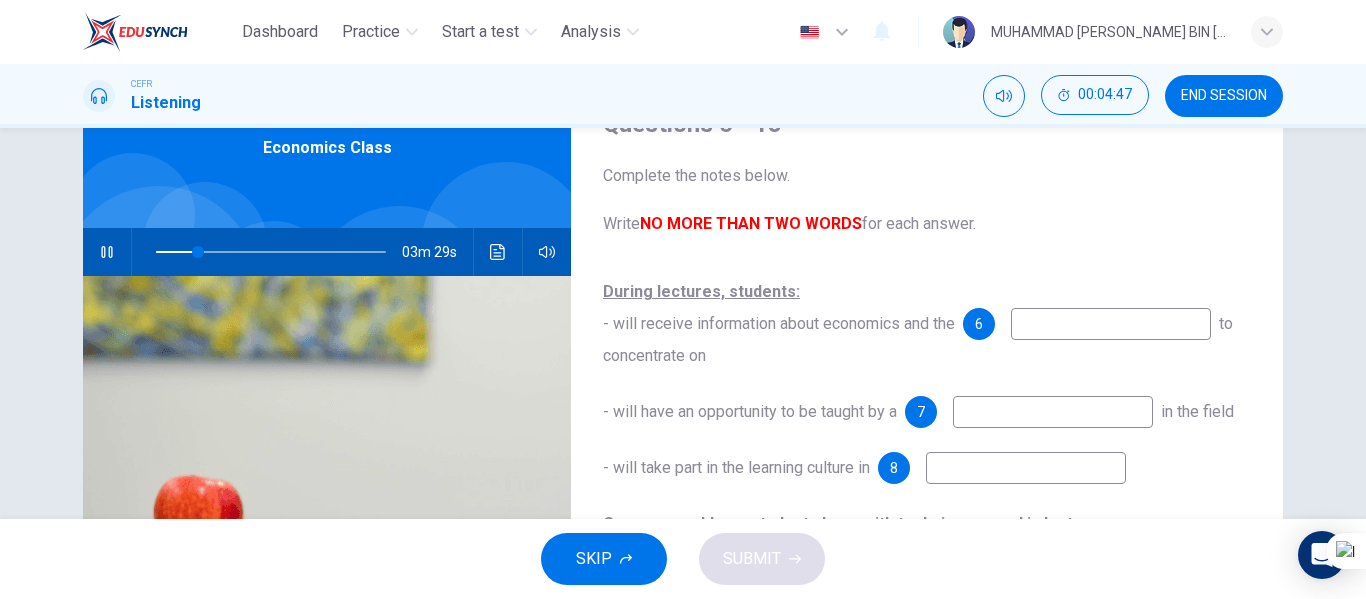 type on "19" 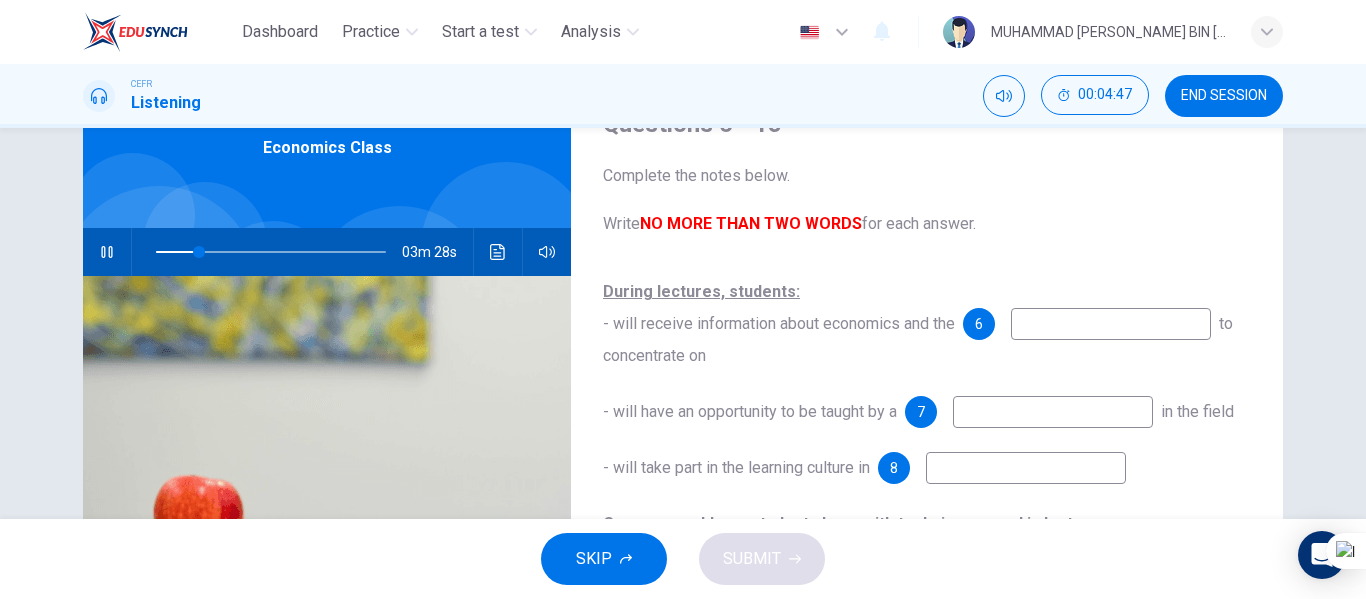 type on "p" 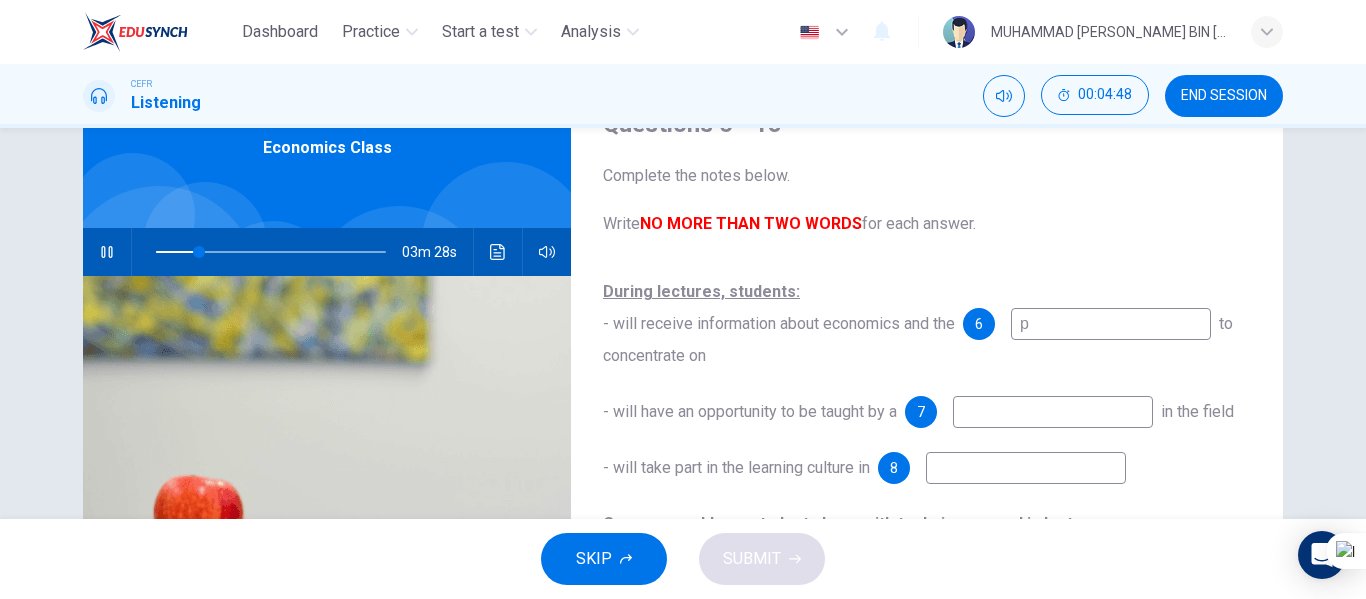 type on "19" 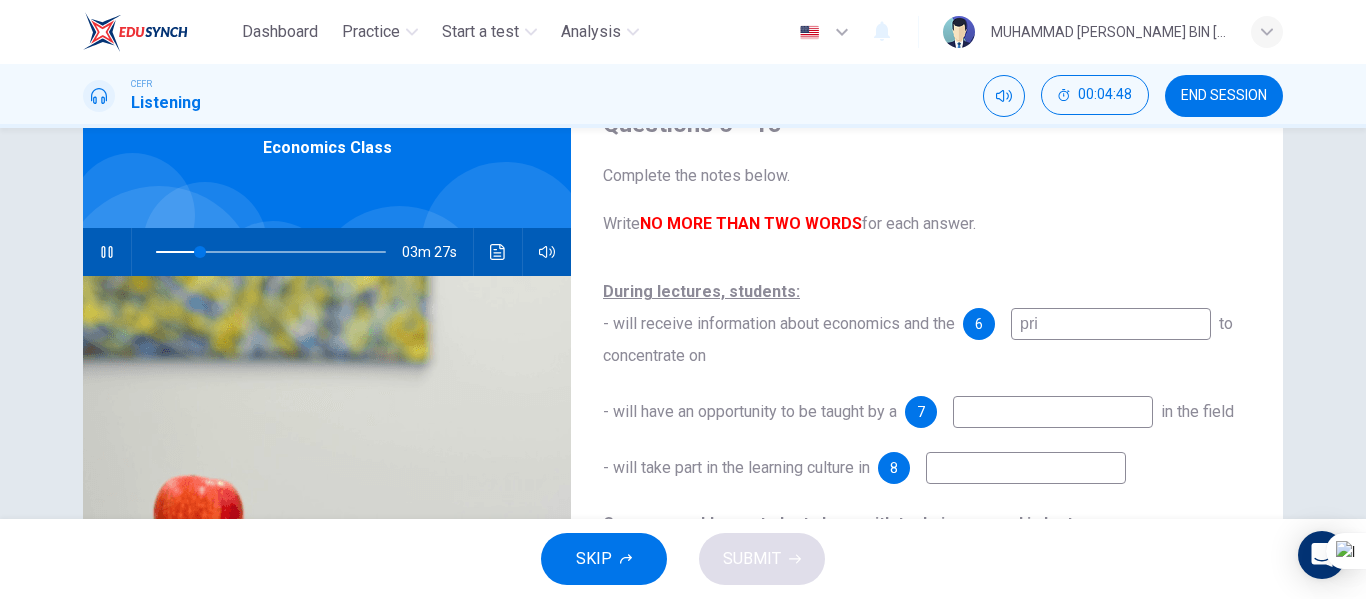 type on "prio" 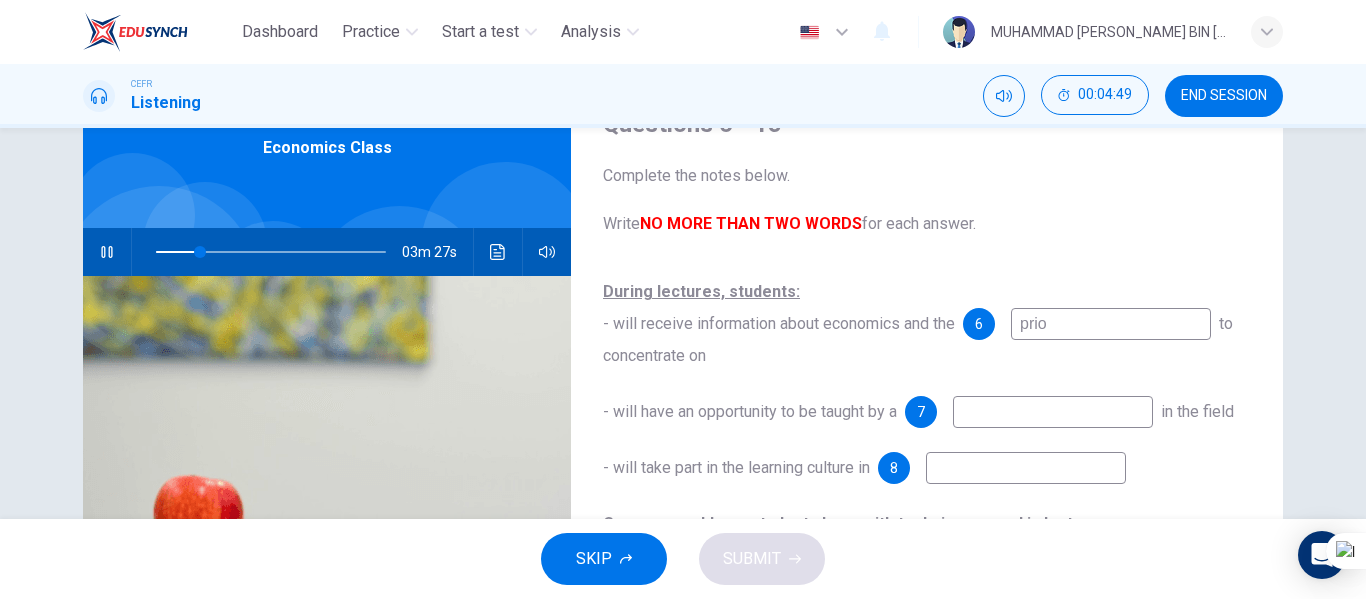 type on "19" 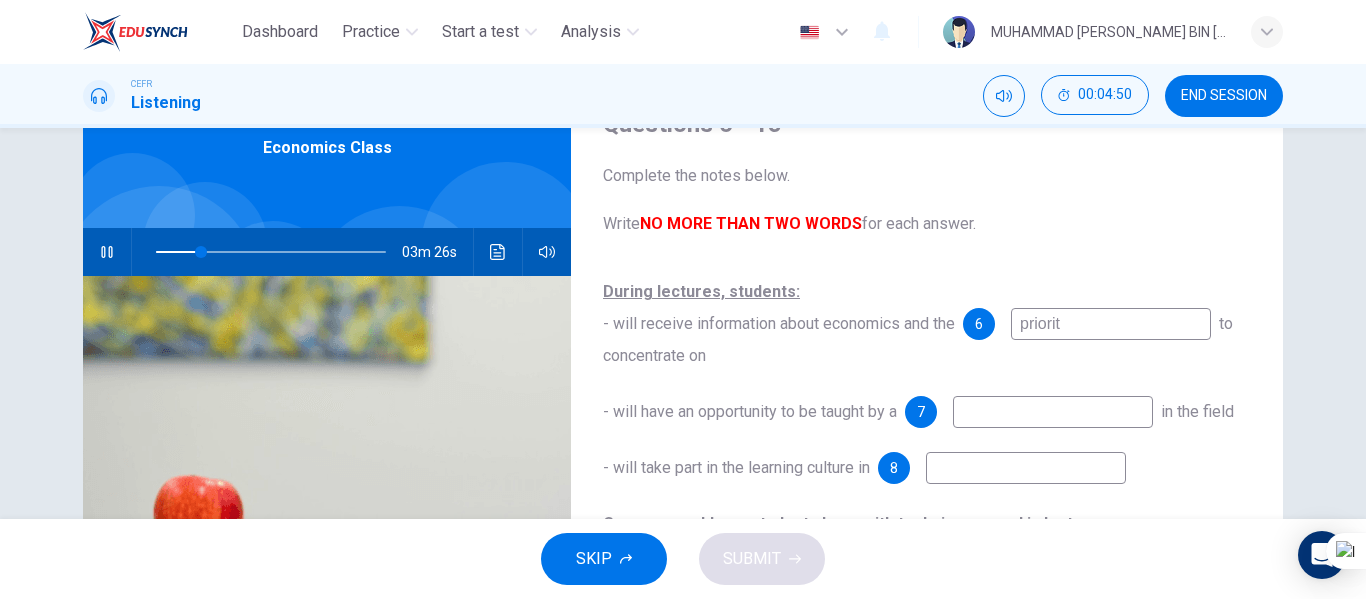 type on "prioriti" 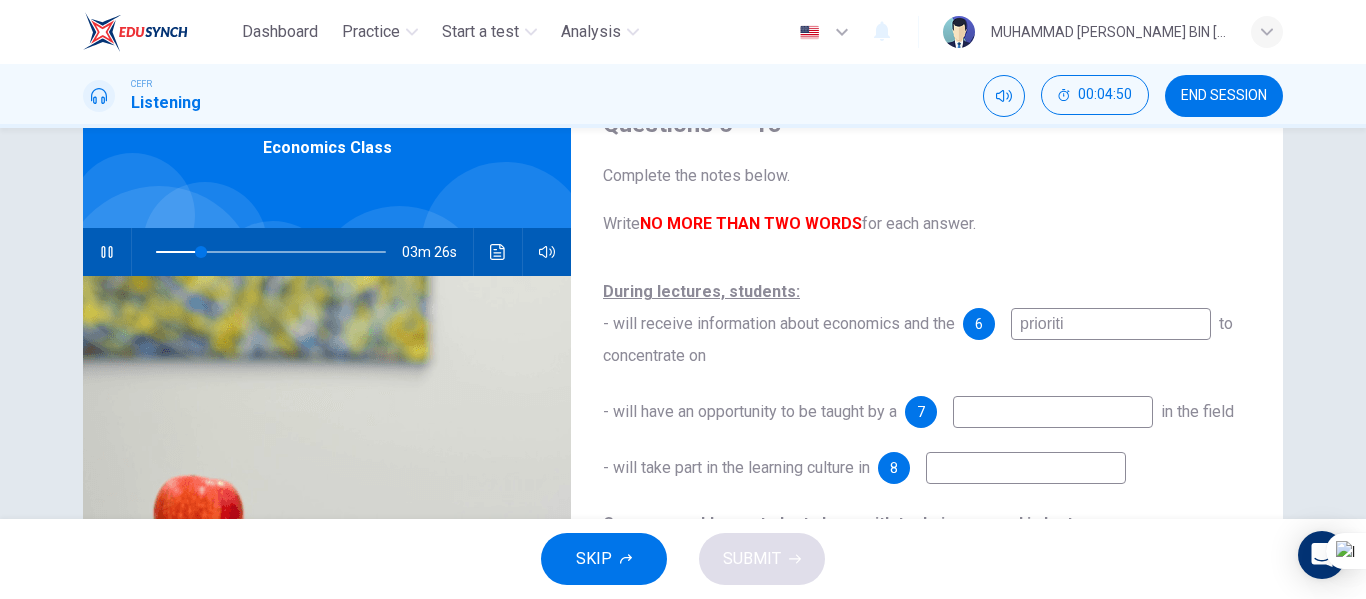 type on "20" 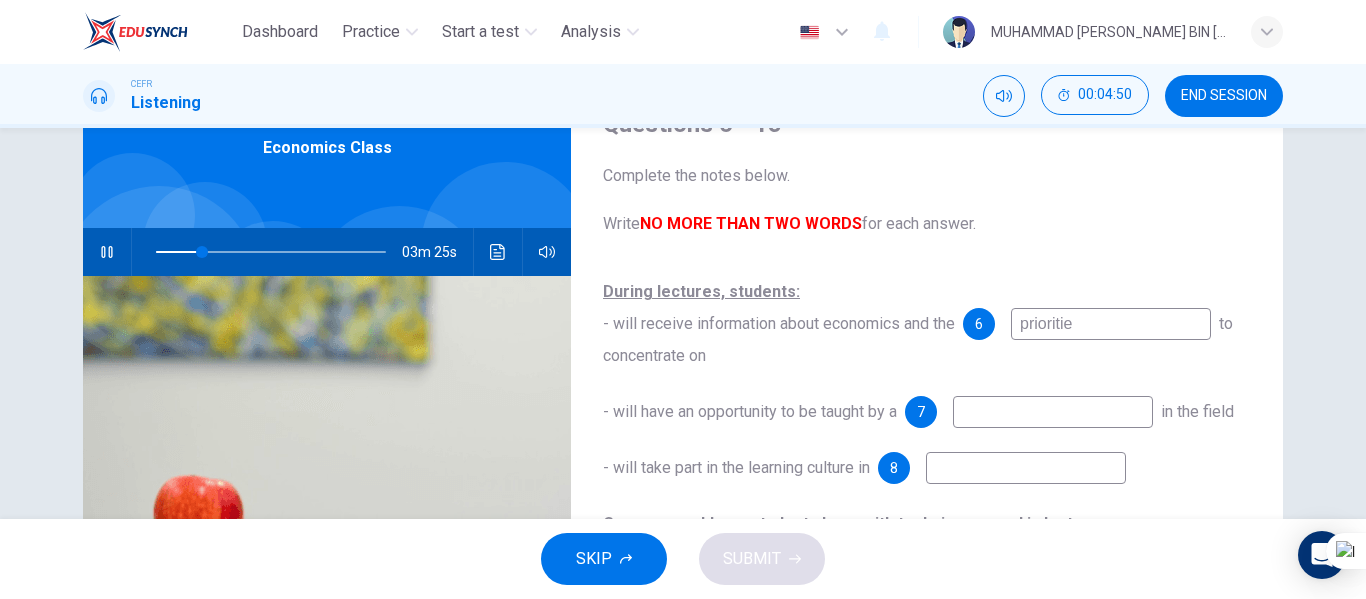 type on "priorities" 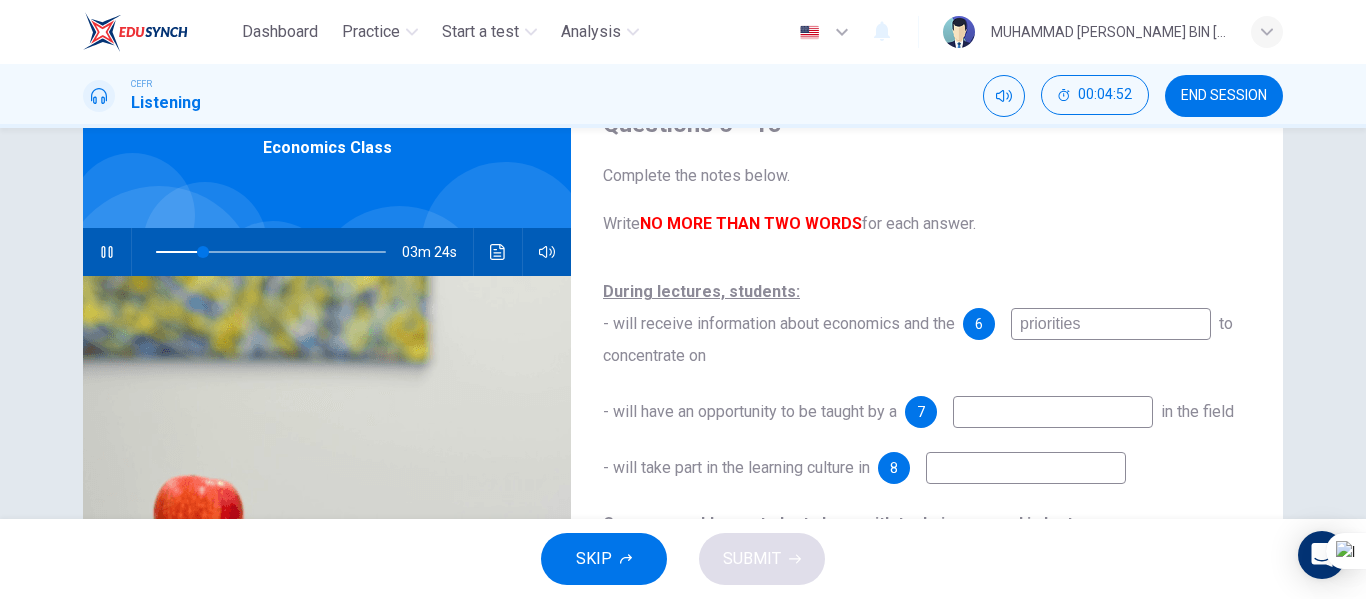 type on "21" 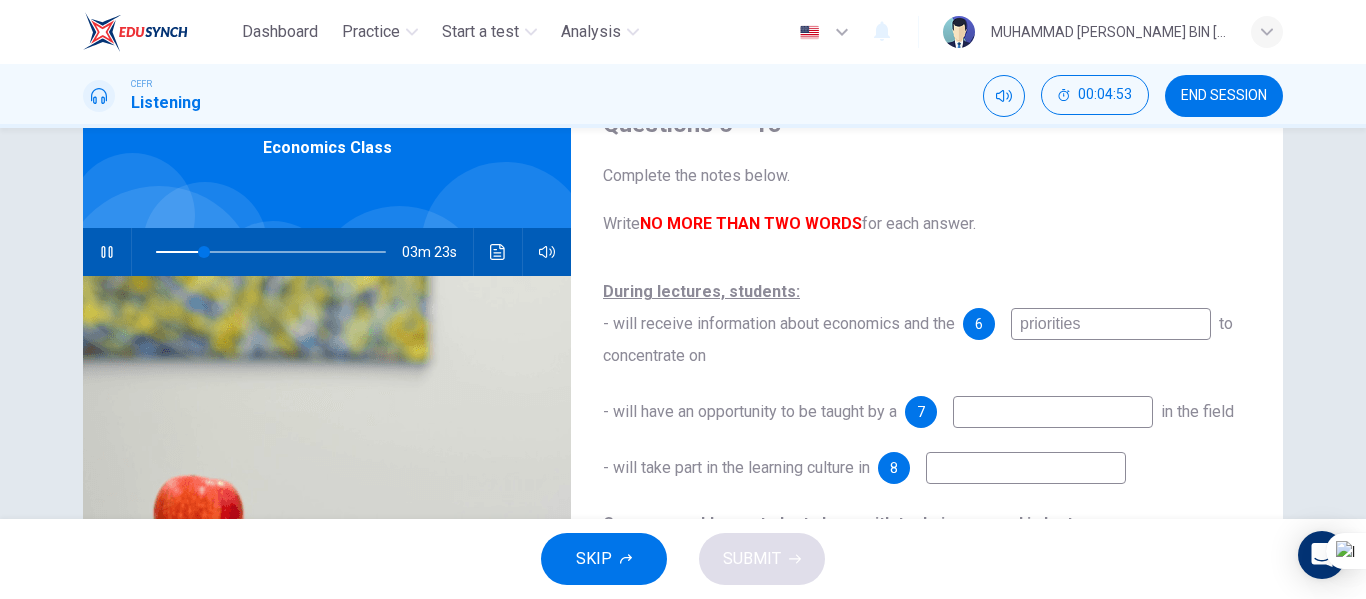 type on "priorities t" 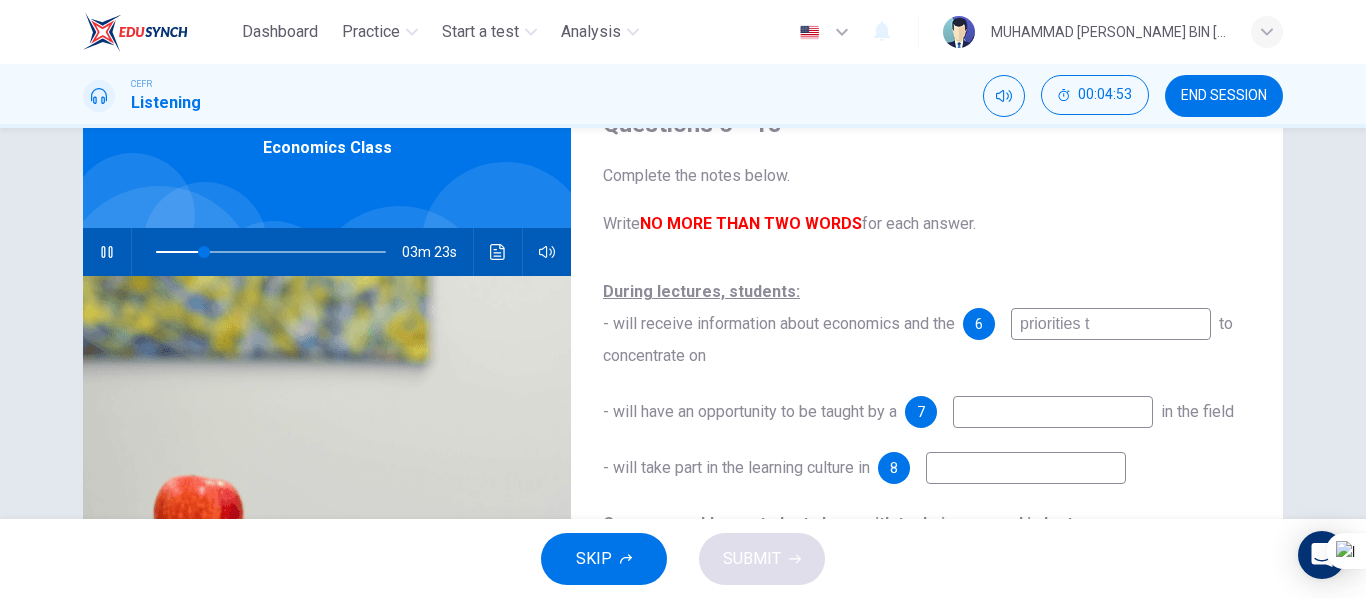 type on "21" 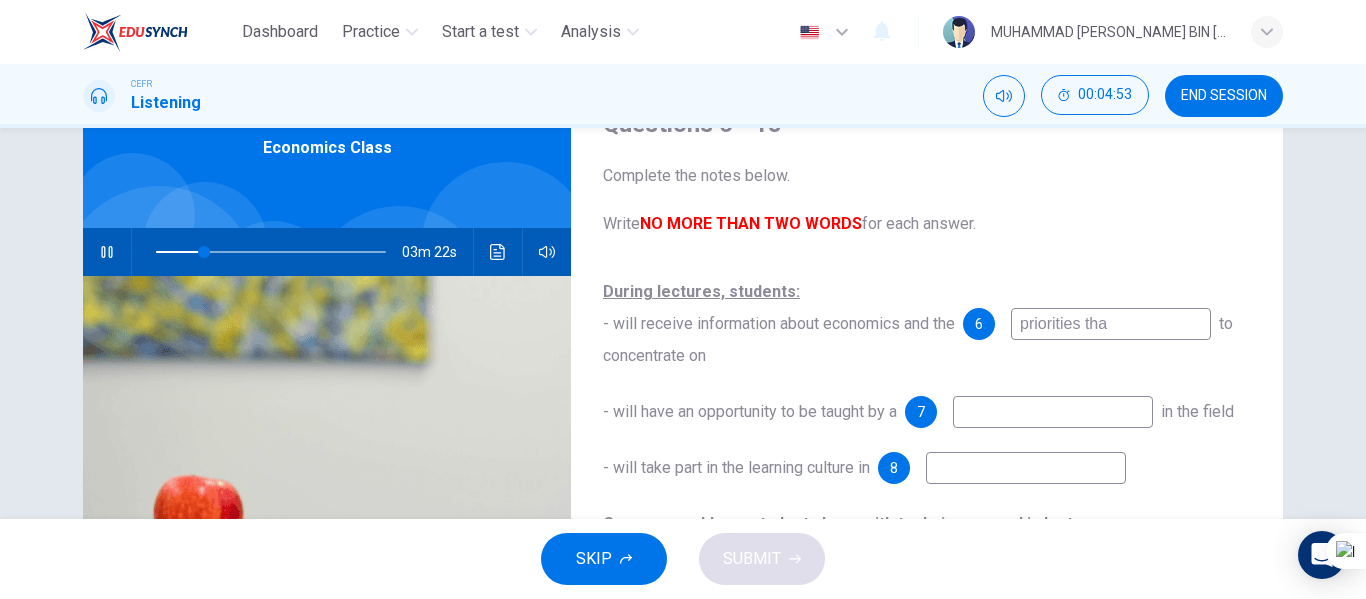 type on "priorities that" 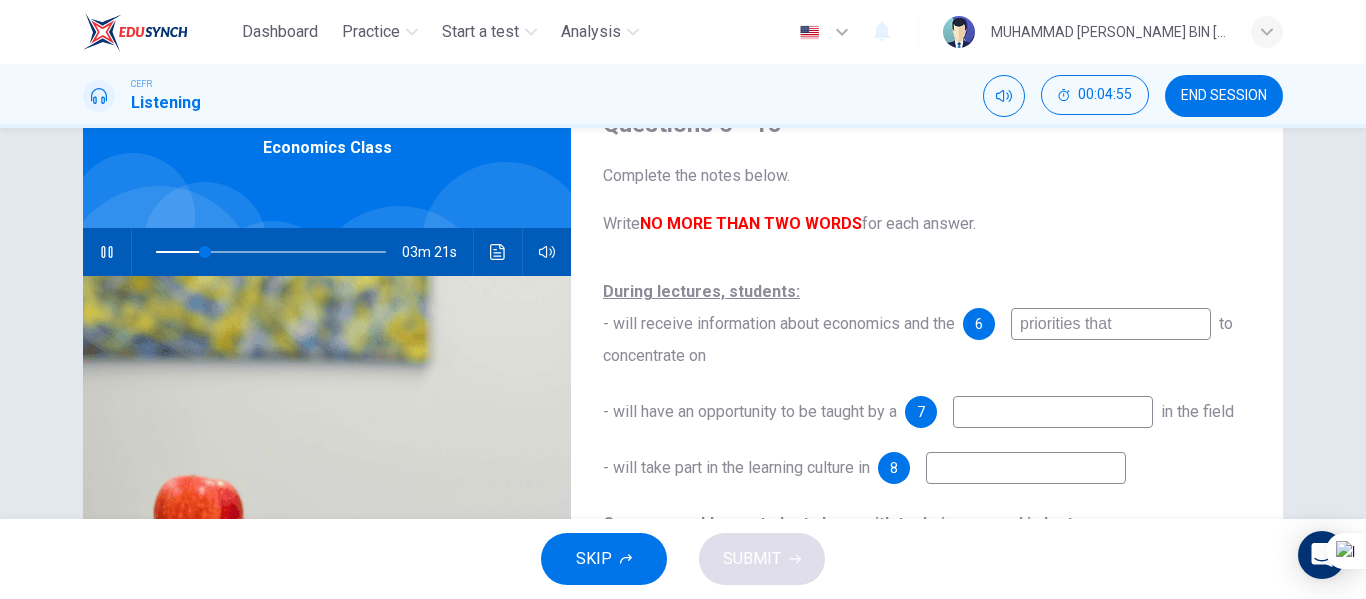 type on "22" 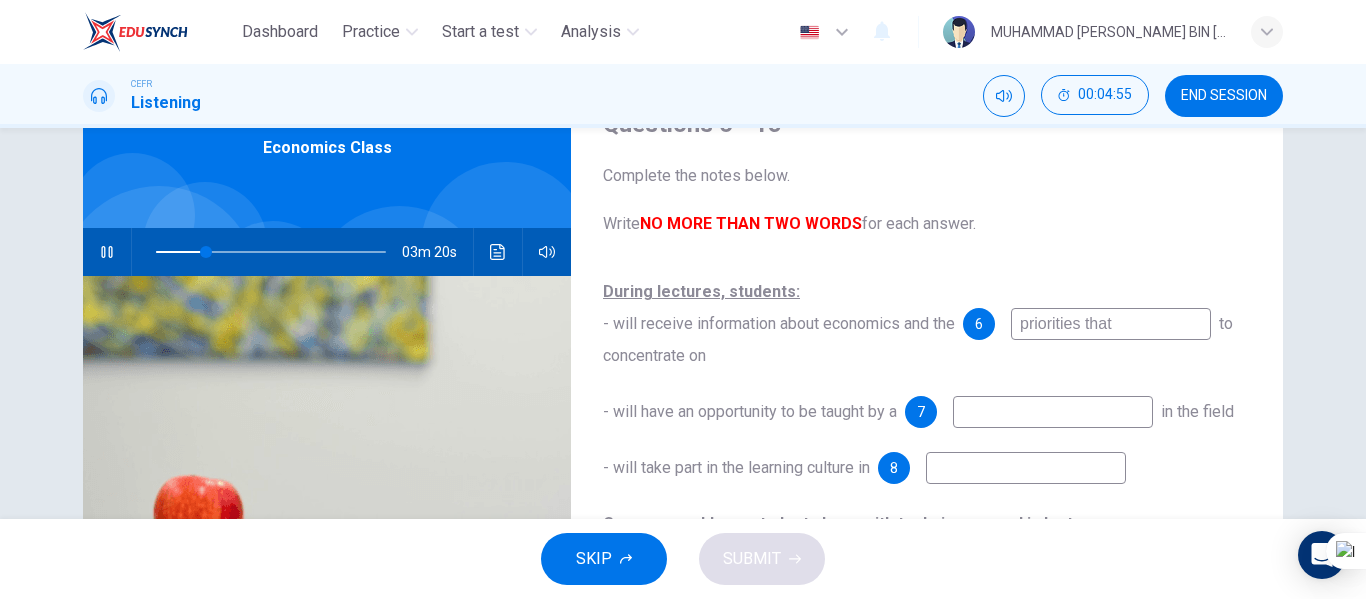 type on "priorities that" 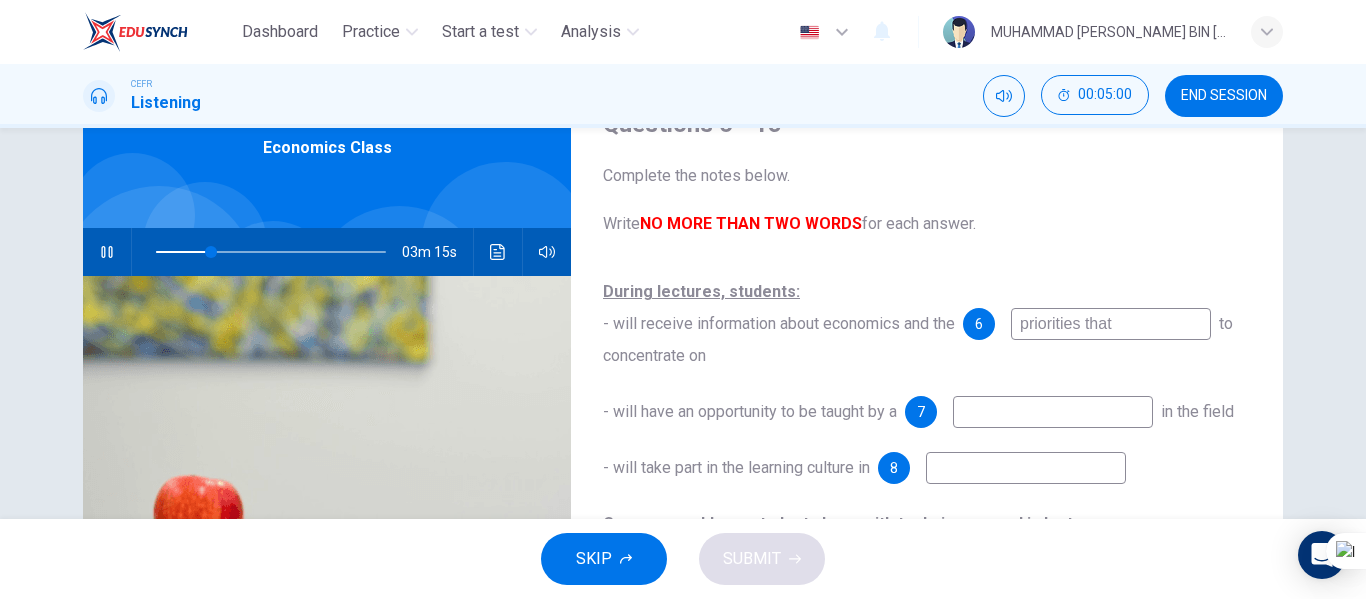 scroll, scrollTop: 100, scrollLeft: 0, axis: vertical 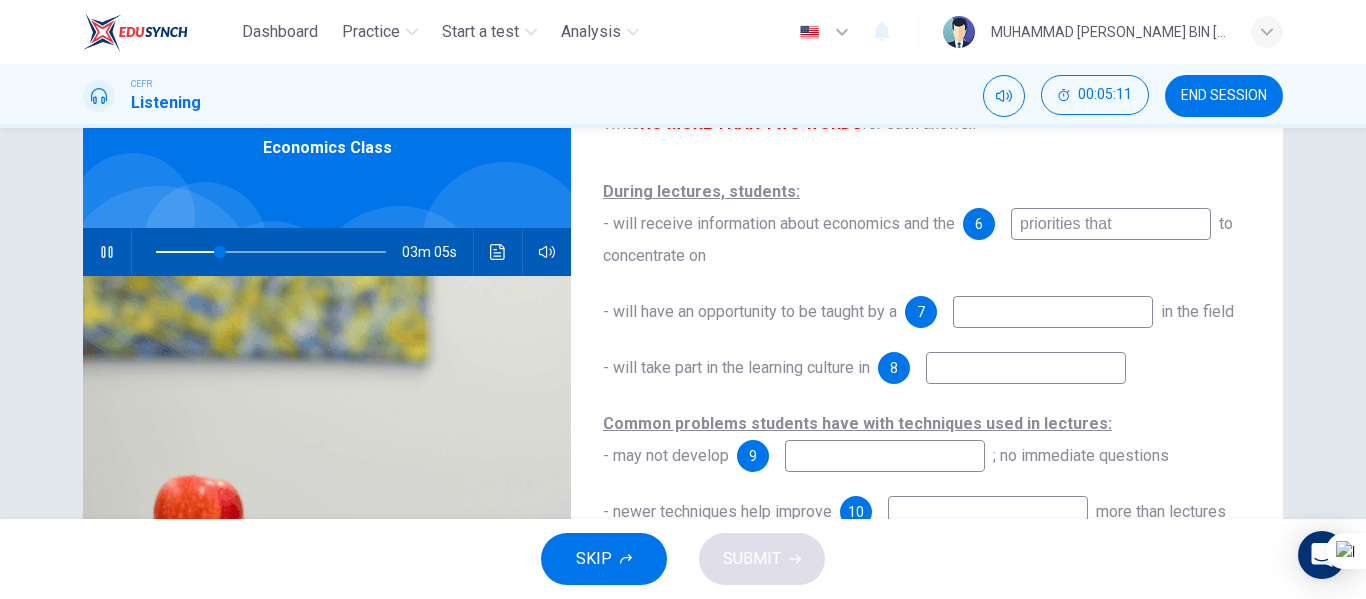 type on "28" 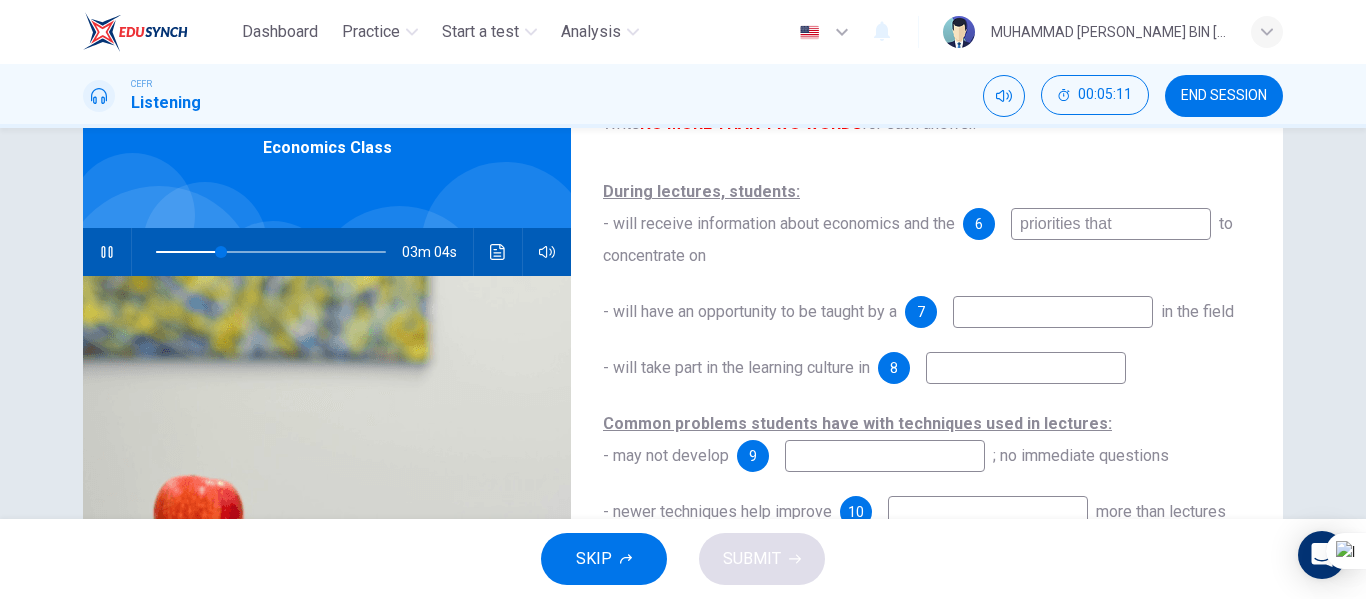 type on "priorities that" 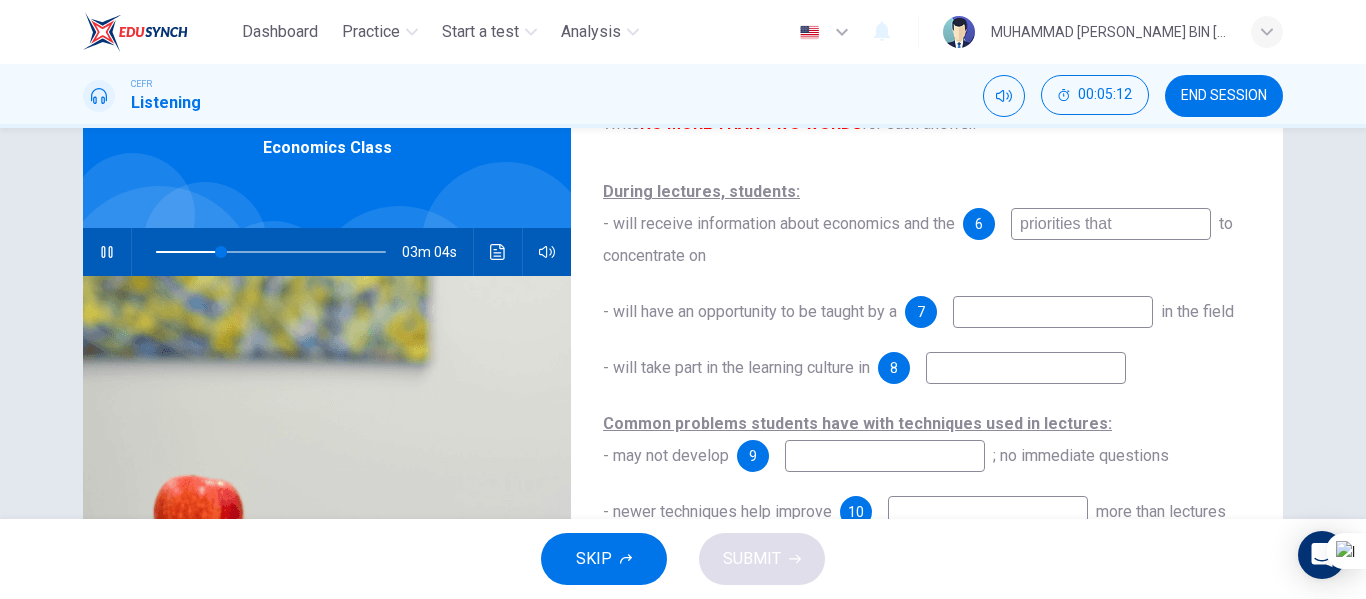 type on "28" 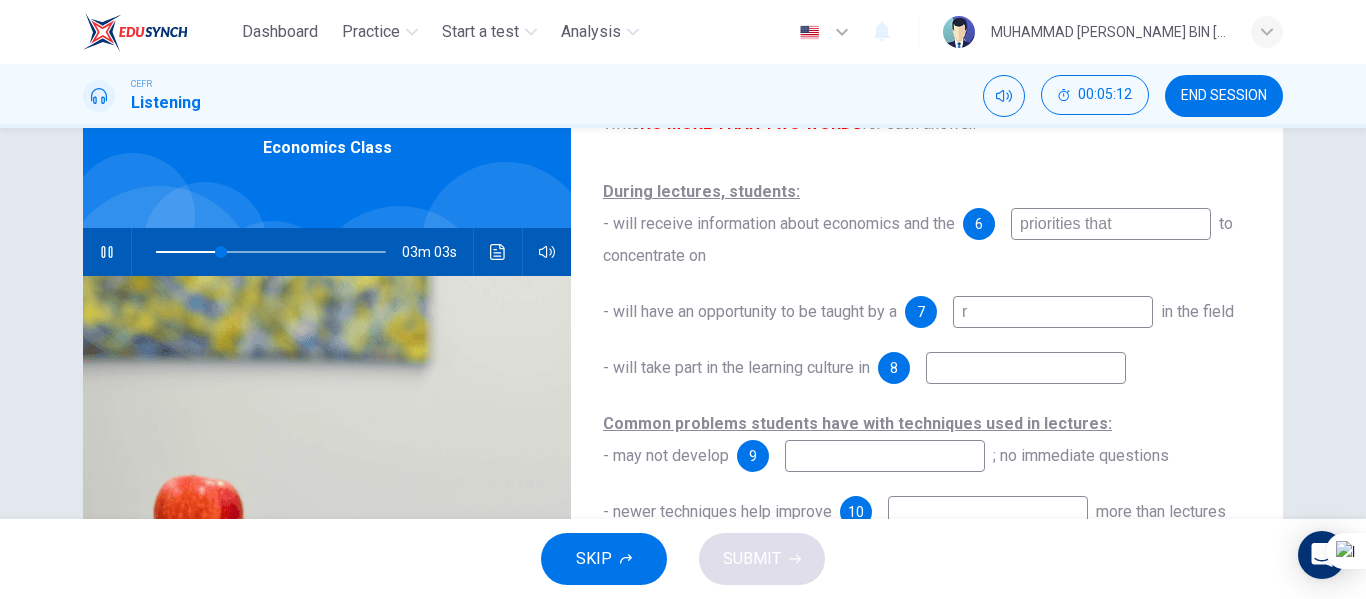 type on "re" 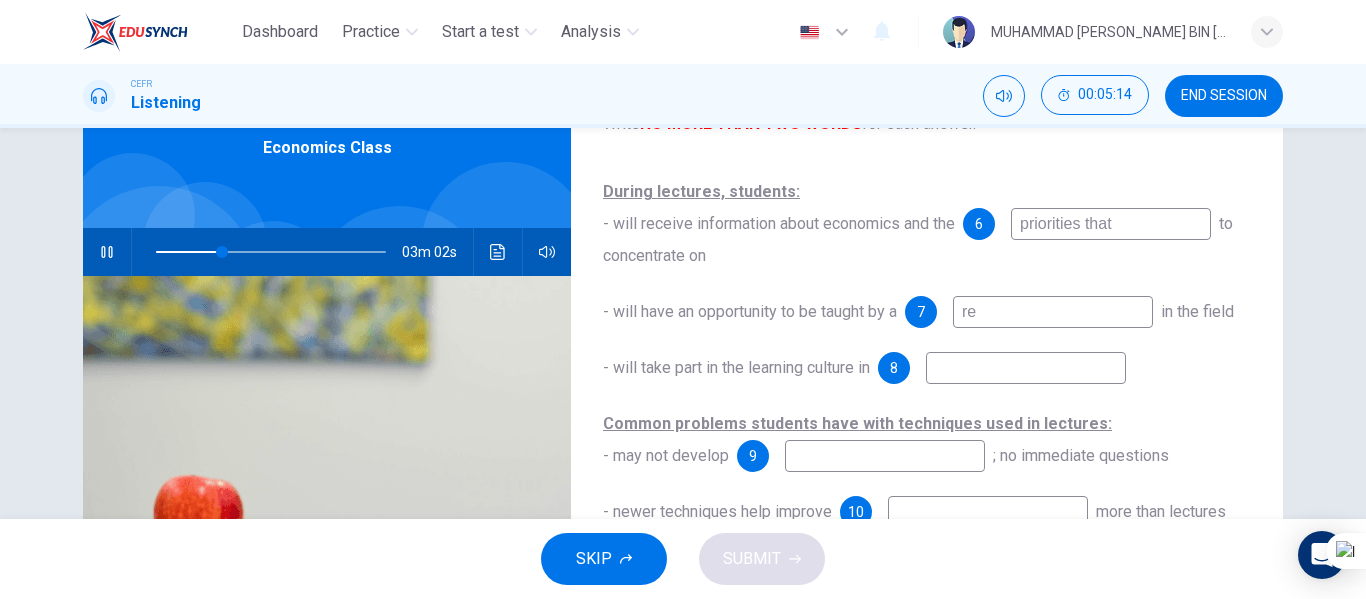 type on "29" 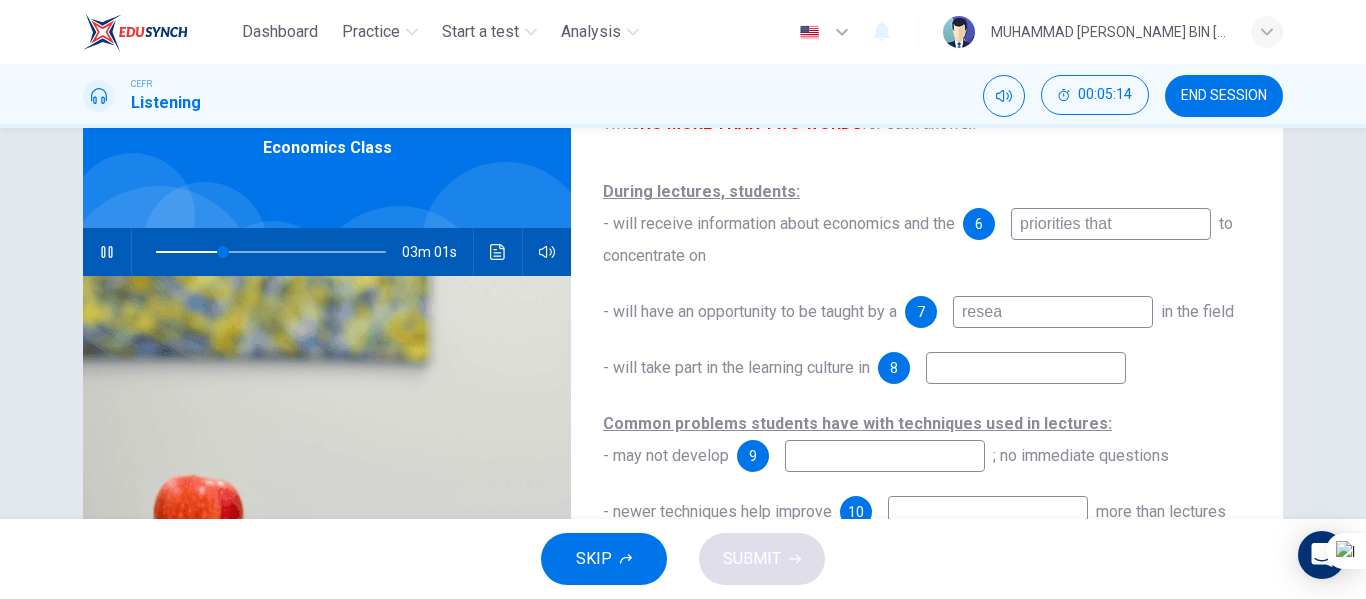 type on "resear" 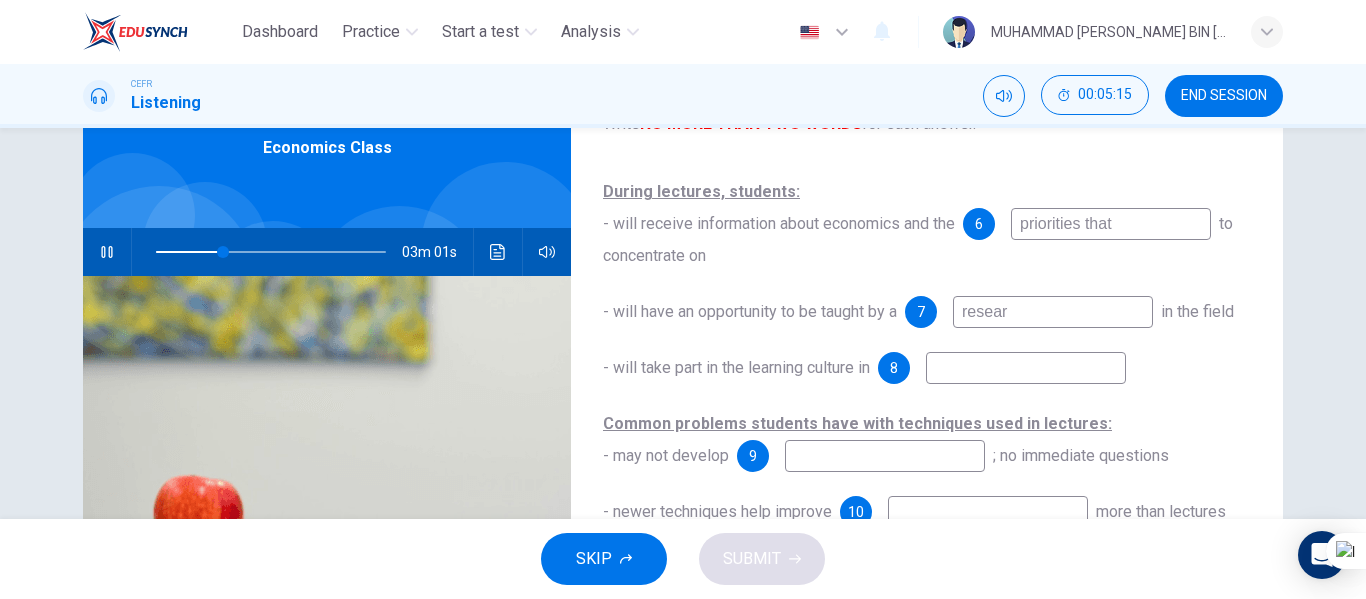 type on "30" 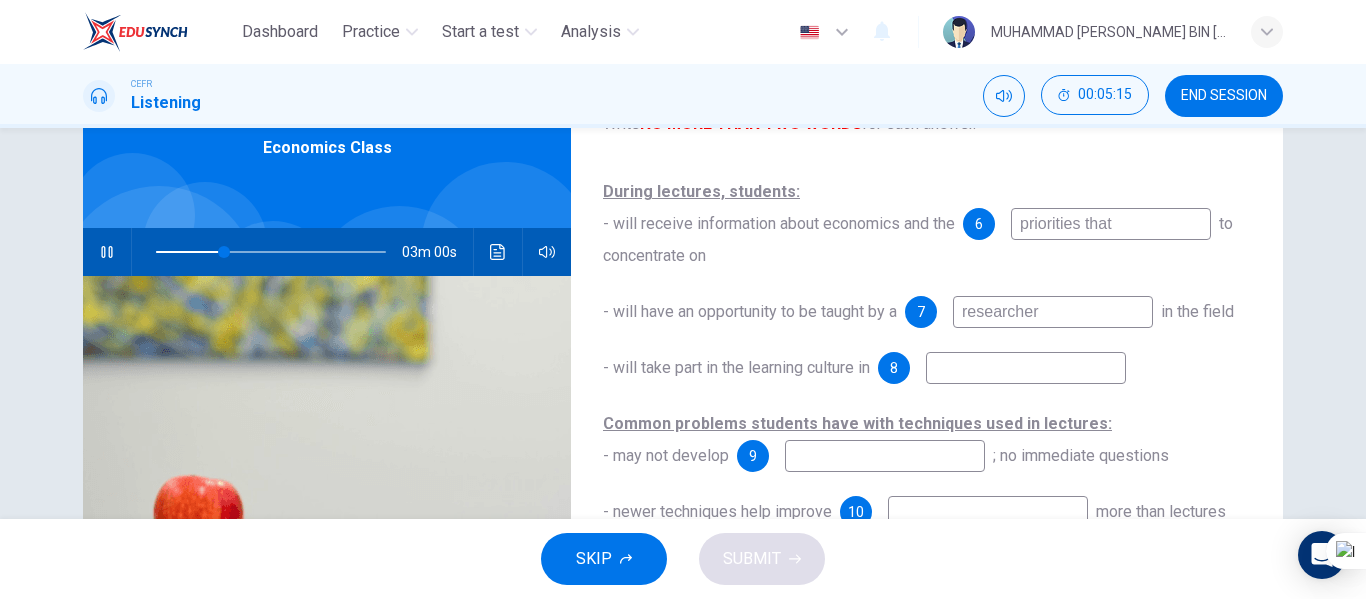 type on "researcher" 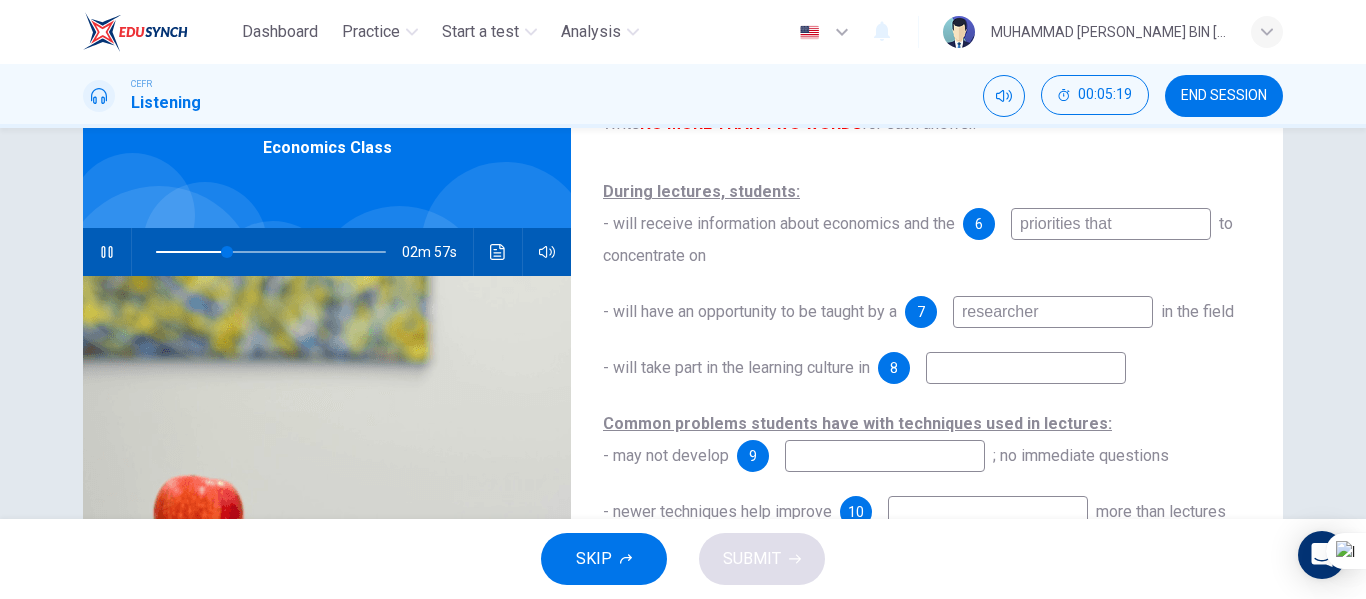 type on "31" 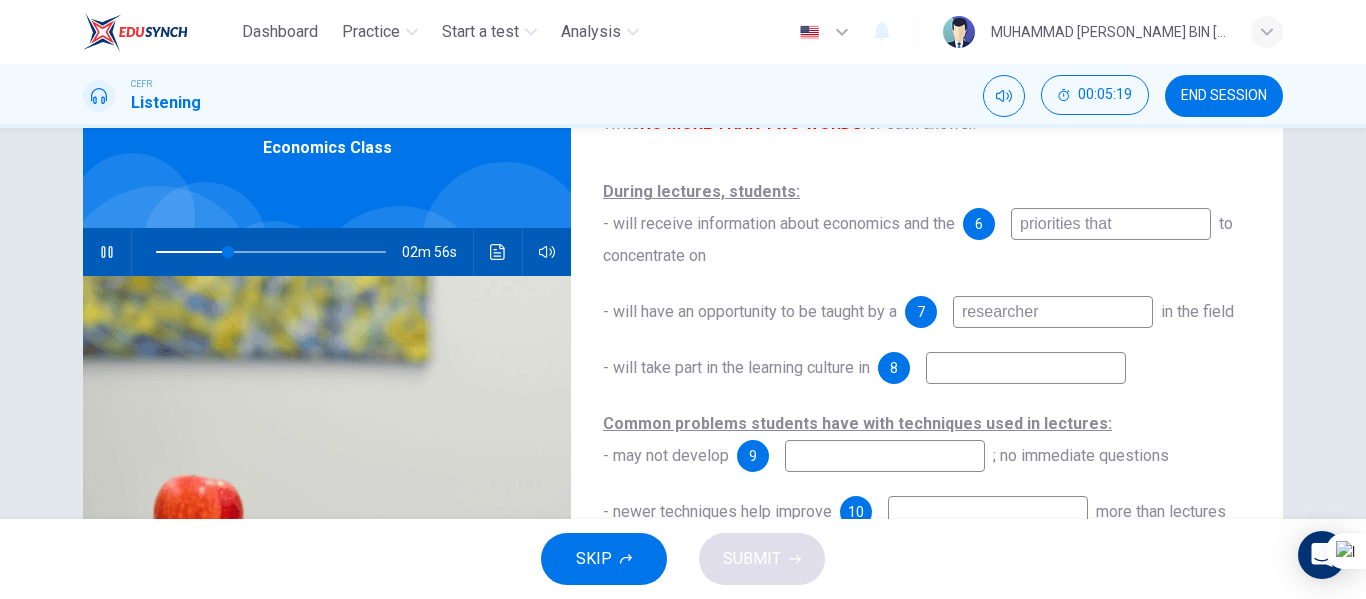 type on "researcher" 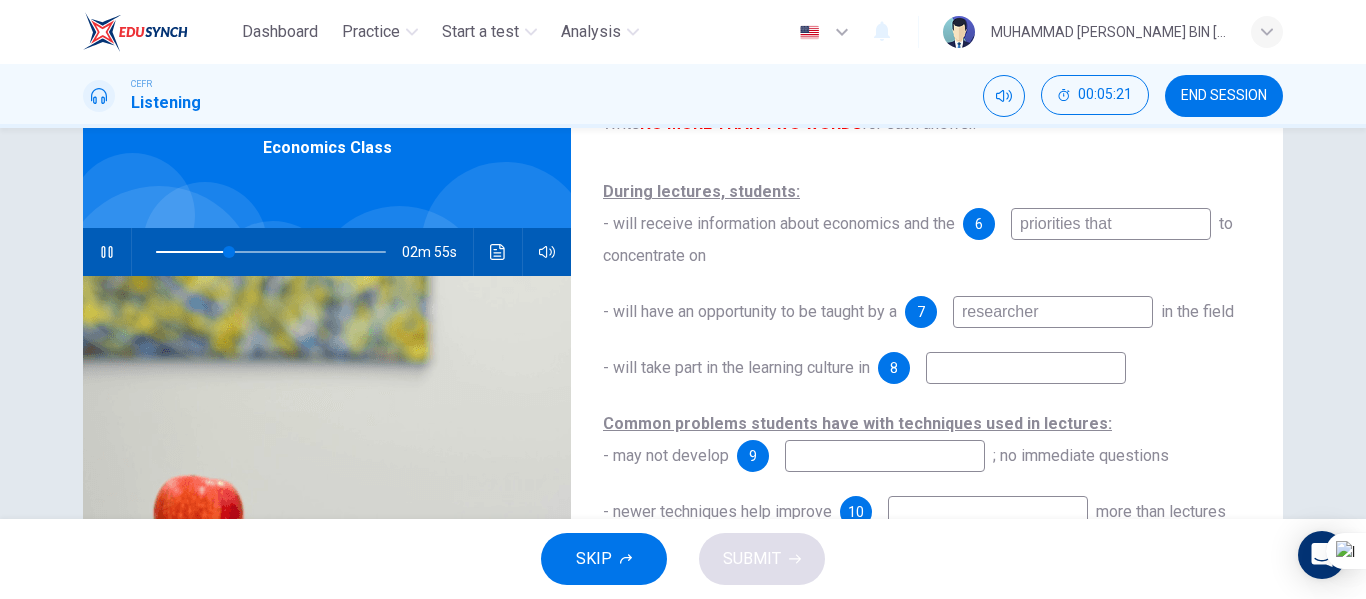 type on "32" 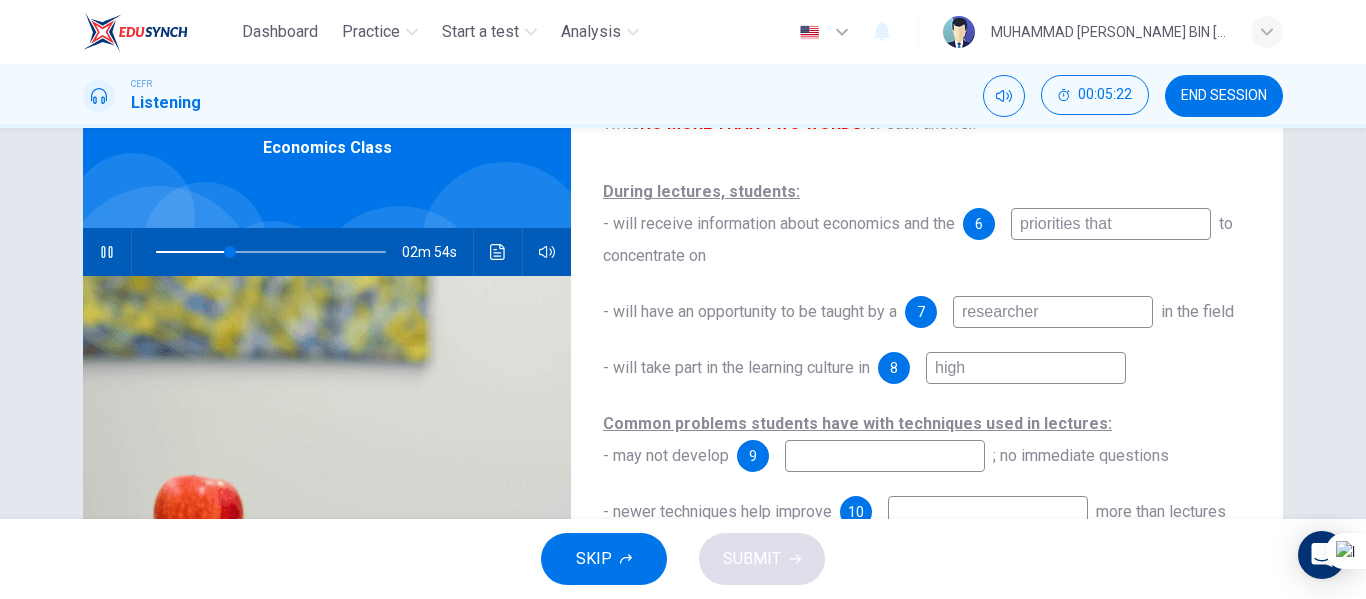 type on "high" 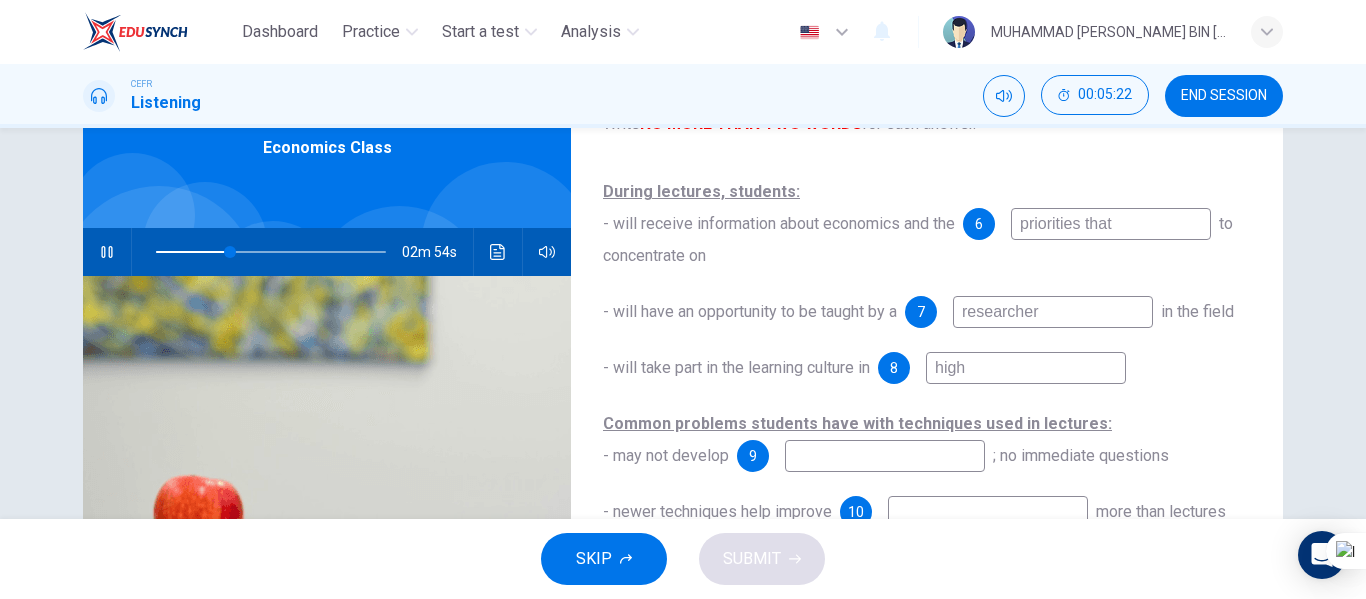 type on "32" 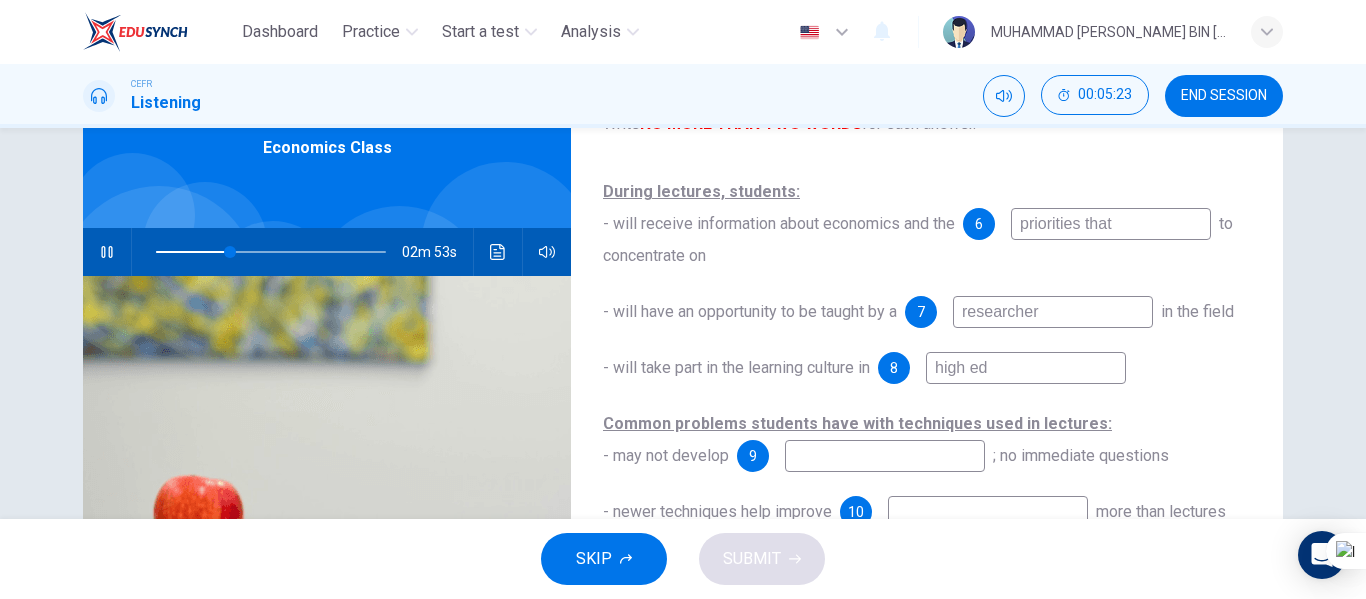 type on "high edu" 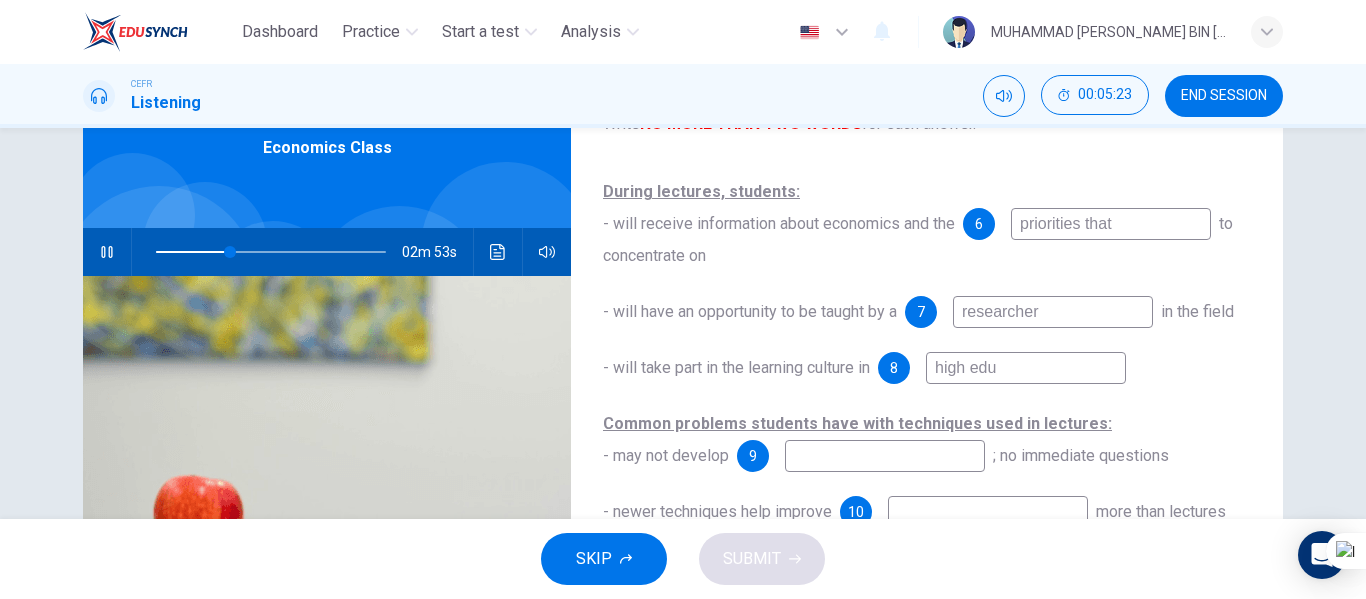 type on "33" 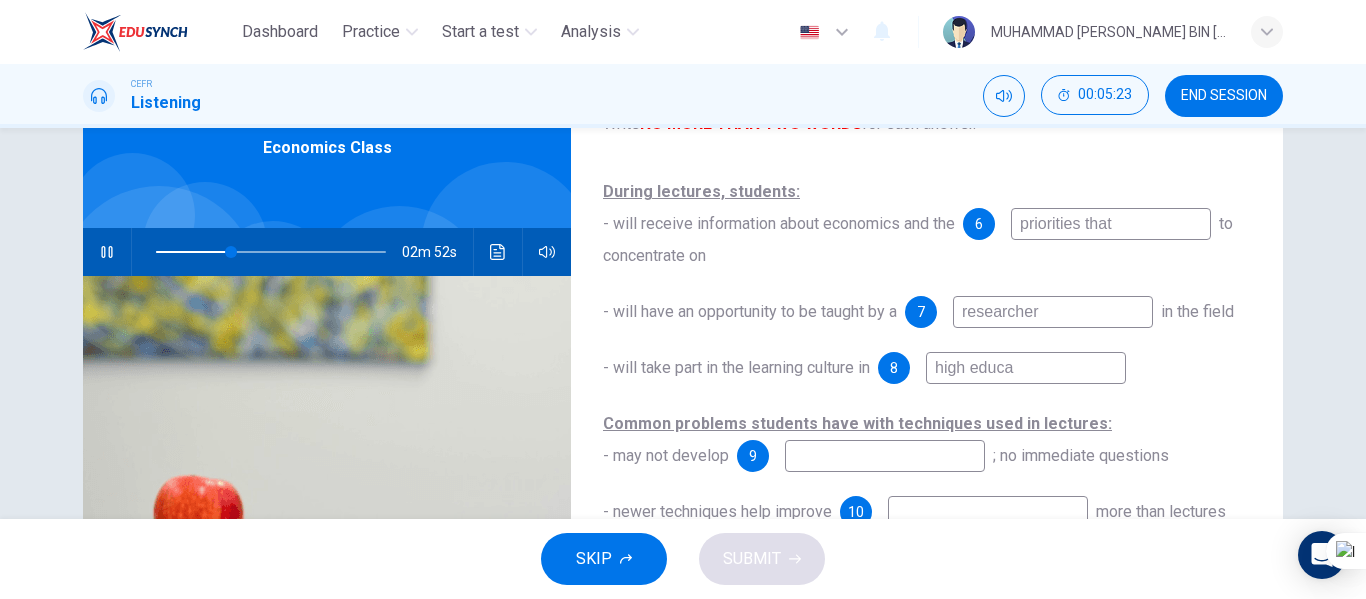 type on "high educat" 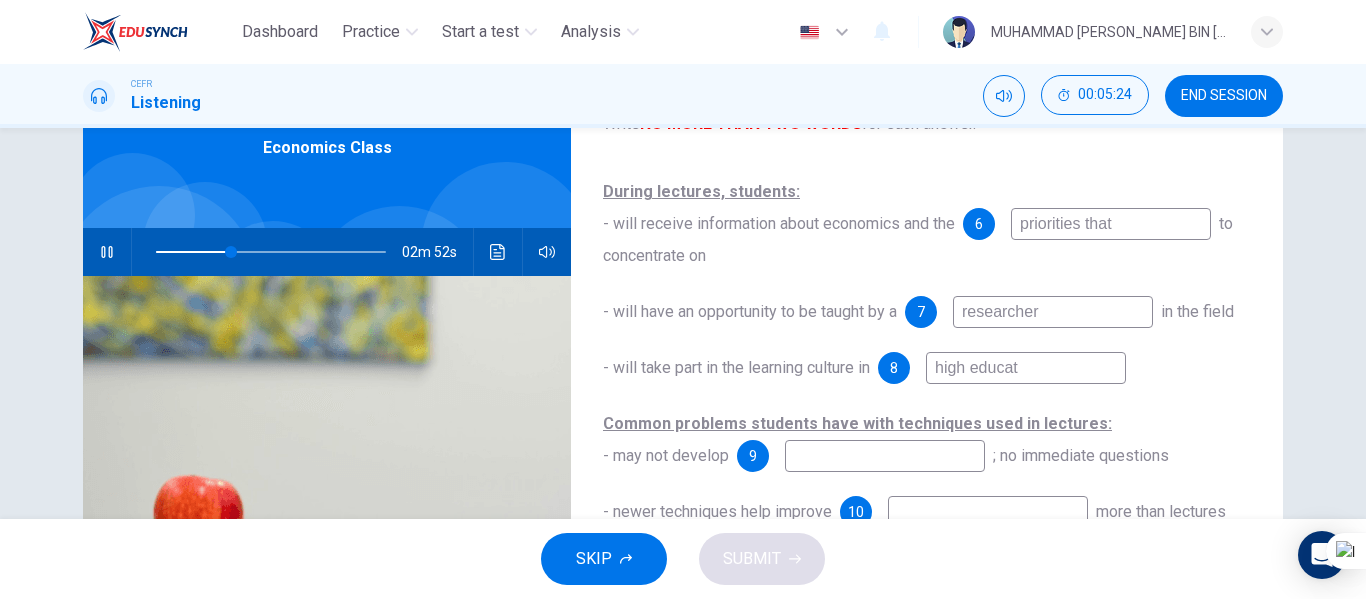 type on "33" 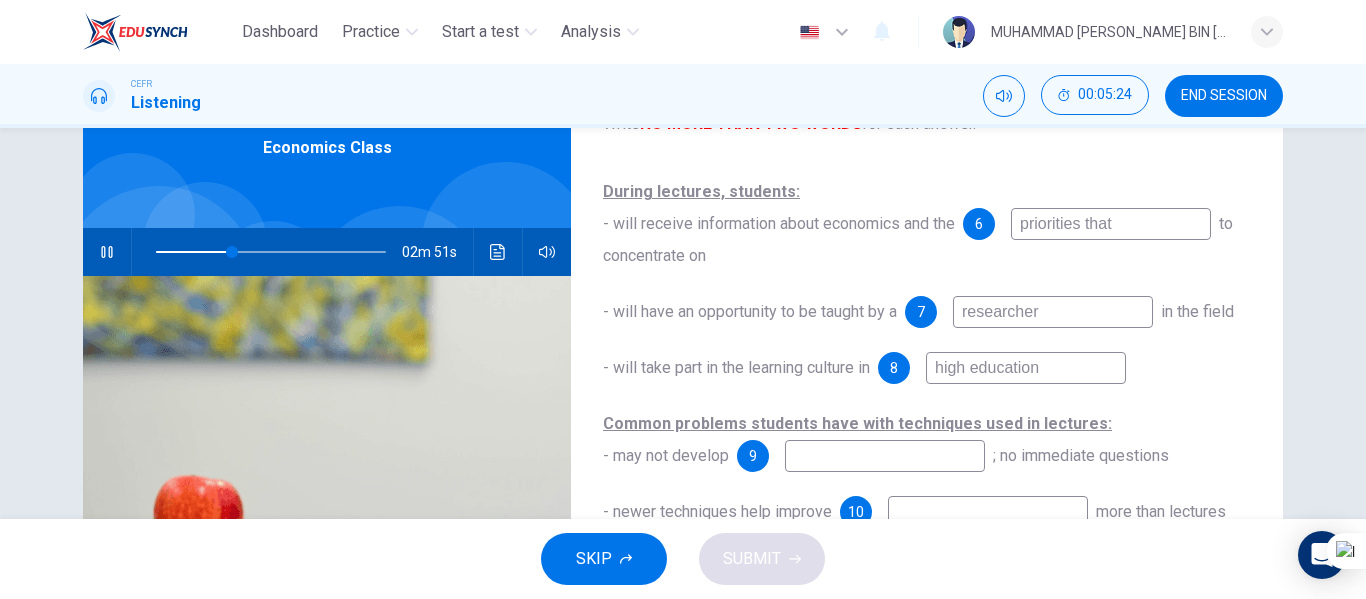 type on "high education" 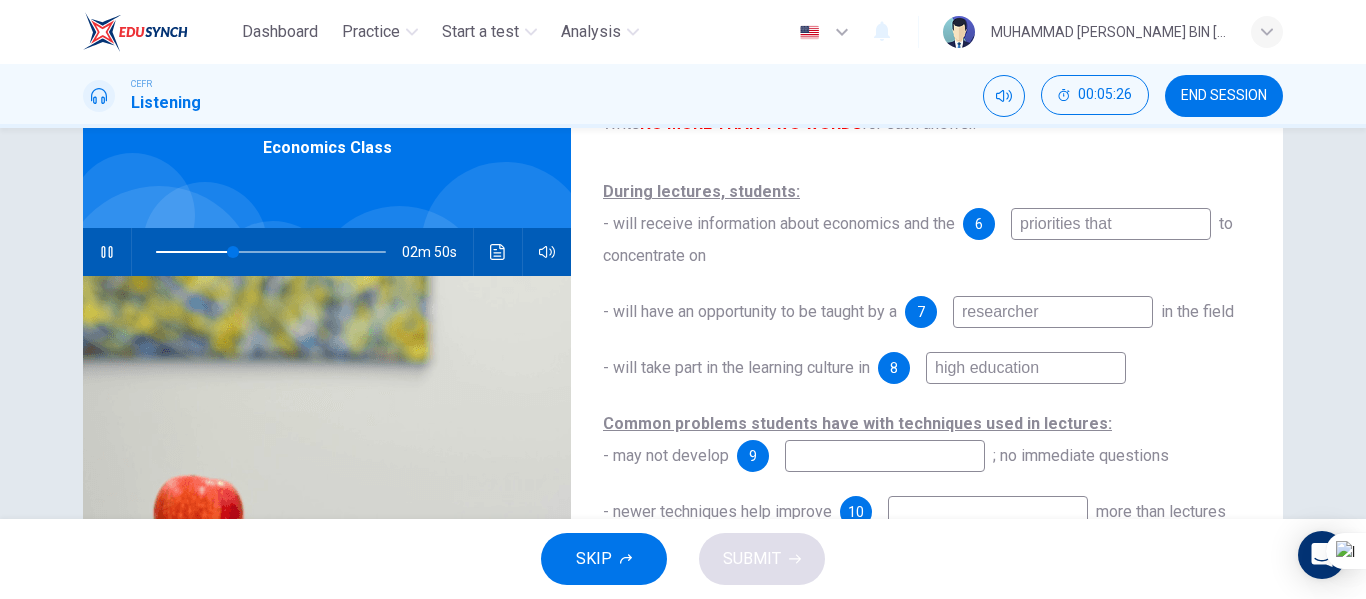 scroll, scrollTop: 200, scrollLeft: 0, axis: vertical 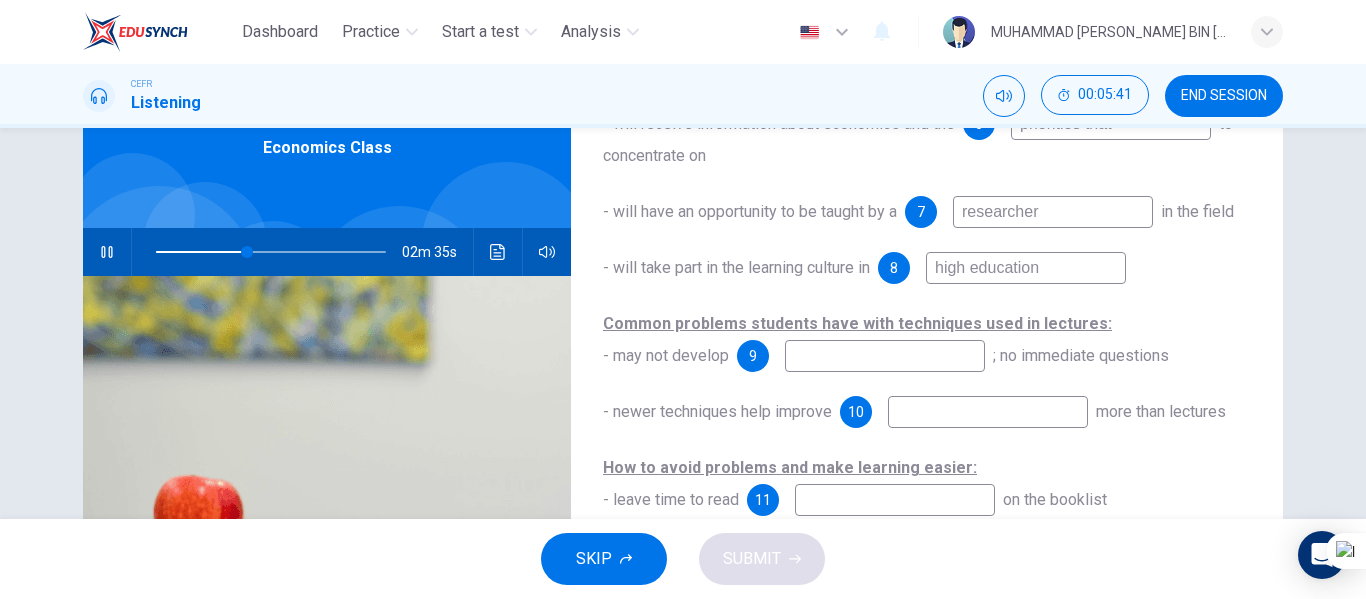 type on "40" 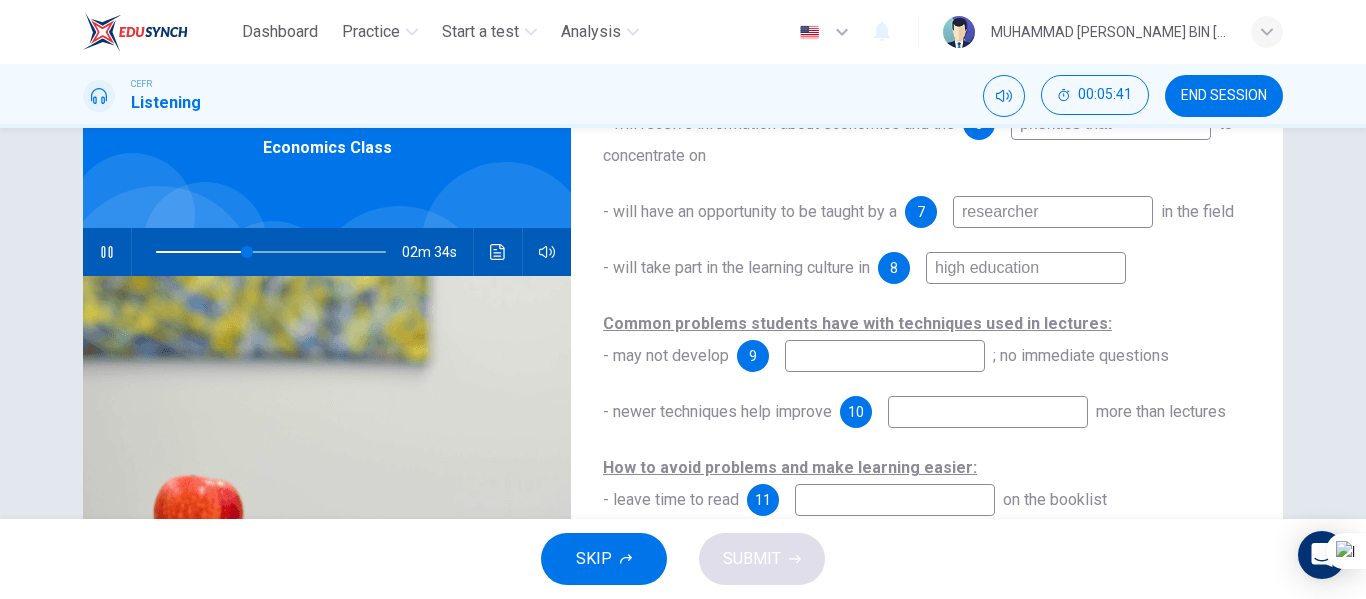 type on "high education" 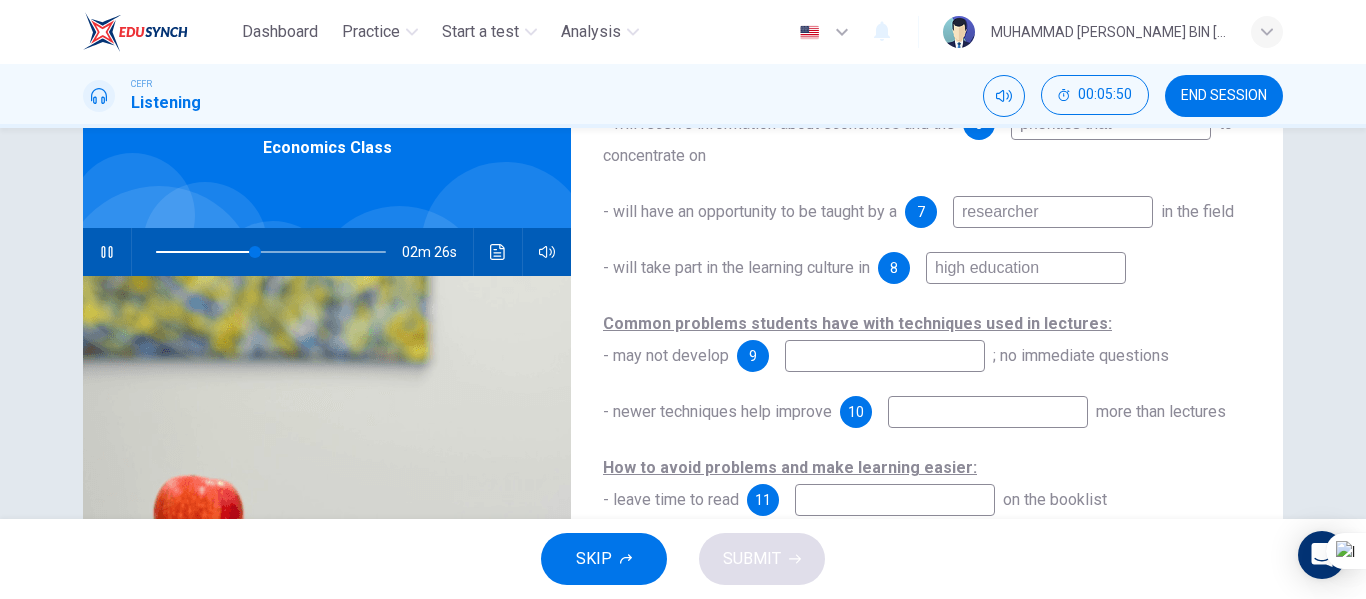 type on "43" 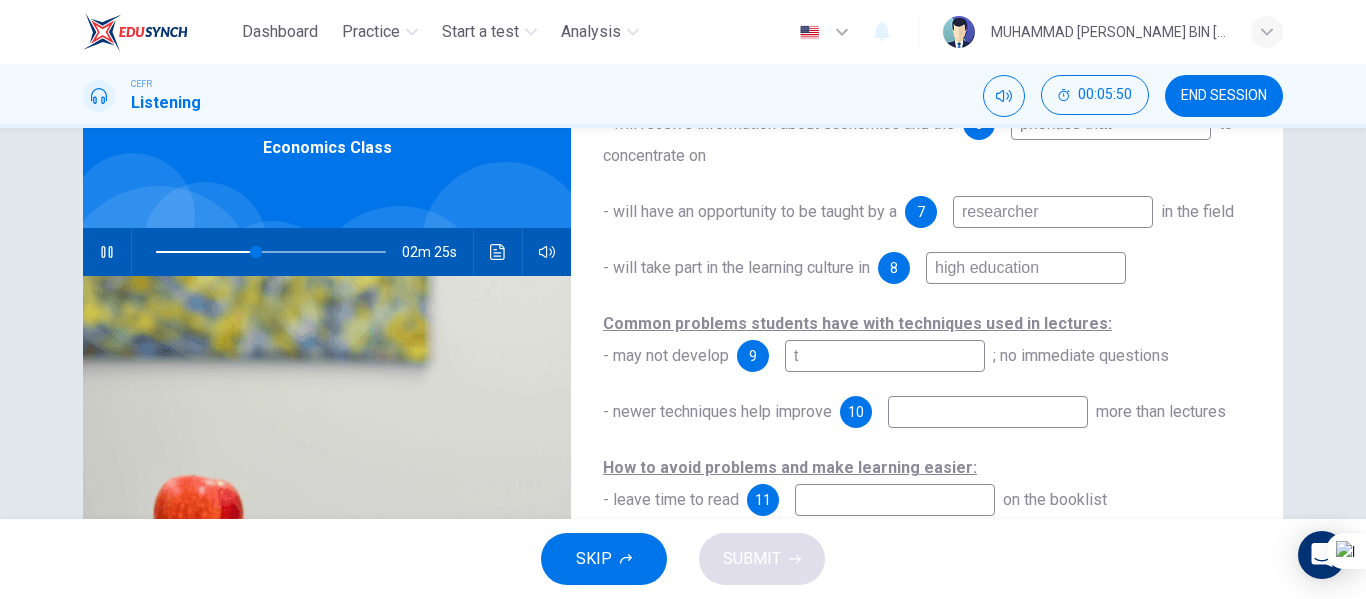 type on "te" 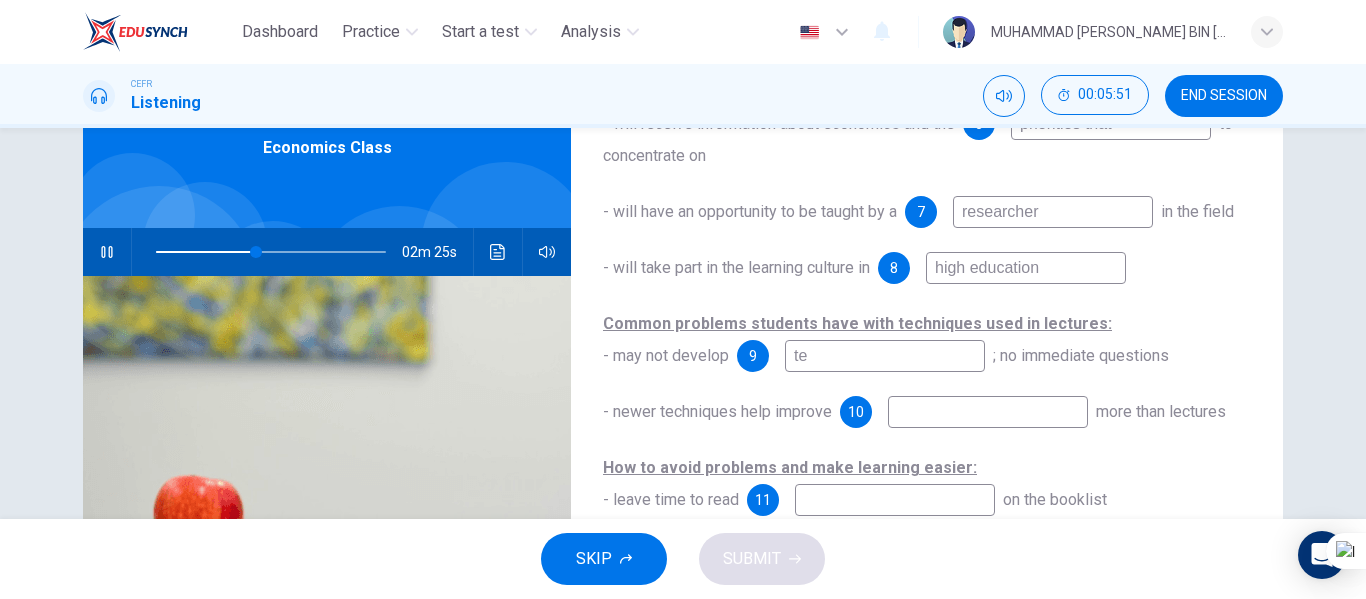 type on "44" 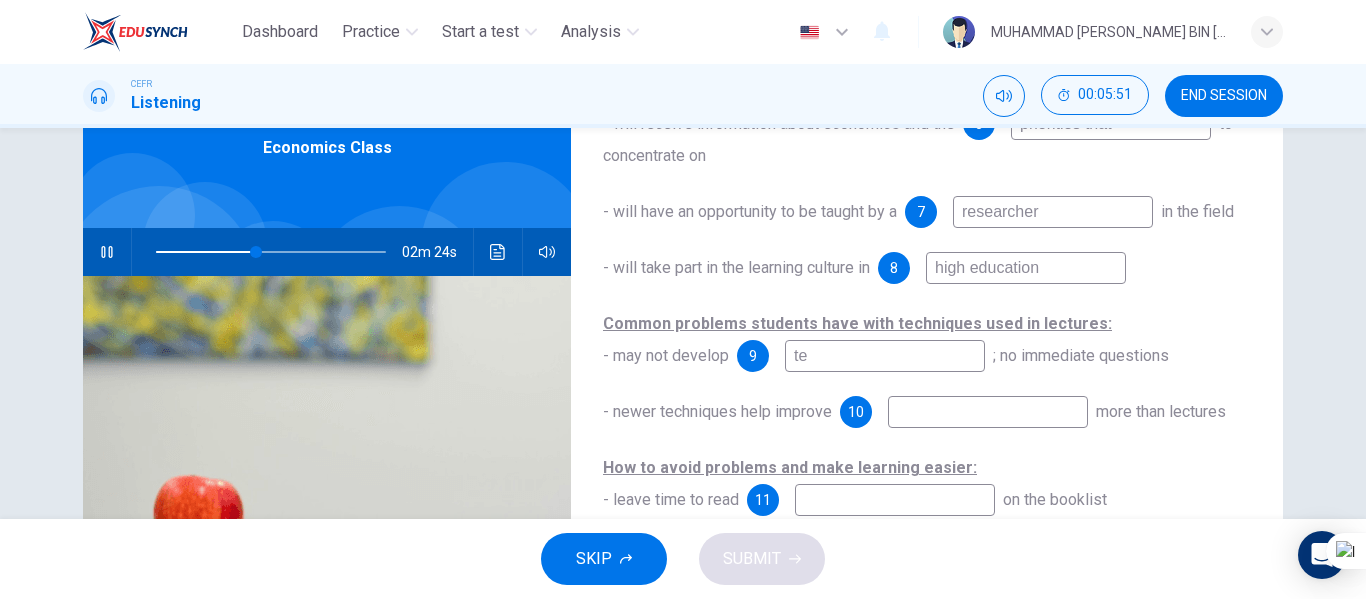 type on "t" 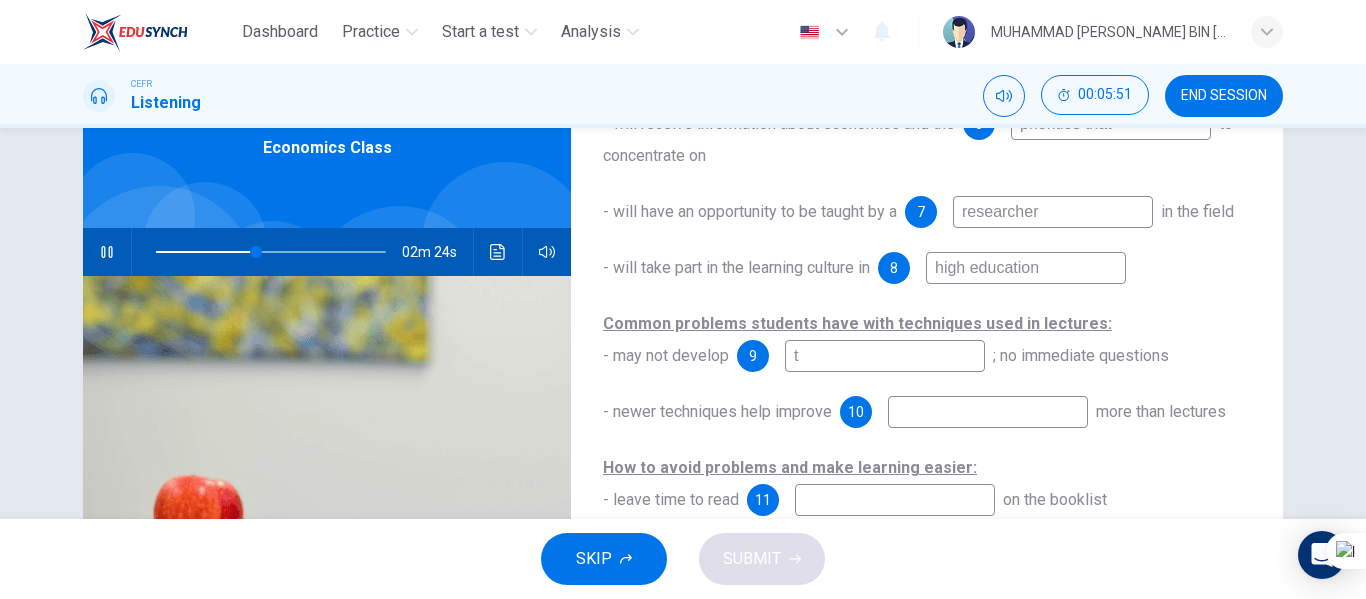 type 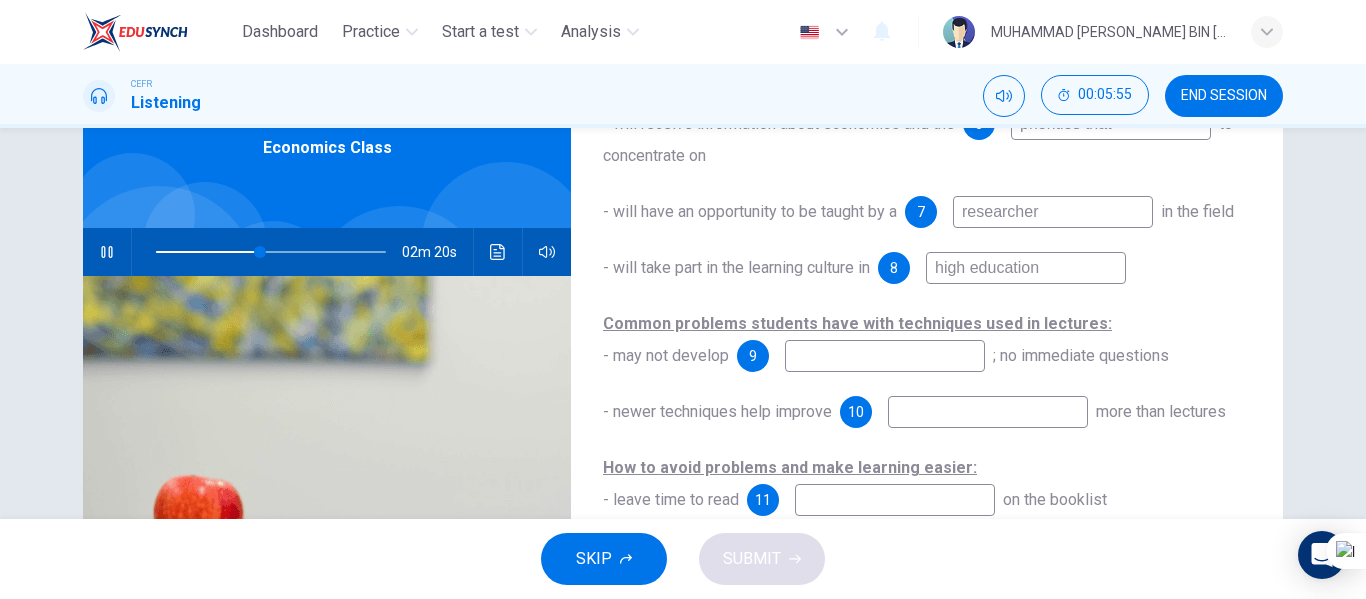 click at bounding box center (988, 412) 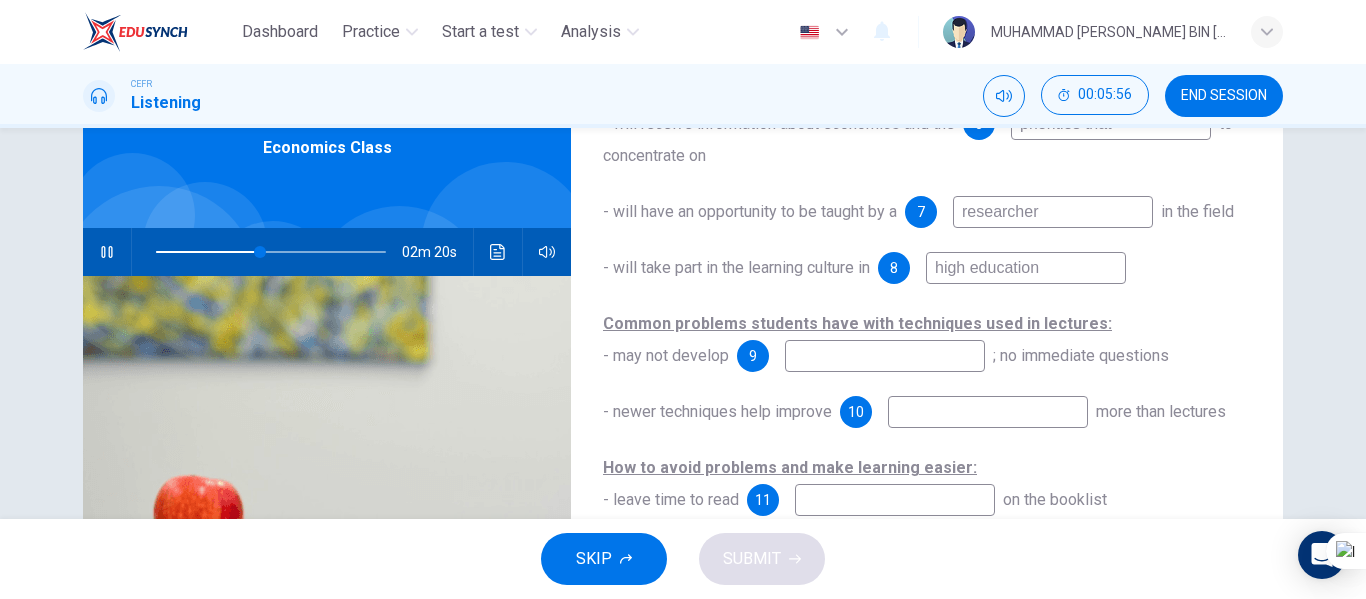 type on "46" 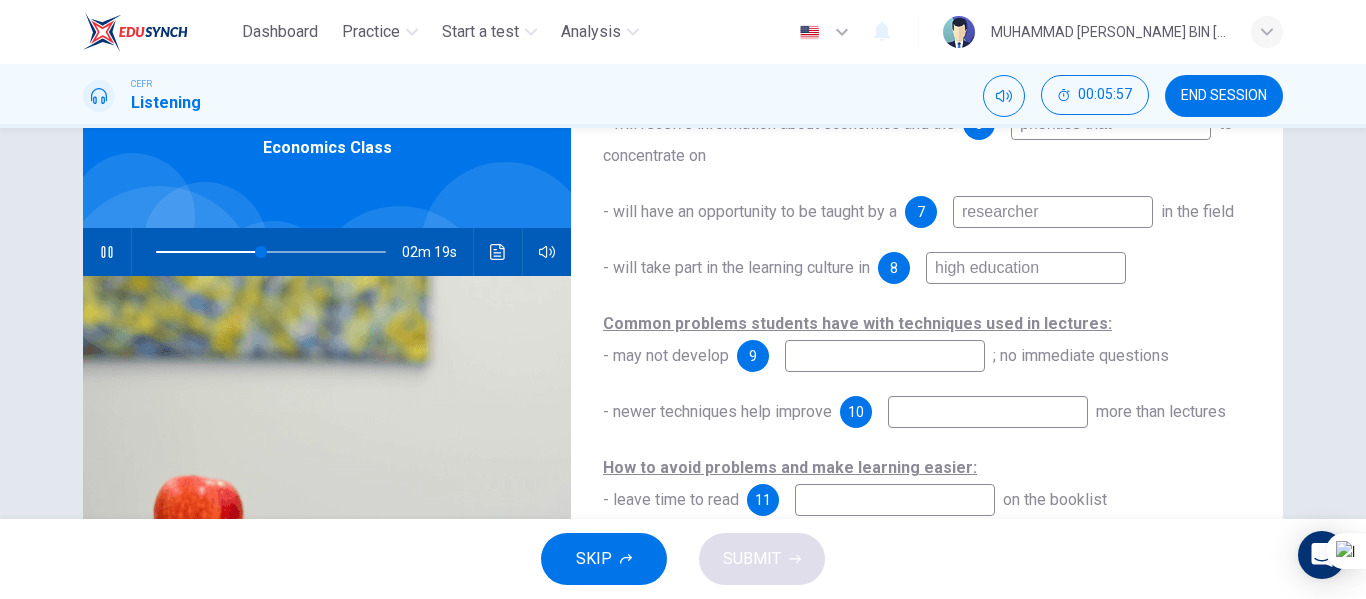 type on "u" 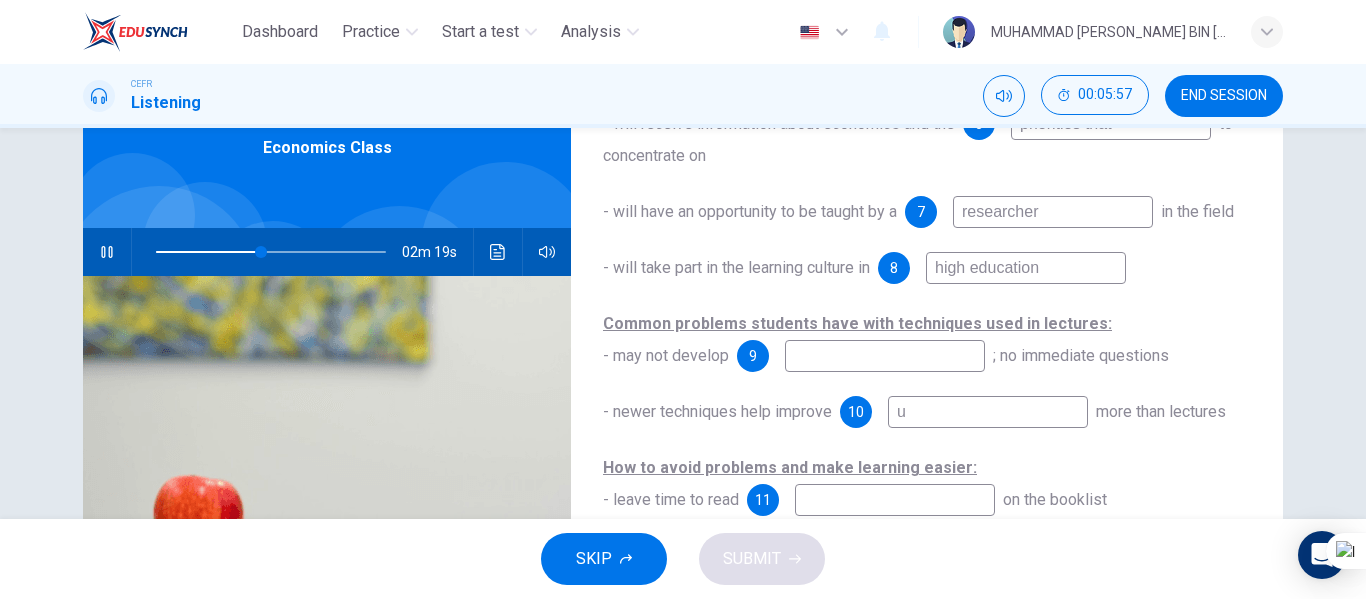 type on "46" 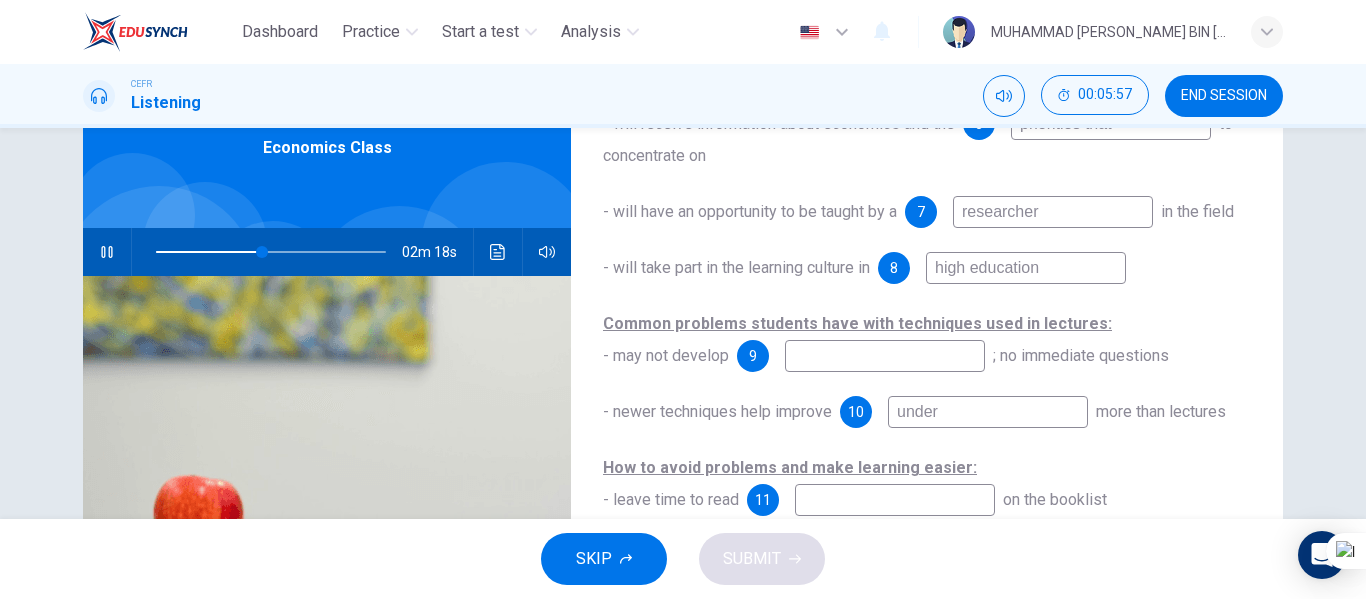 type on "unders" 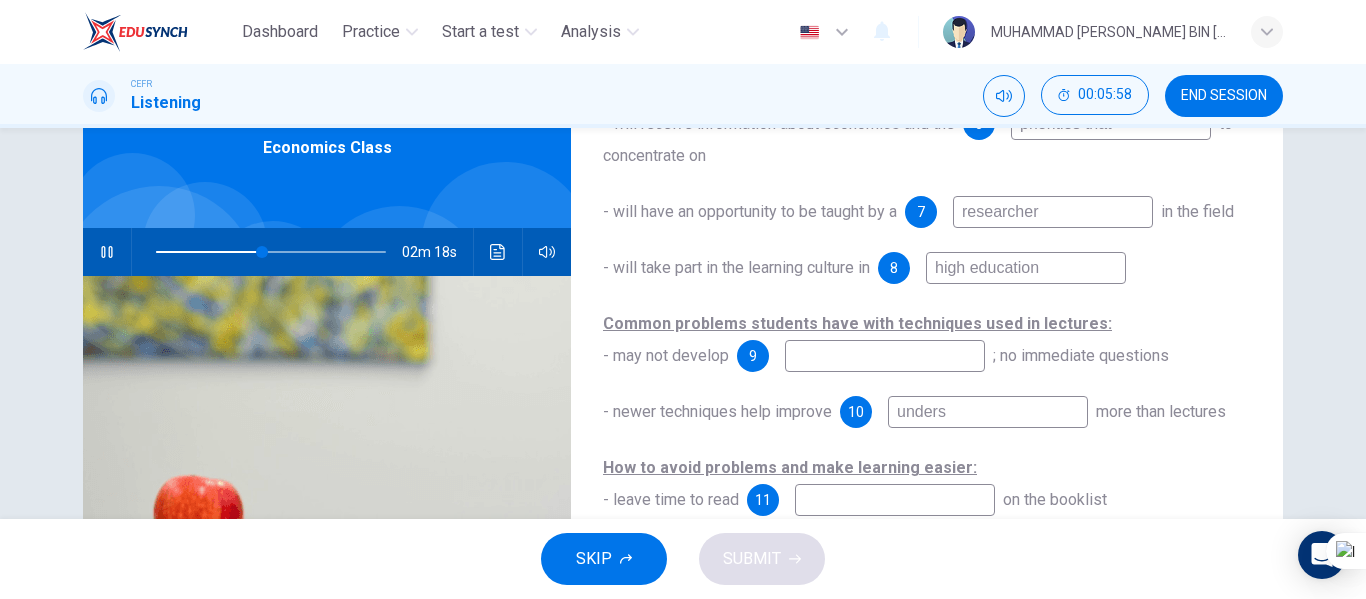type on "46" 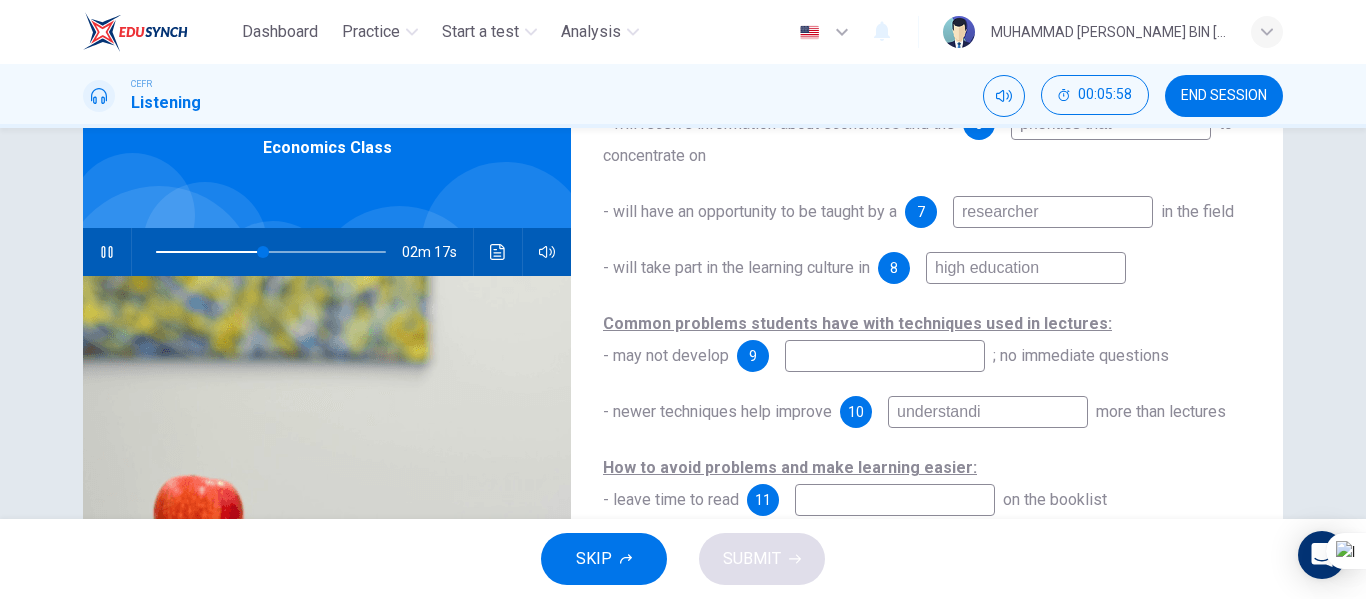 type on "understandin" 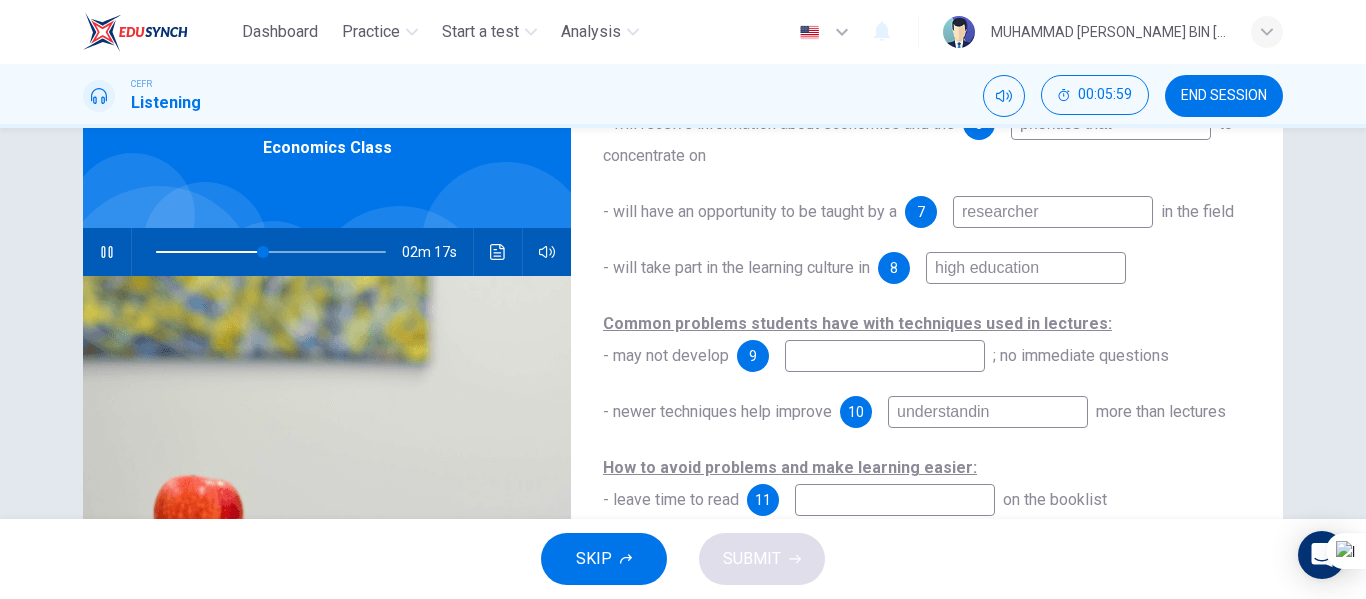 type on "47" 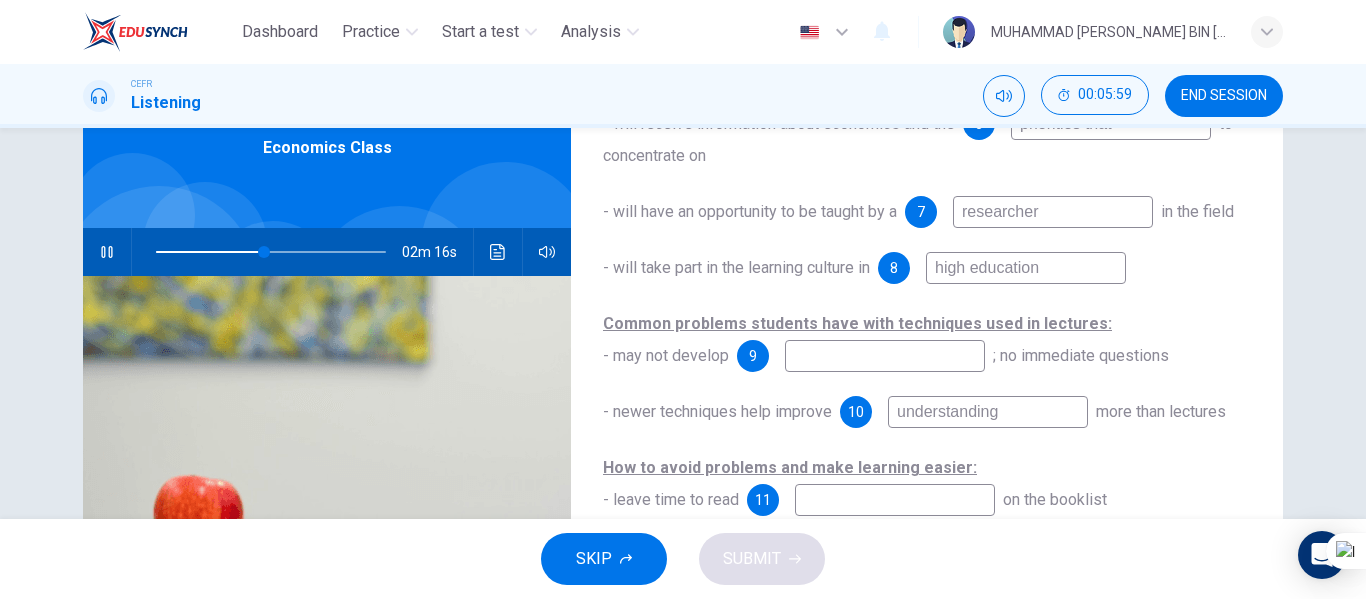 type on "understanding" 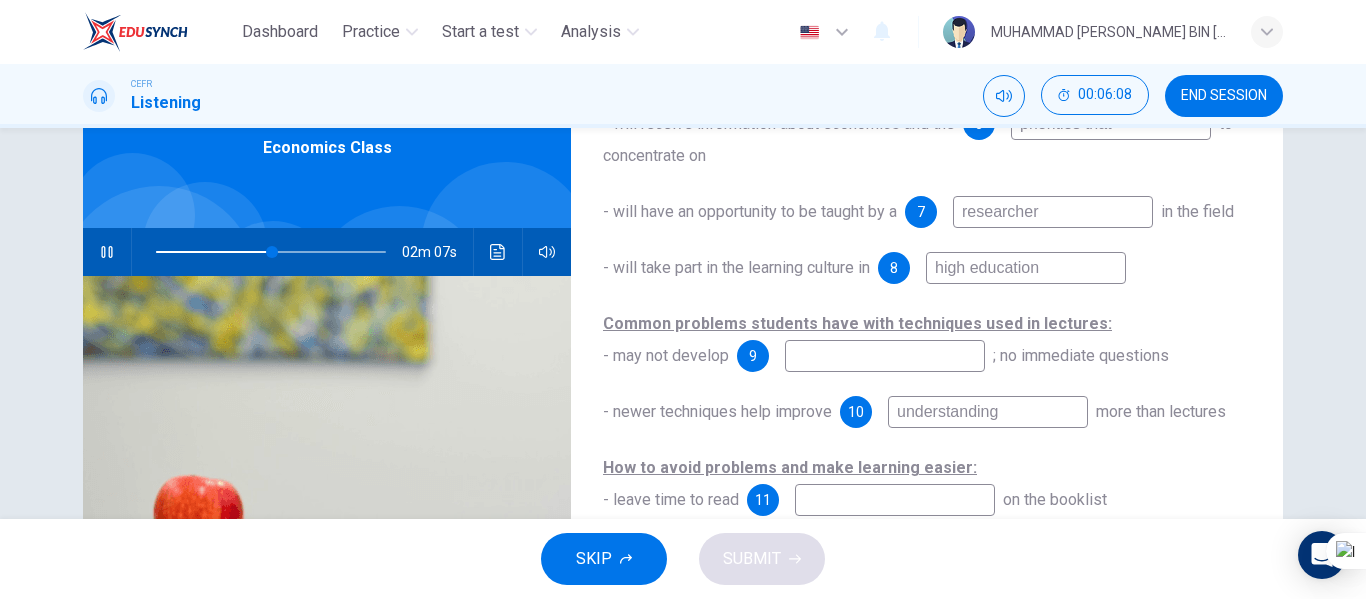 scroll, scrollTop: 291, scrollLeft: 0, axis: vertical 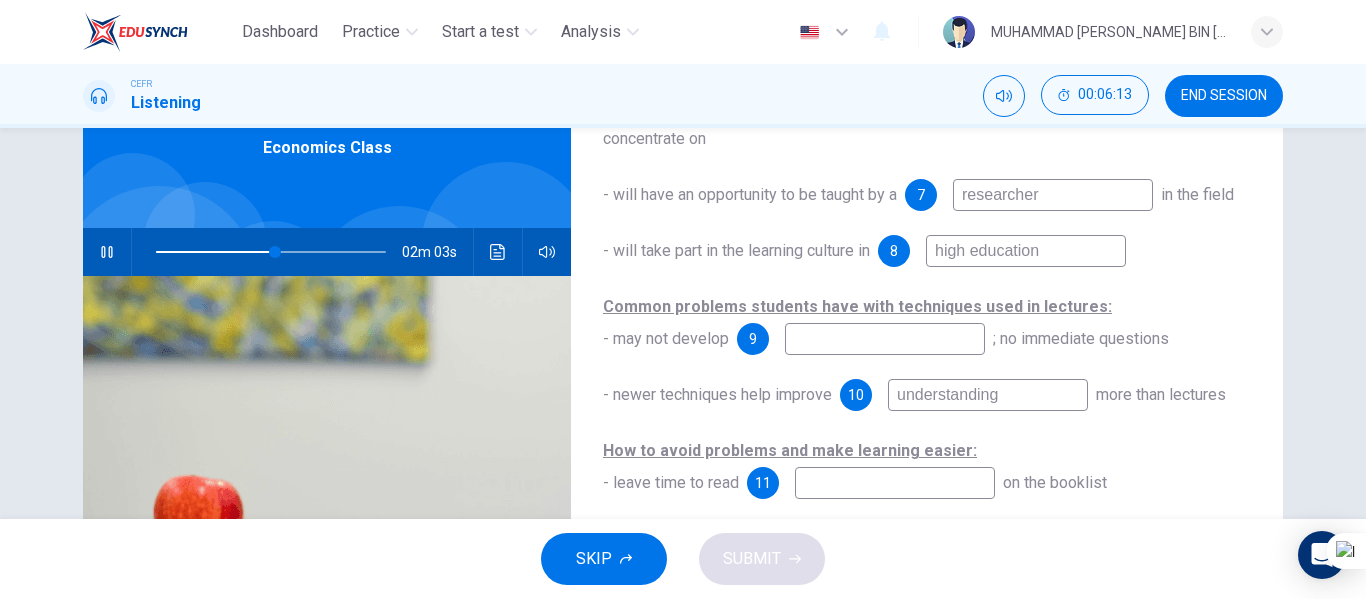 type on "52" 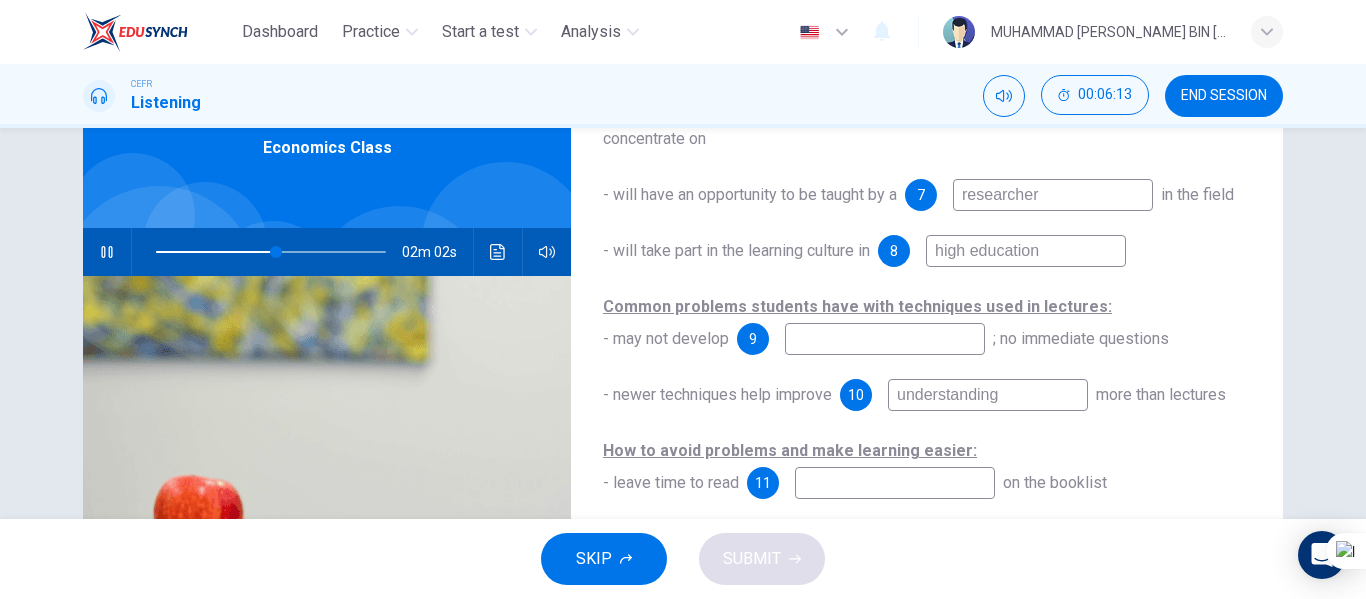 type on "understanding" 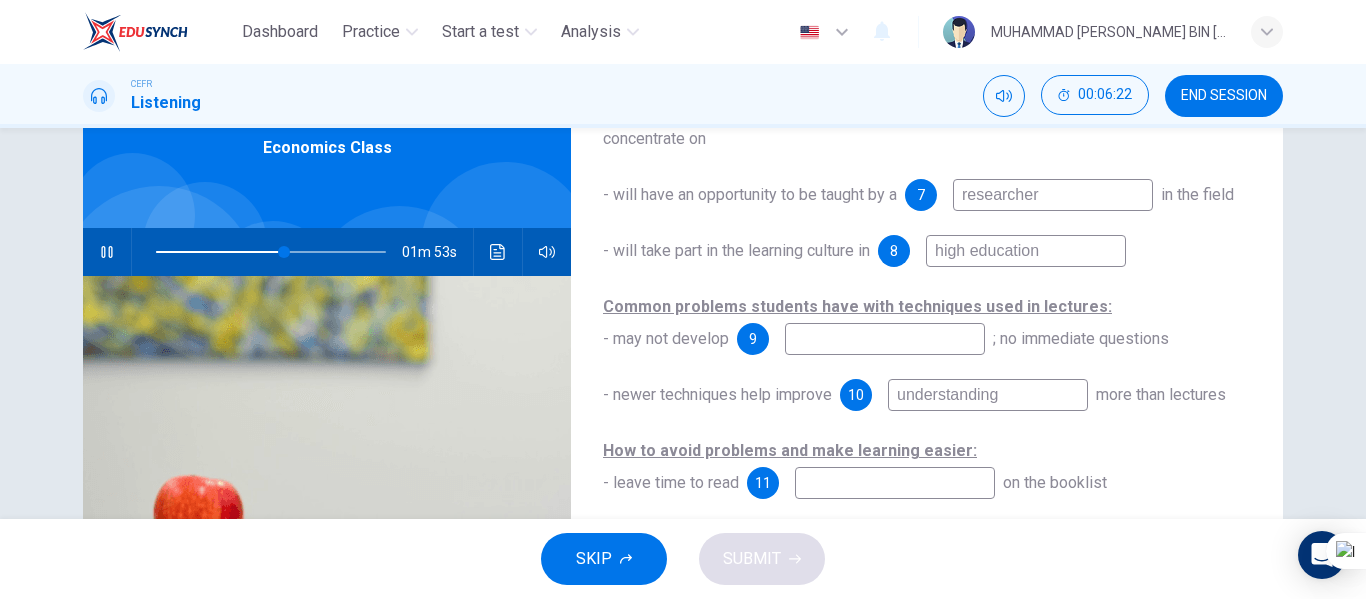 click at bounding box center [271, 252] 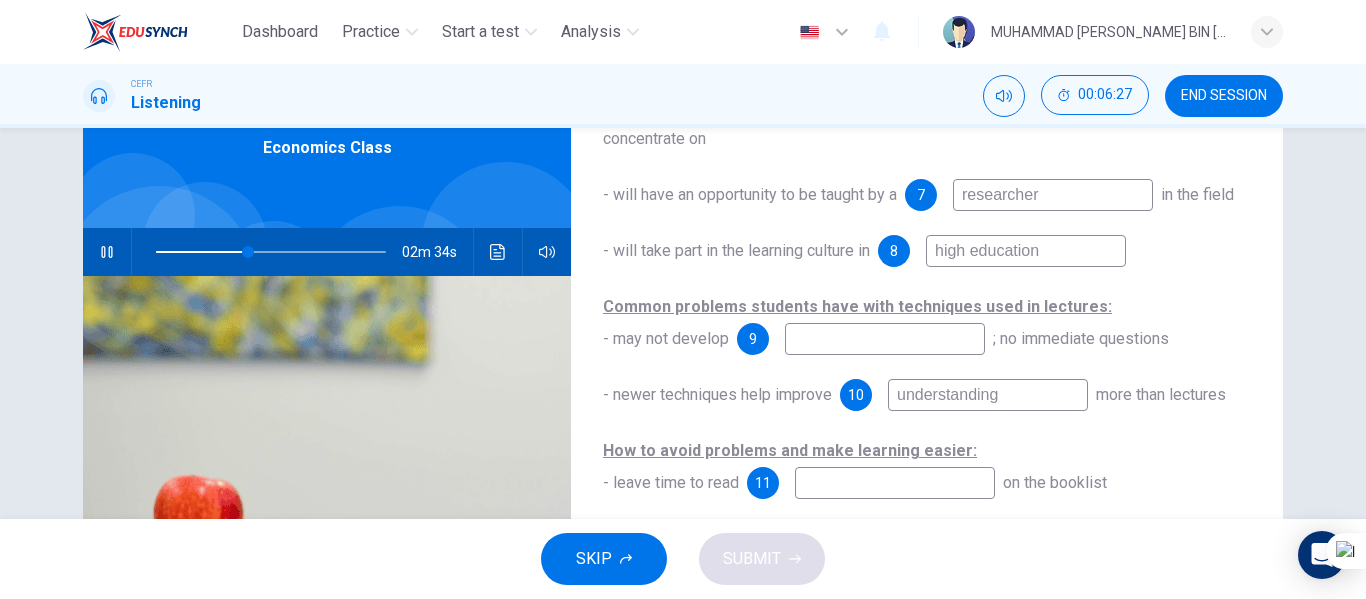 click at bounding box center (271, 252) 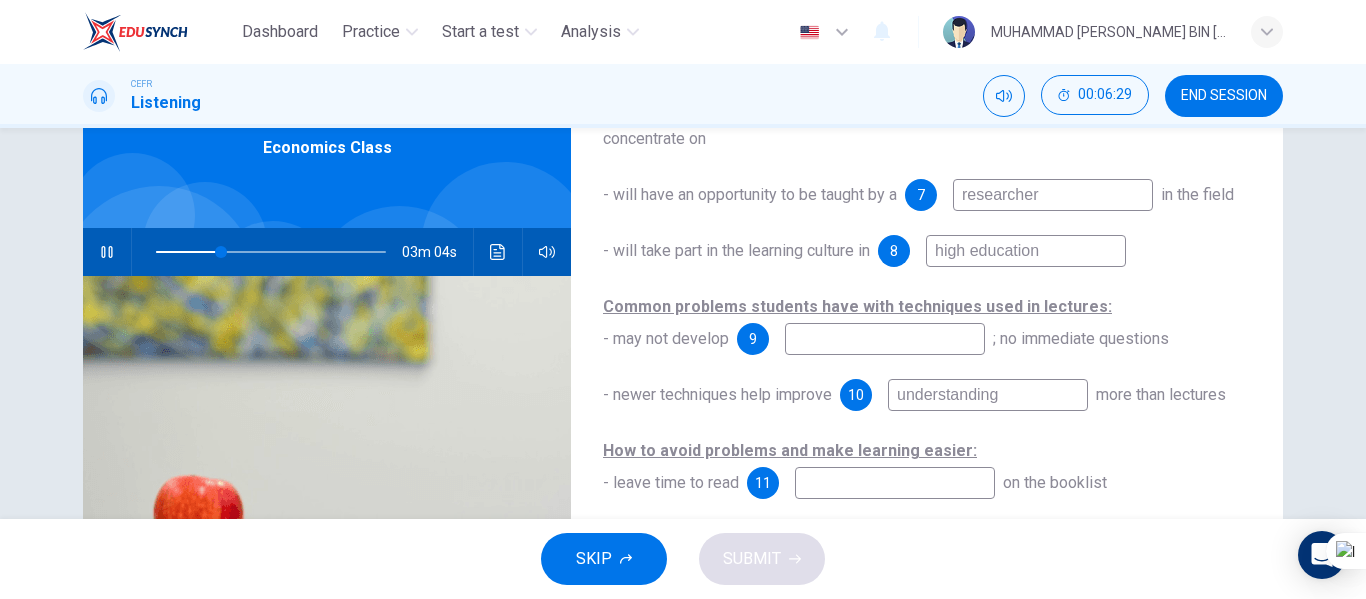 click on "understanding" at bounding box center (988, 395) 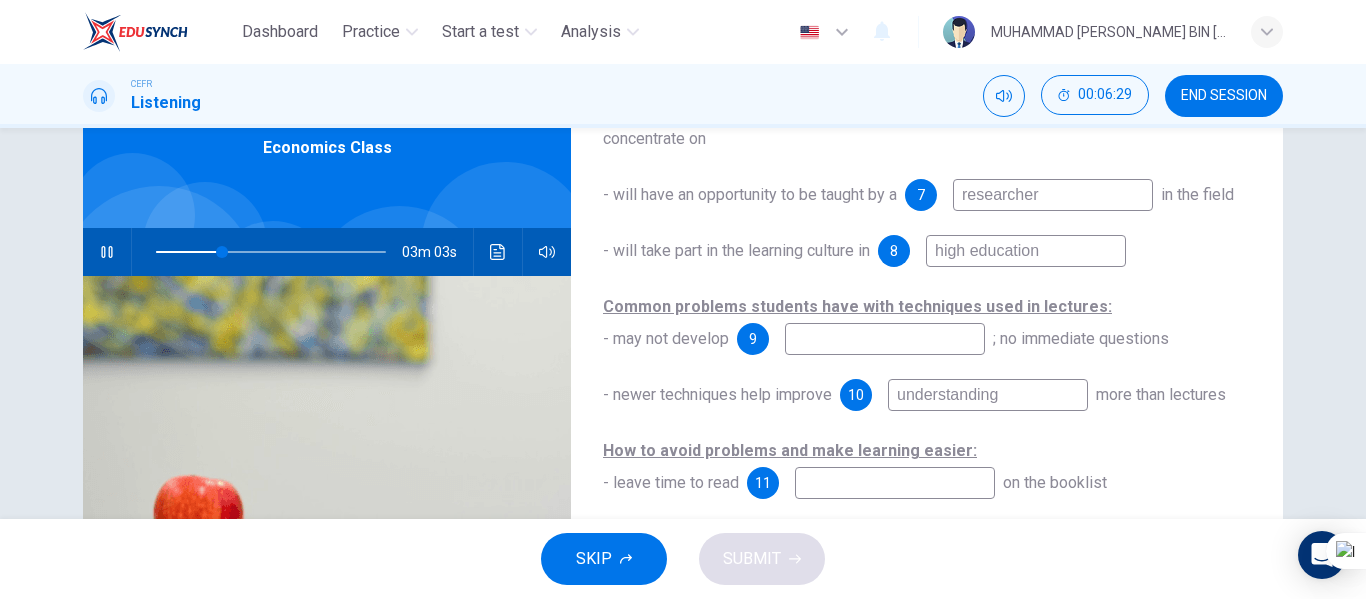 click on "understanding" at bounding box center (988, 395) 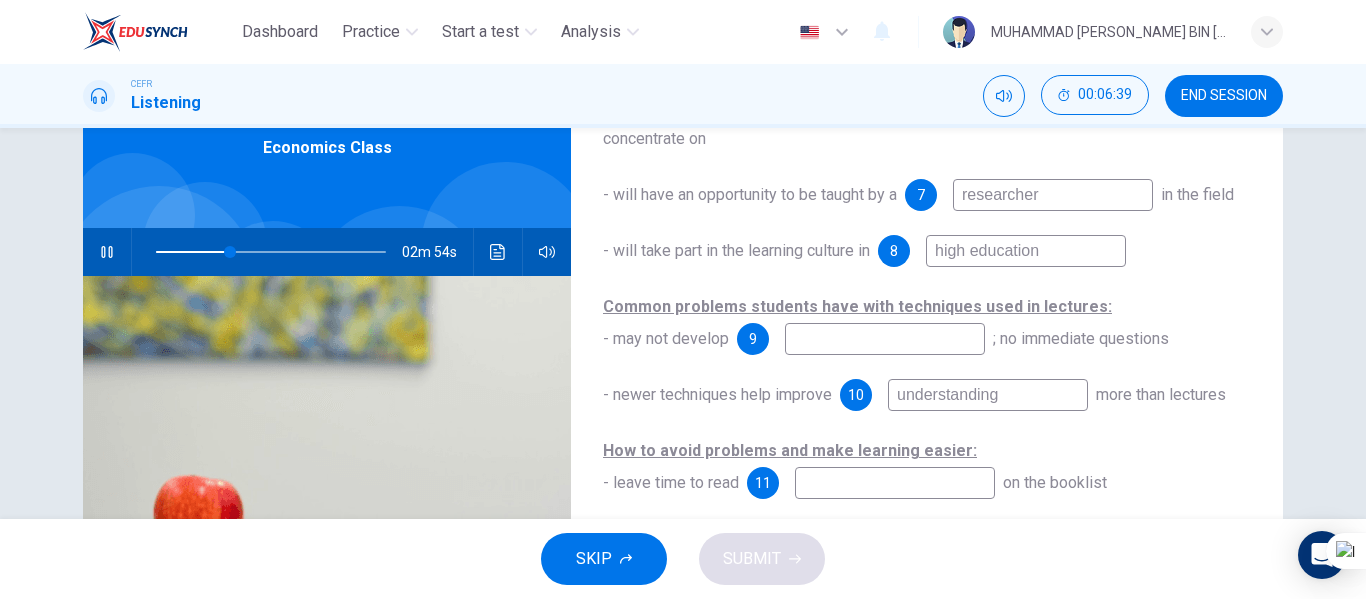 type on "32" 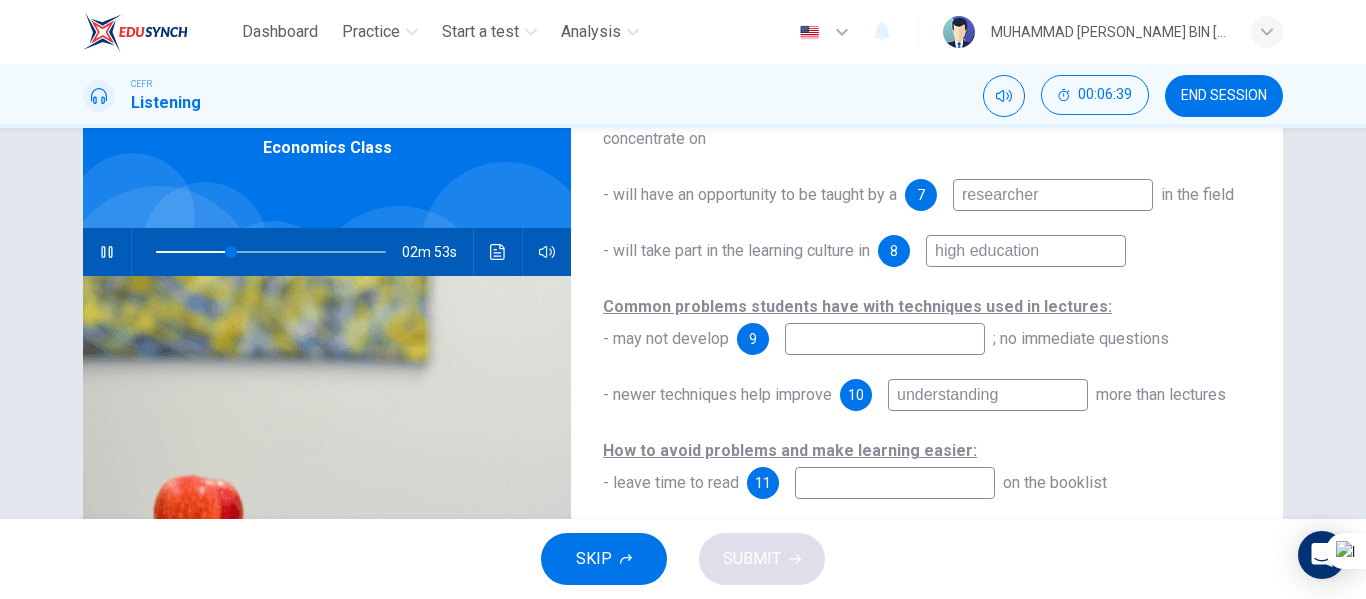 type on "understanding8" 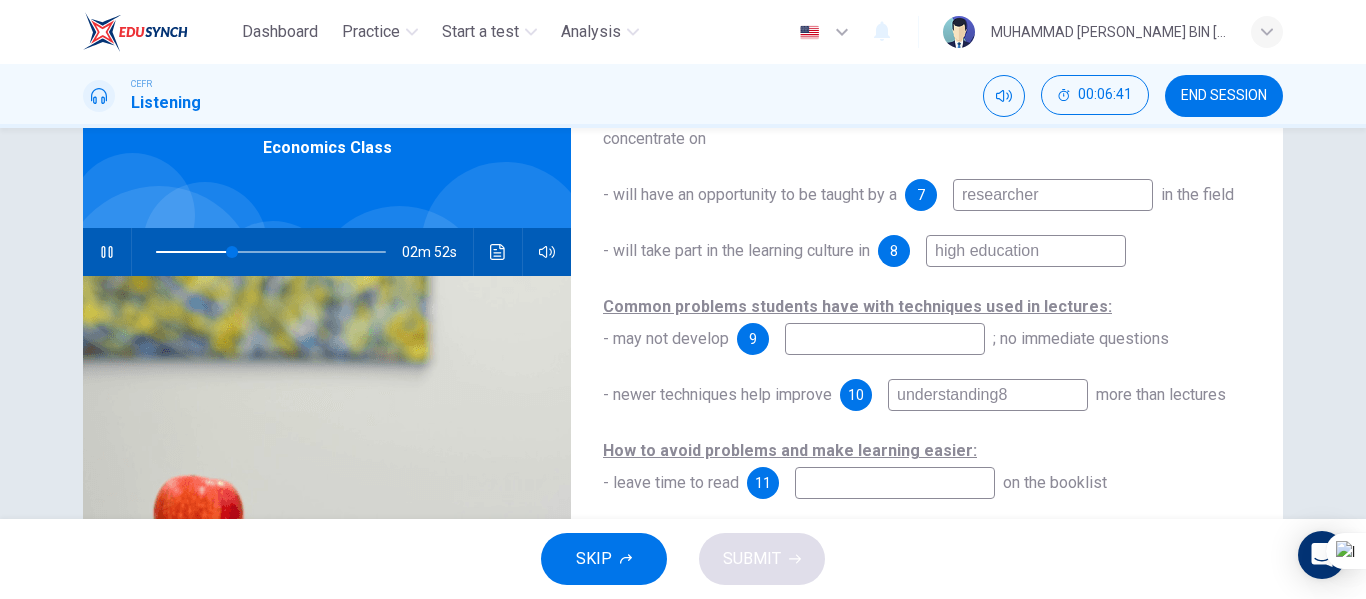type on "33" 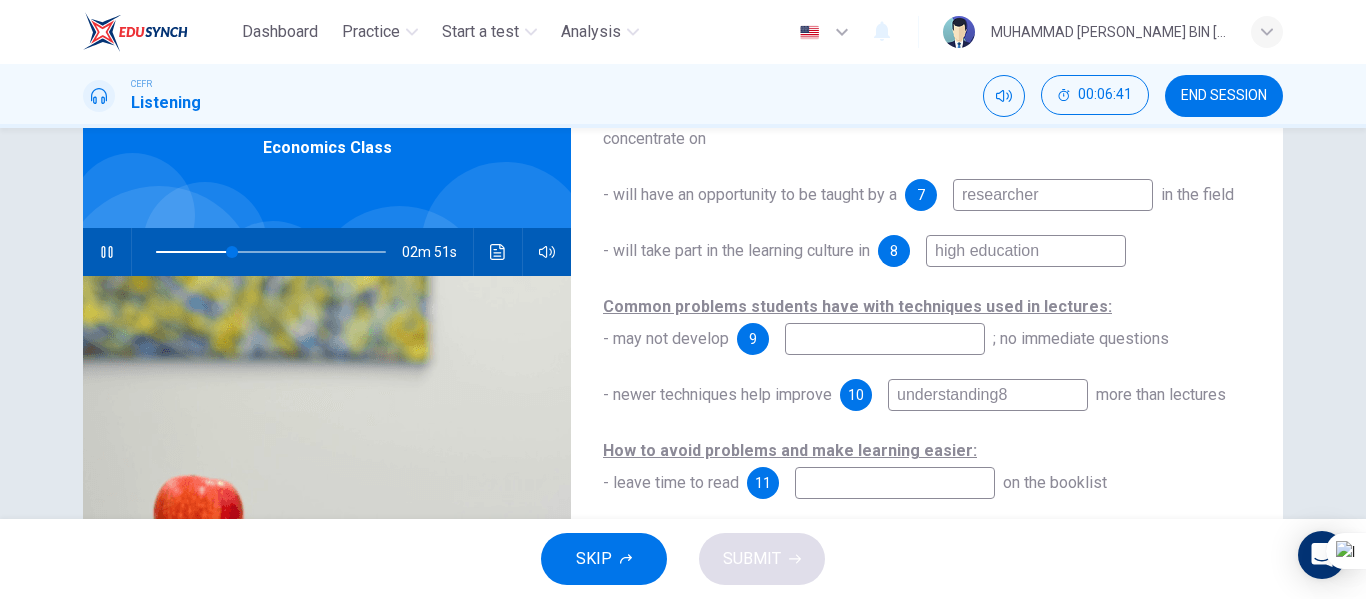 type on "understanding" 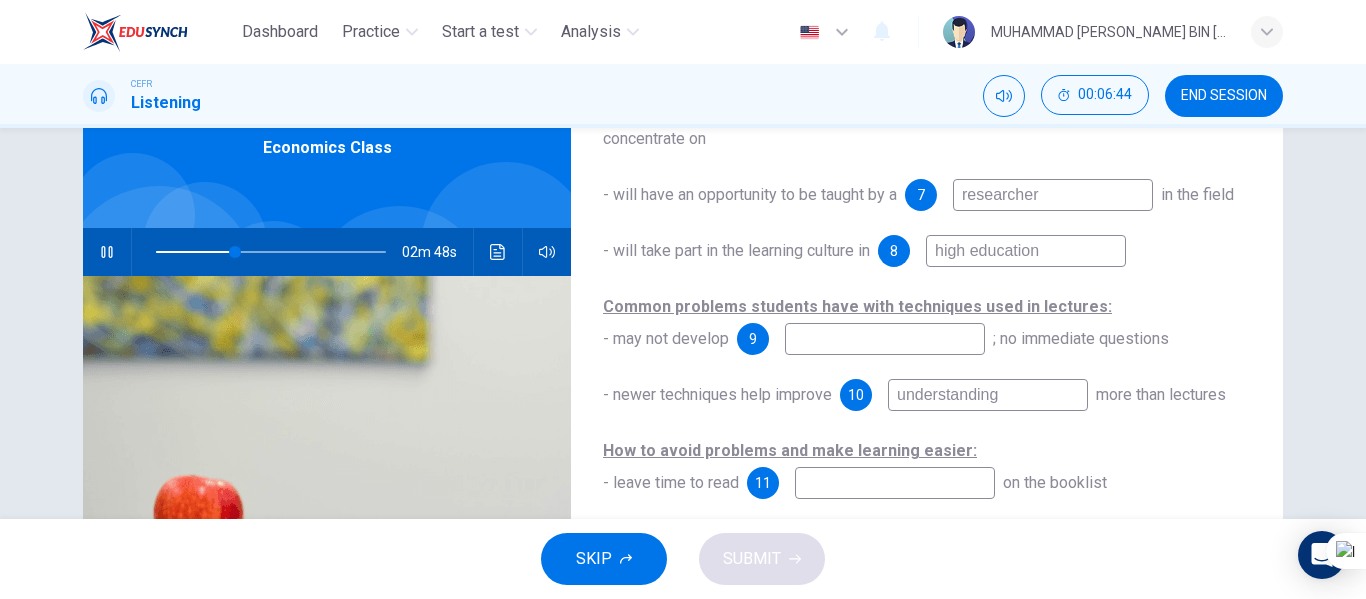 click at bounding box center [885, 339] 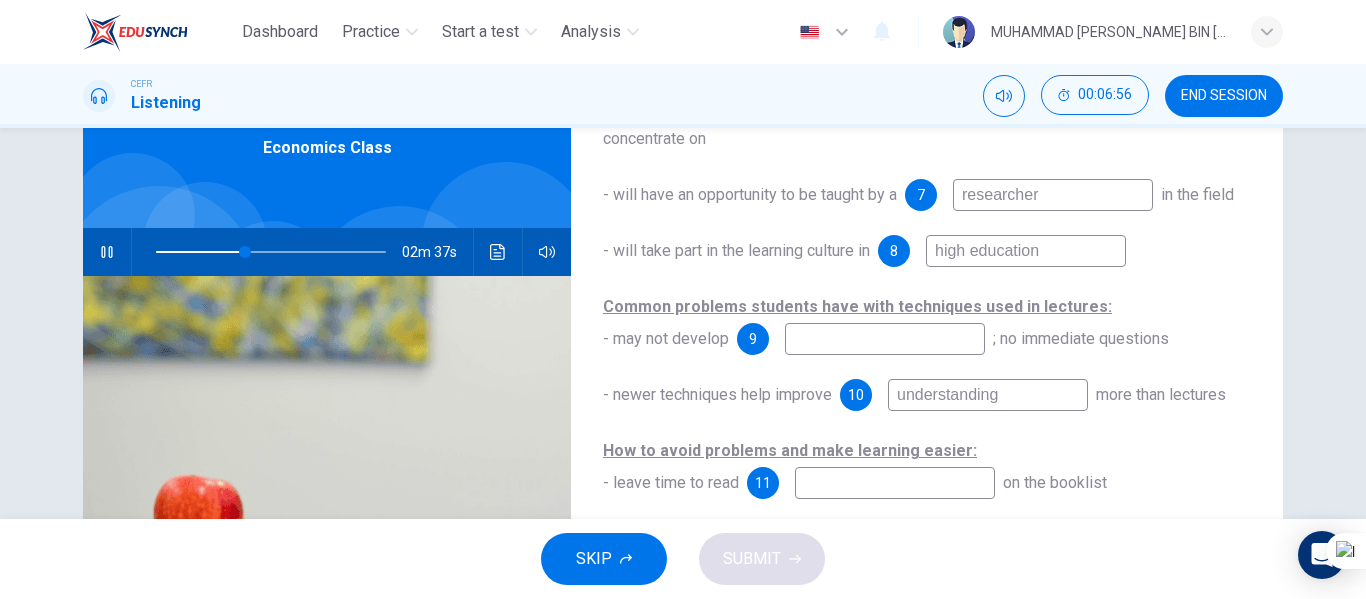 type on "39" 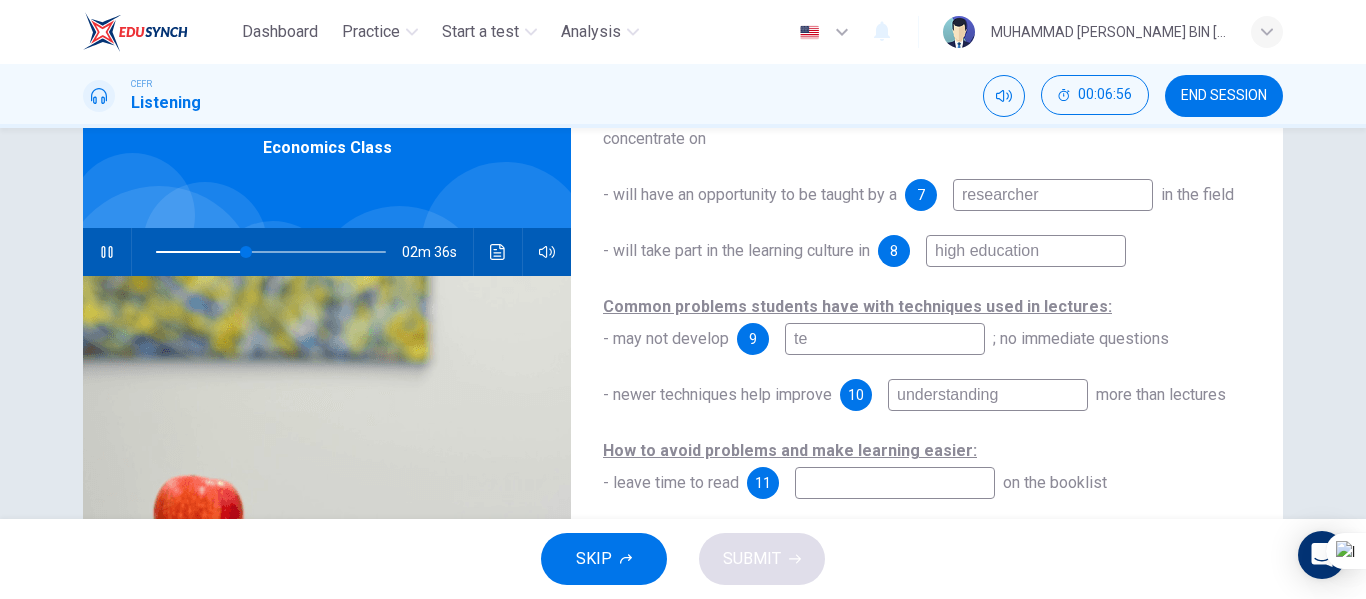 type on "tec" 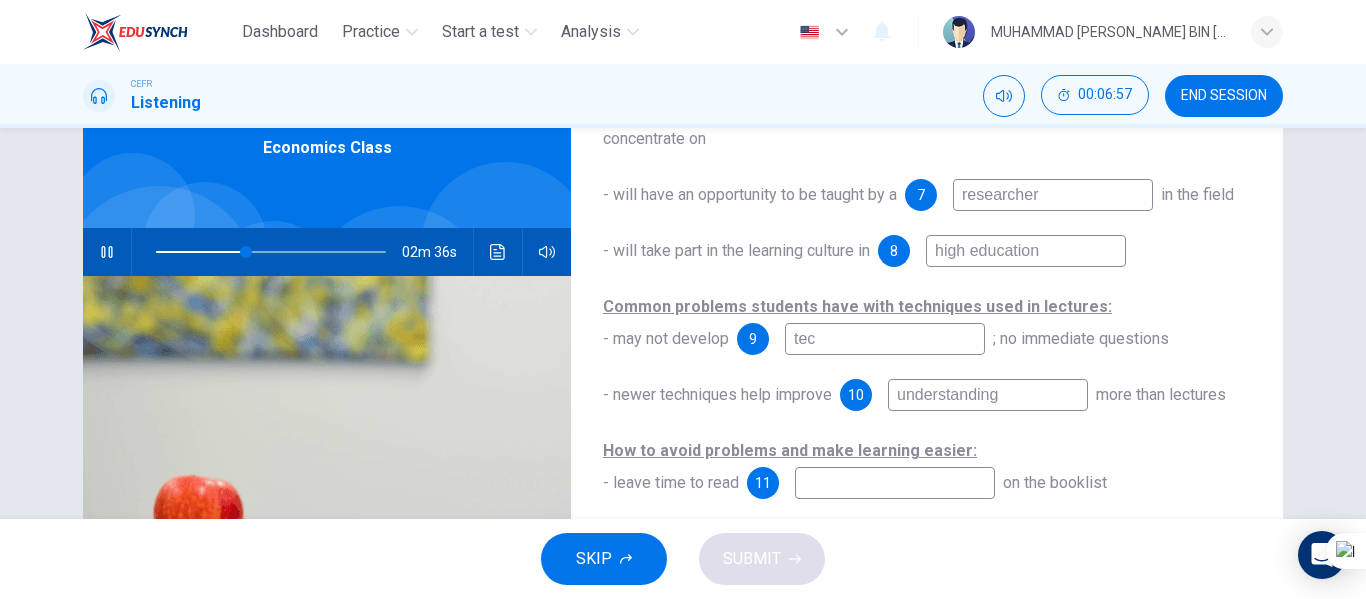 type on "39" 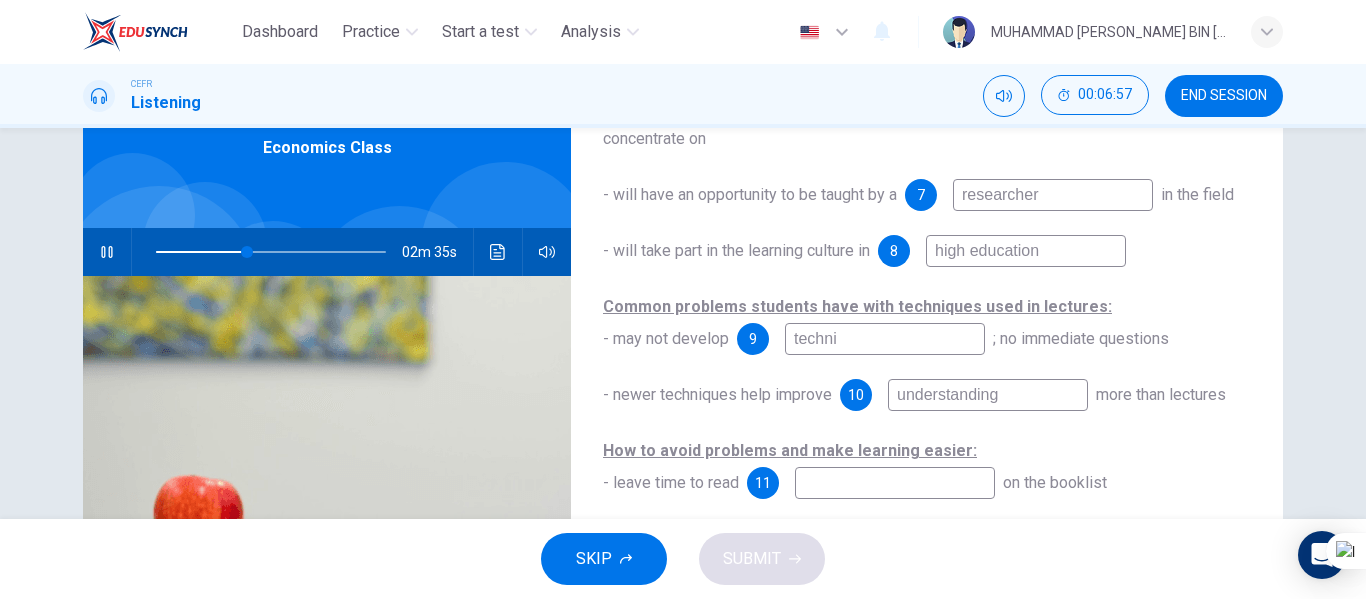 type on "techniq" 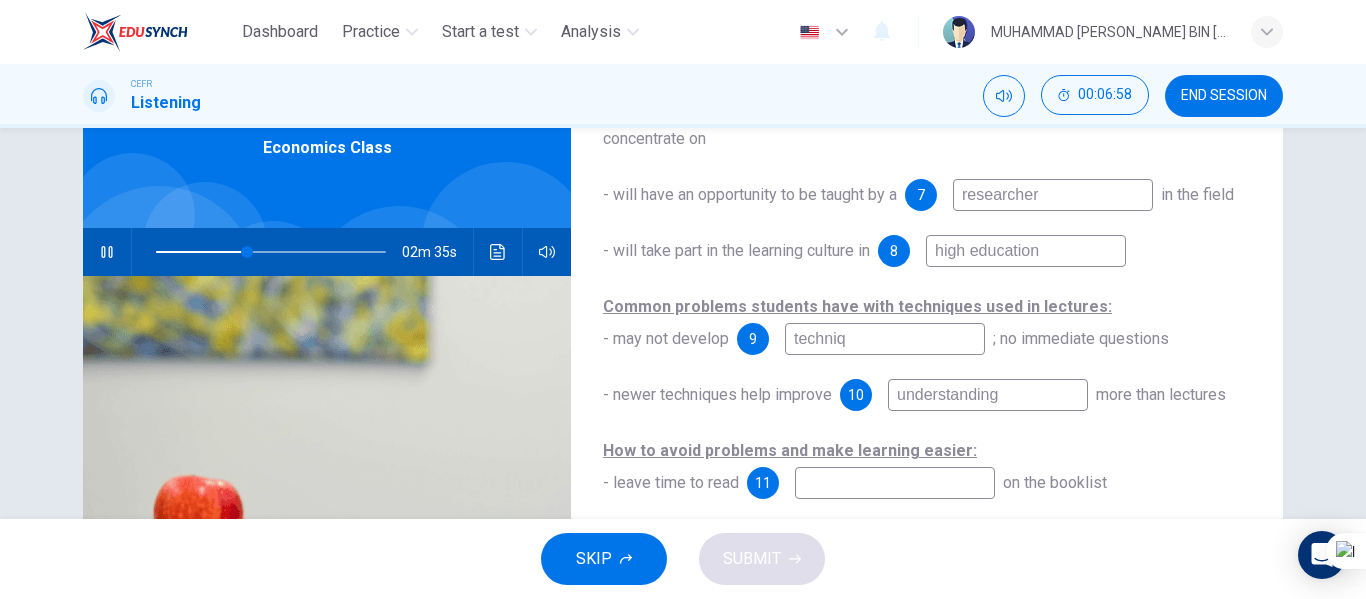 type on "40" 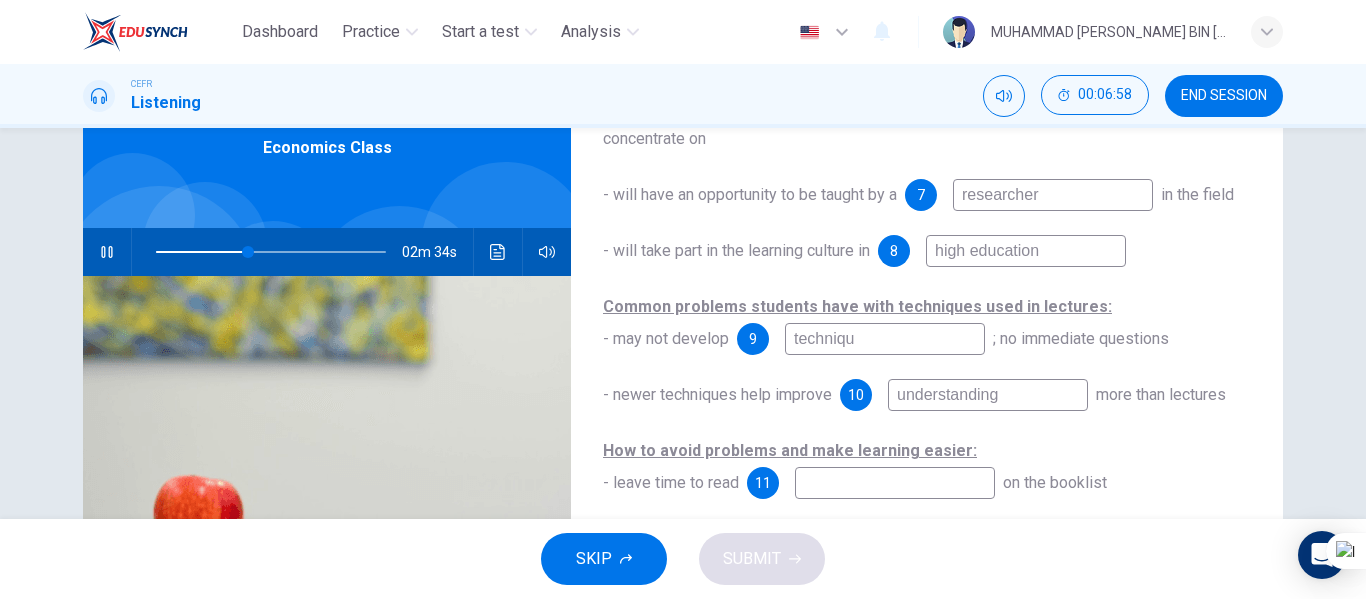 type on "technique" 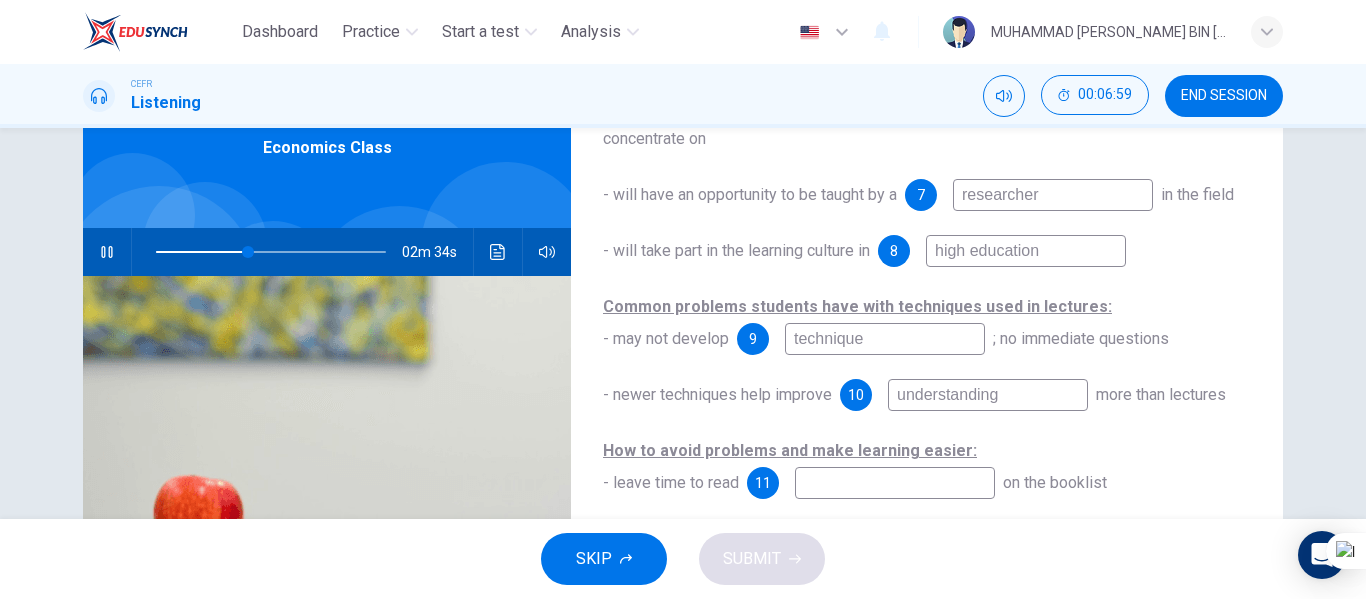 type on "40" 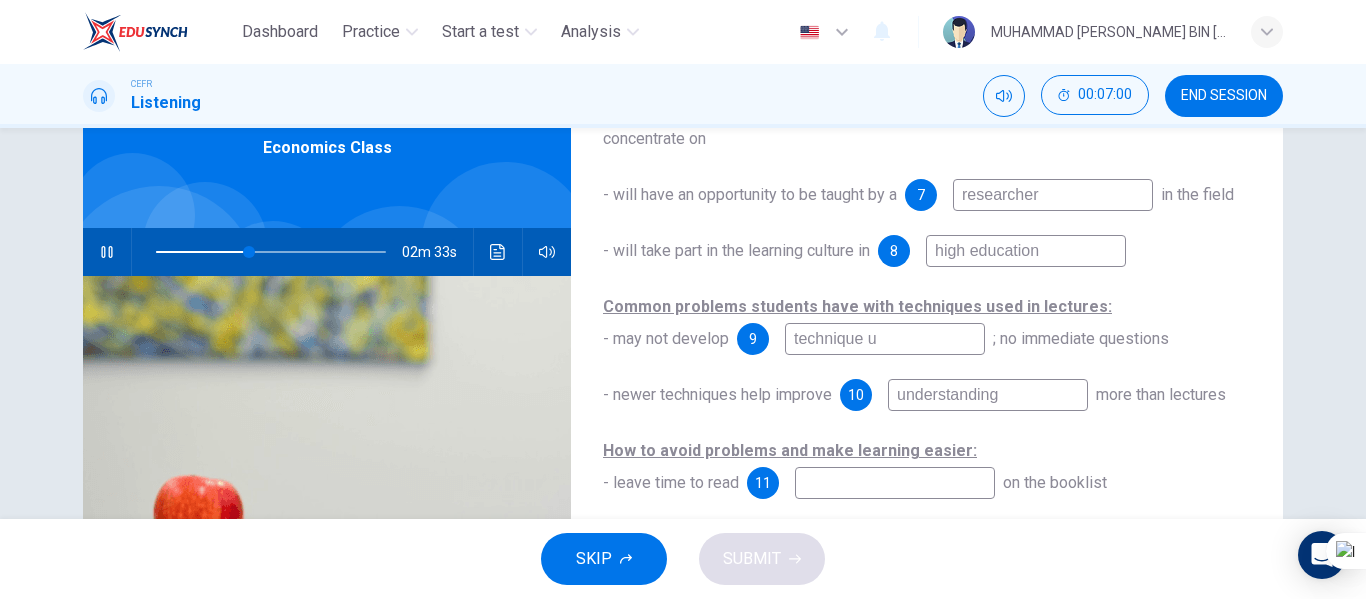 type on "technique us" 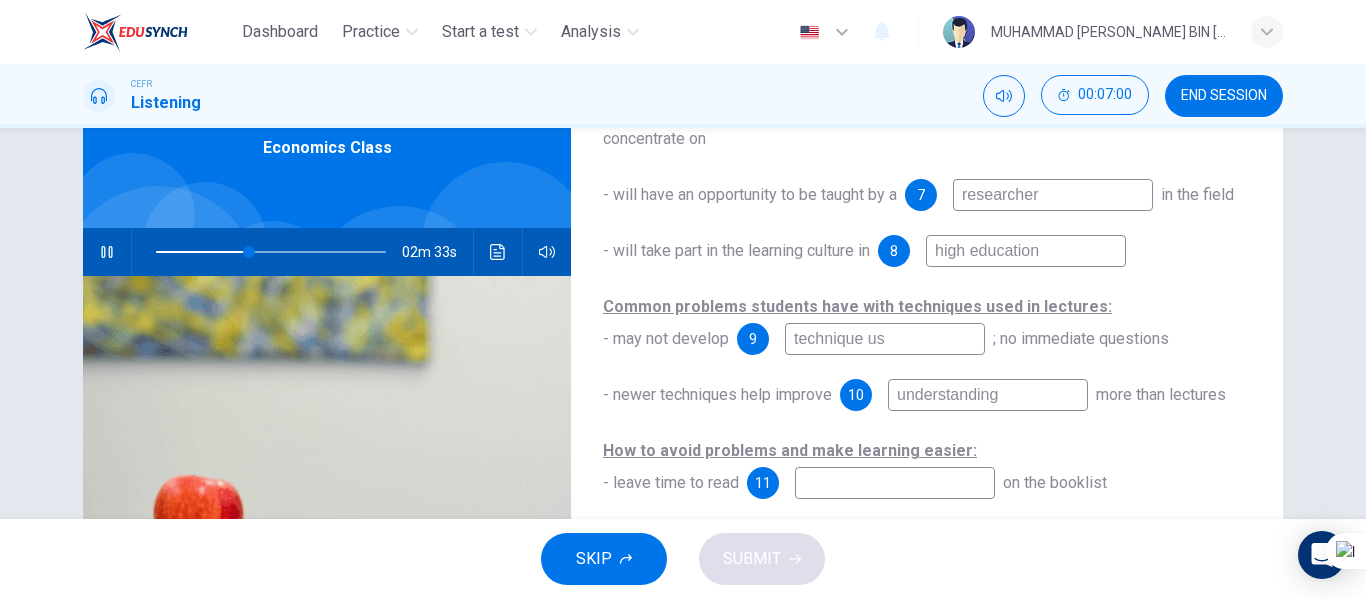 type on "41" 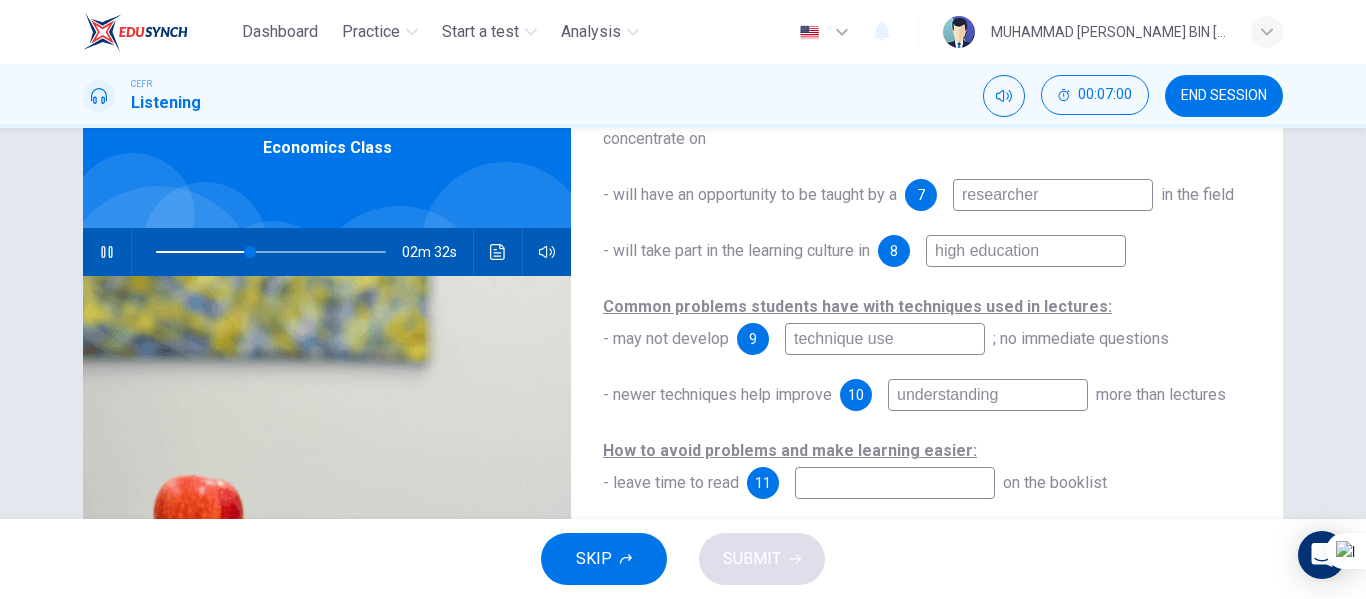 type on "technique used" 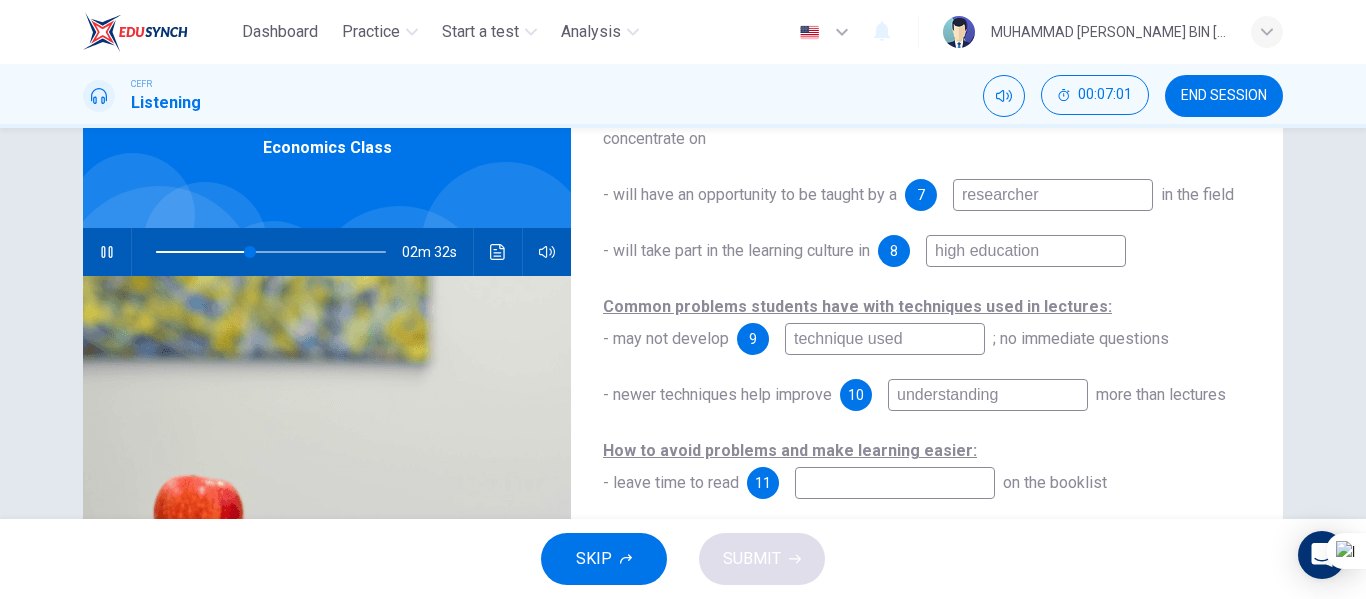 type on "41" 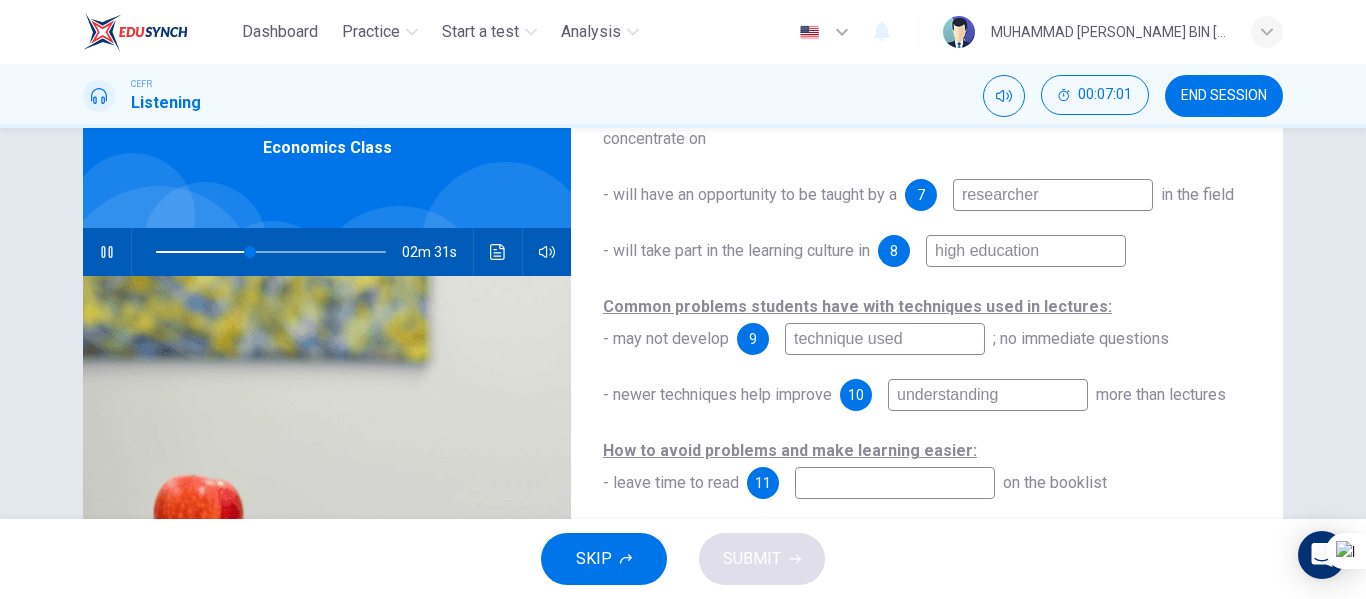 type on "technique used" 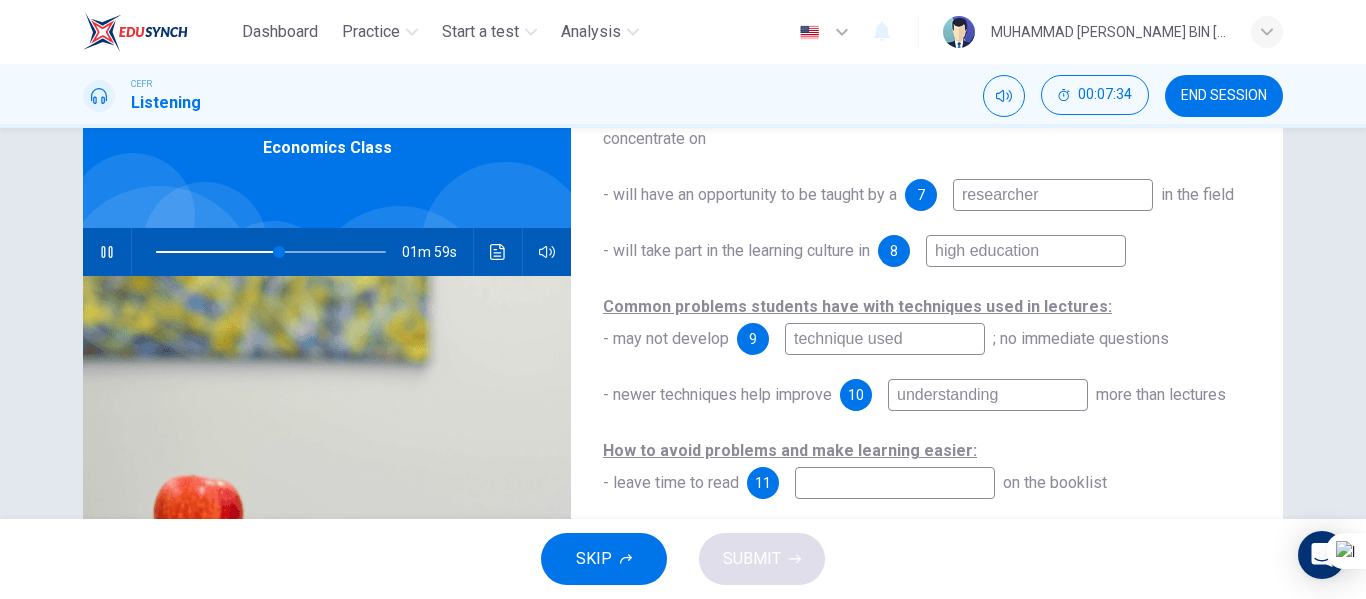 type on "54" 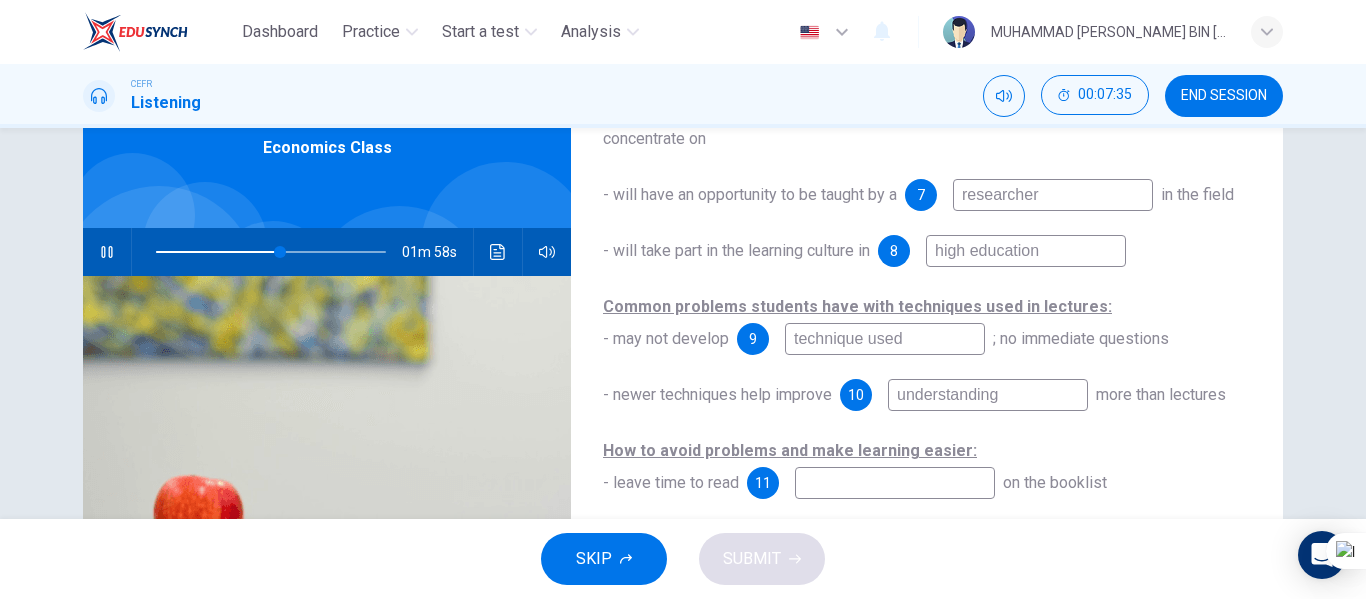 type on "technique used" 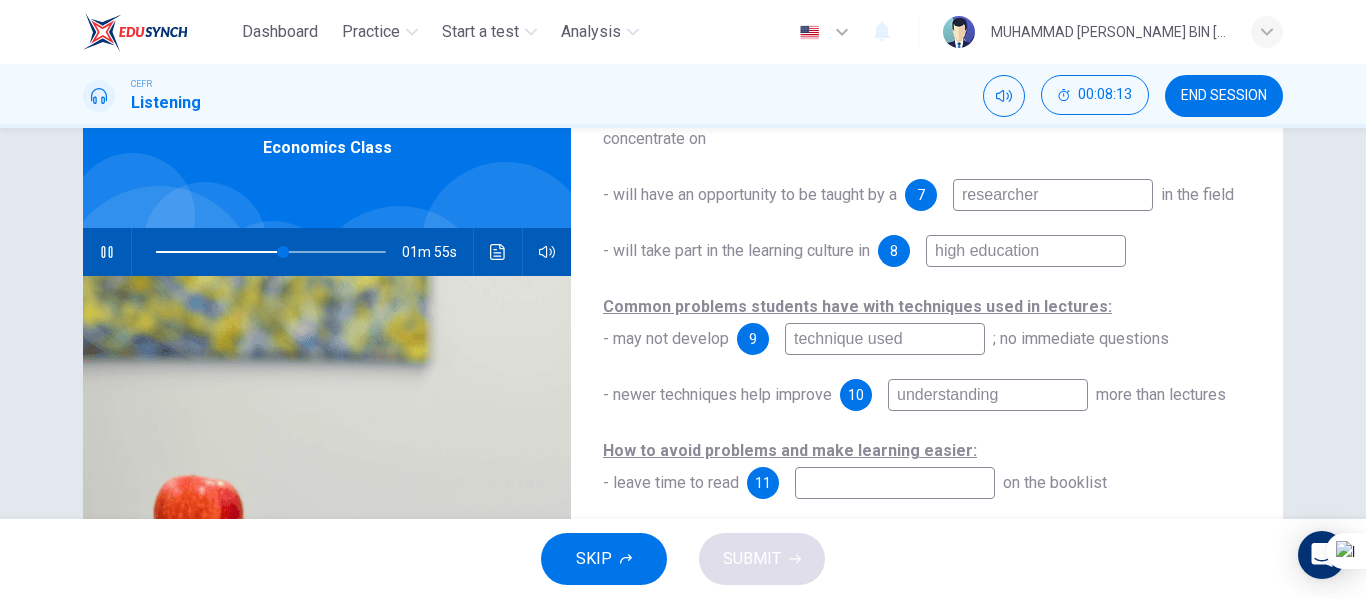 type on "55" 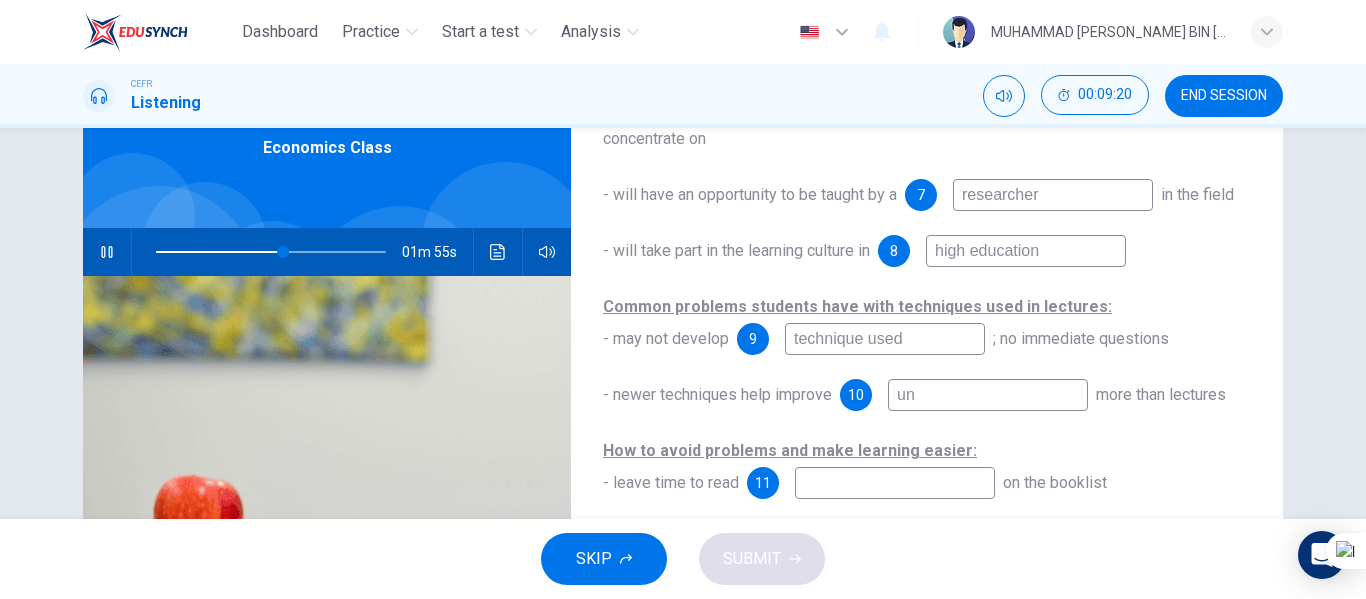 type on "u" 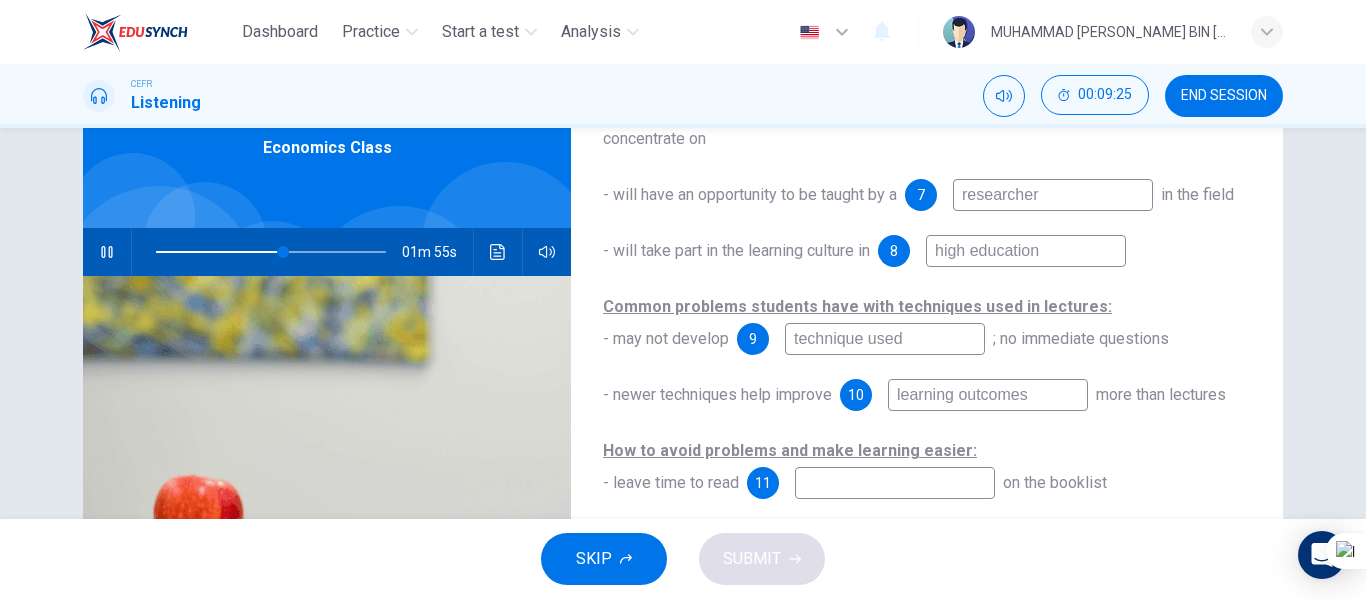 type on "learning outcomes" 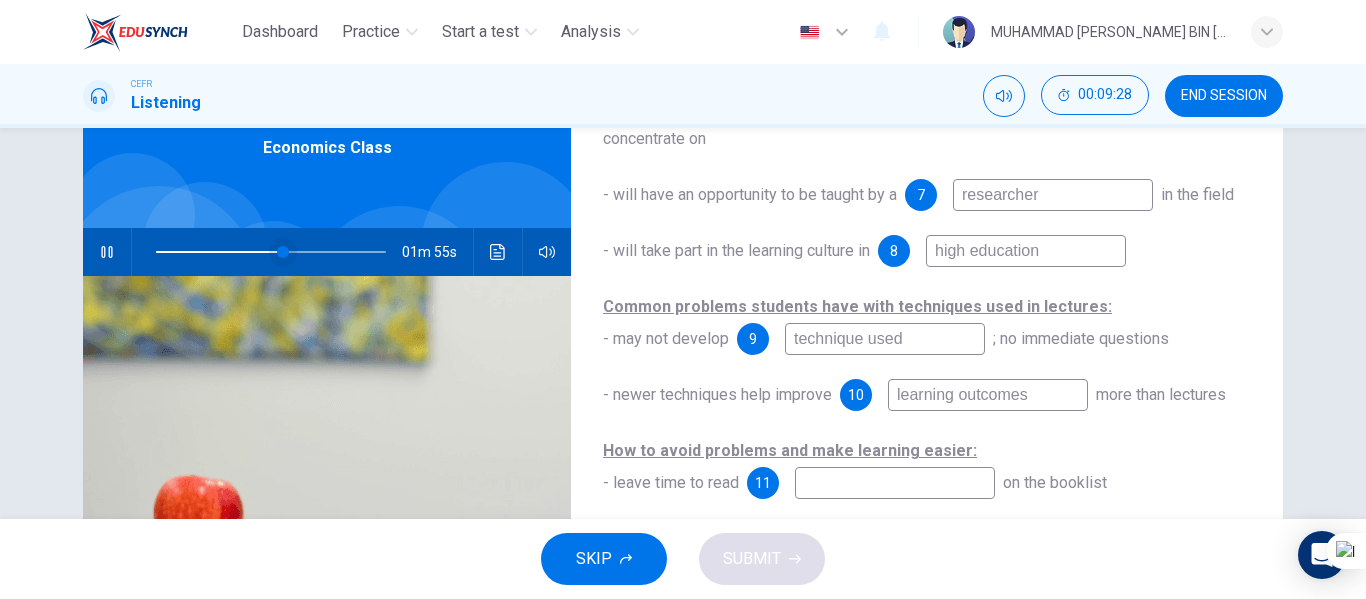 type on "55" 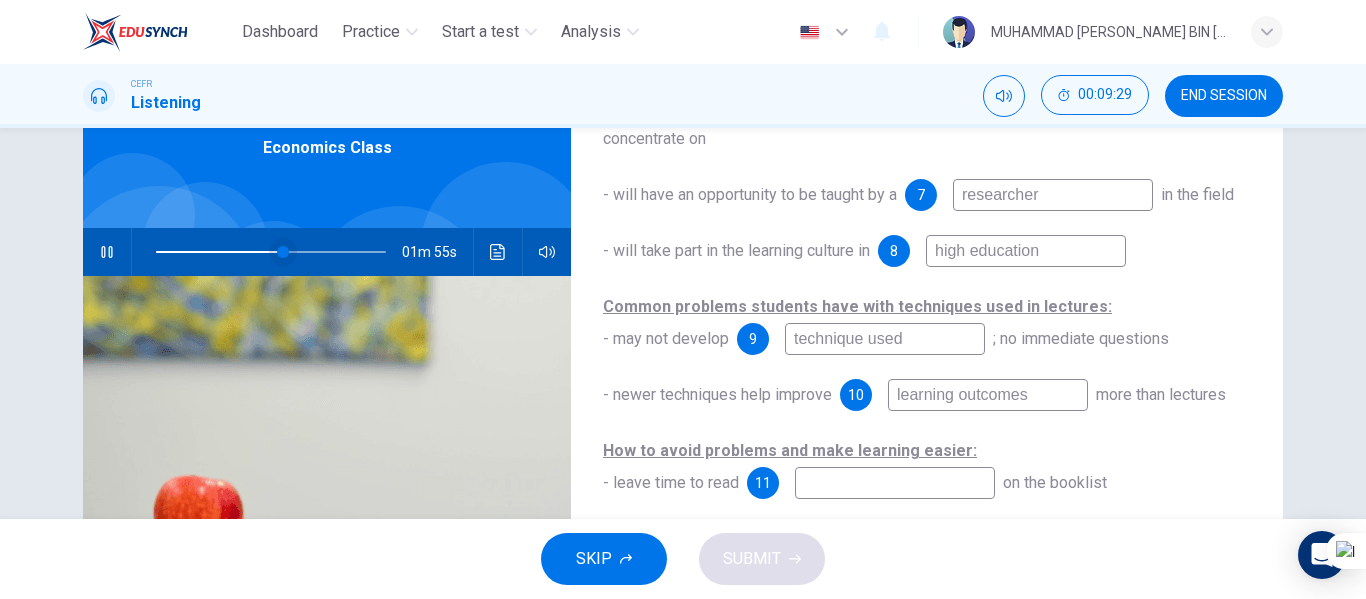 type on "learning outcomes" 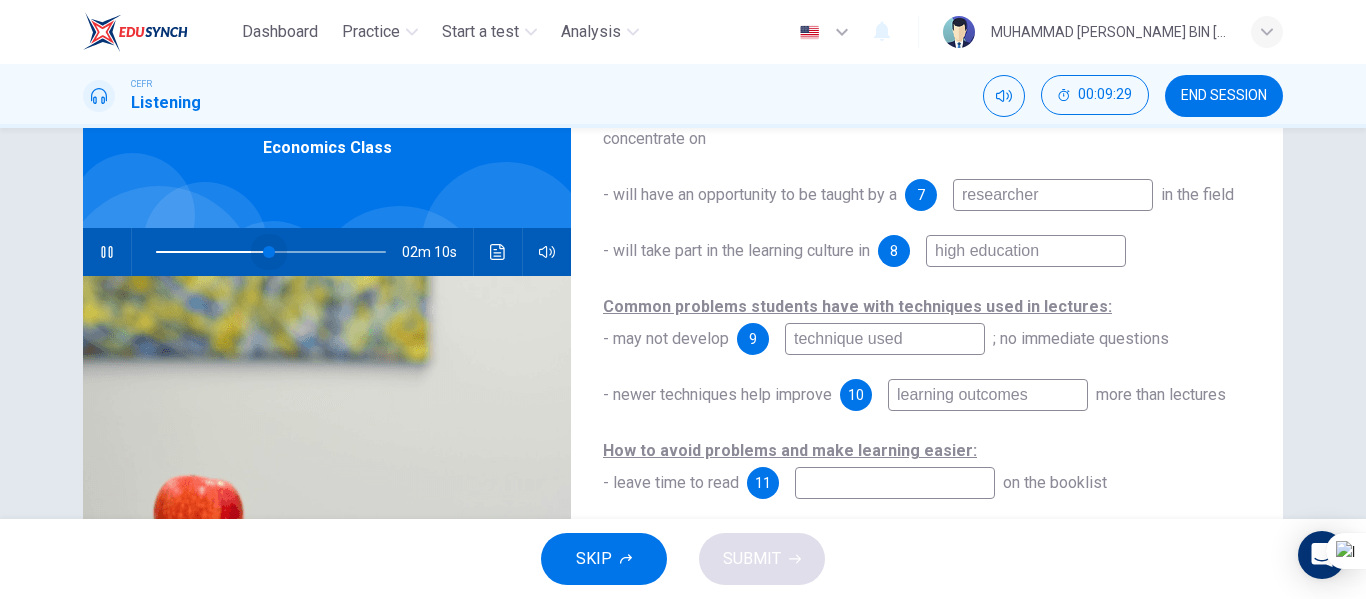 click at bounding box center [269, 252] 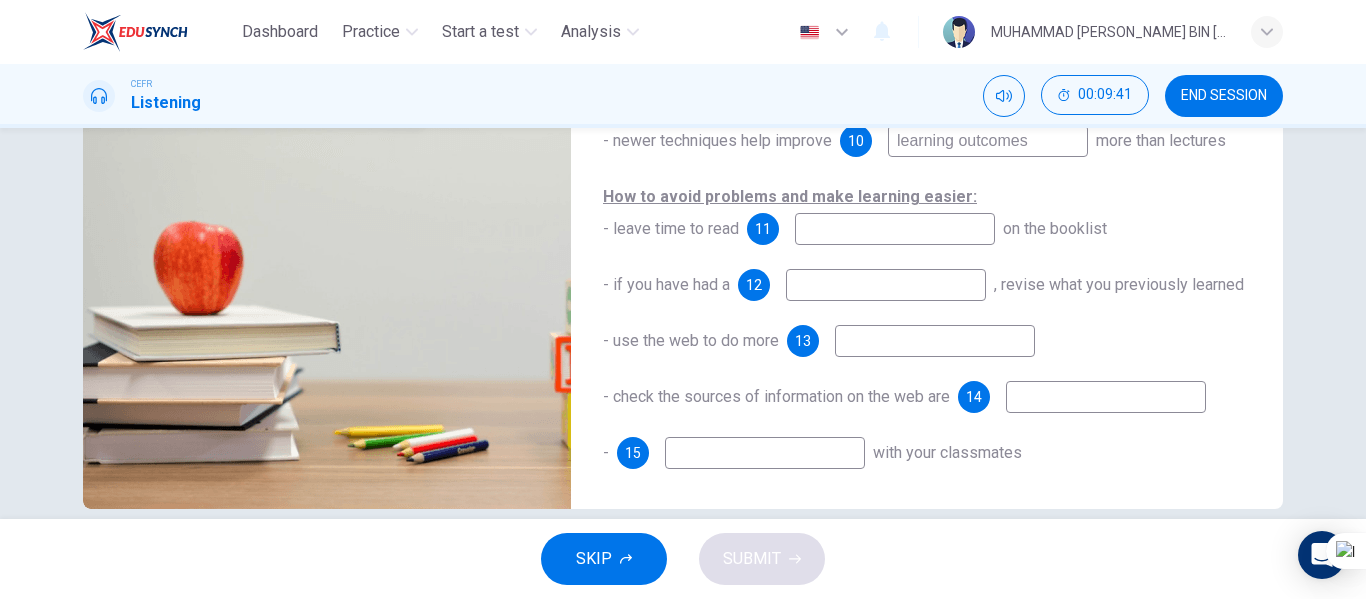 scroll, scrollTop: 384, scrollLeft: 0, axis: vertical 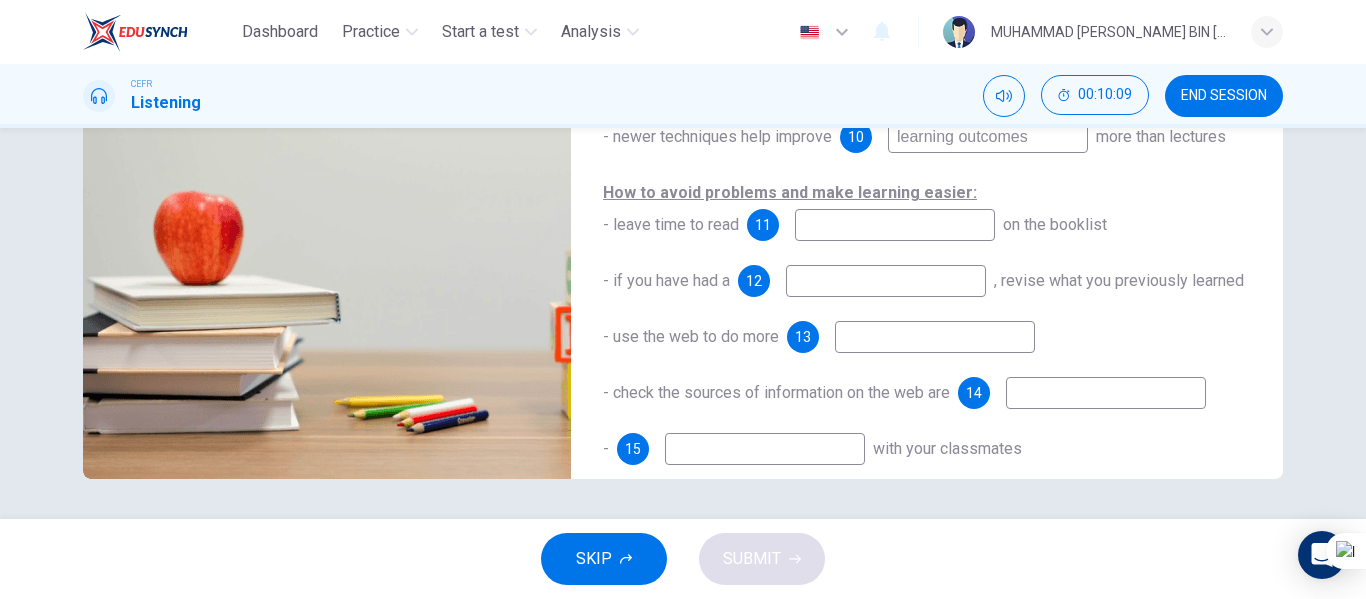click at bounding box center (895, 225) 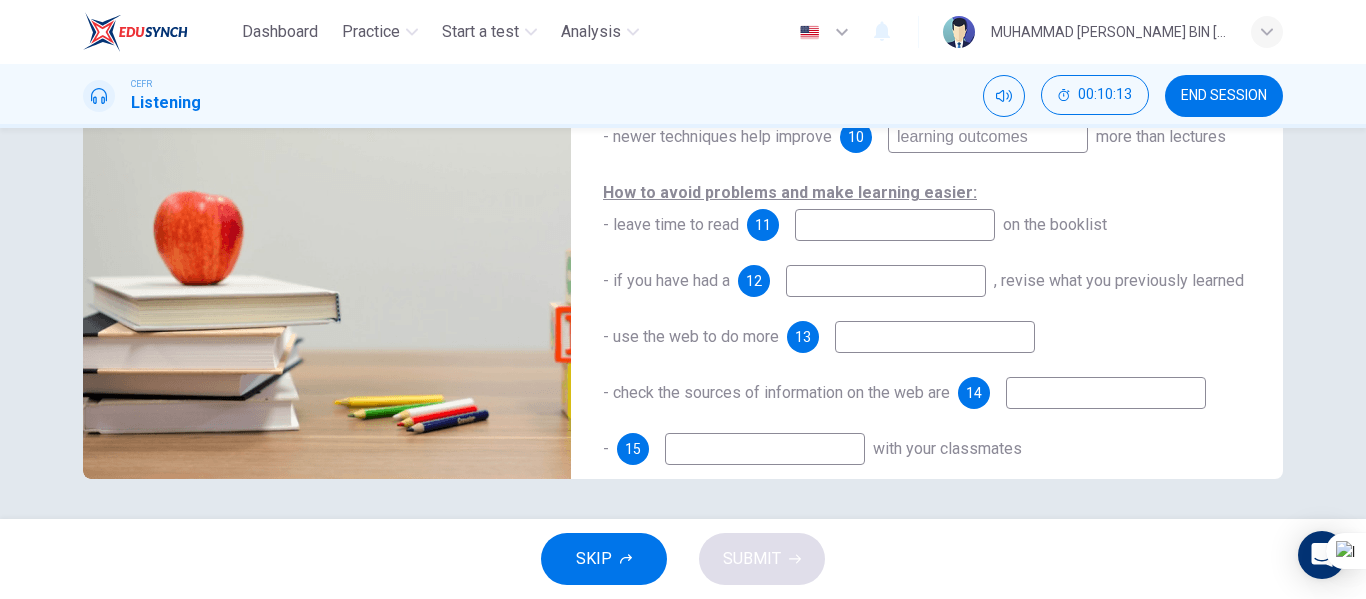 type on "66" 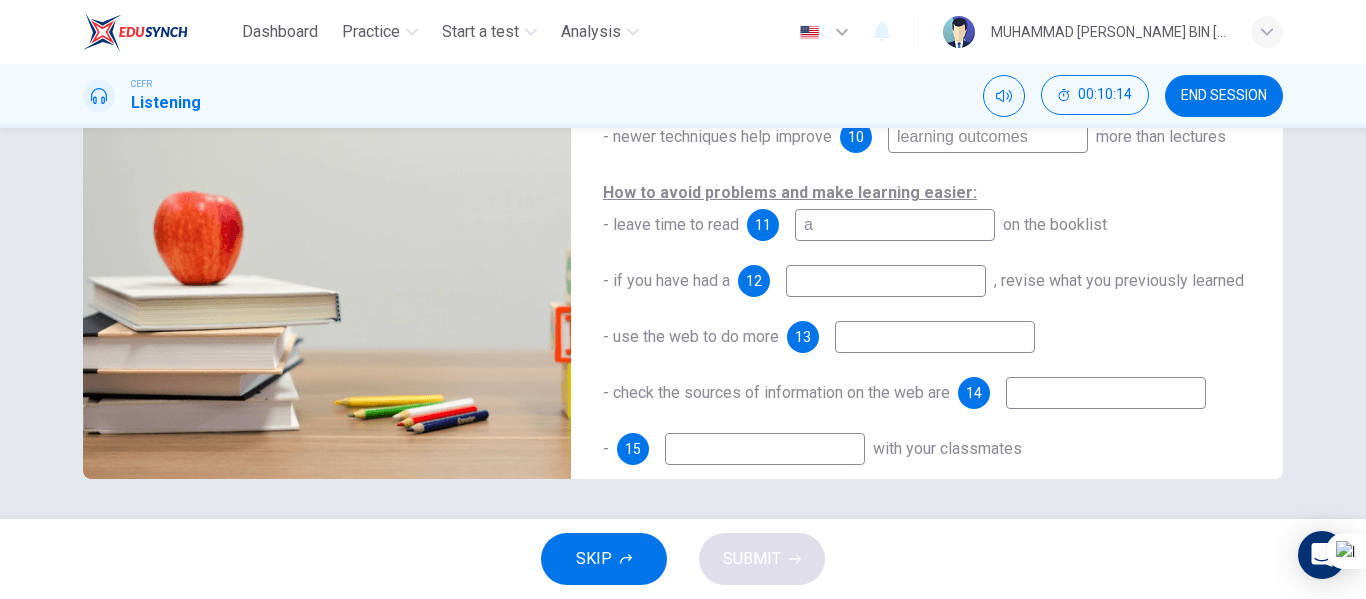 type on "66" 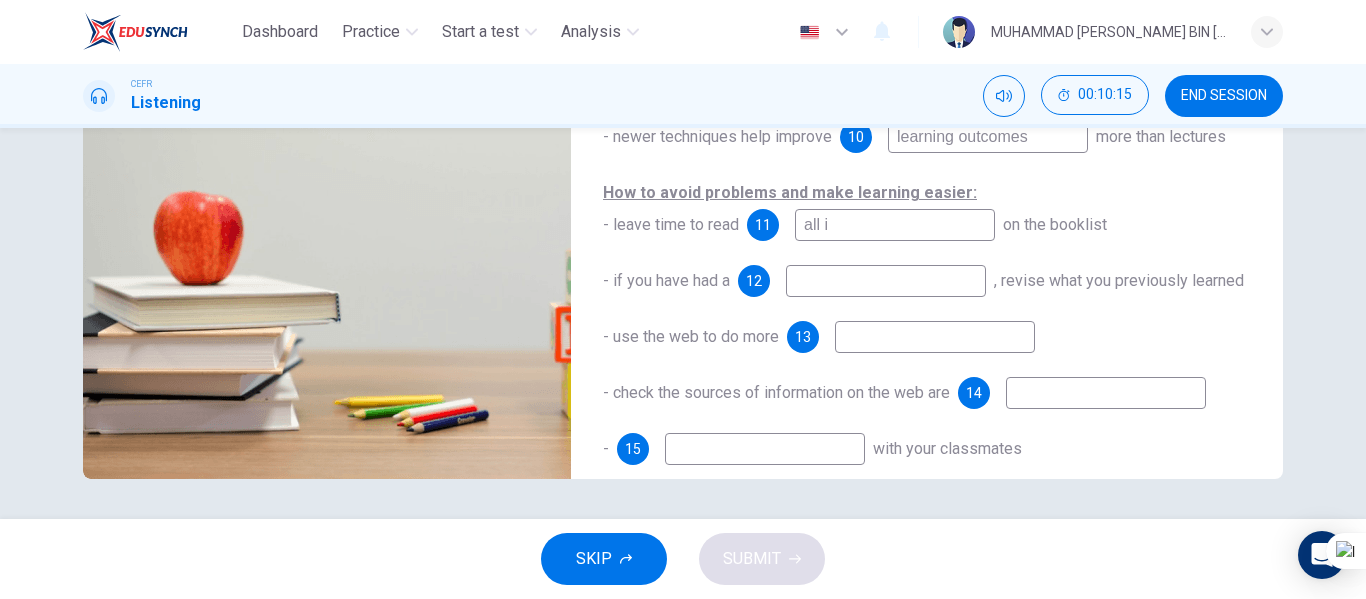 type on "all it" 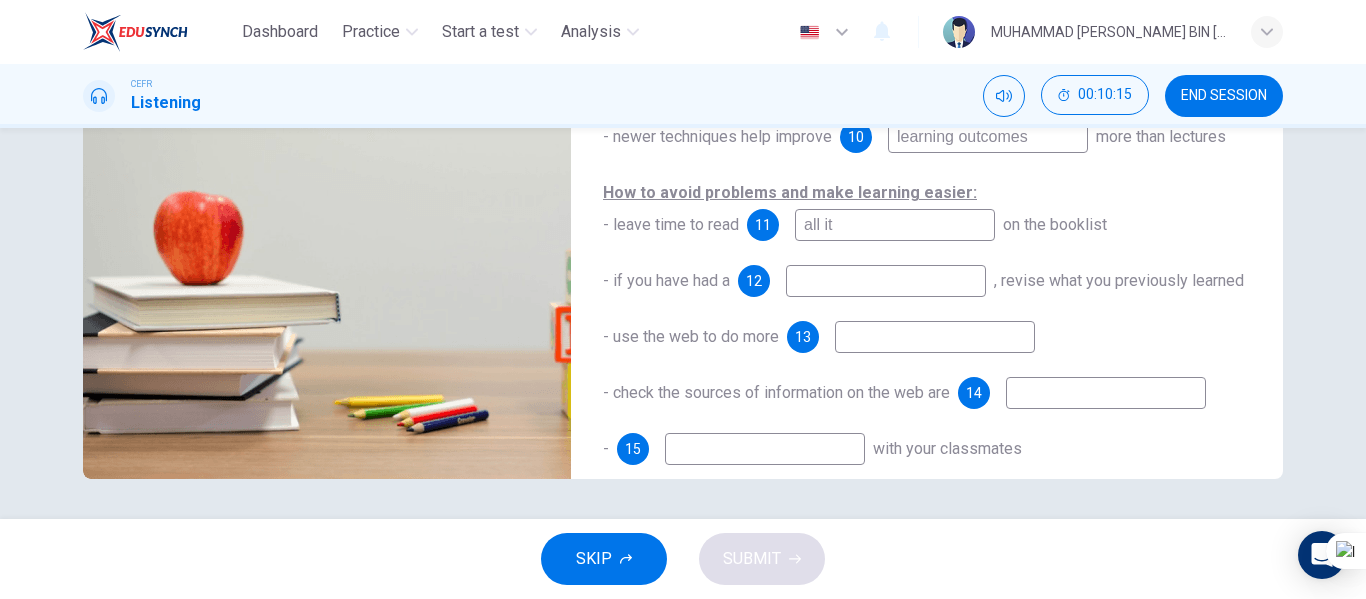 type on "67" 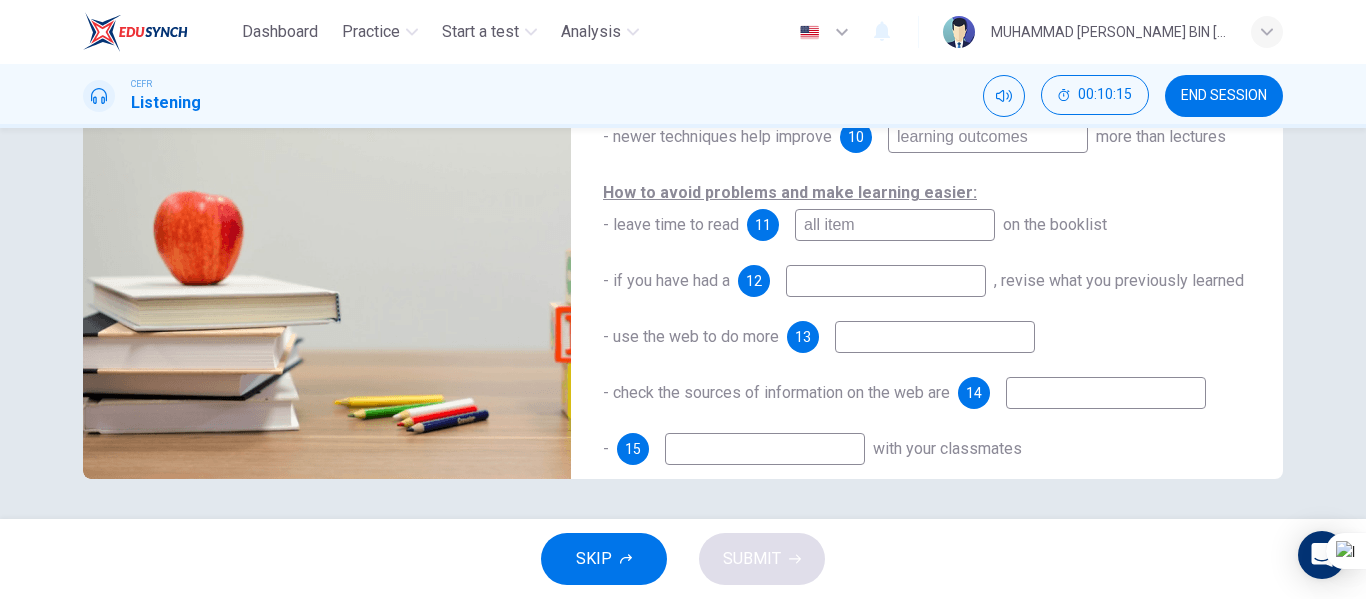 type on "all items" 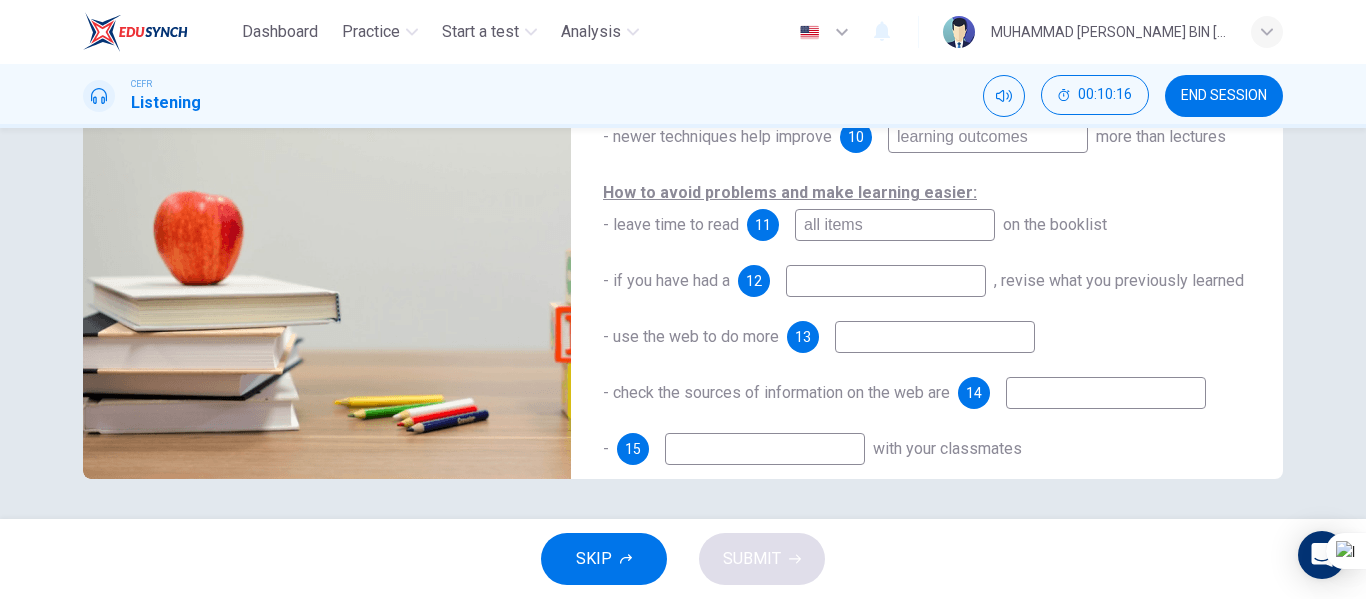 type on "67" 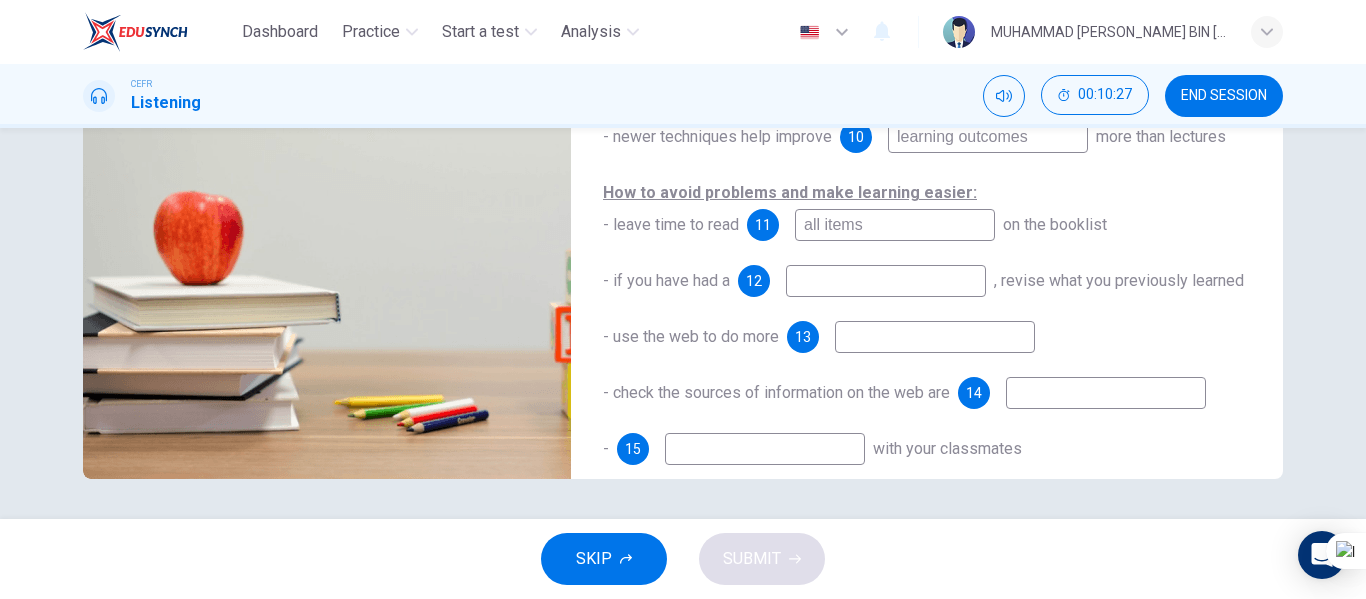 type on "71" 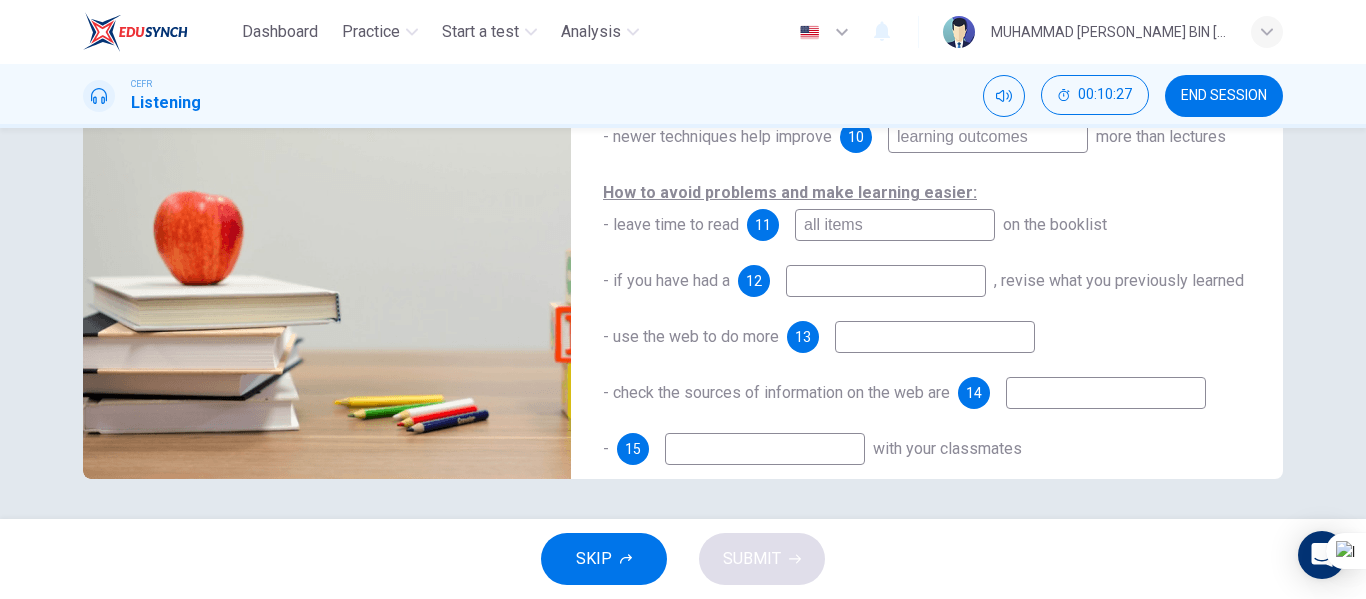 type on "all items" 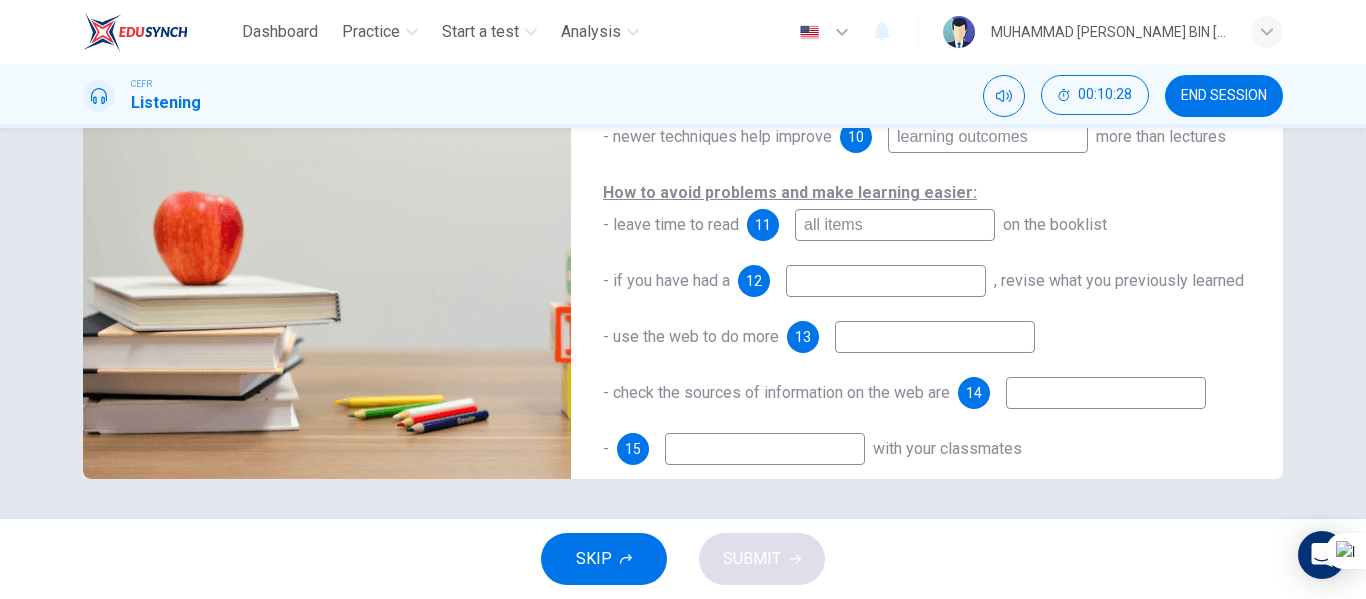 click at bounding box center (886, 281) 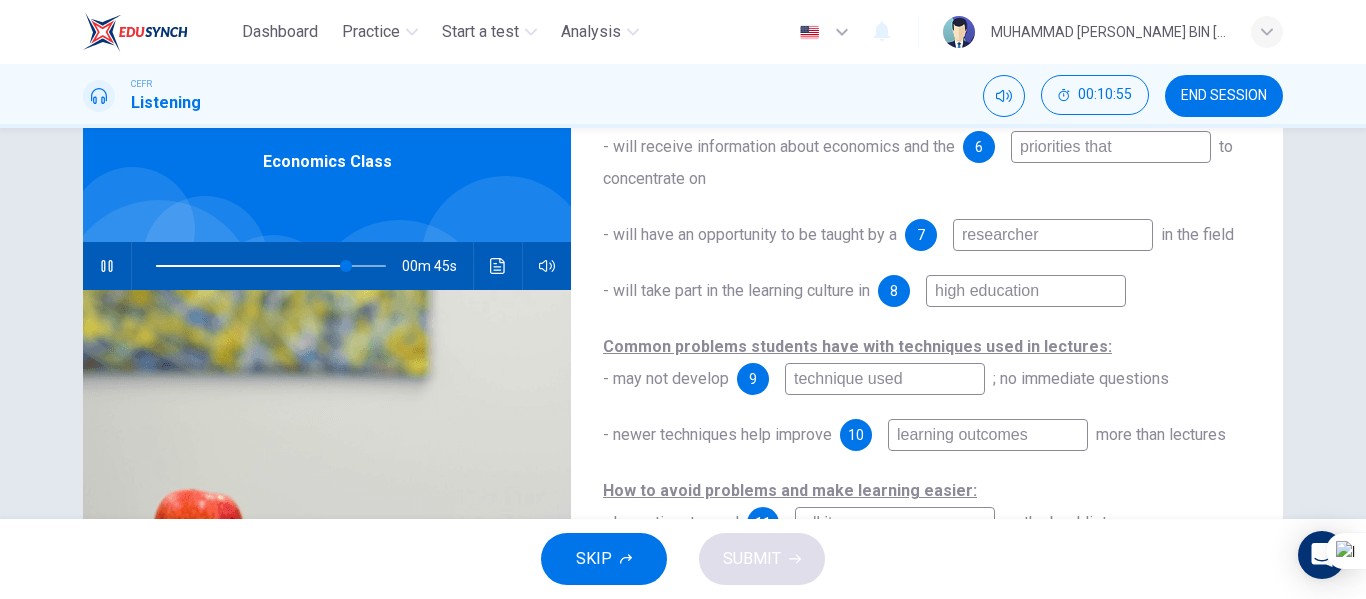 scroll, scrollTop: 84, scrollLeft: 0, axis: vertical 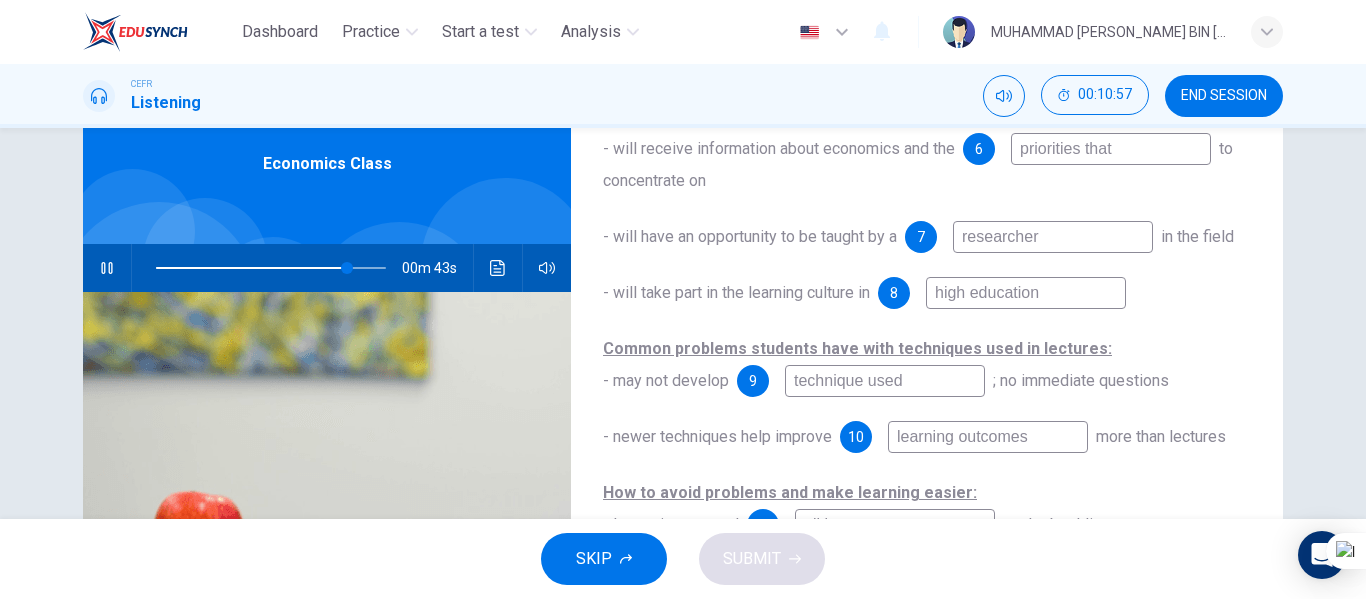 click at bounding box center (271, 268) 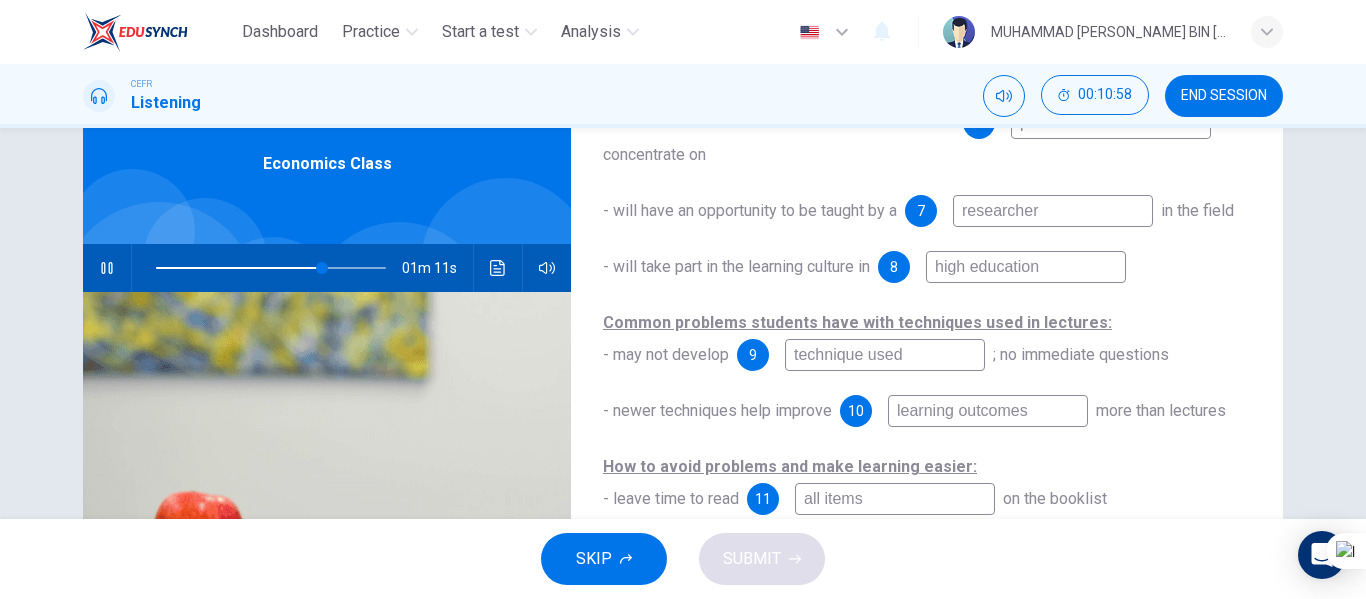 scroll, scrollTop: 291, scrollLeft: 0, axis: vertical 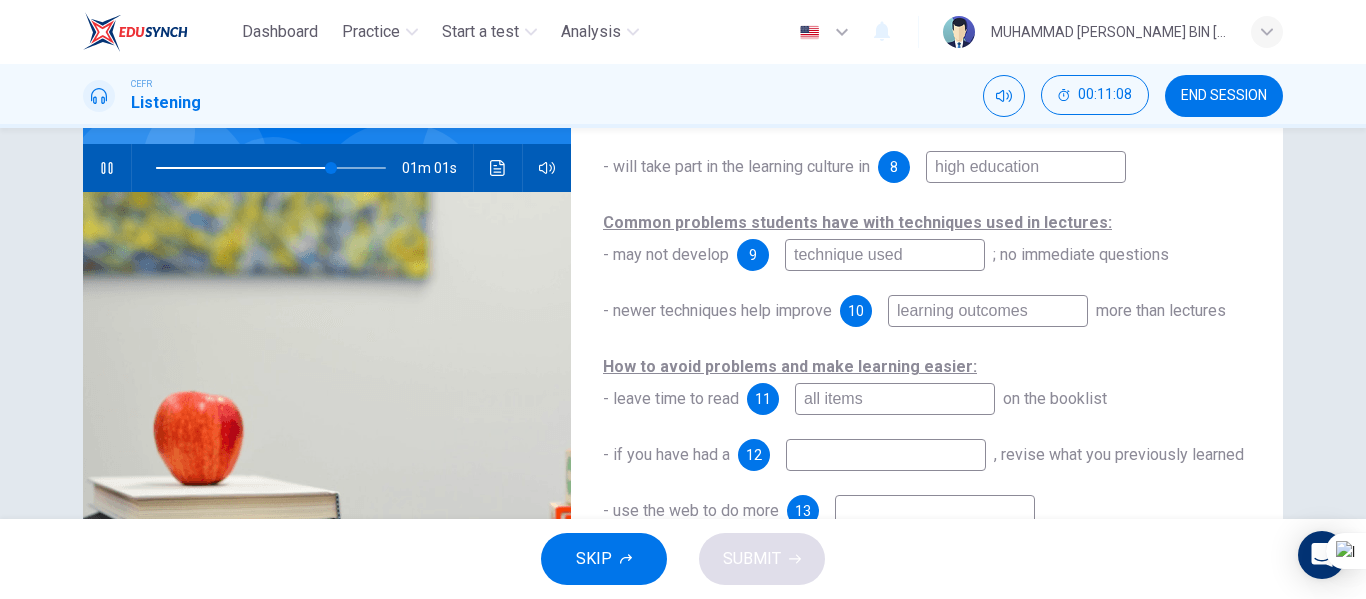 click at bounding box center (886, 455) 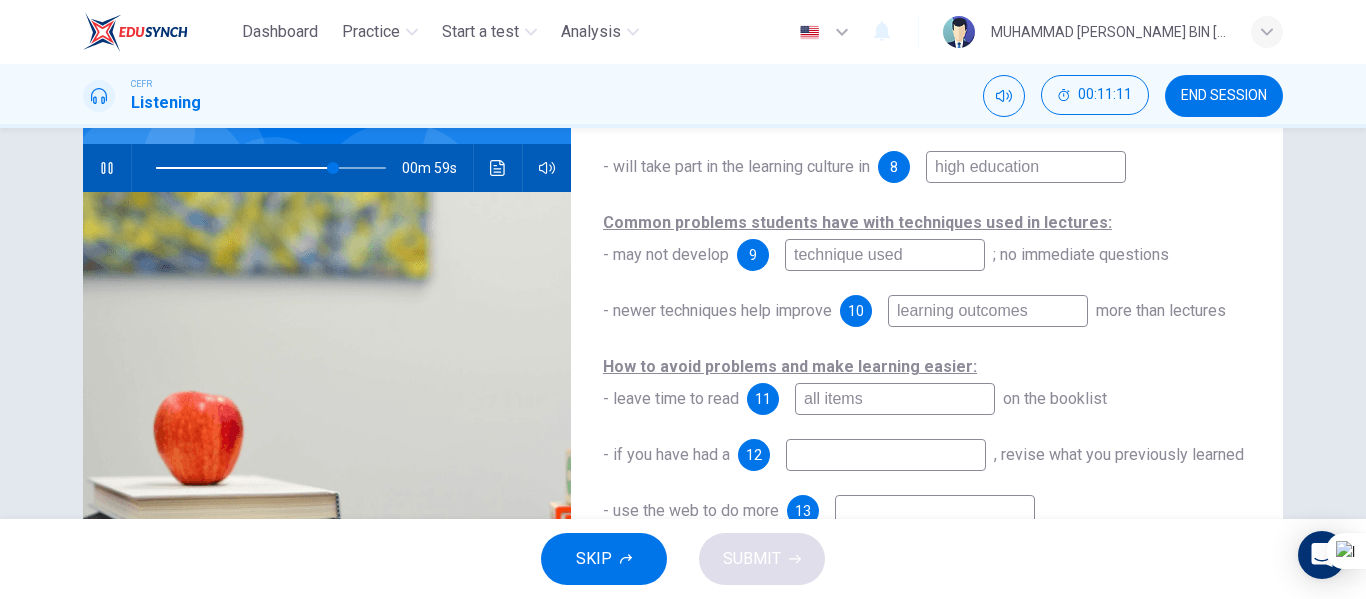 type on "77" 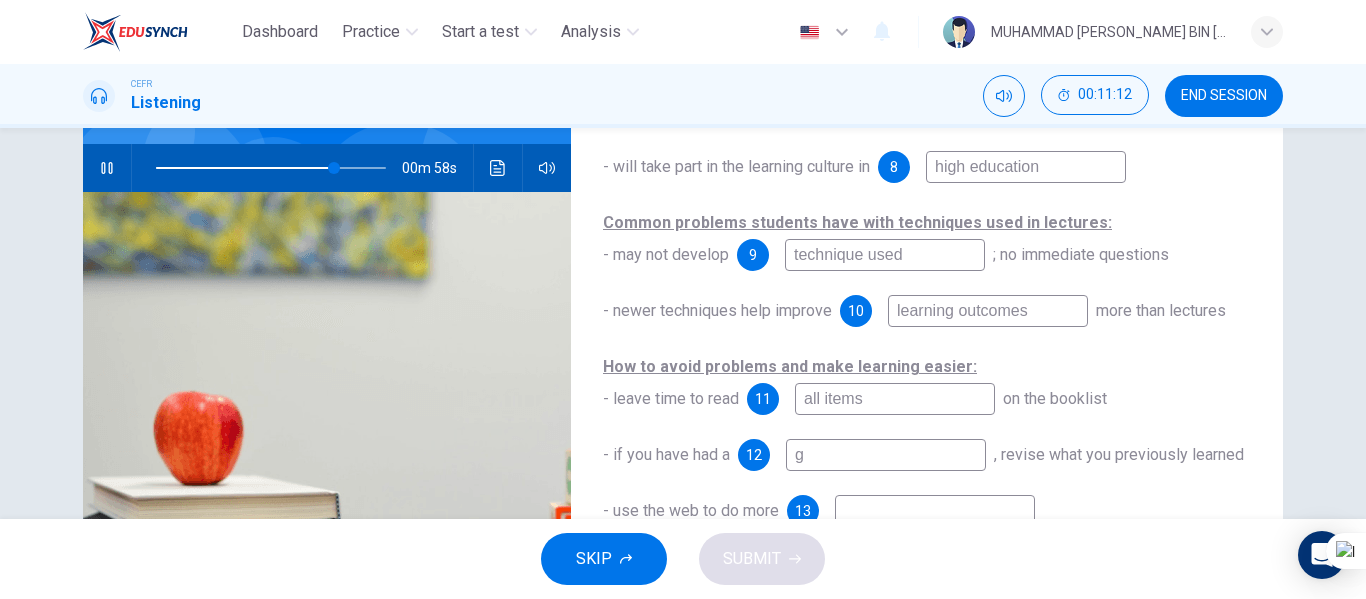 type on "ga" 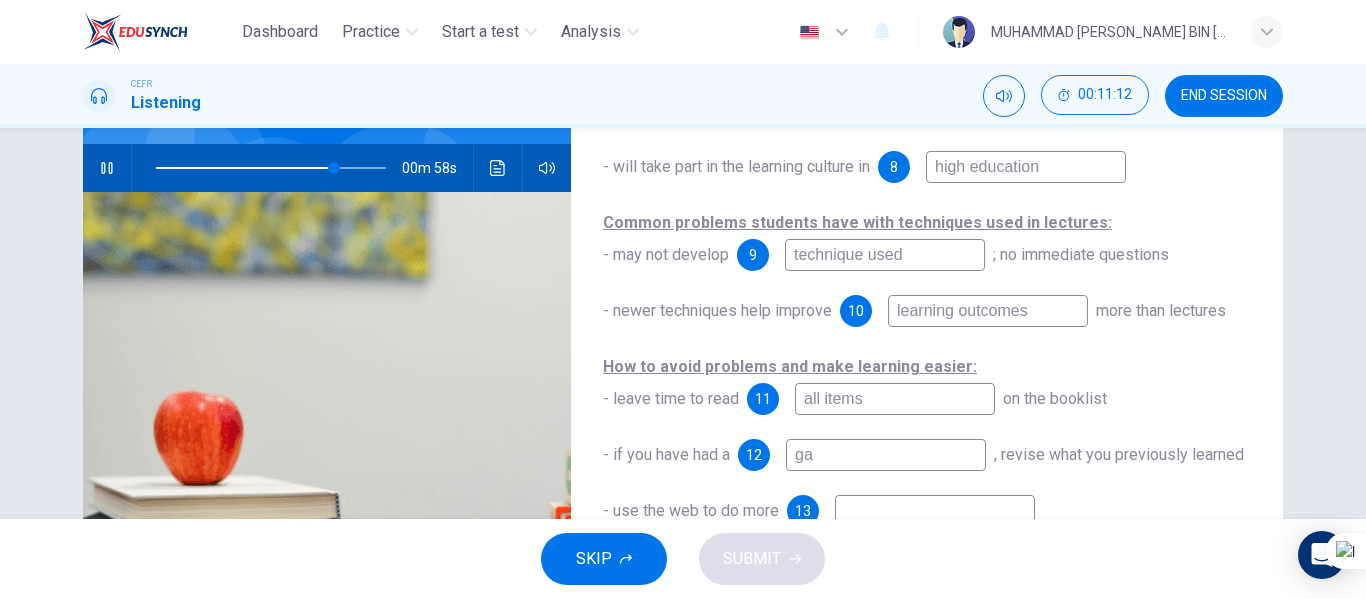 type on "78" 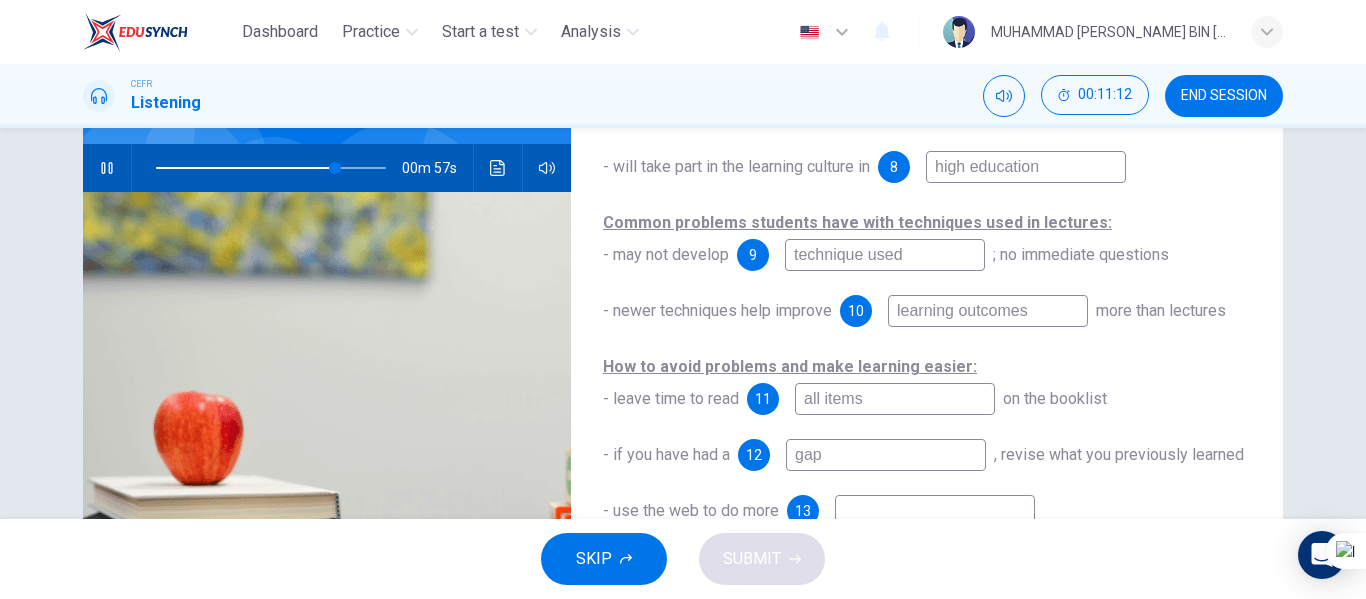 type on "gap" 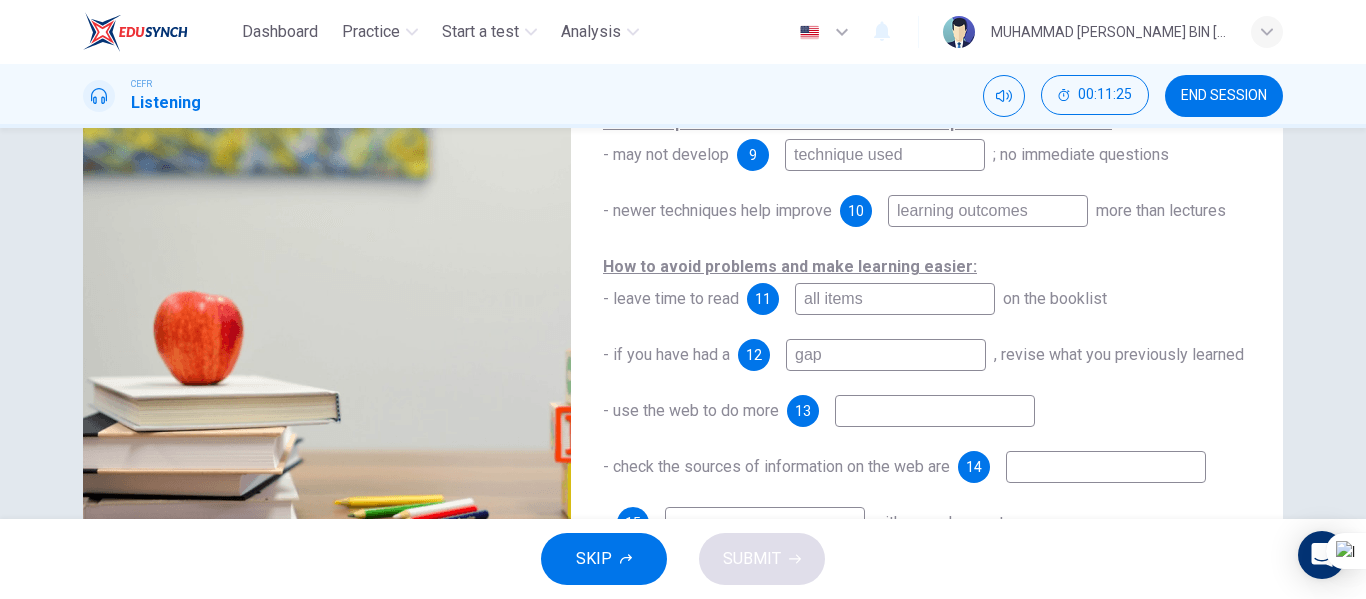 scroll, scrollTop: 384, scrollLeft: 0, axis: vertical 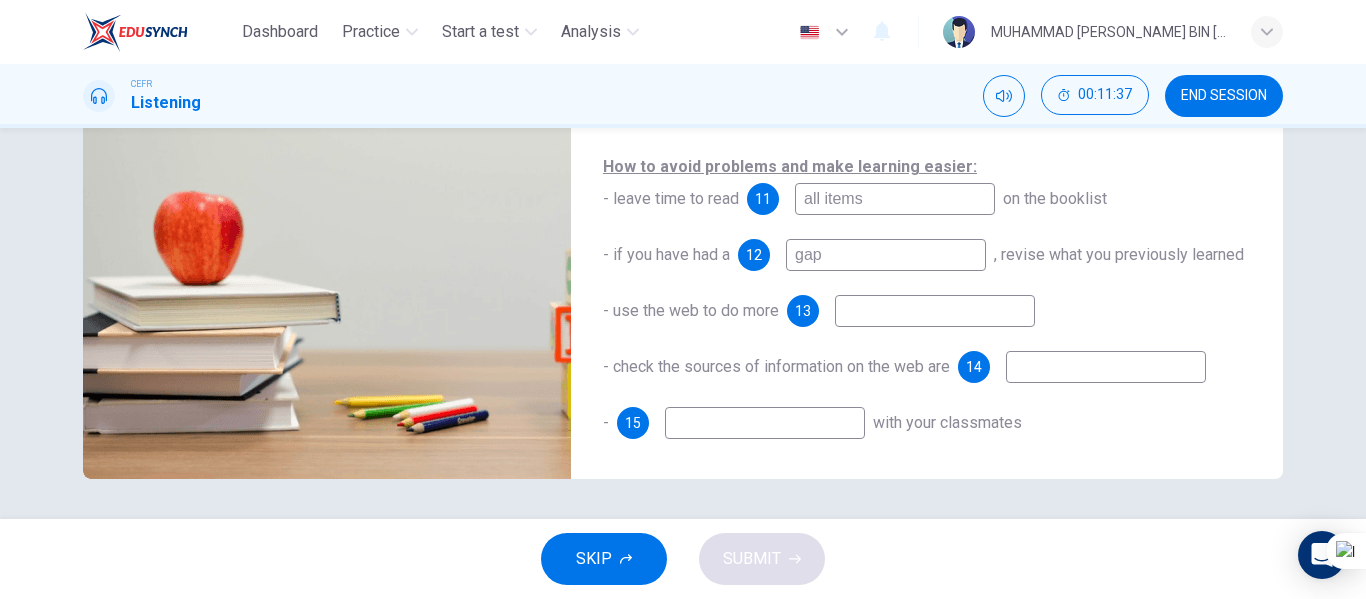 type on "87" 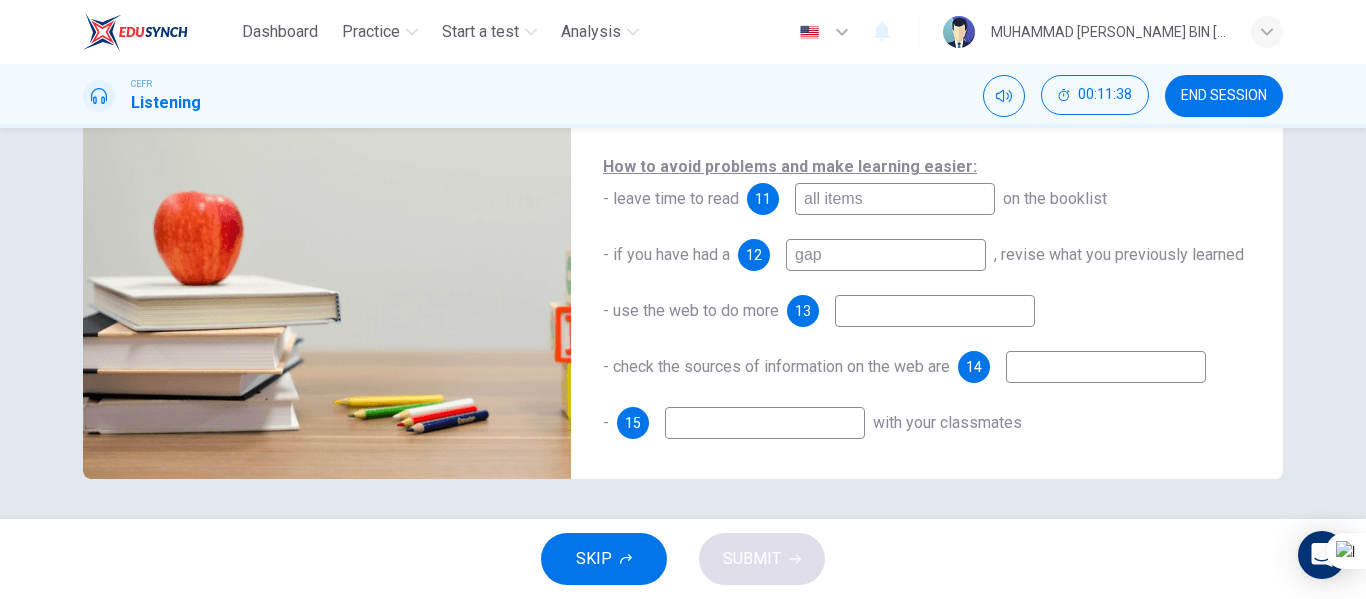 type on "gap" 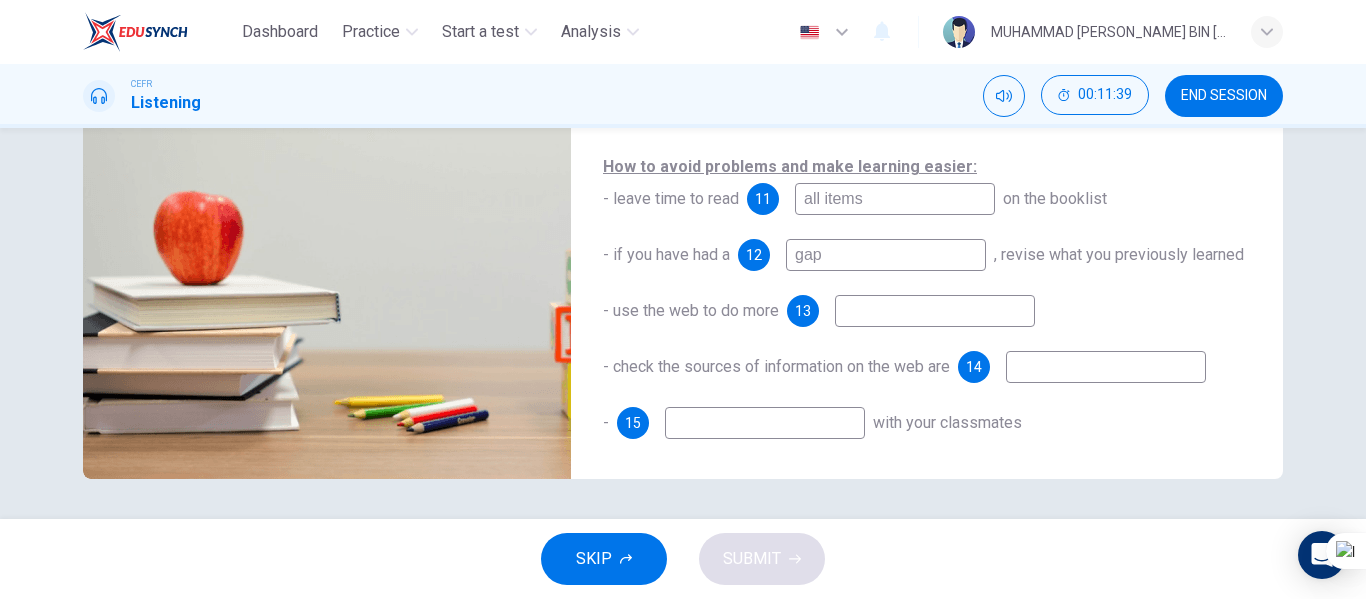 type on "88" 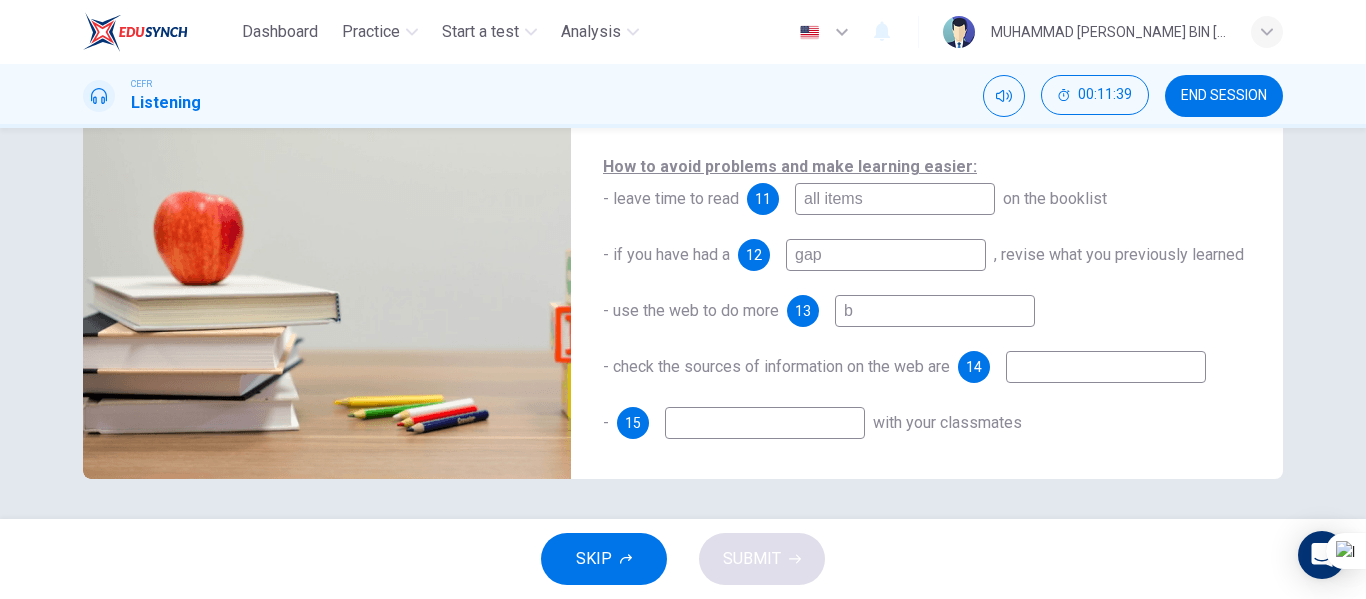 type on "ba" 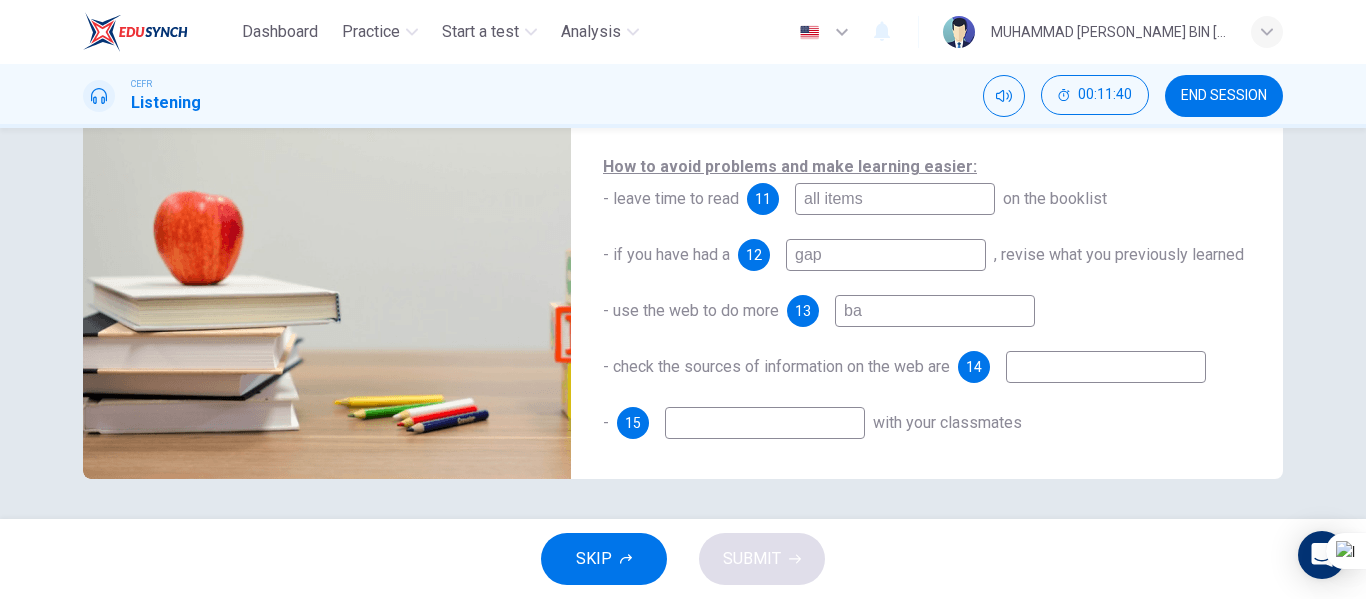 type on "89" 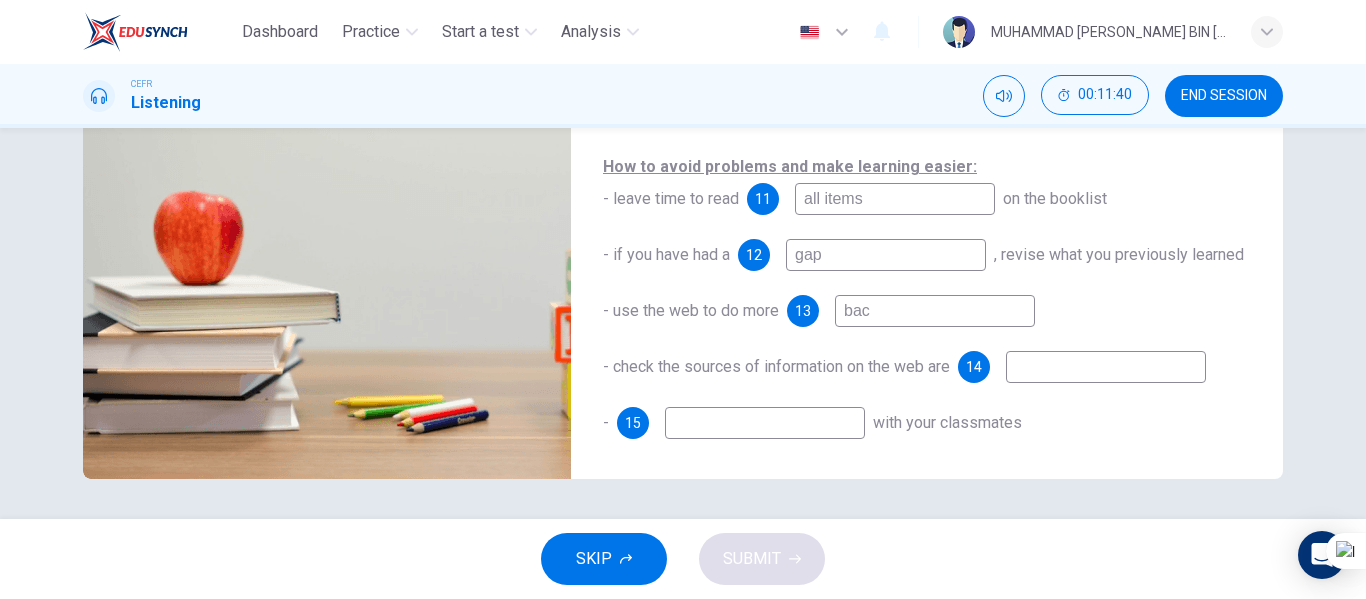 type on "back" 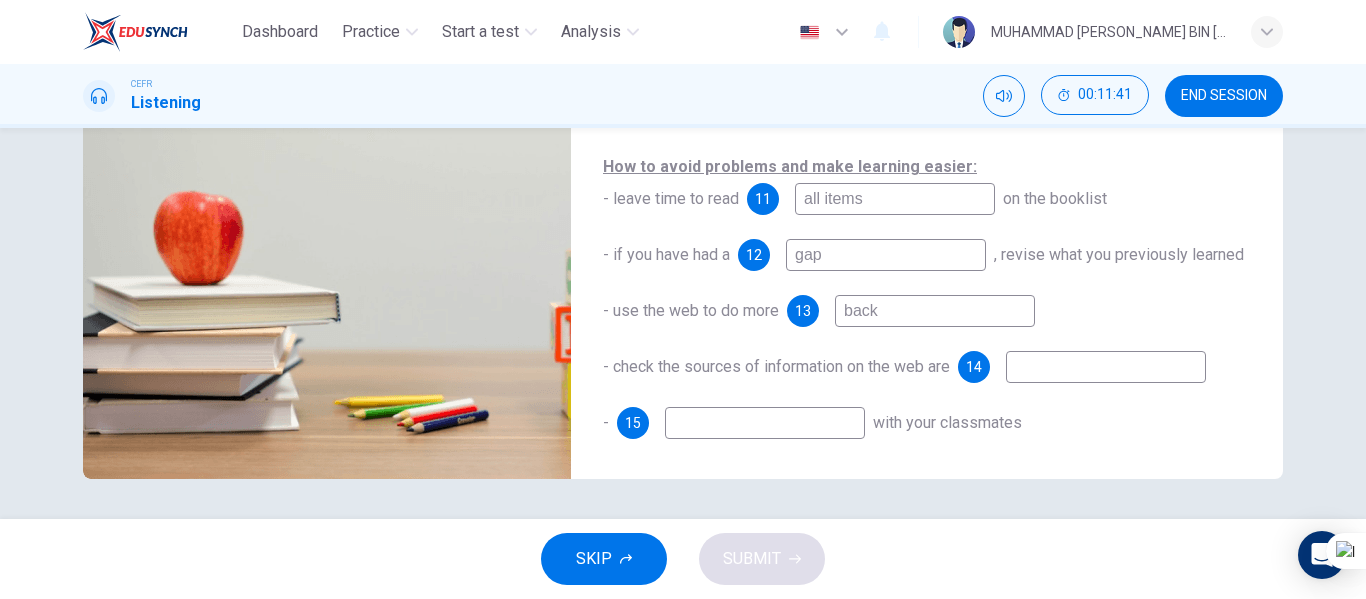 type on "89" 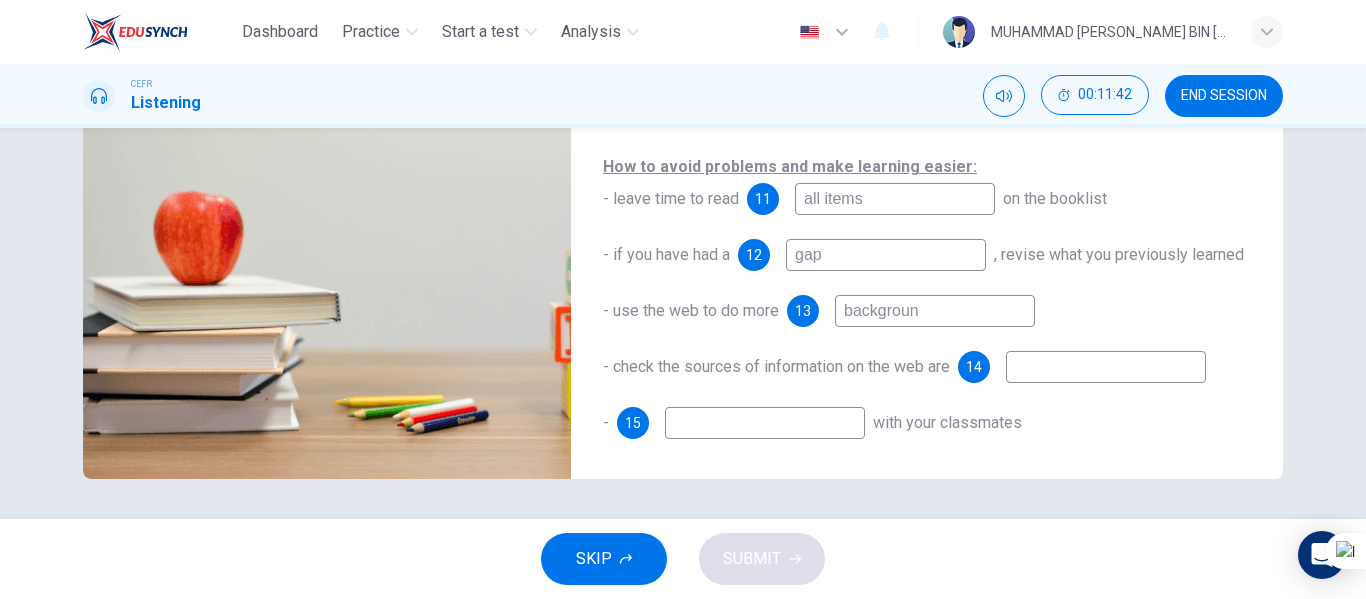 type on "background" 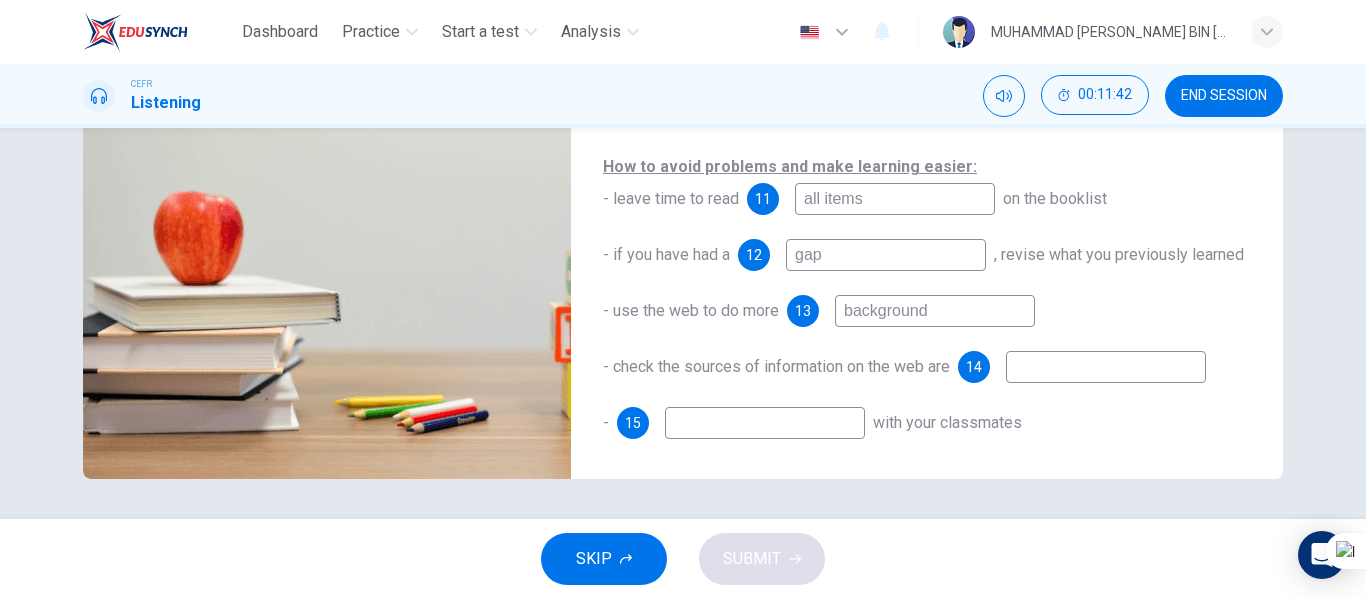 type on "89" 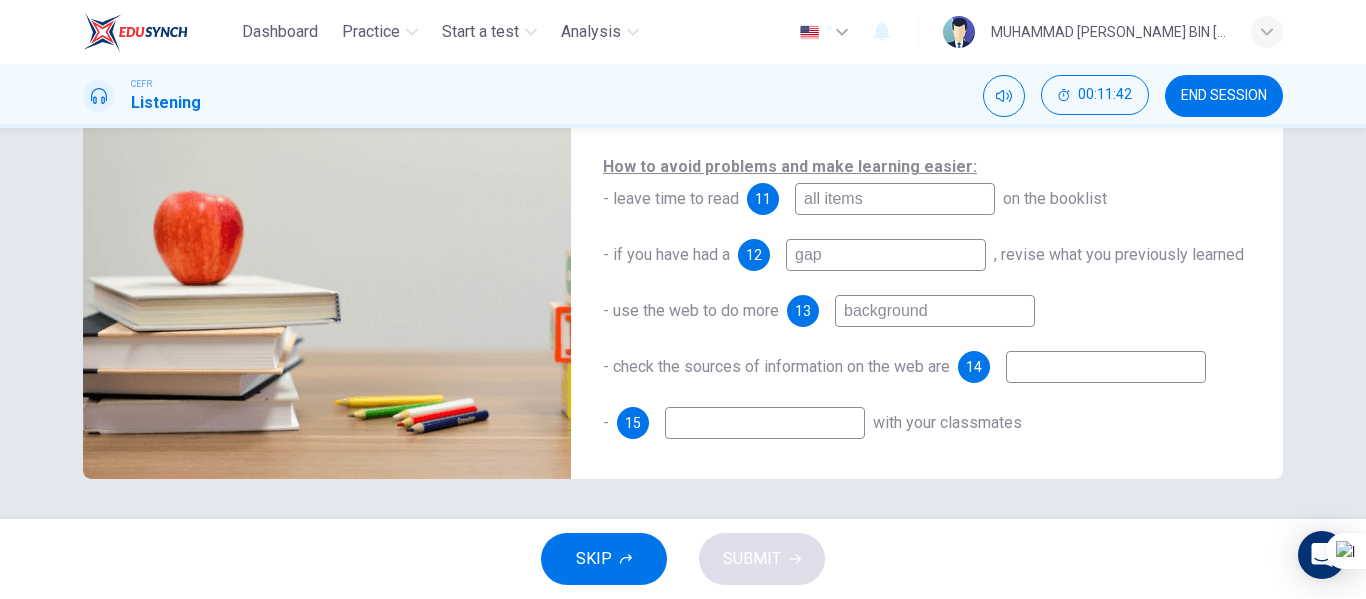 type on "background" 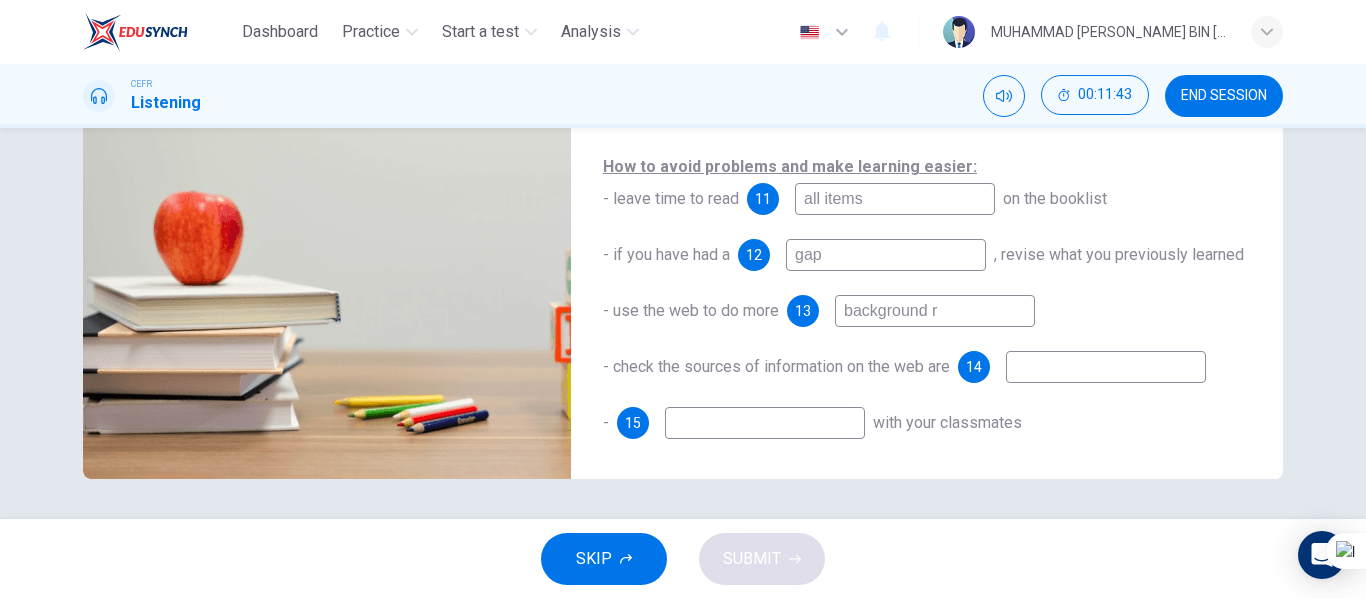 type on "background re" 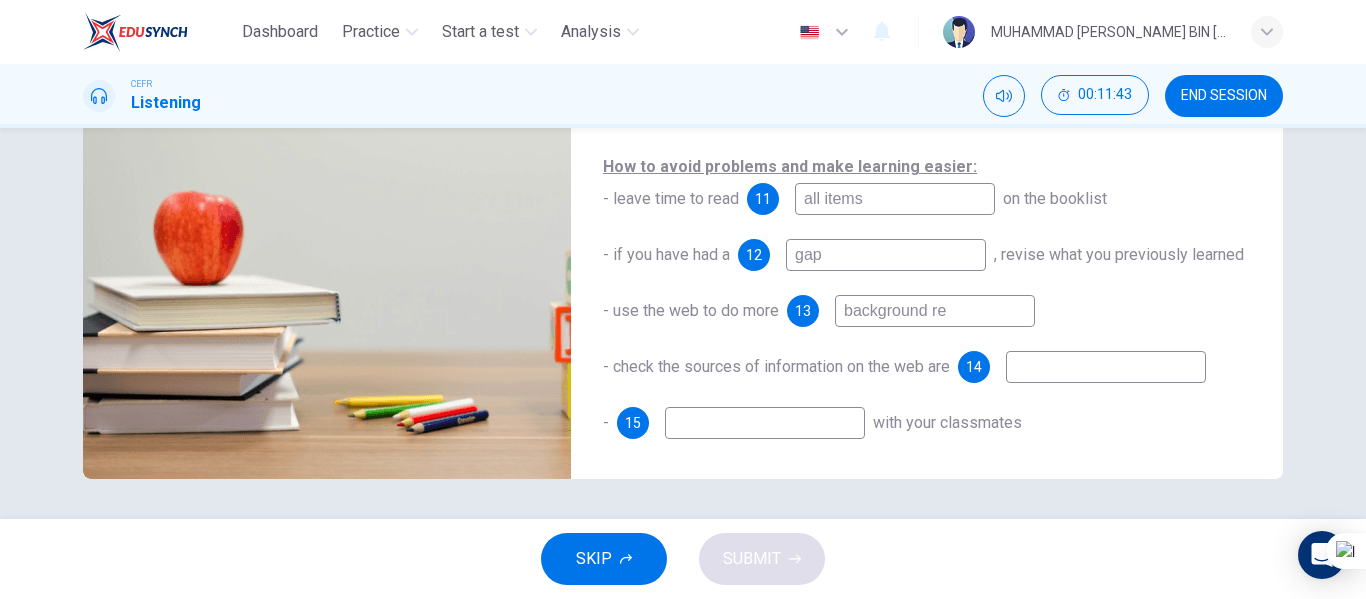 type on "90" 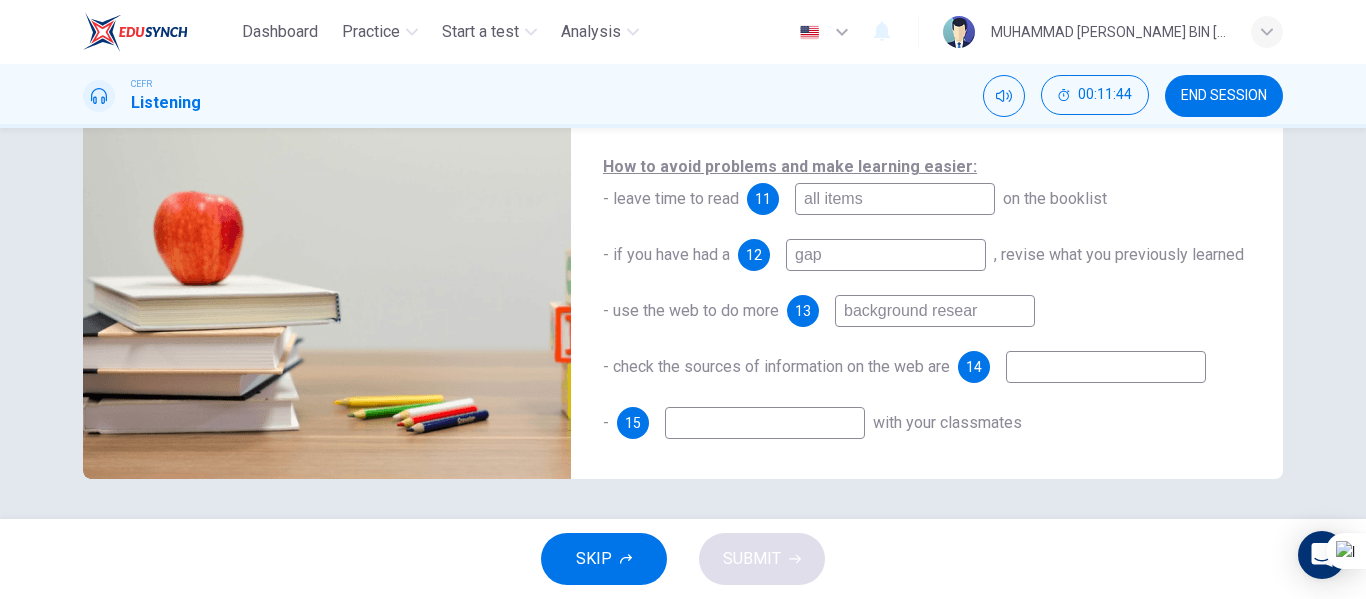 type on "background researc" 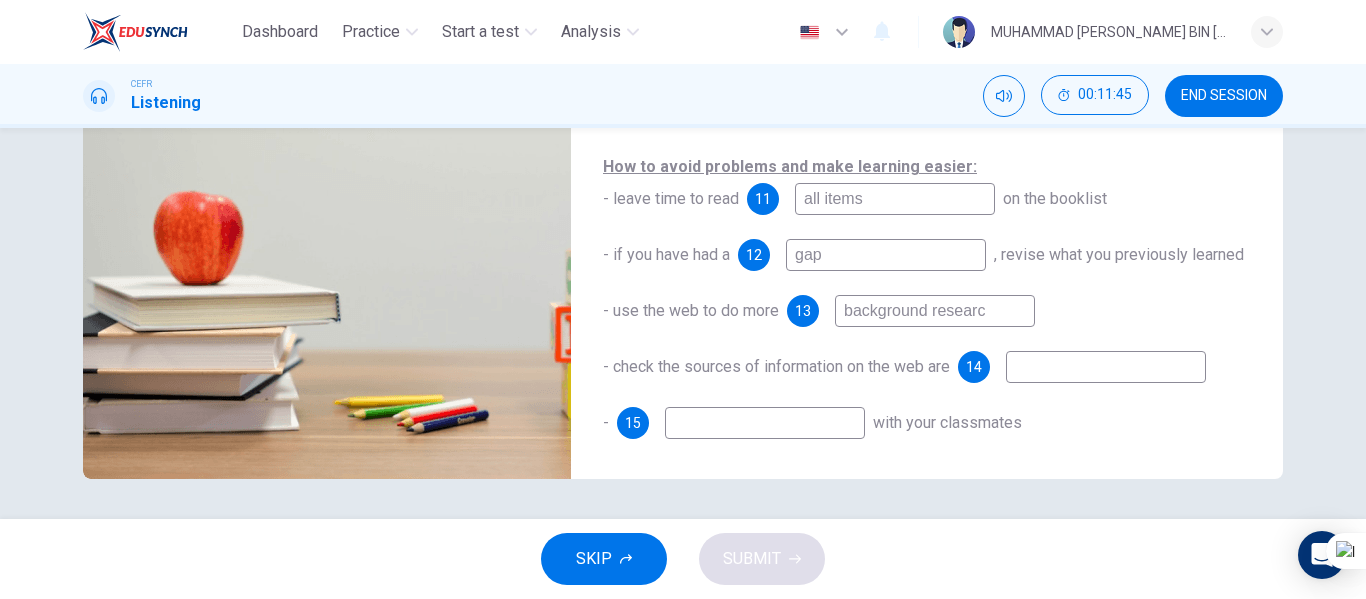 type on "91" 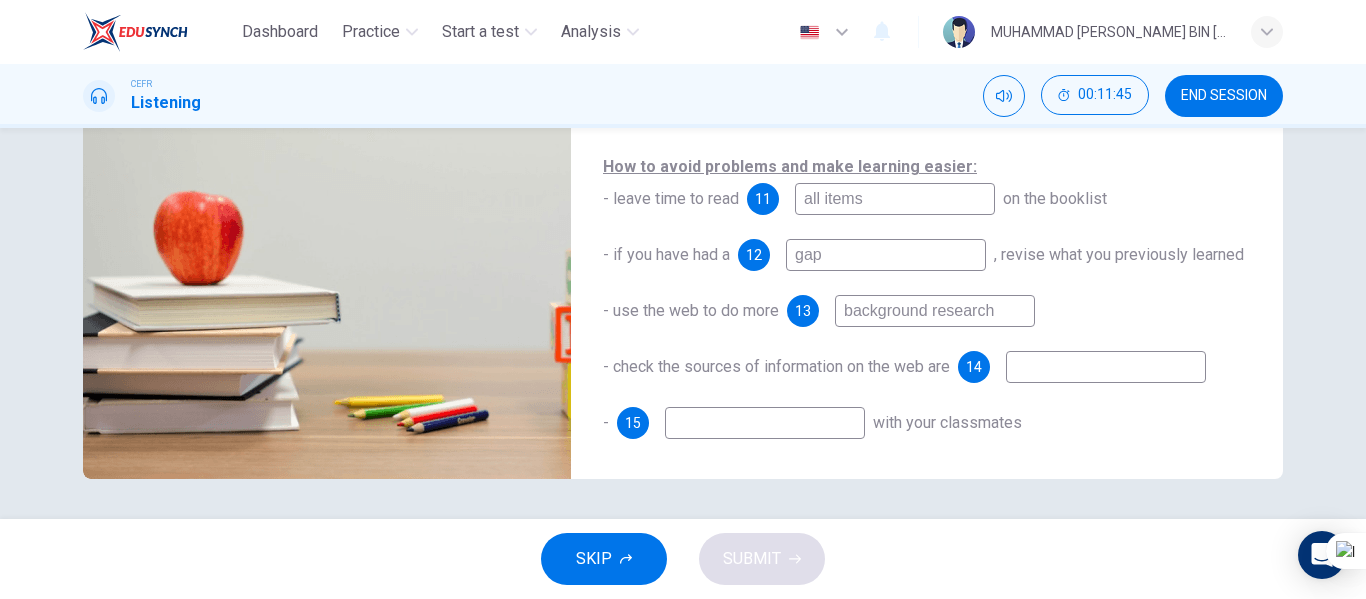 type on "background research" 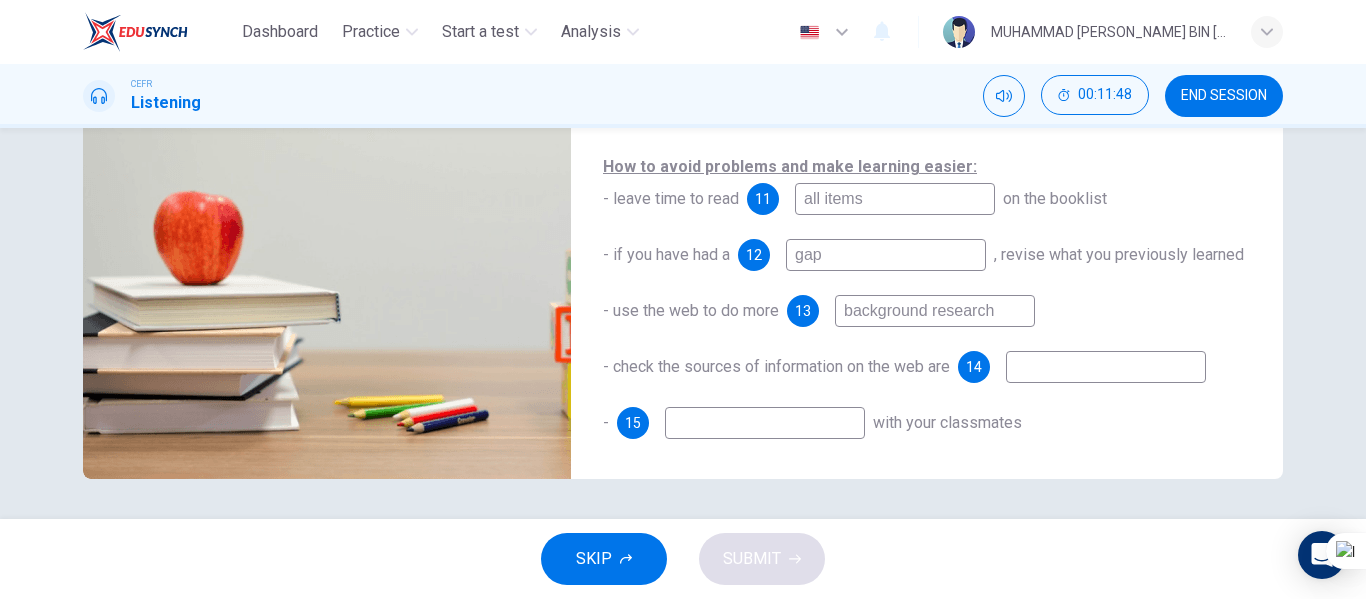 type on "92" 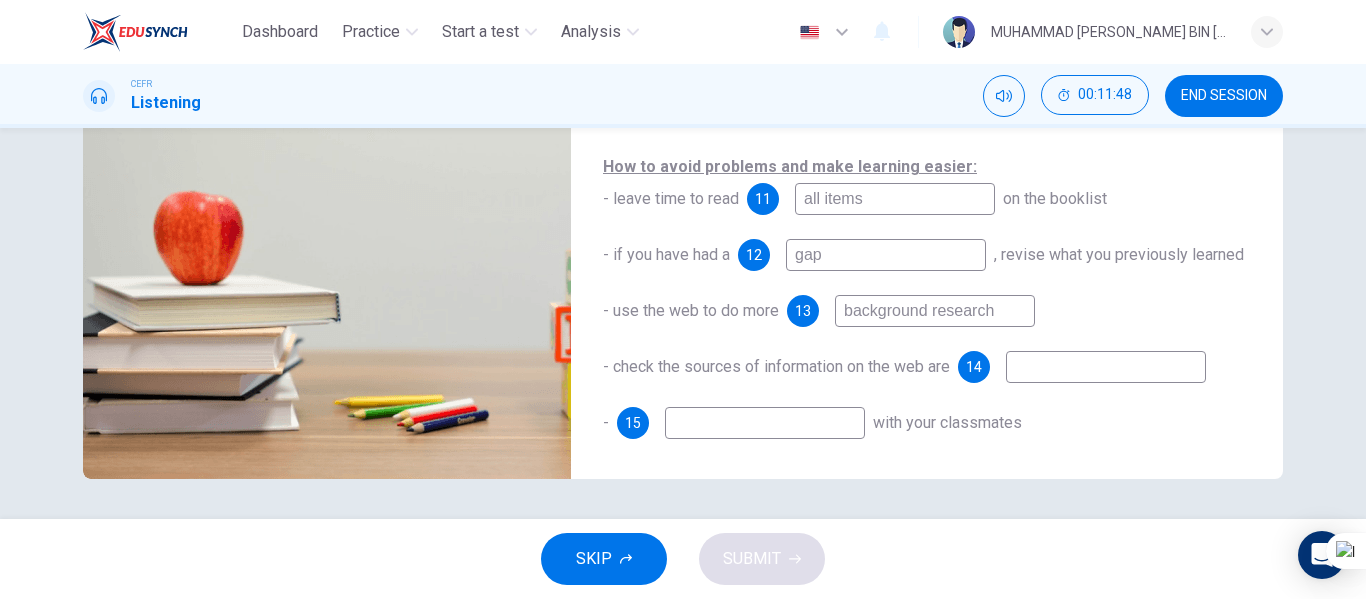 type on "background research" 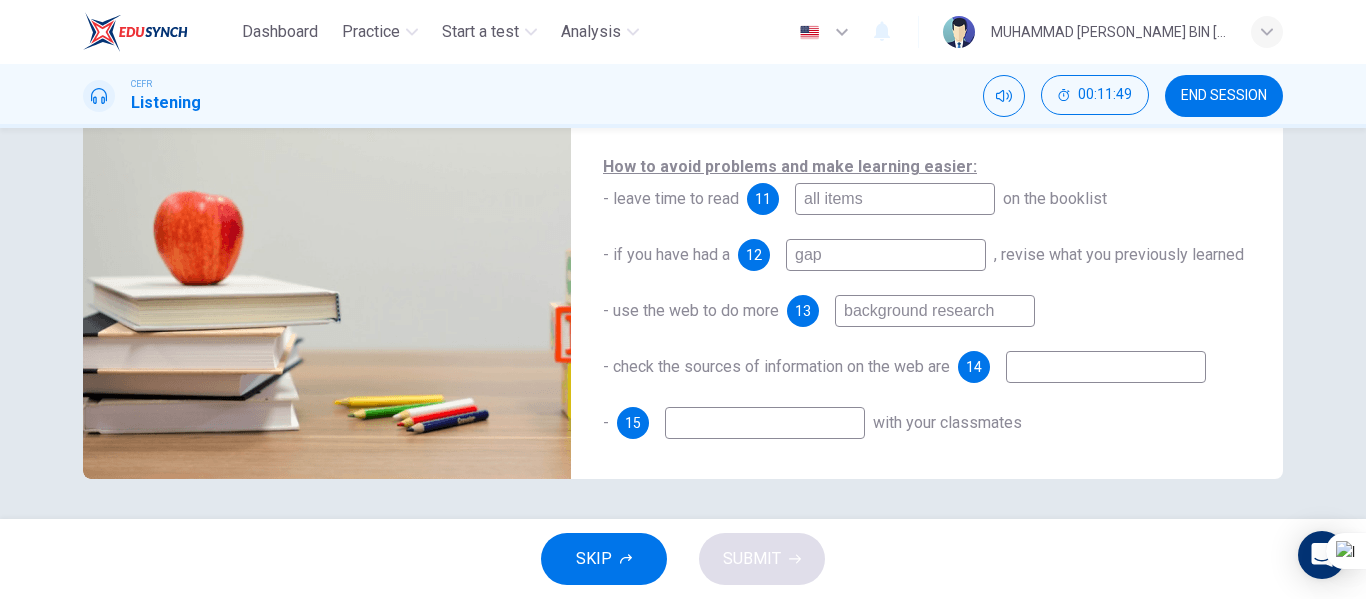 type on "92" 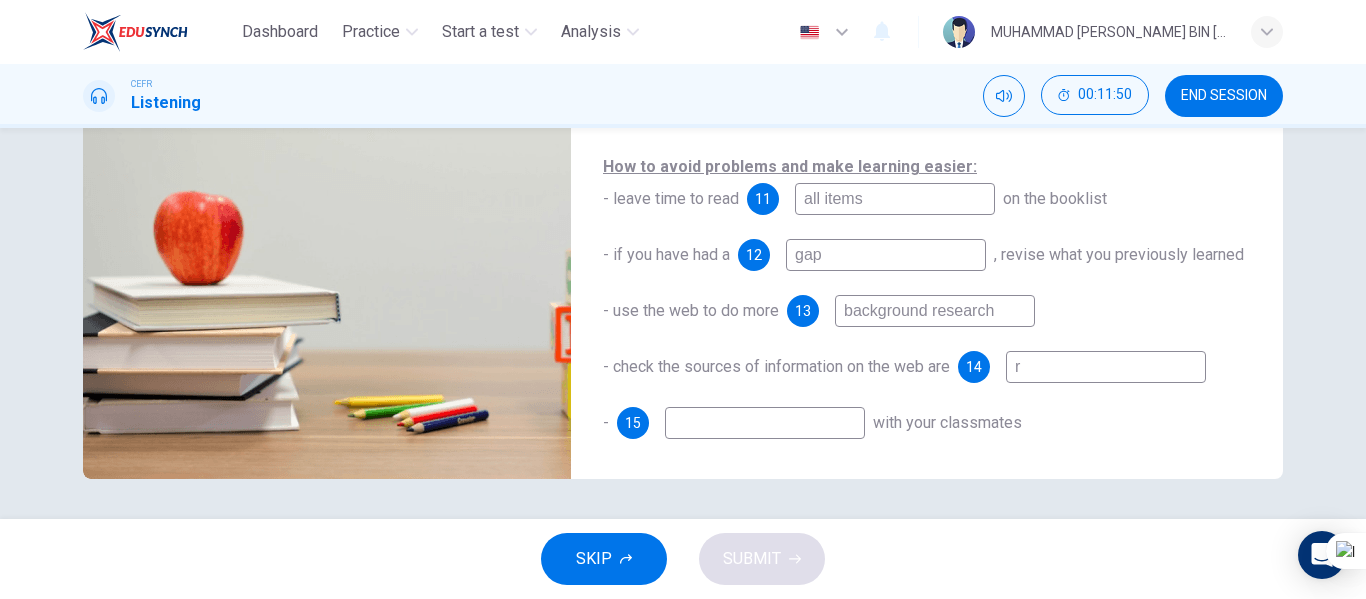 type on "re" 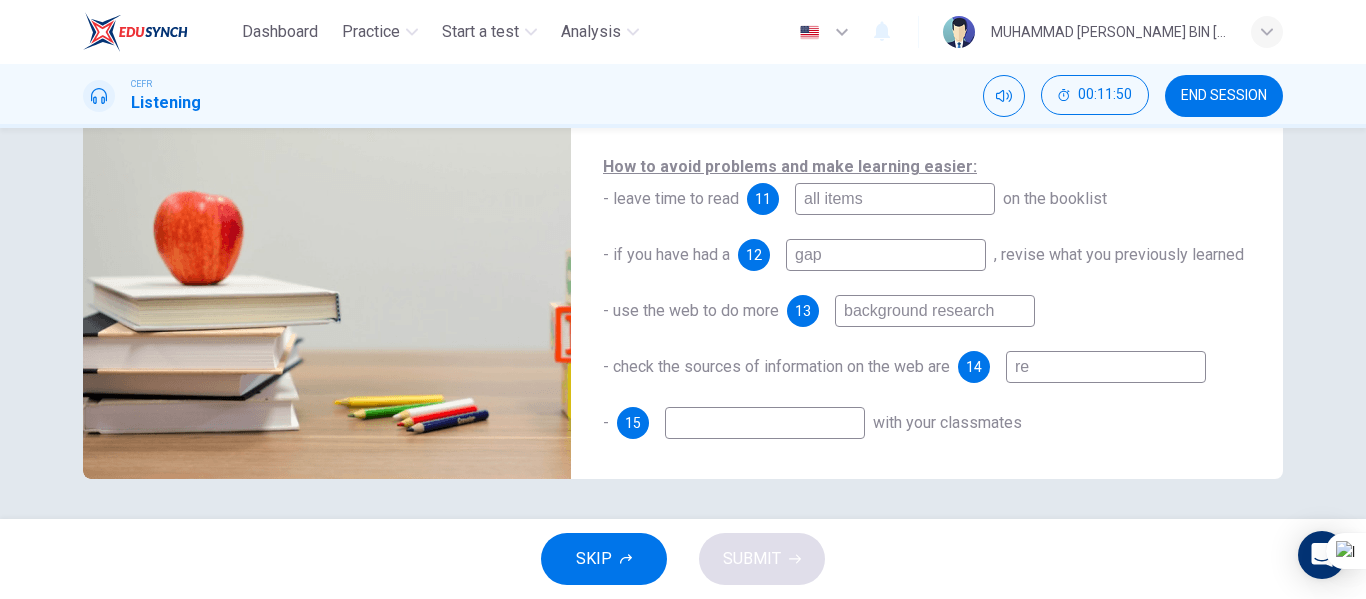 type on "93" 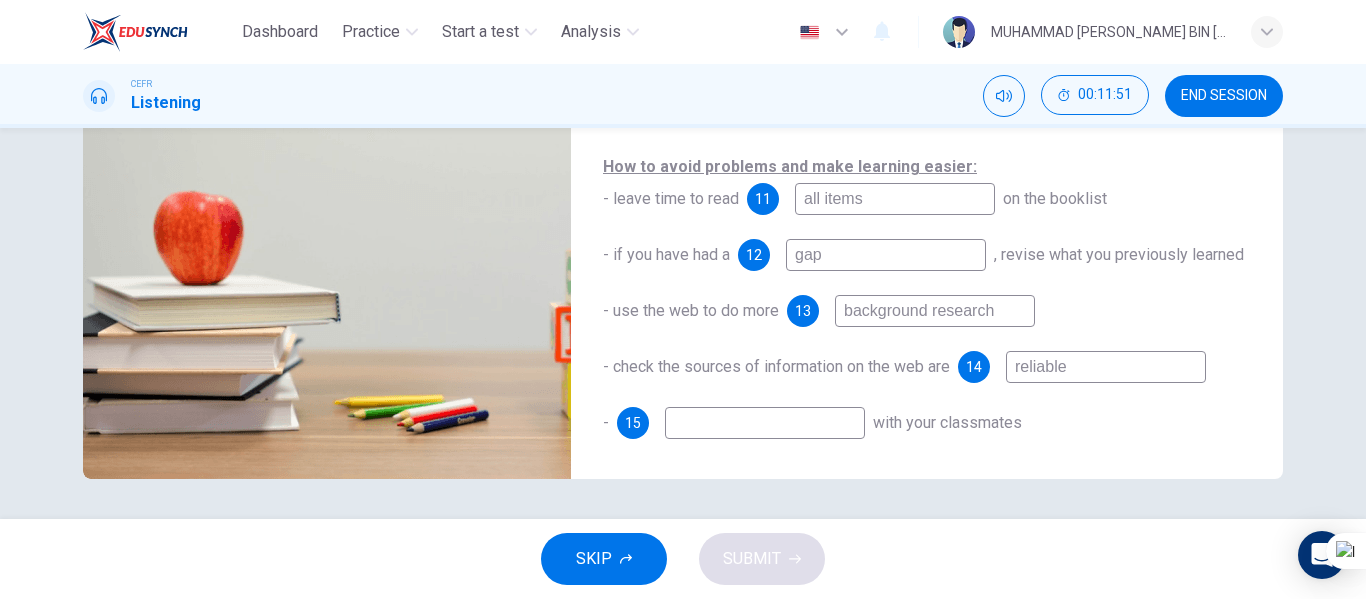 type on "reliable" 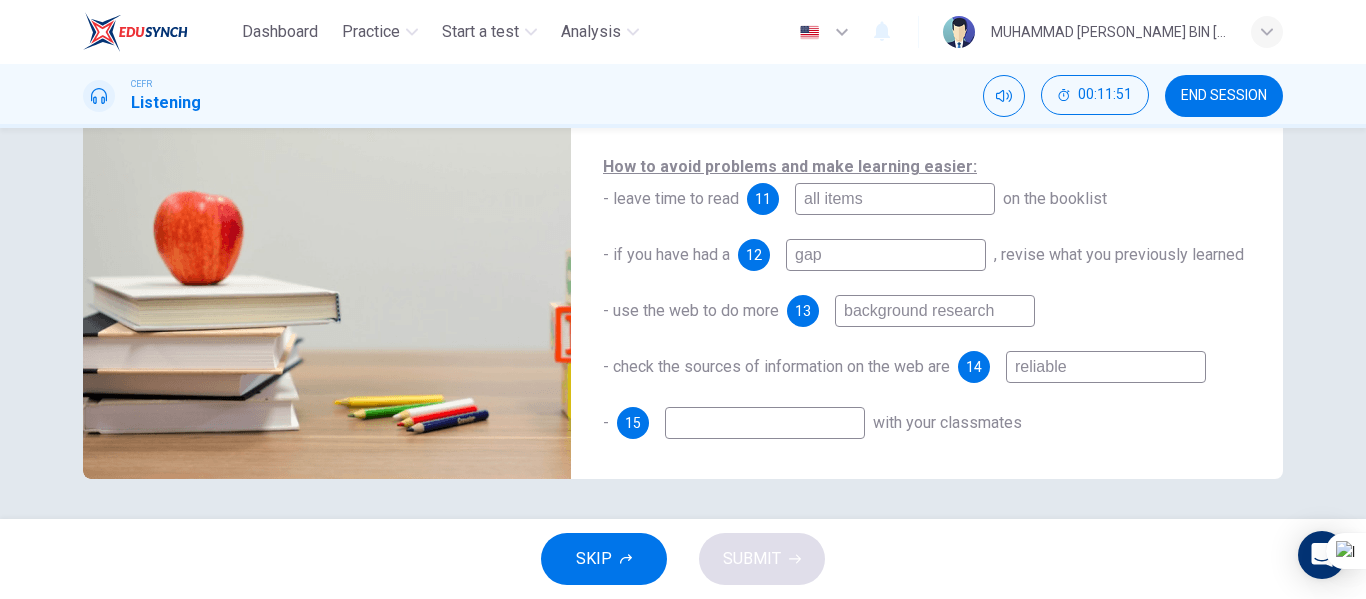 type on "93" 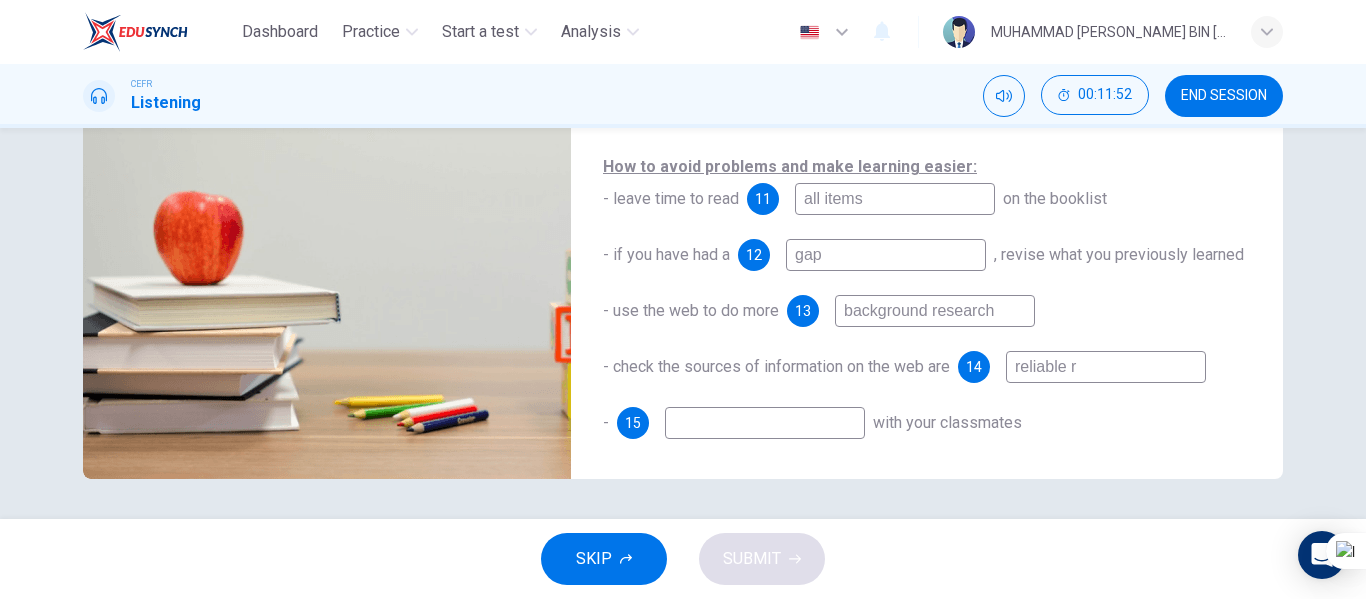 type on "93" 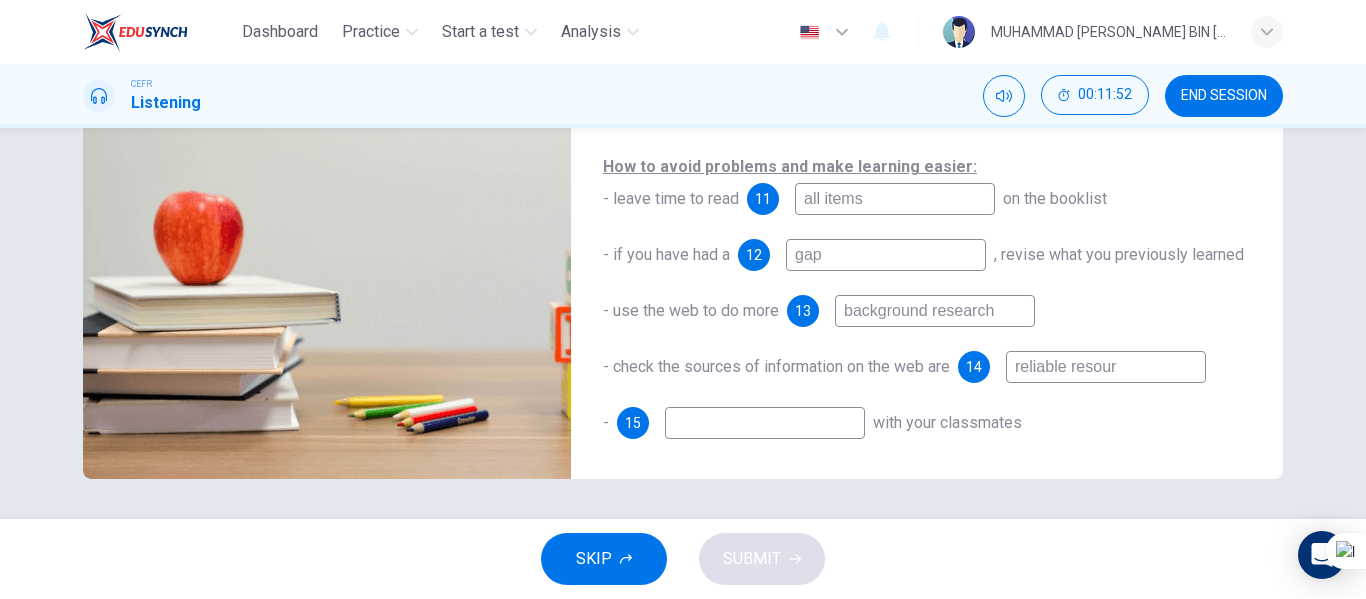 type on "reliable resourc" 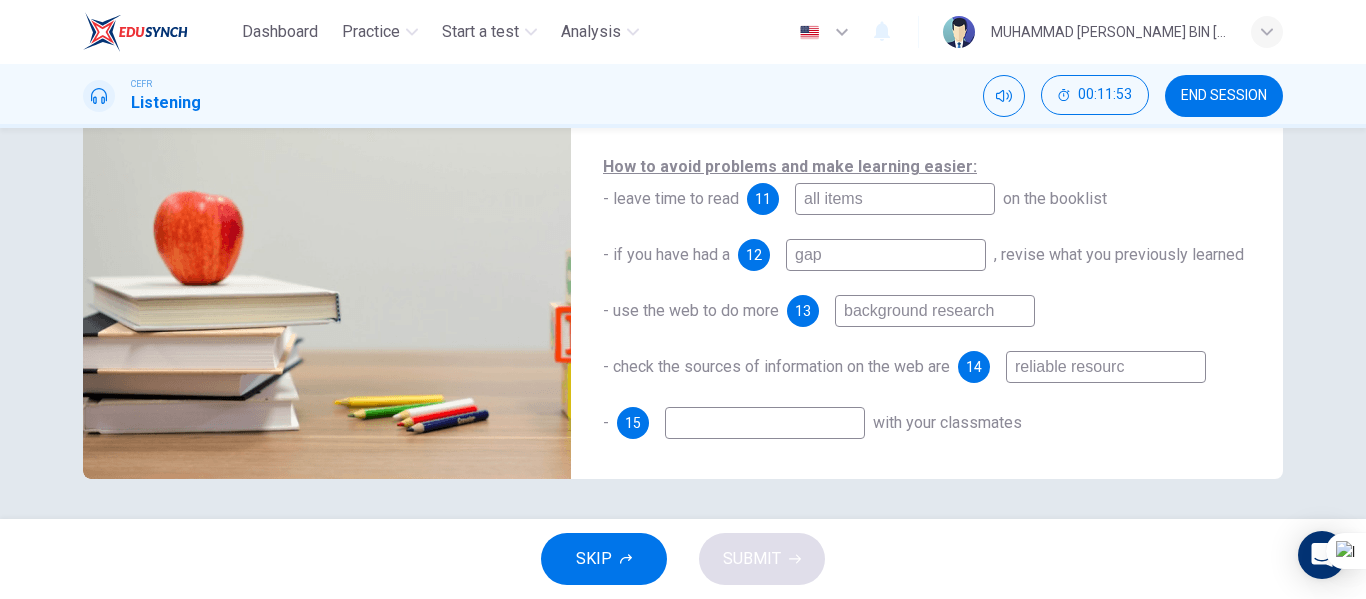 type on "93" 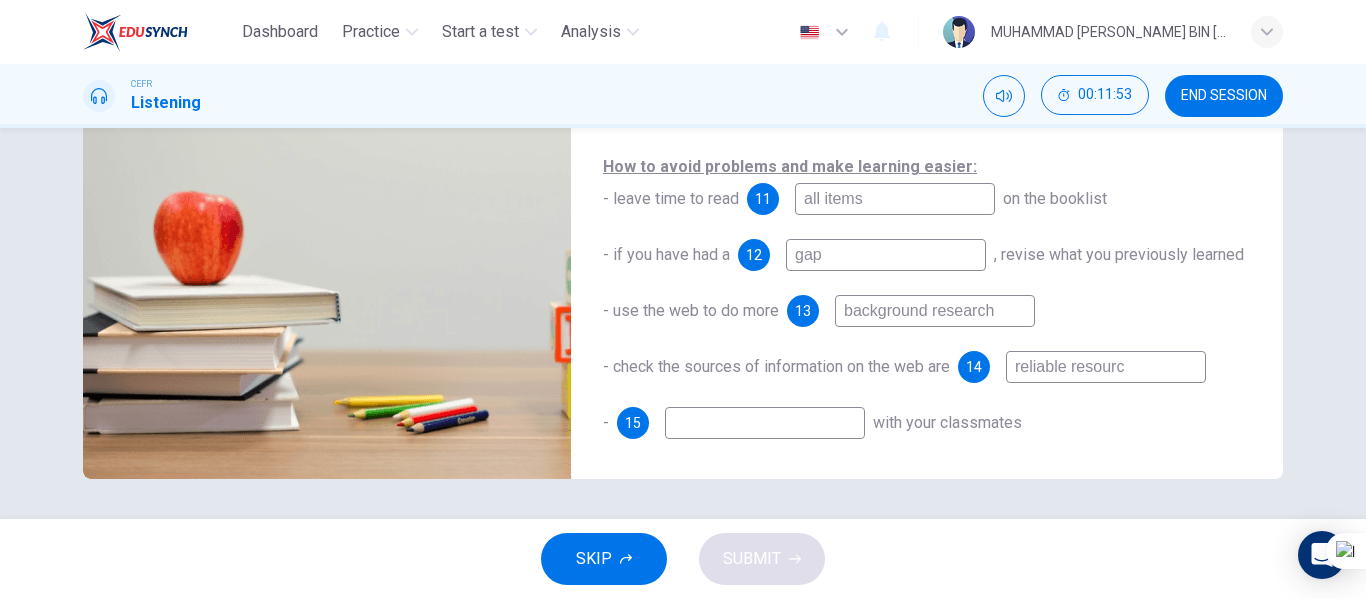 type on "reliable resource" 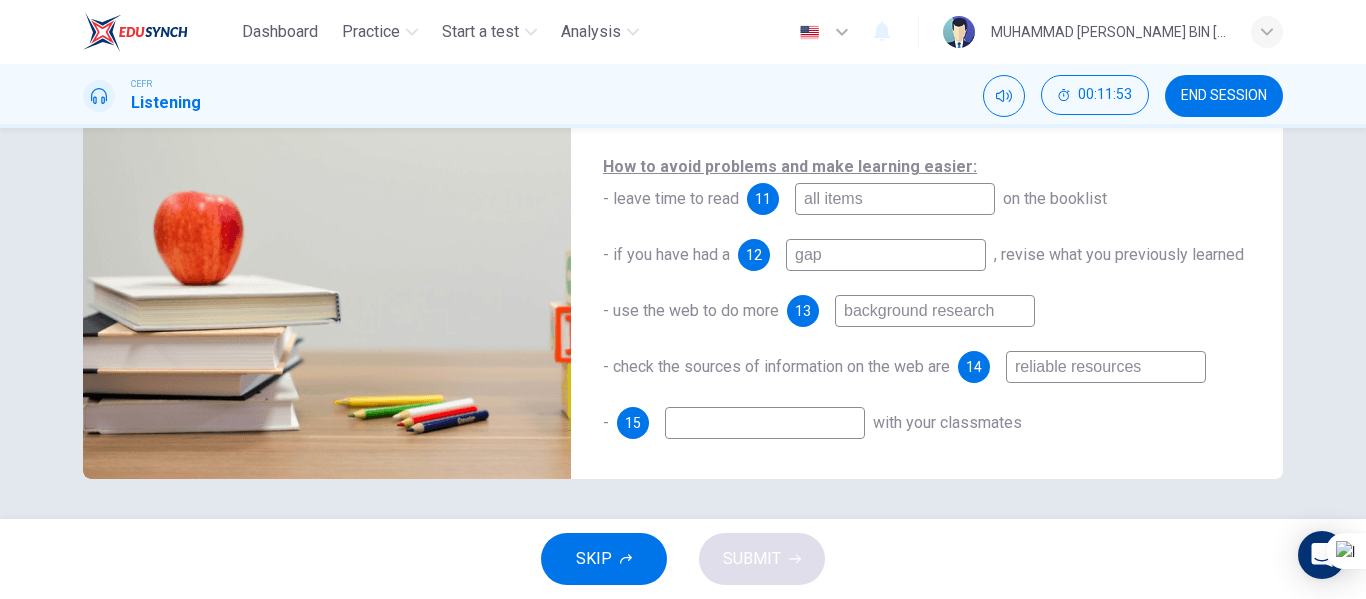 type on "reliable resources" 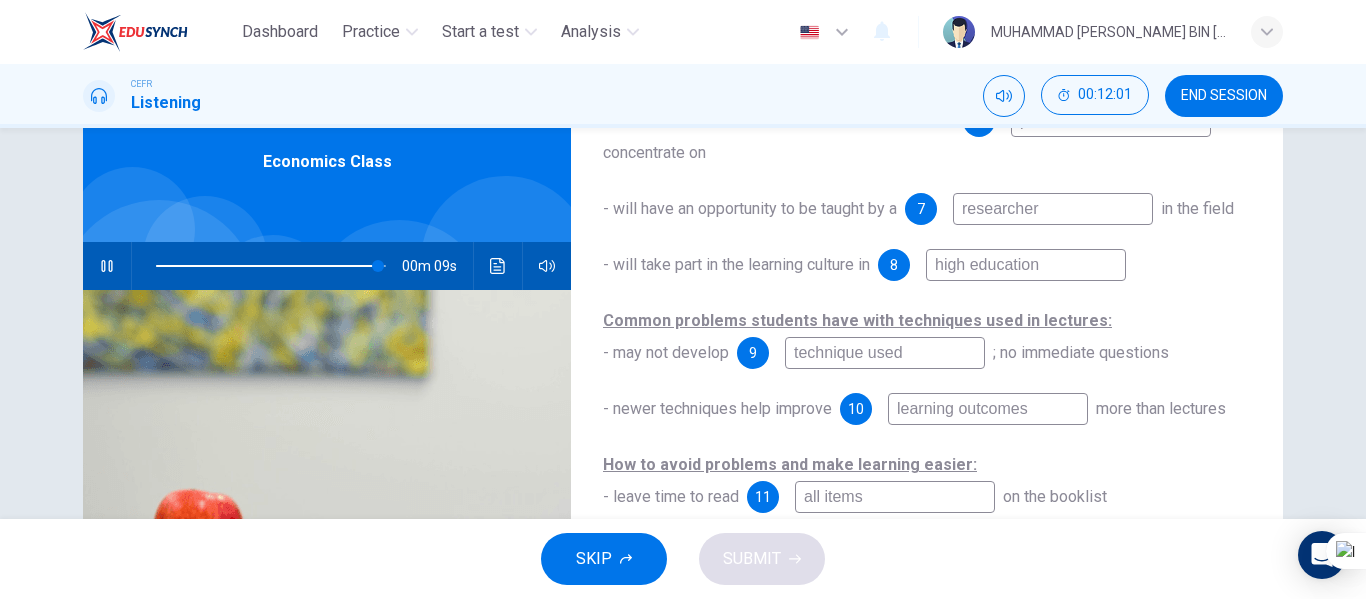 scroll, scrollTop: 84, scrollLeft: 0, axis: vertical 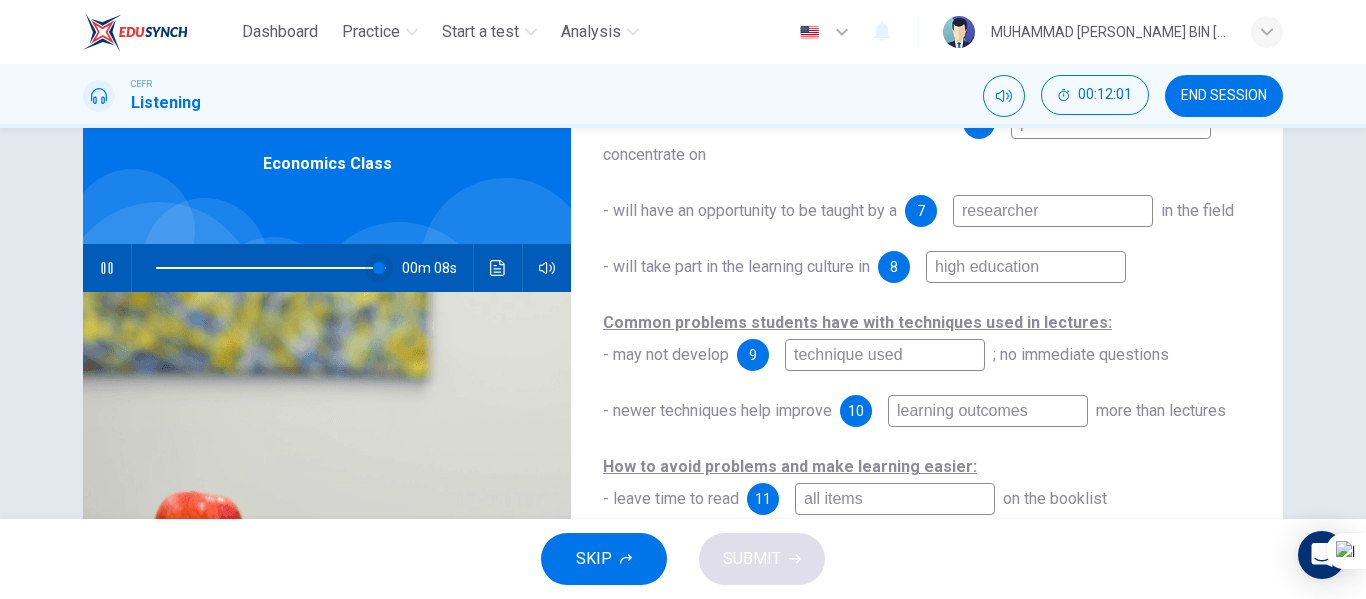 type on "97" 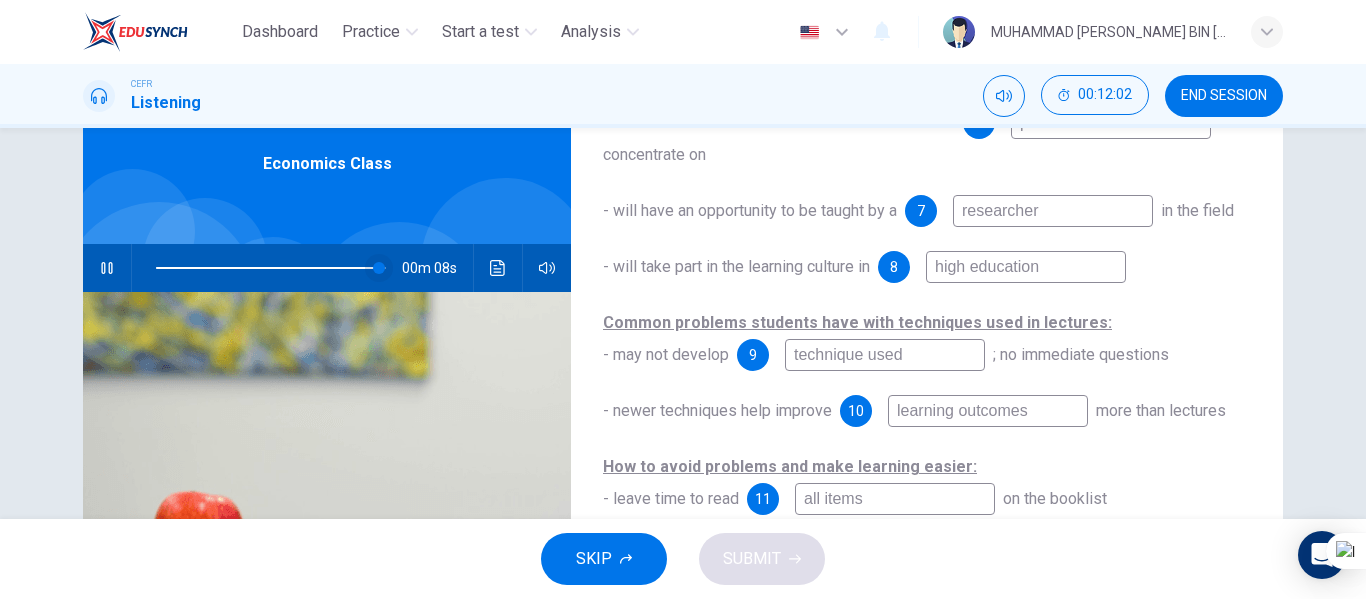 type on "reliable resources" 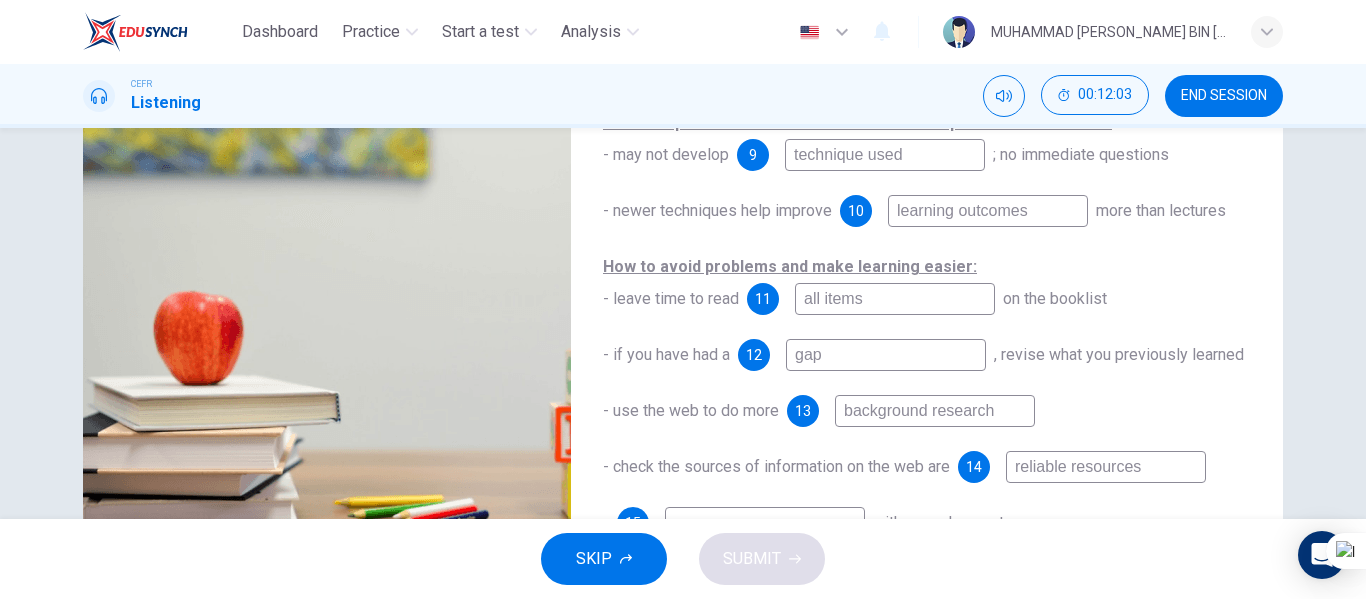 scroll, scrollTop: 384, scrollLeft: 0, axis: vertical 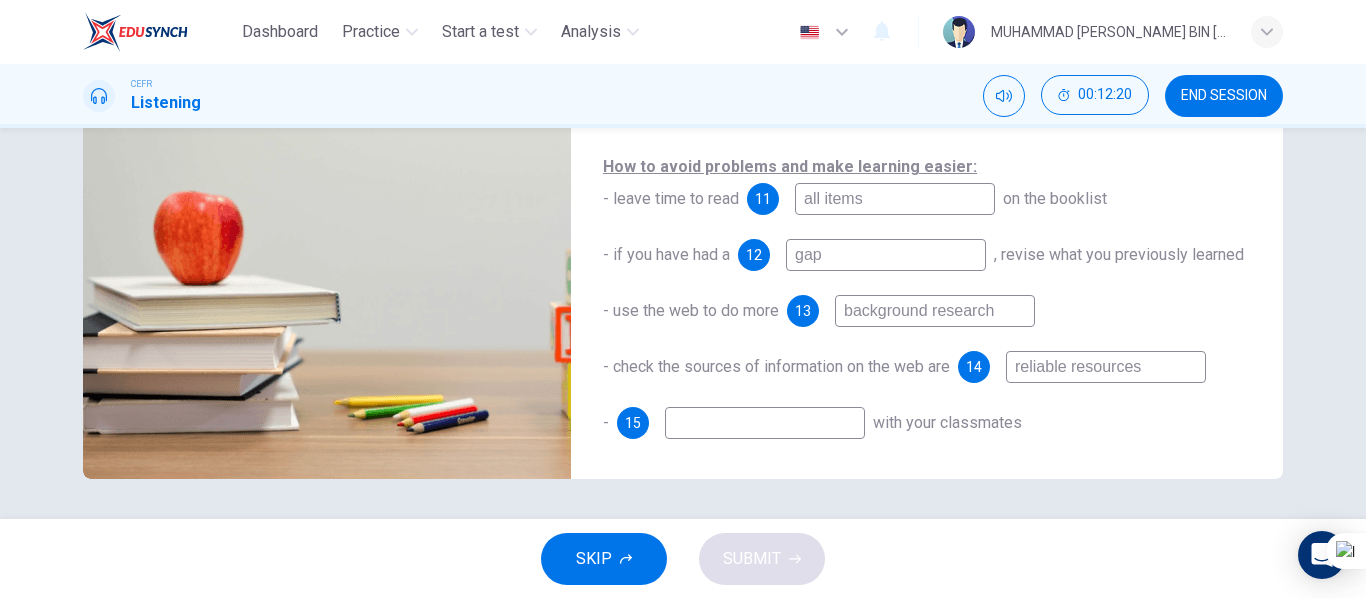 click at bounding box center [765, 423] 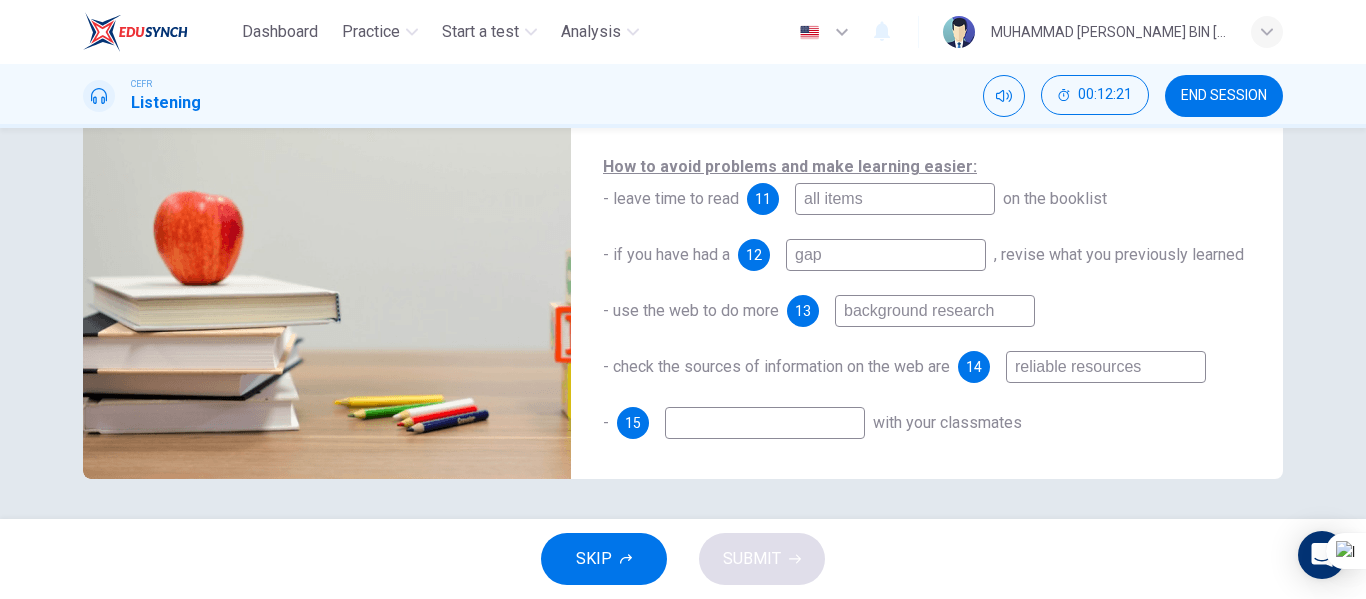 type on "95" 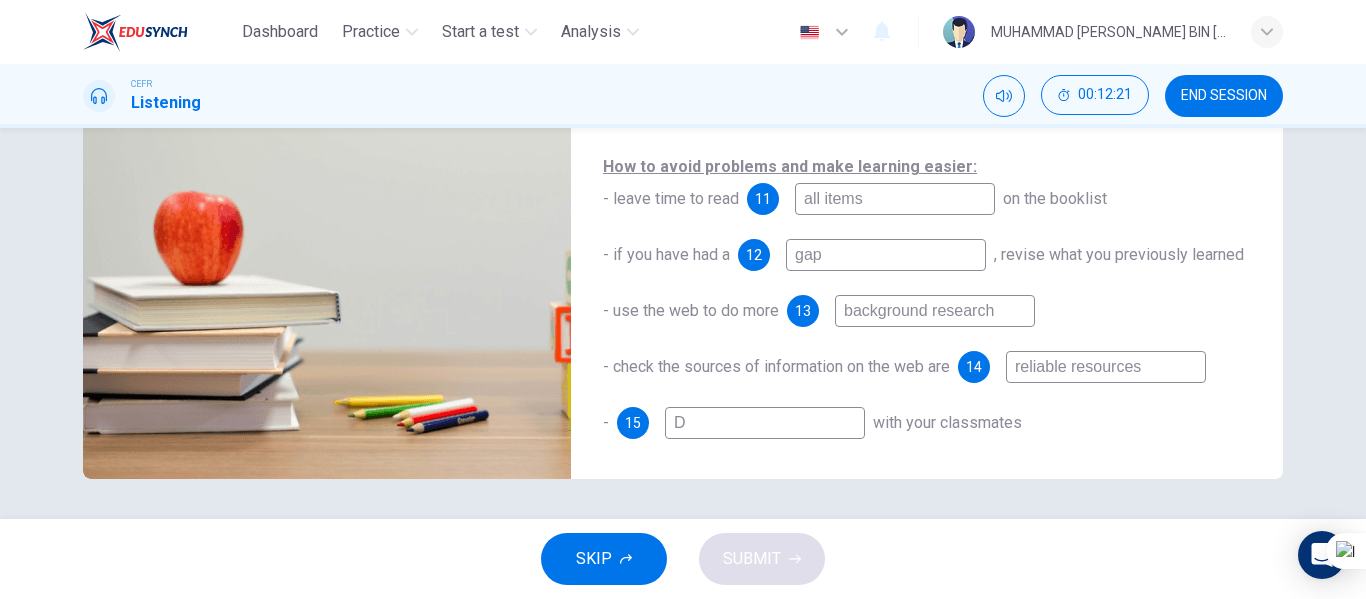 type on "95" 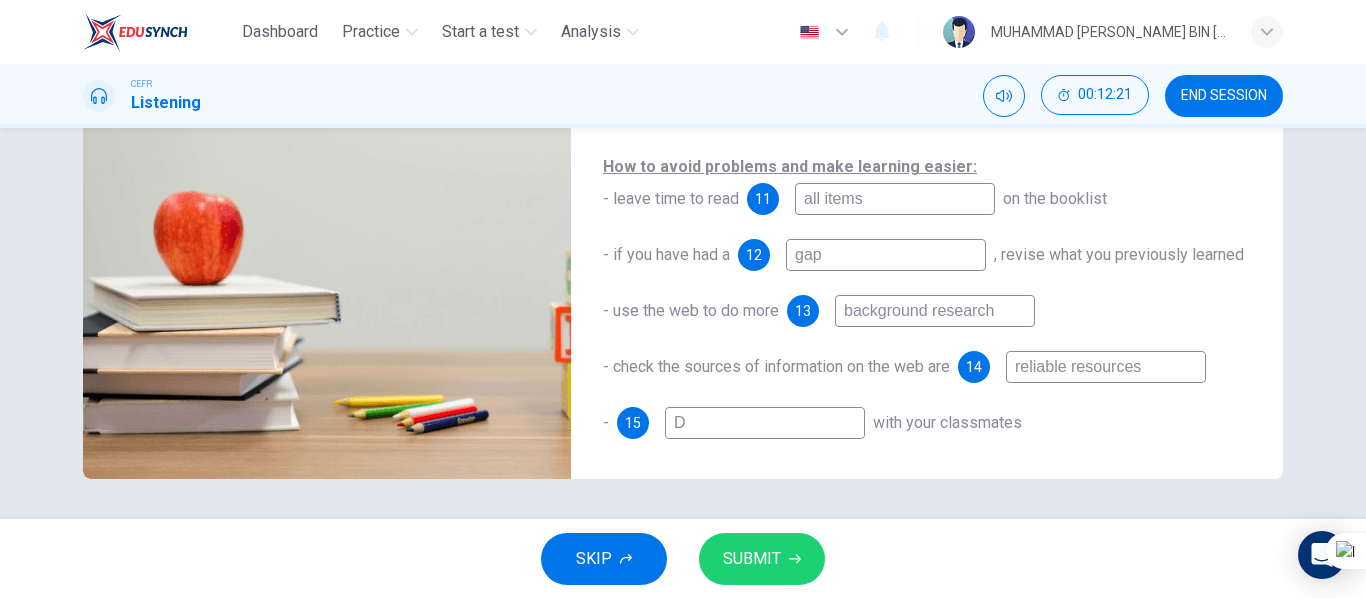 type on "Di" 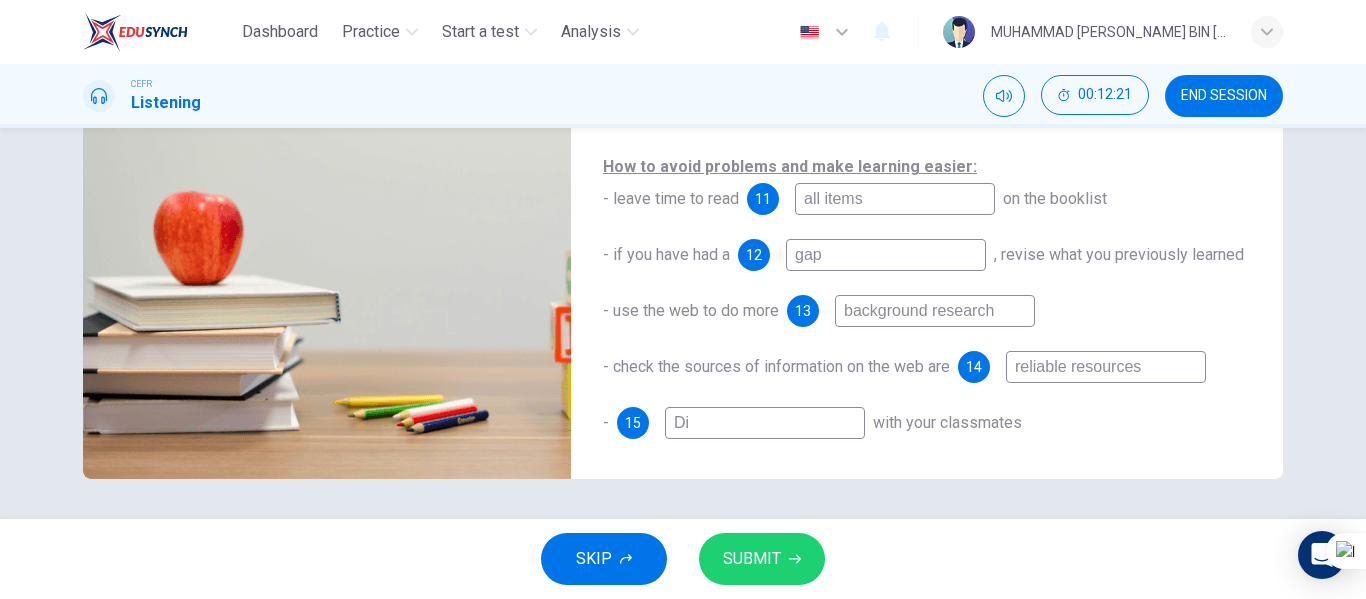 type on "Dis" 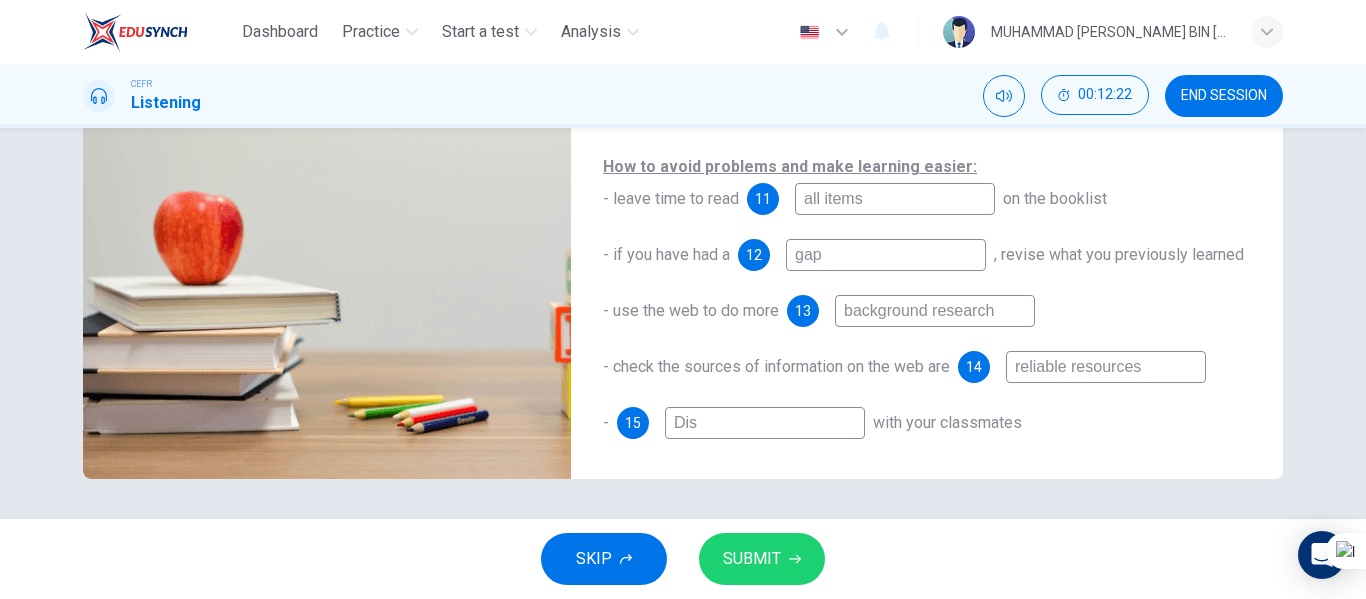type on "96" 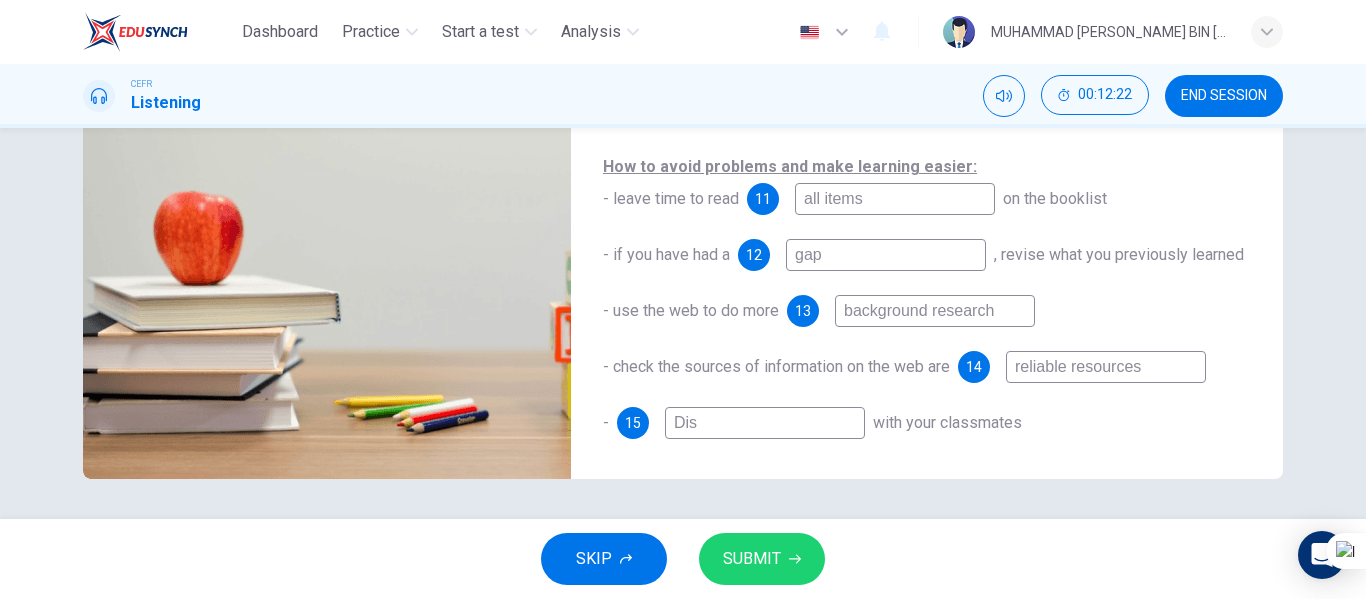 type on "Disc" 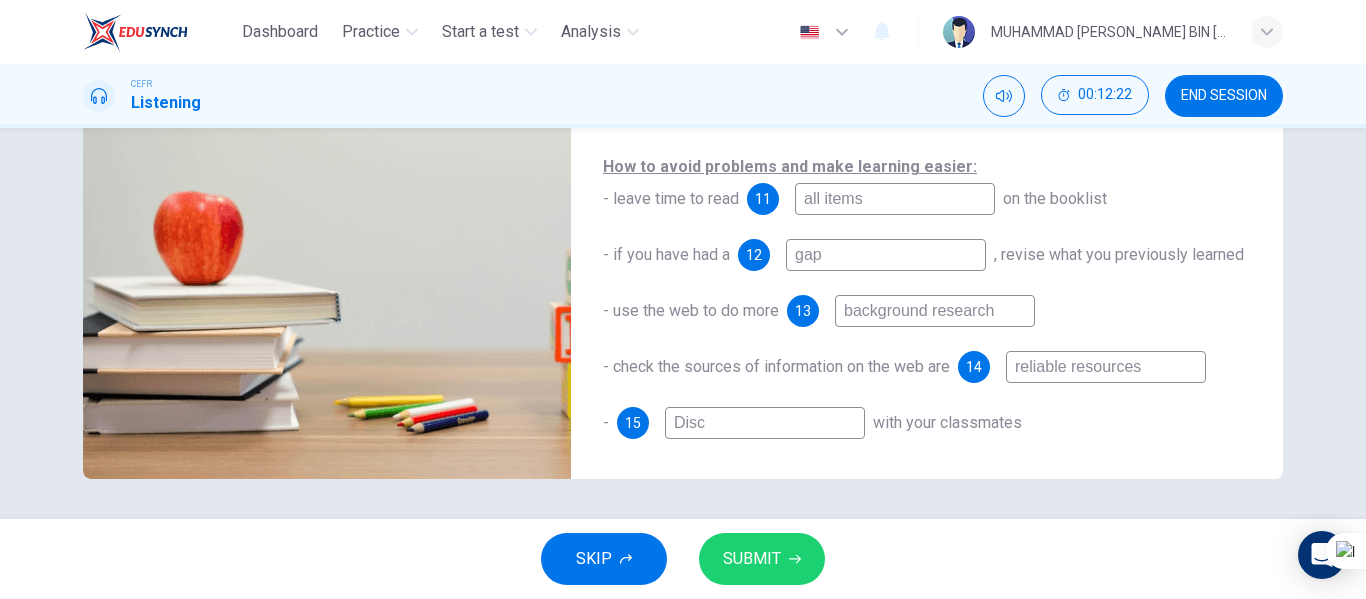 type on "96" 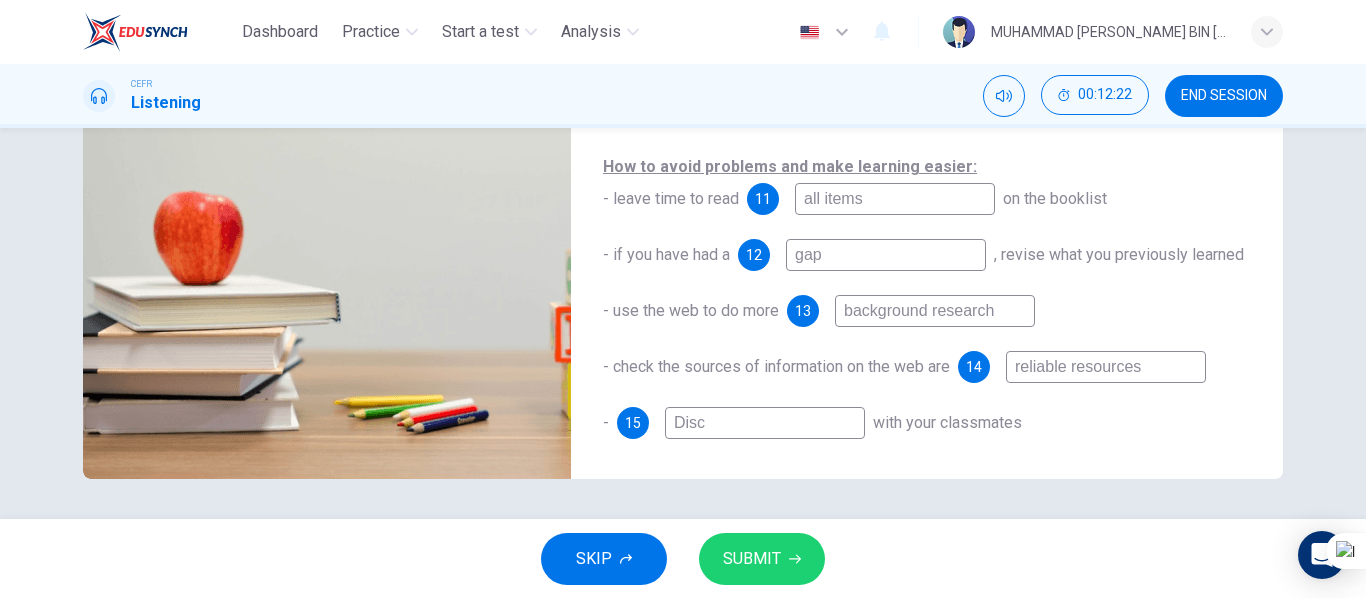 type on "Discu" 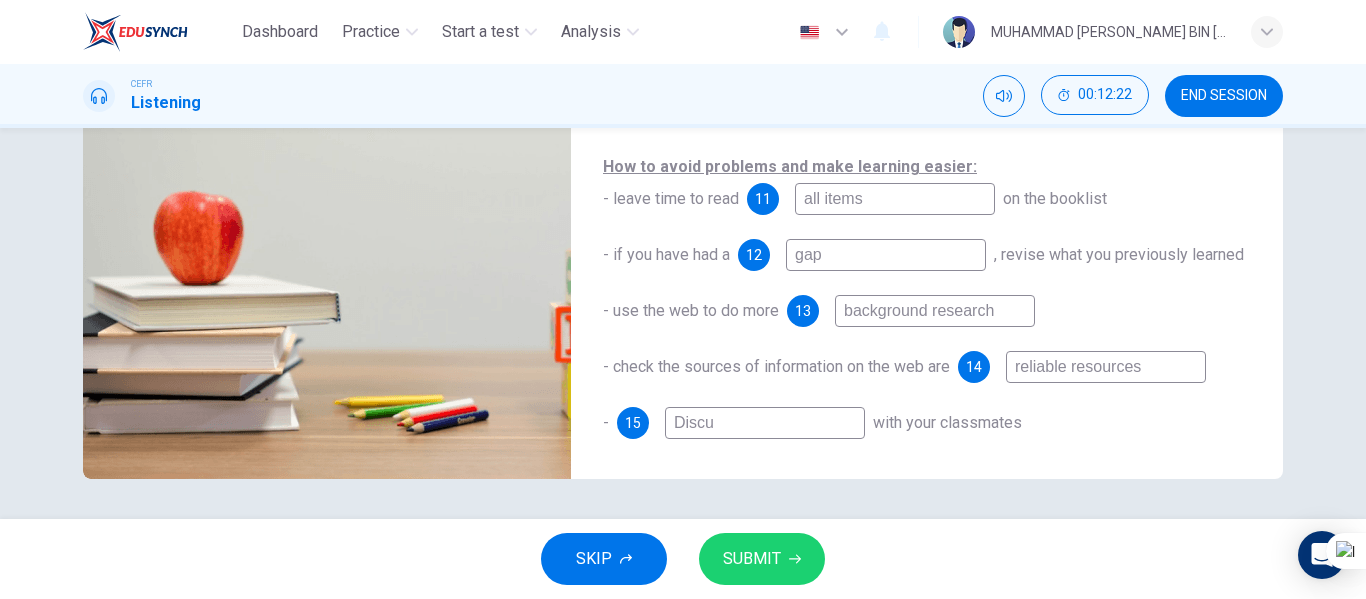 type on "96" 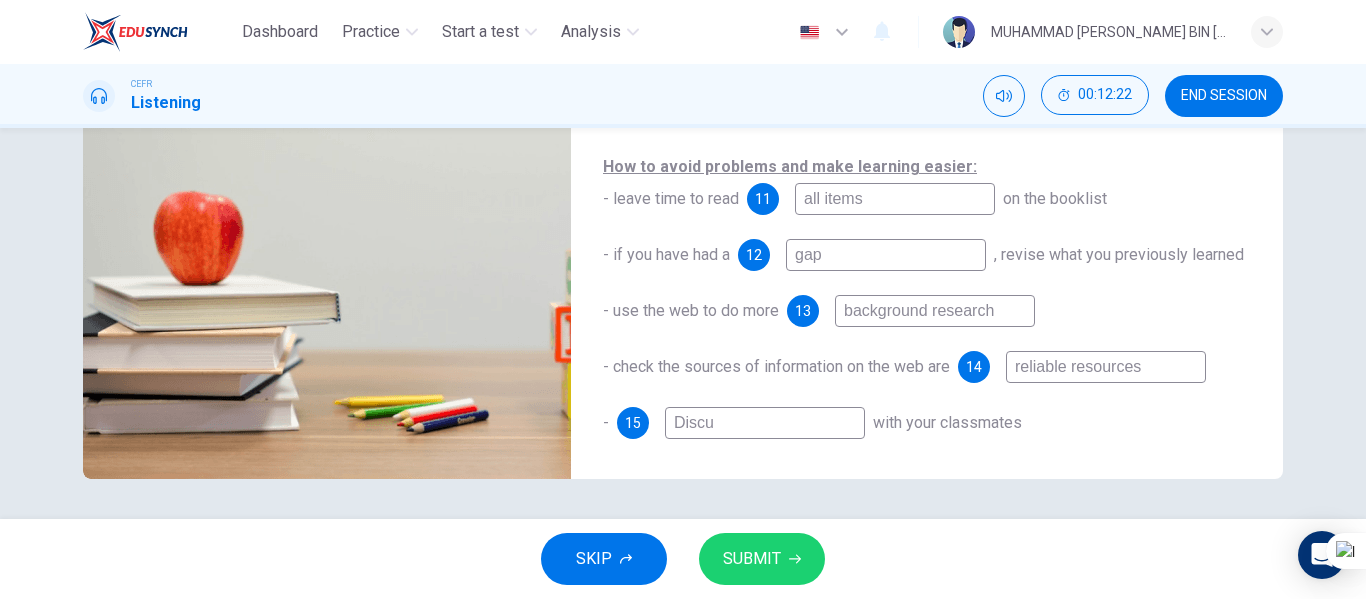 type on "Discus" 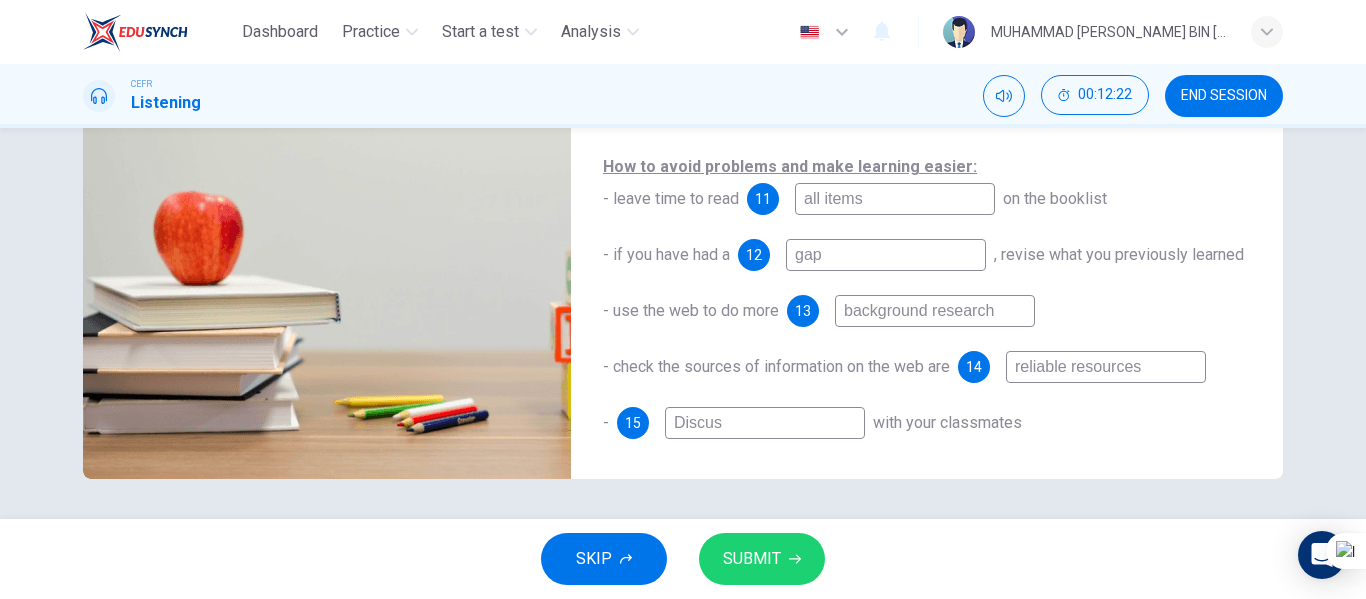 type on "96" 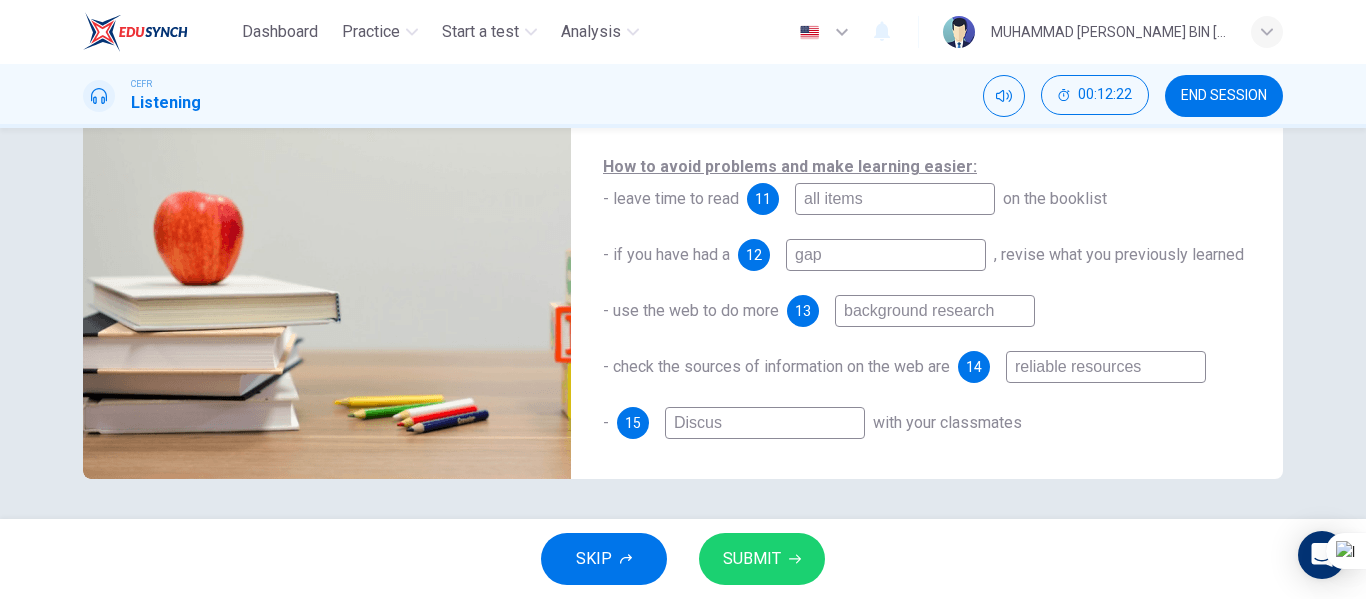 type on "Discuss" 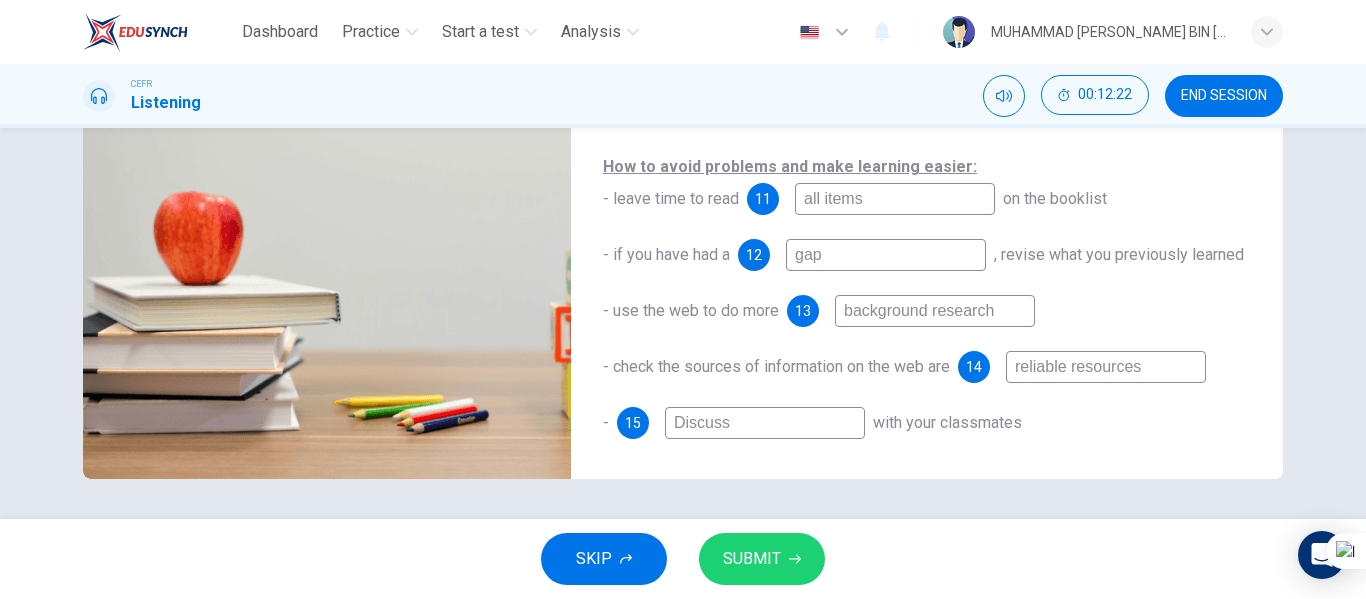 type on "96" 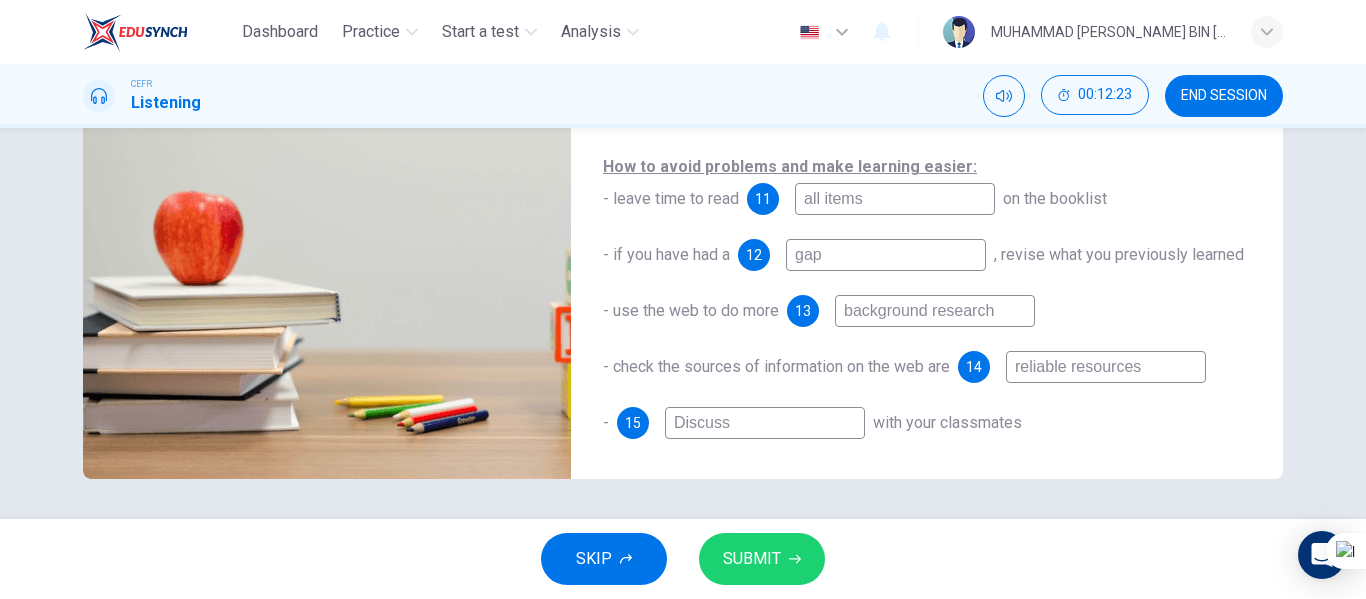 type on "Discuss" 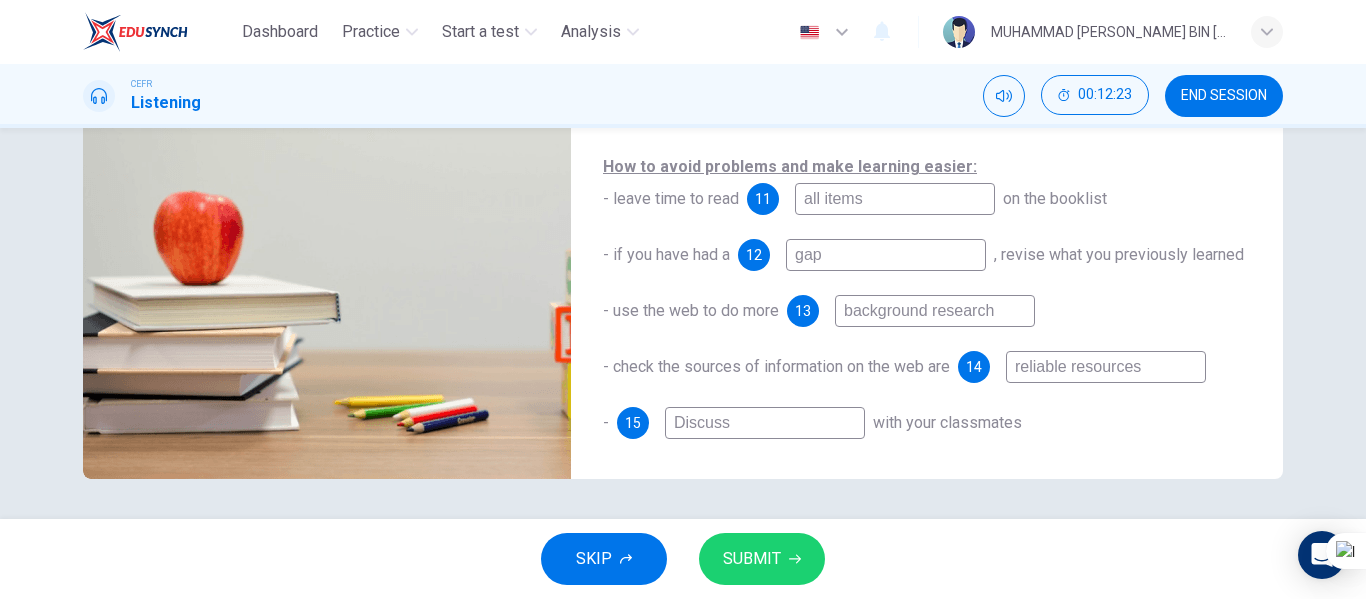 type on "96" 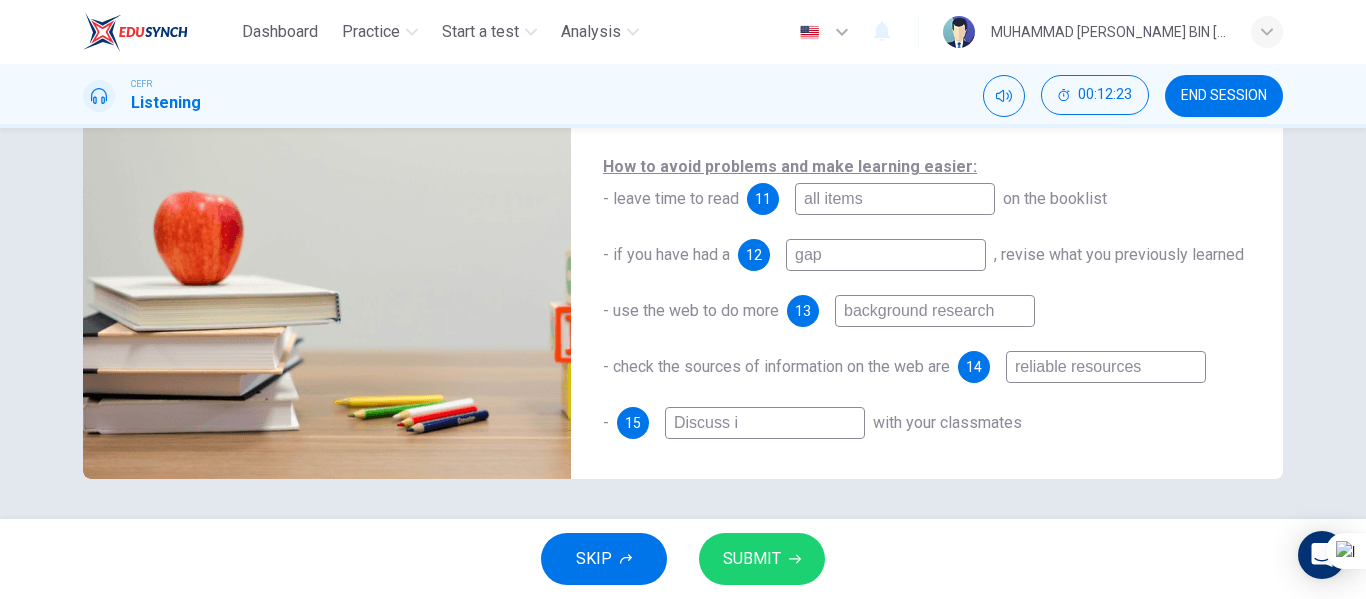 type on "96" 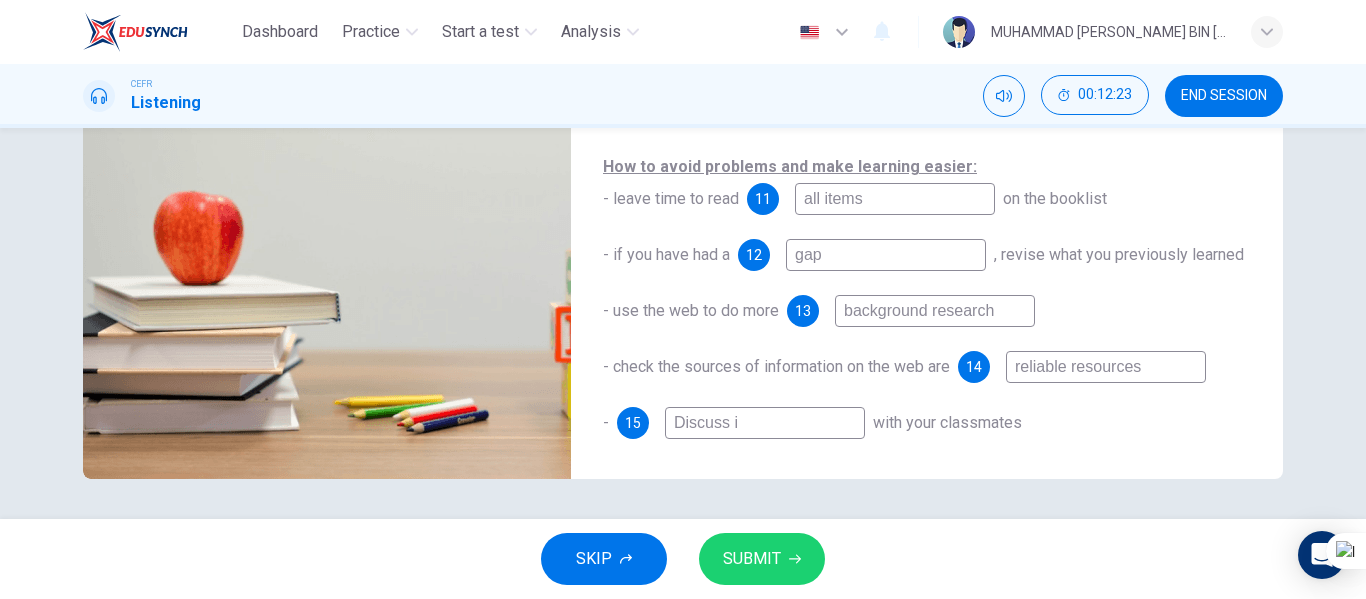 type on "Discuss id" 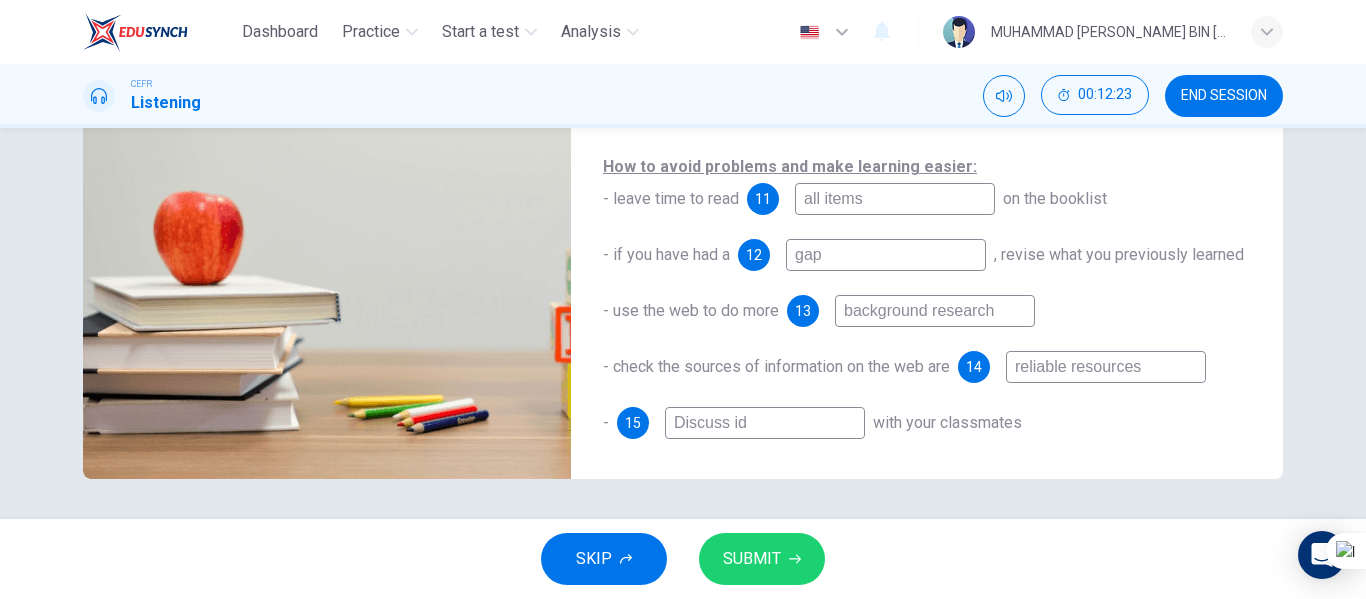 type on "96" 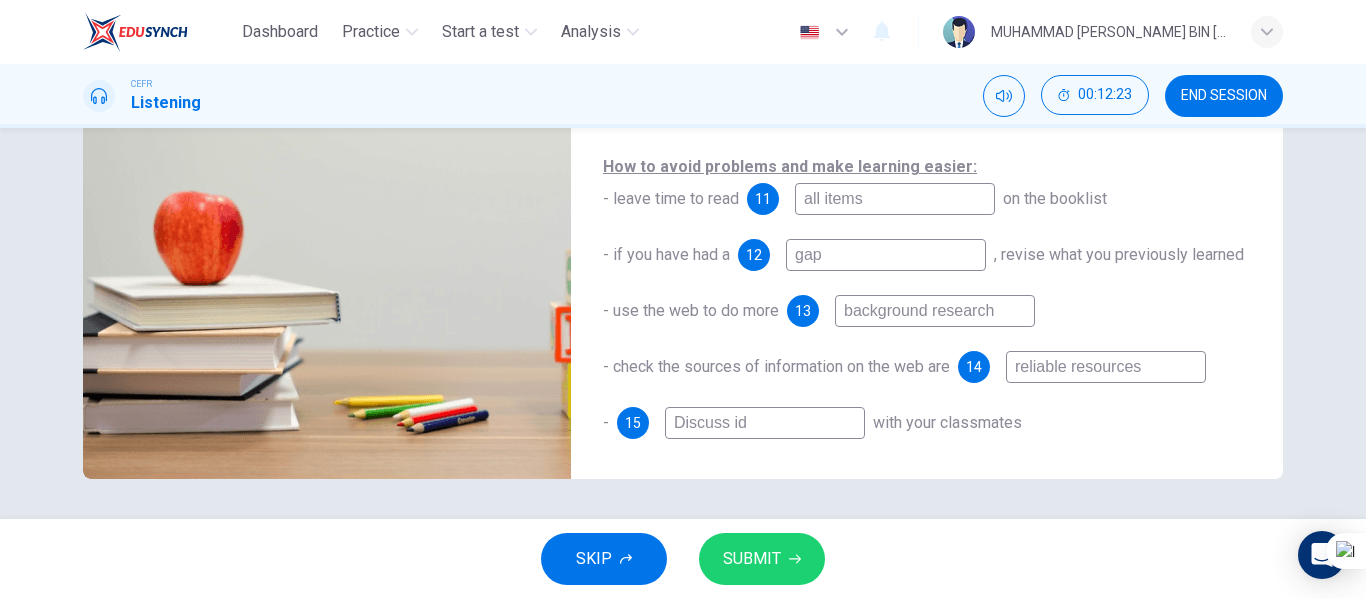 type on "Discuss ide" 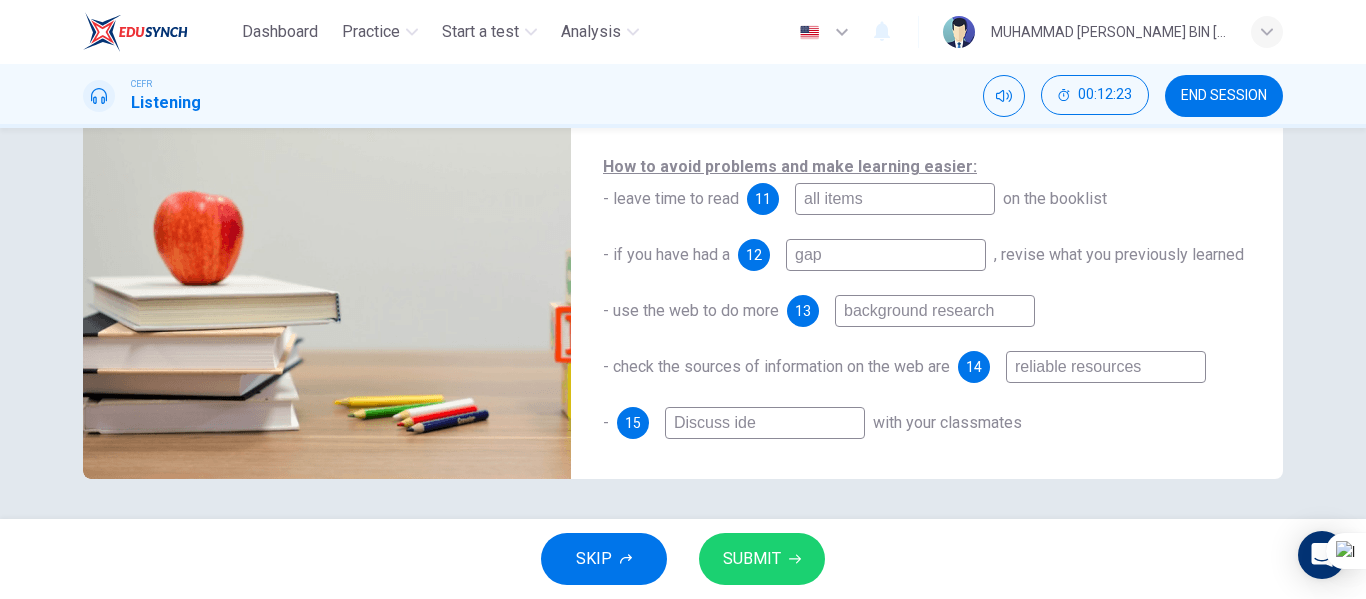 type on "96" 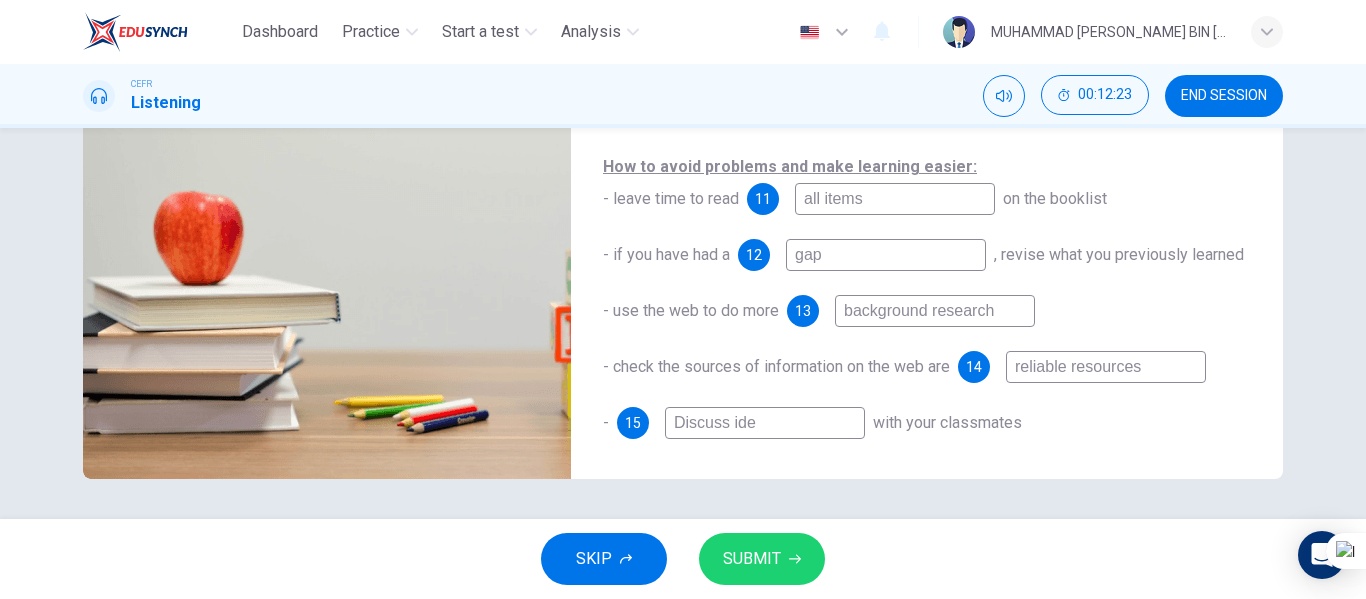type on "Discuss idee" 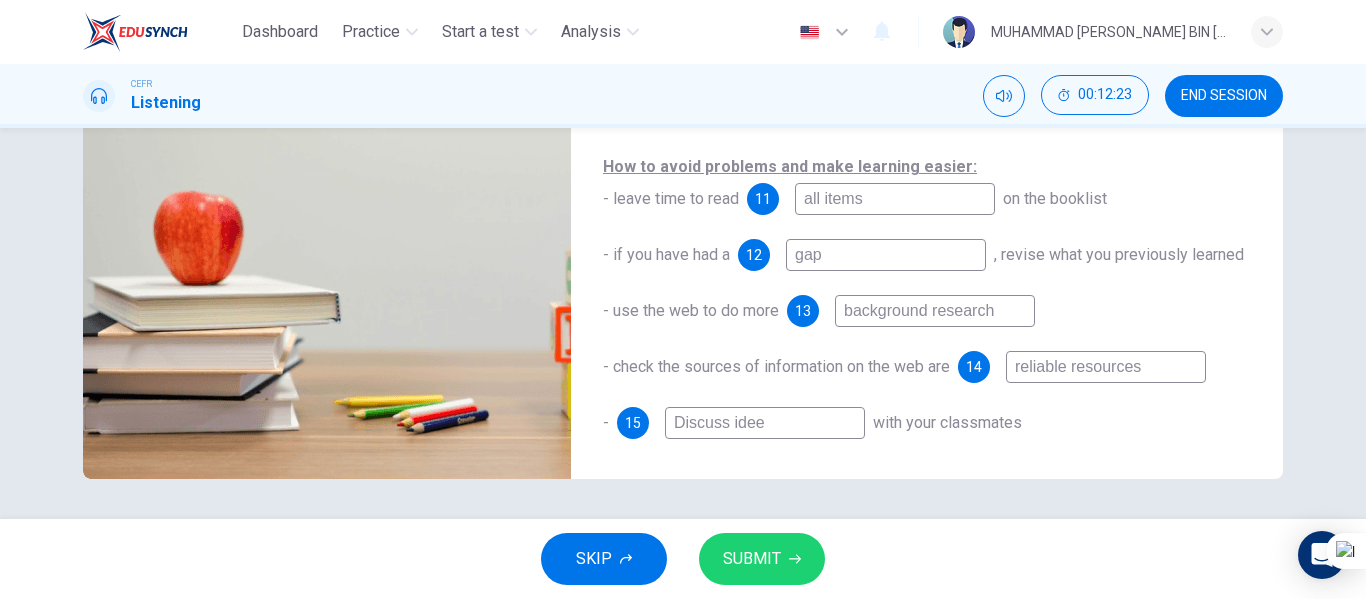 type on "96" 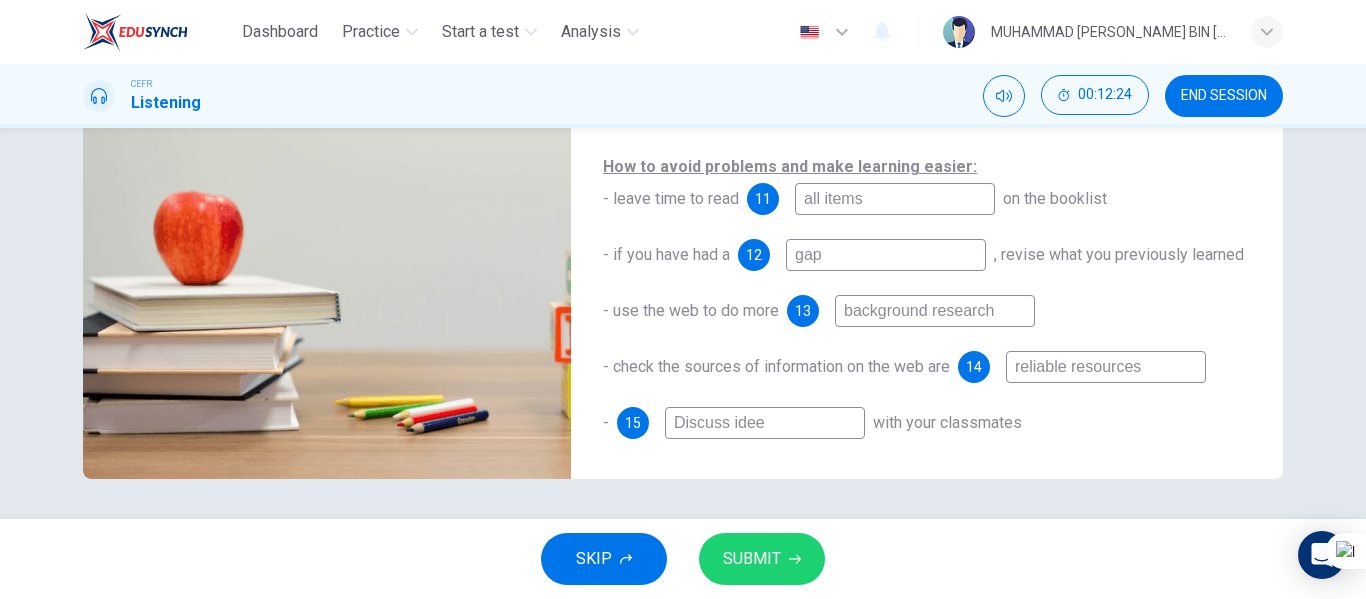 type on "Discuss ide" 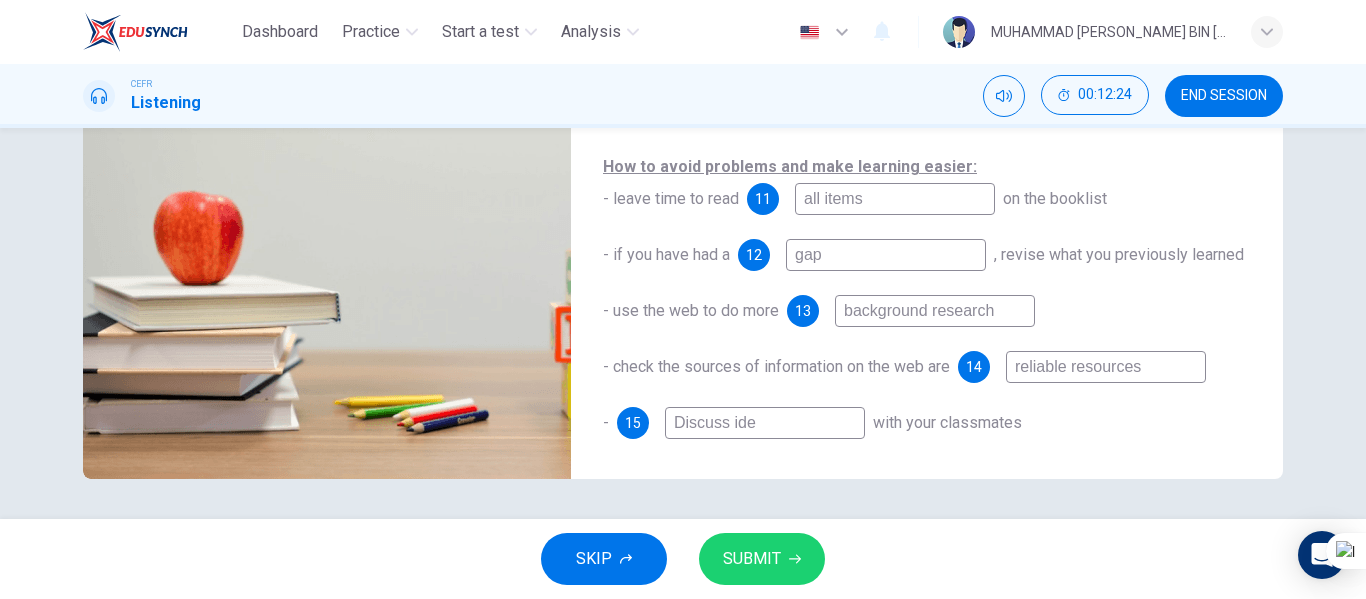 type on "97" 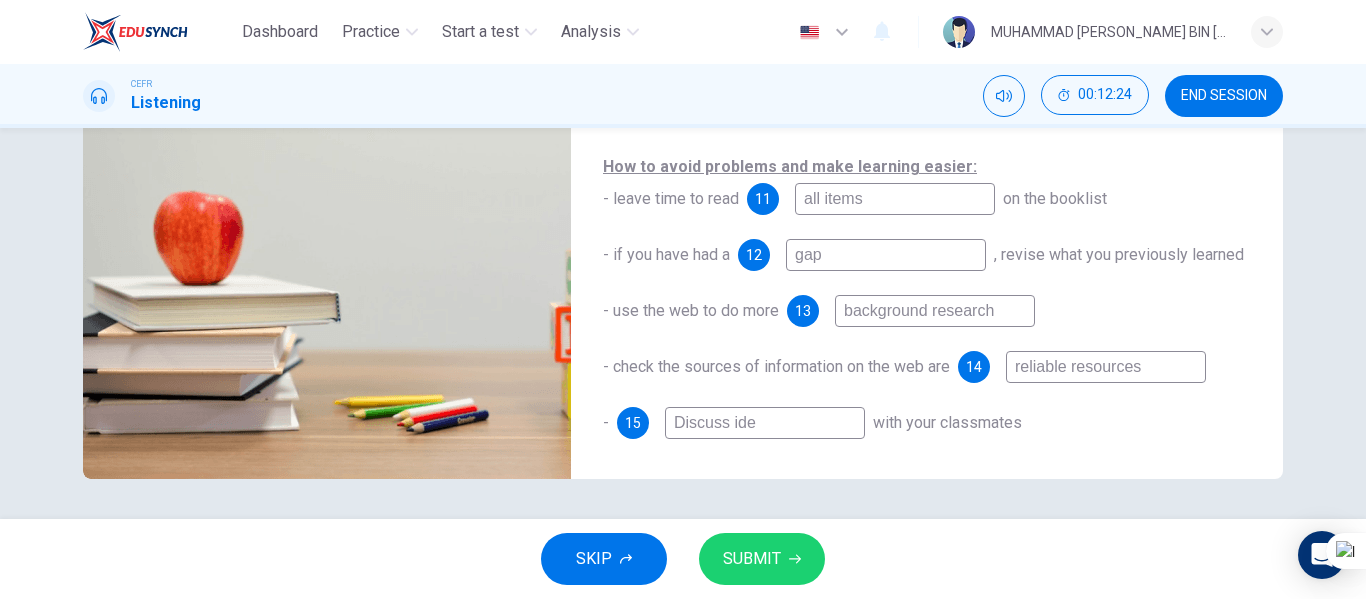 type on "Discuss idea" 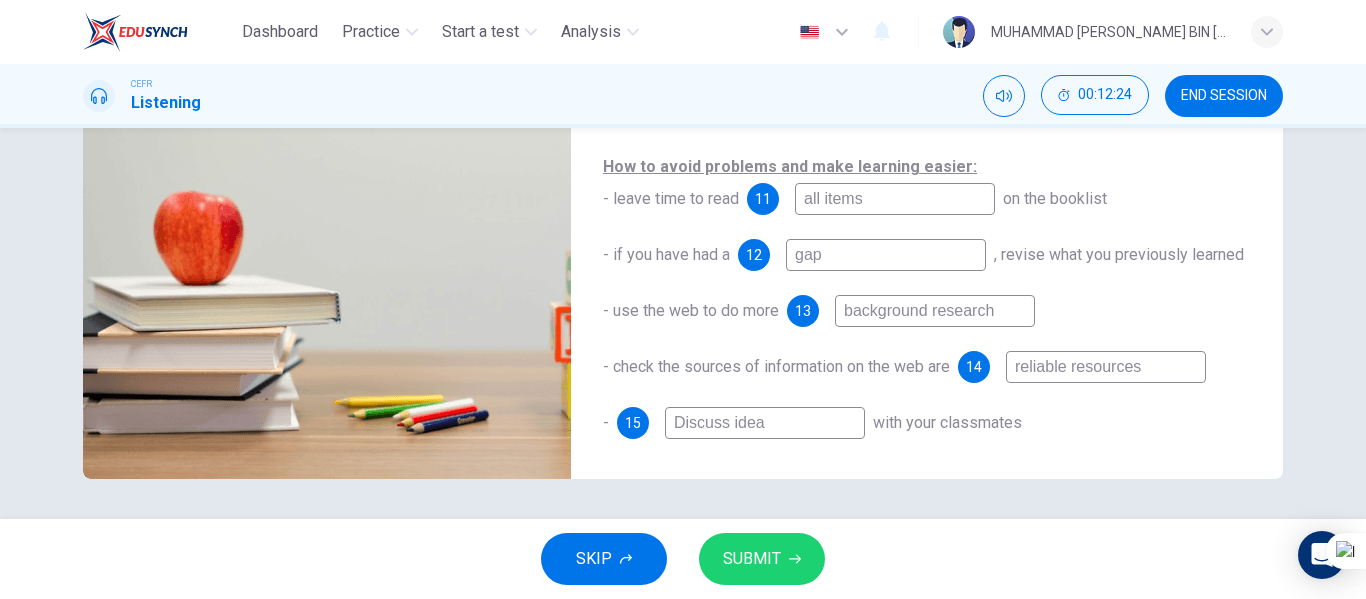 type on "97" 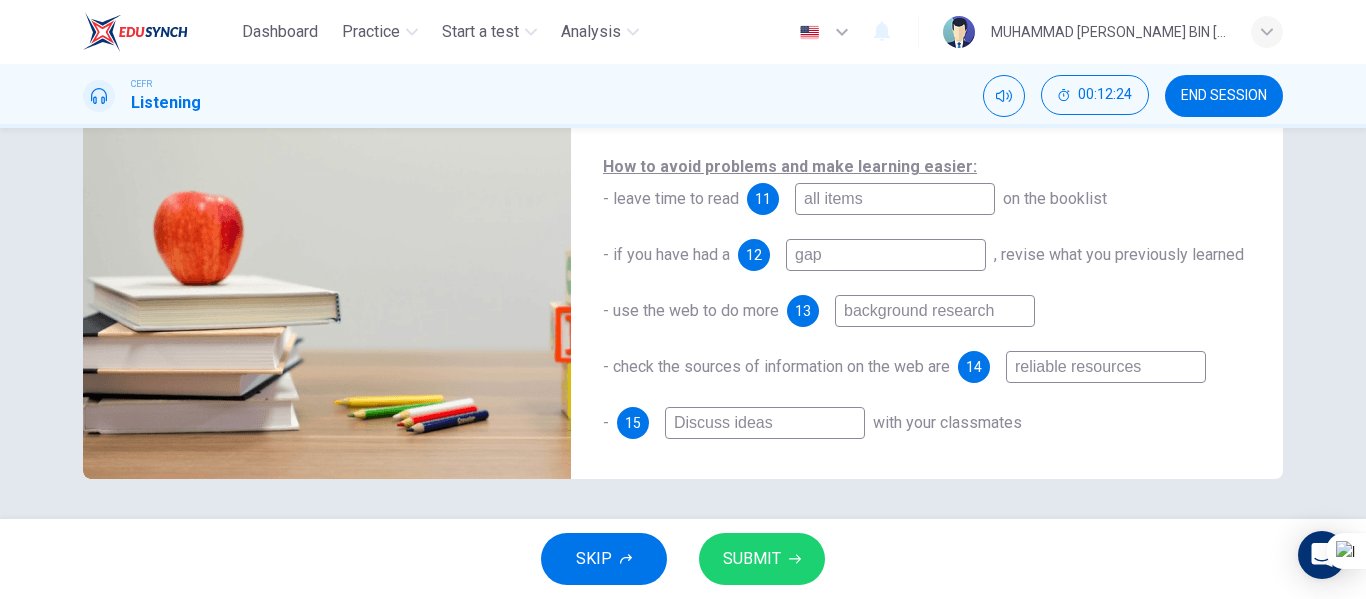 type on "97" 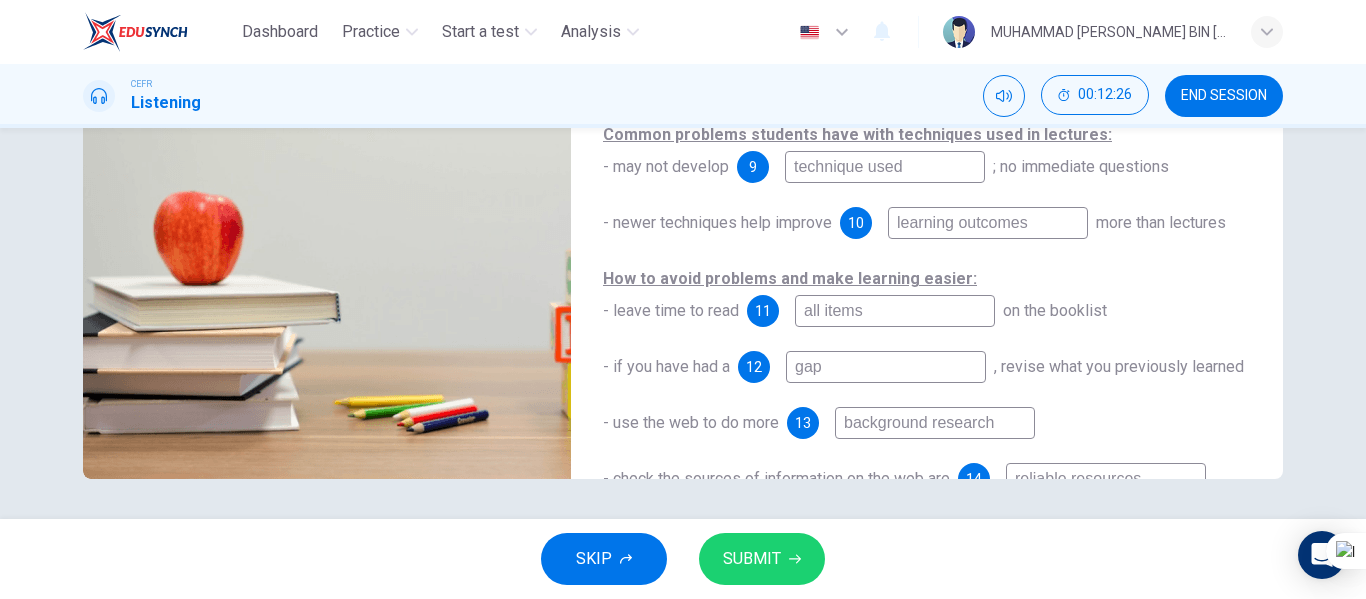 scroll, scrollTop: 91, scrollLeft: 0, axis: vertical 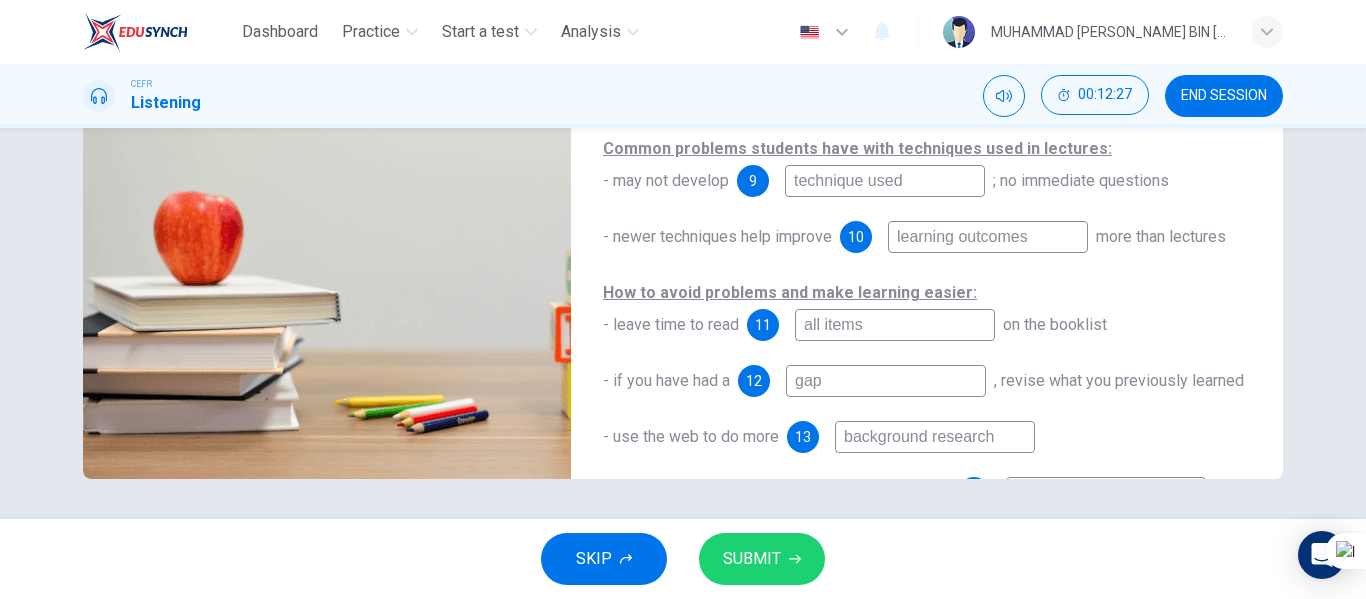 type on "98" 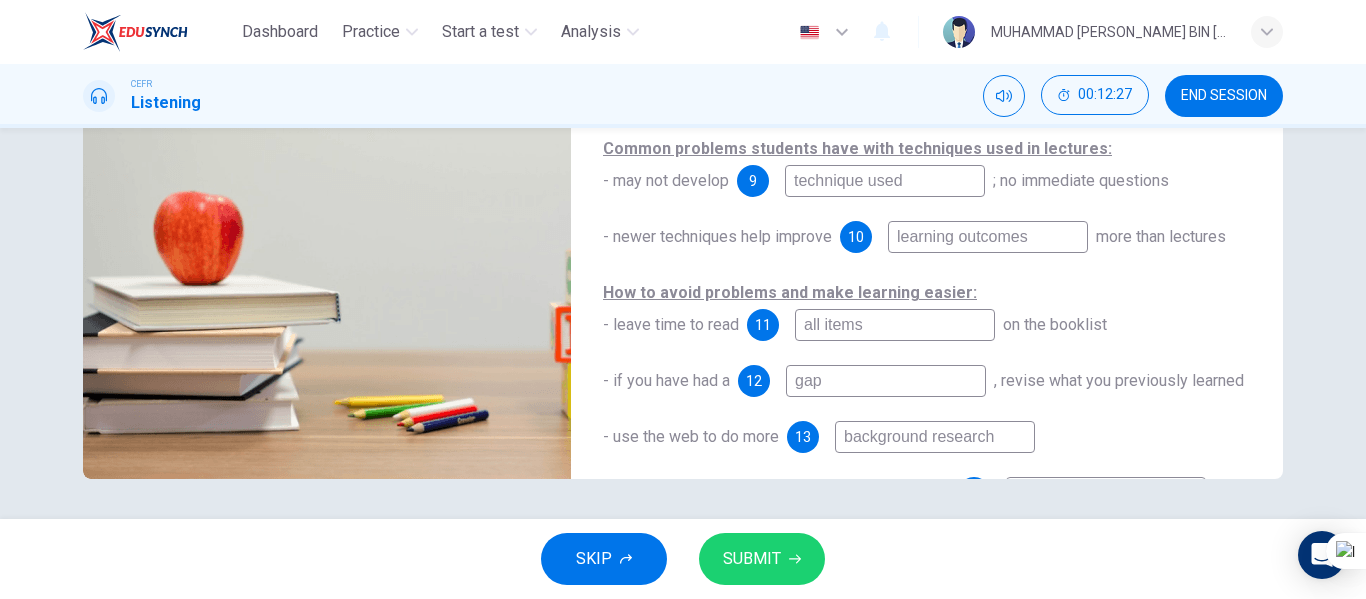 type on "Discuss ideas" 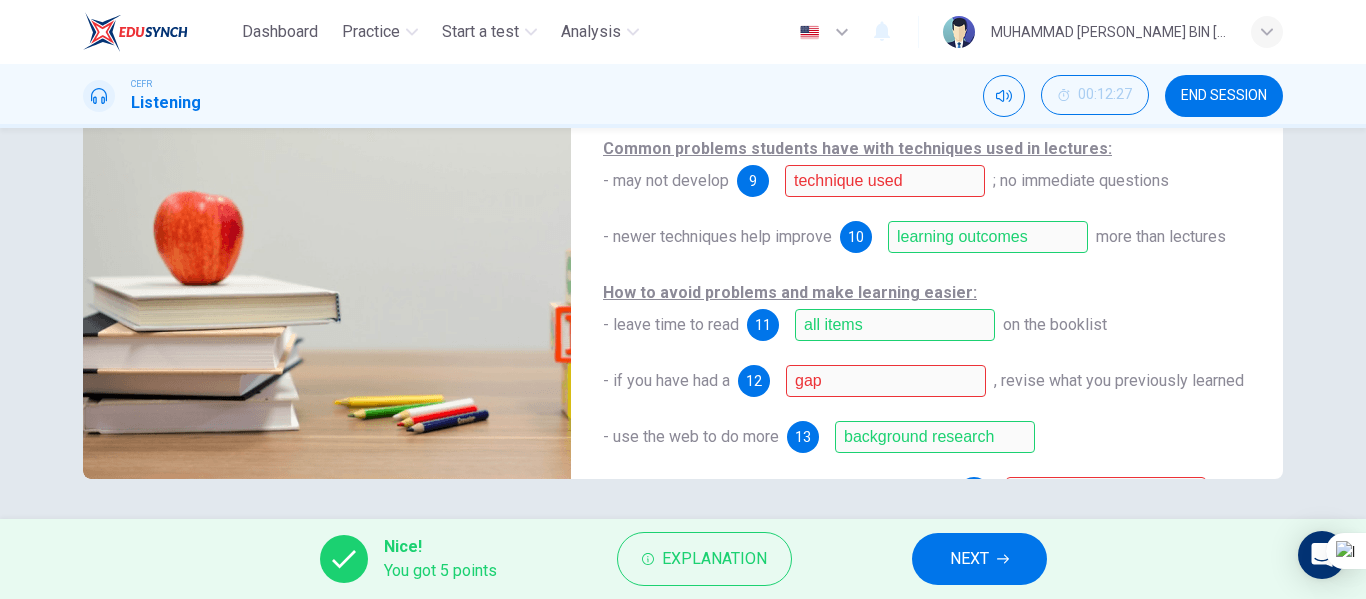 type on "0" 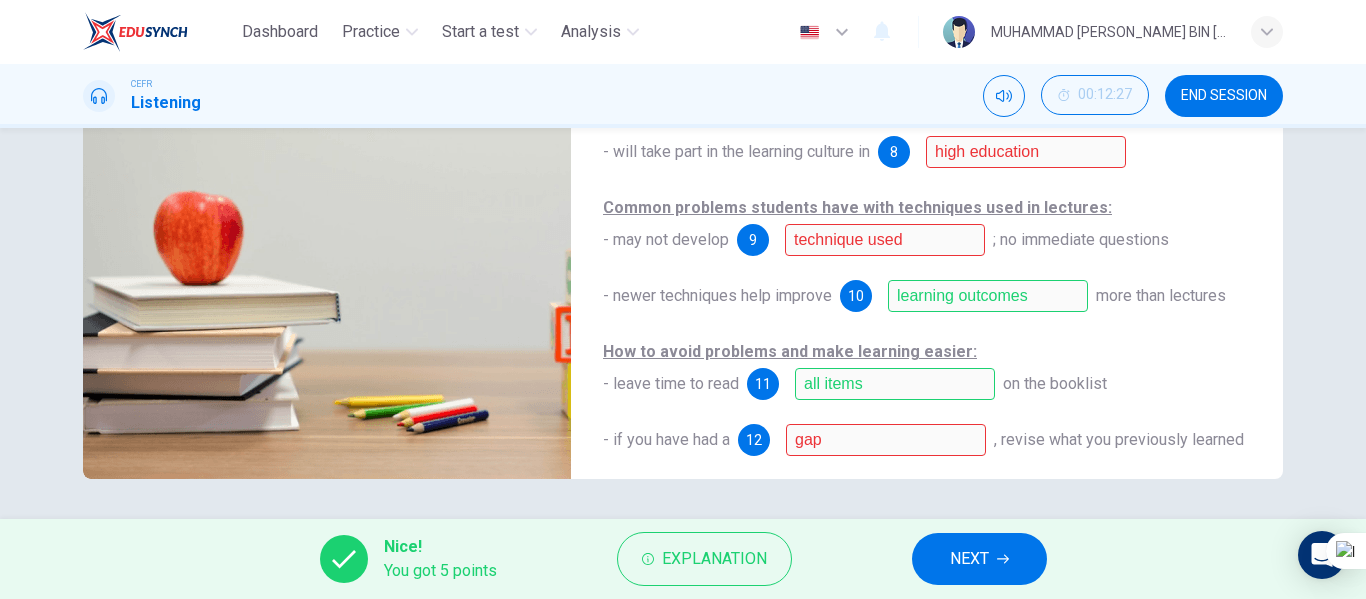 scroll, scrollTop: 0, scrollLeft: 0, axis: both 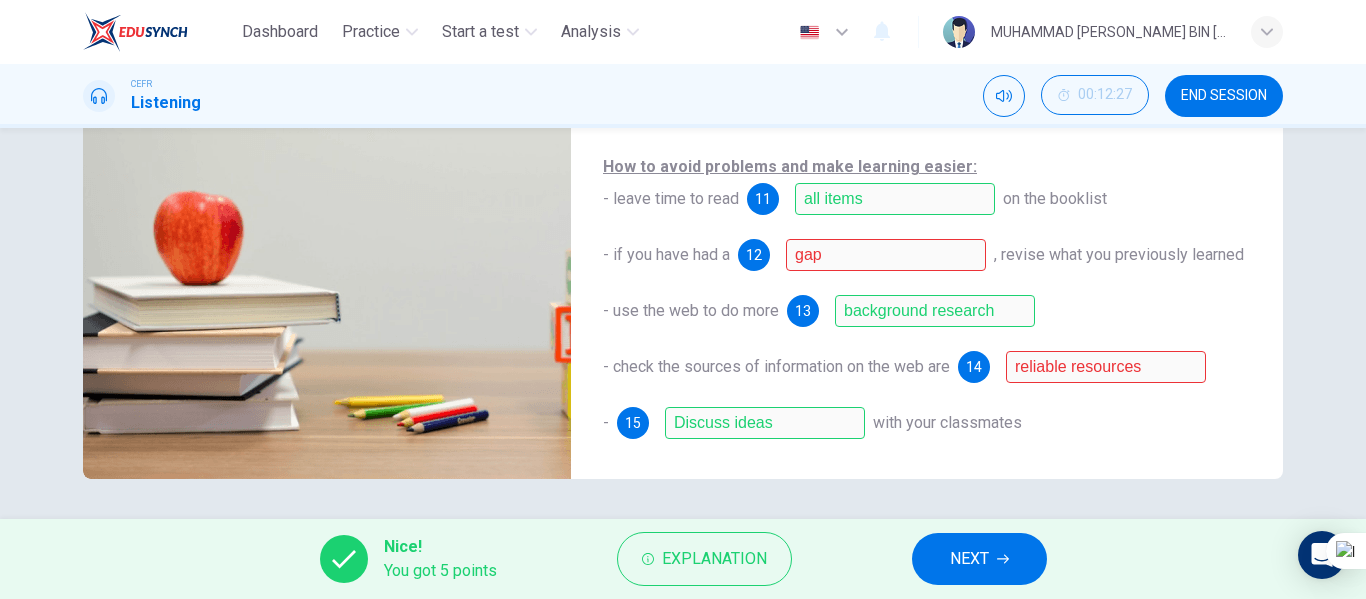 click on "NEXT" at bounding box center [979, 559] 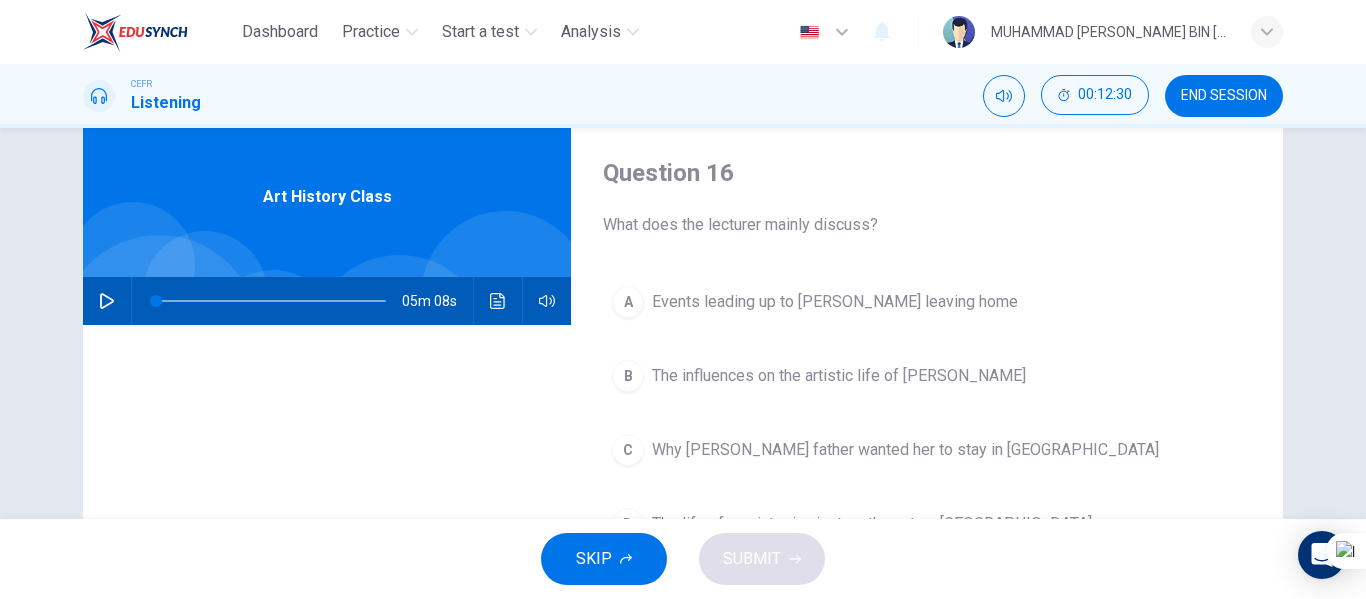 scroll, scrollTop: 100, scrollLeft: 0, axis: vertical 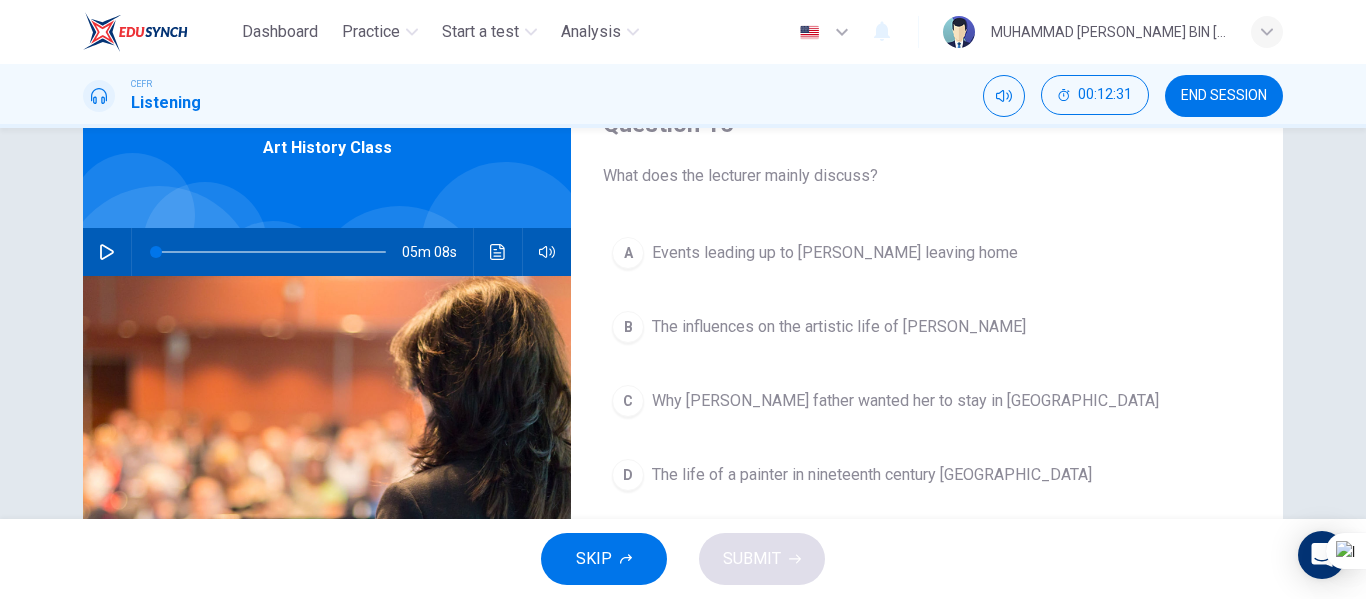 click 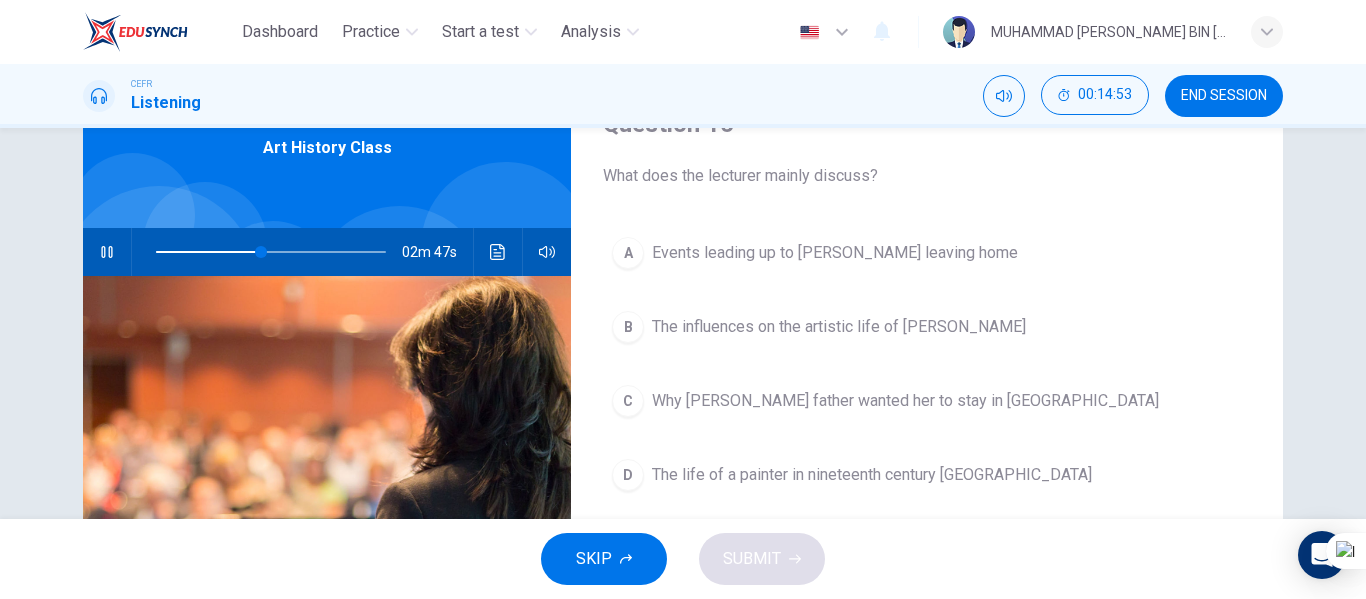 click on "The life of a painter in nineteenth century Paris" at bounding box center (872, 475) 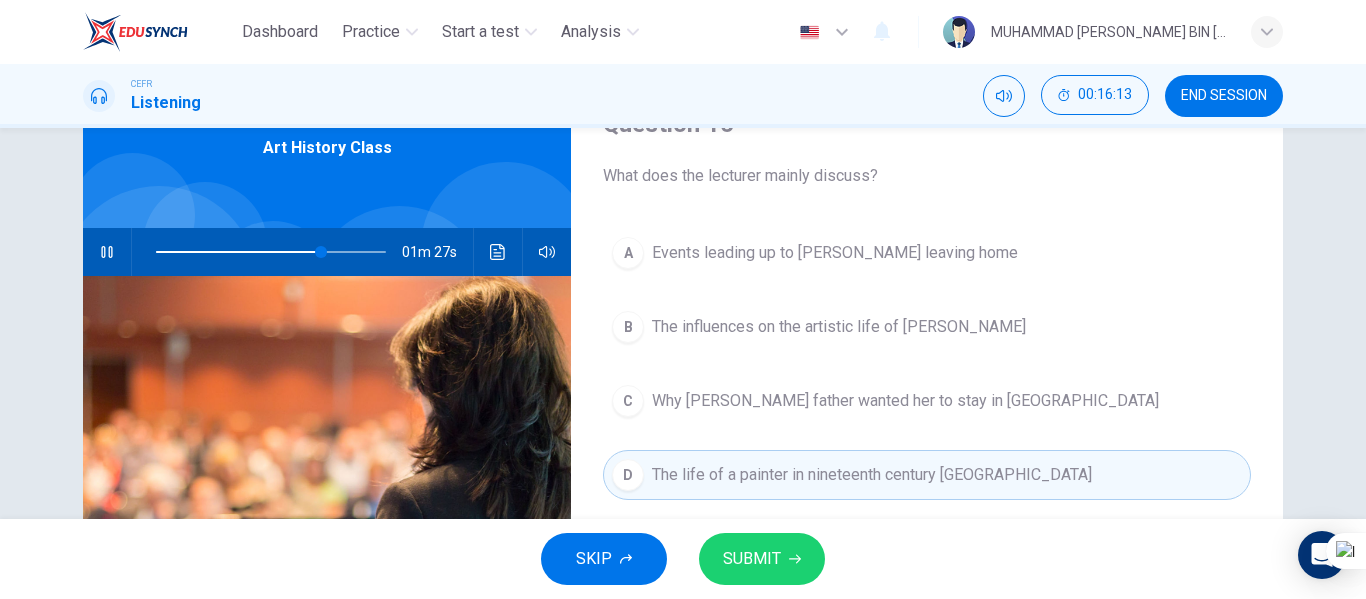 click on "SUBMIT" at bounding box center (762, 559) 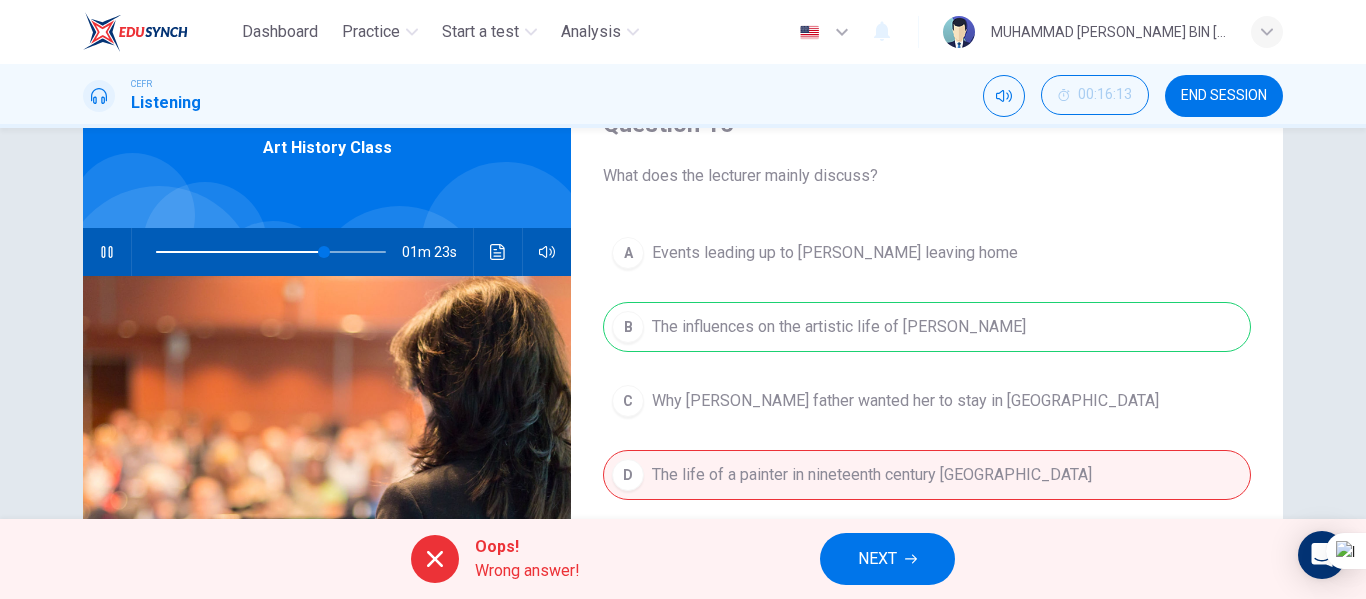 click on "NEXT" at bounding box center (887, 559) 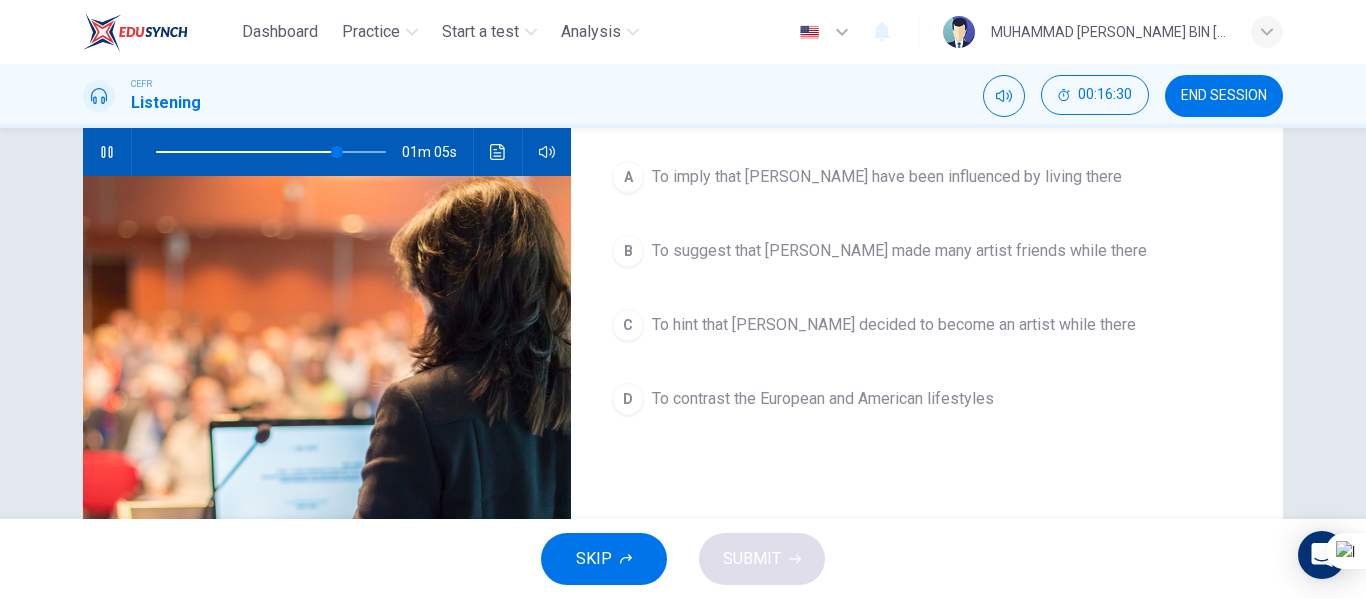 scroll, scrollTop: 100, scrollLeft: 0, axis: vertical 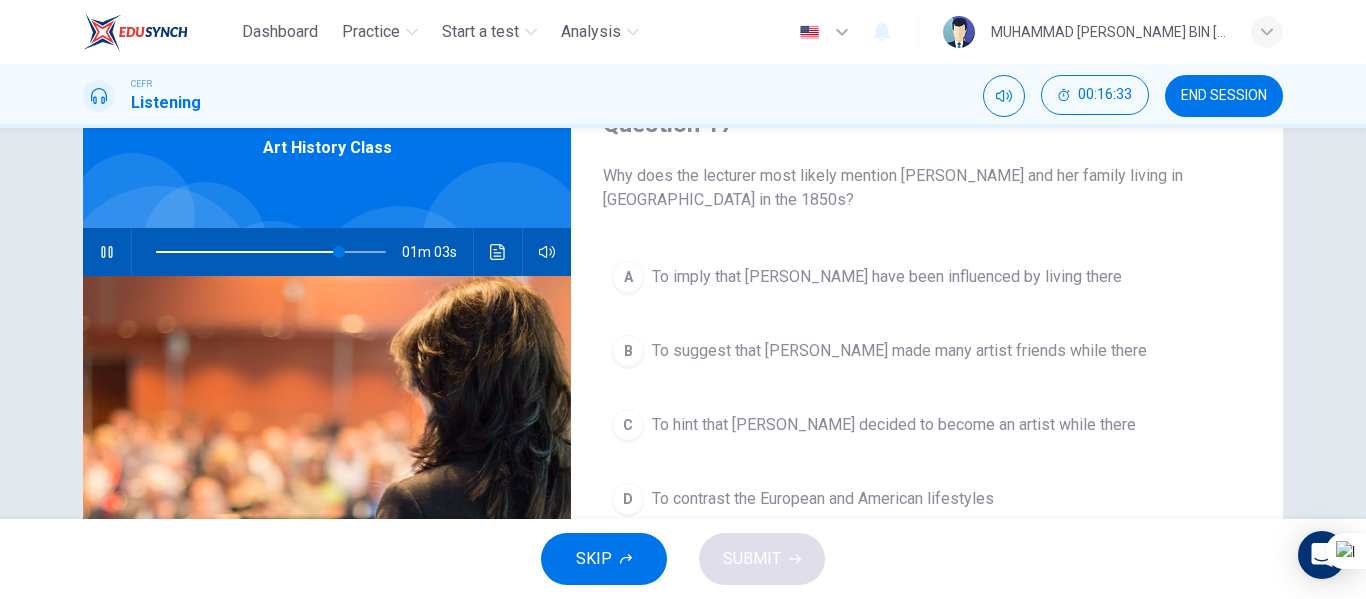 click on "To imply that Mary may have been influenced by living there" at bounding box center (887, 277) 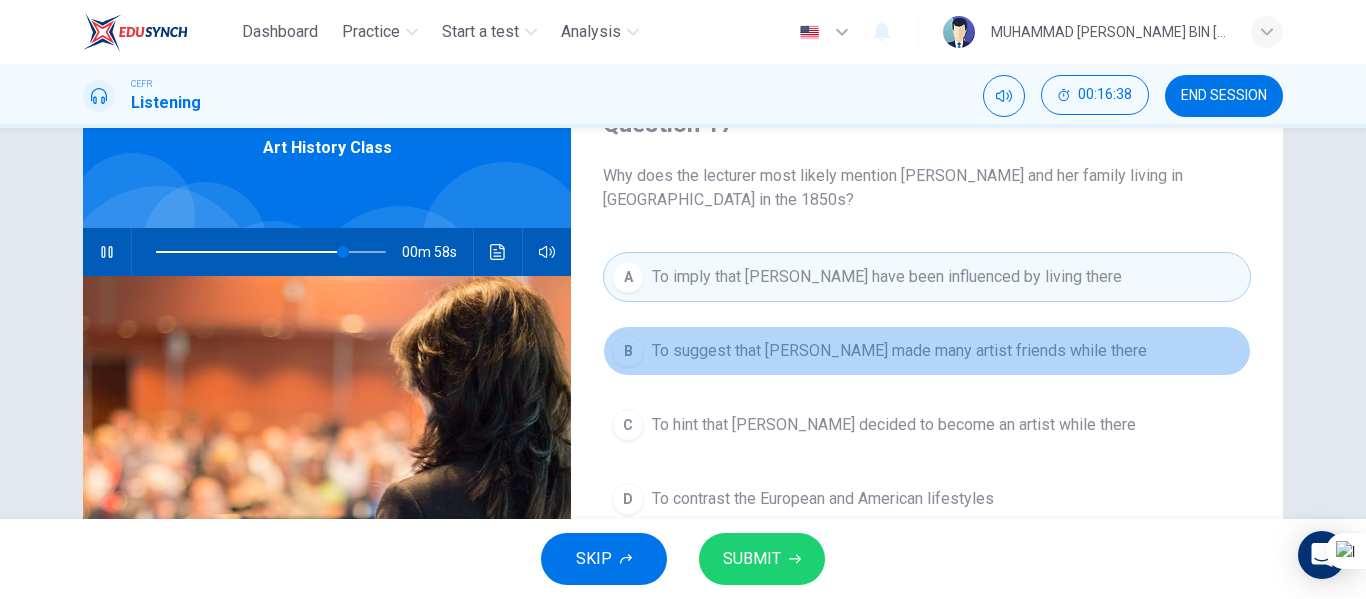 click on "To suggest that Mary made many artist friends while there" at bounding box center (899, 351) 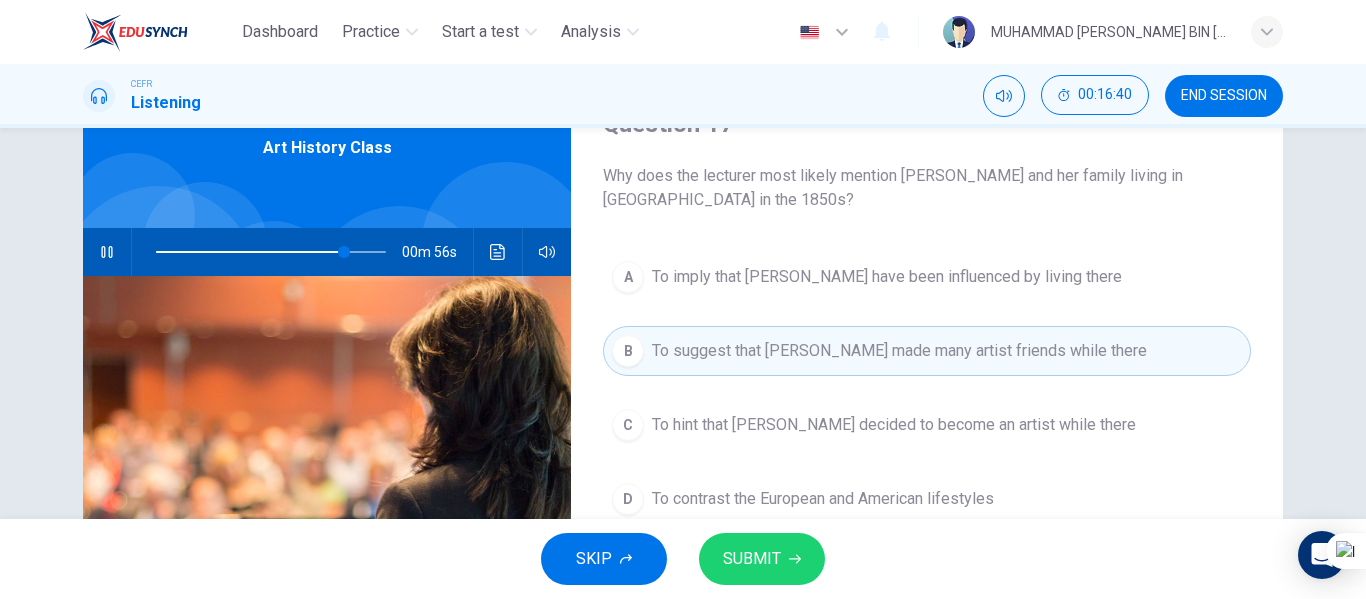 click on "C To hint that Mary decided to become an artist while there" at bounding box center (927, 425) 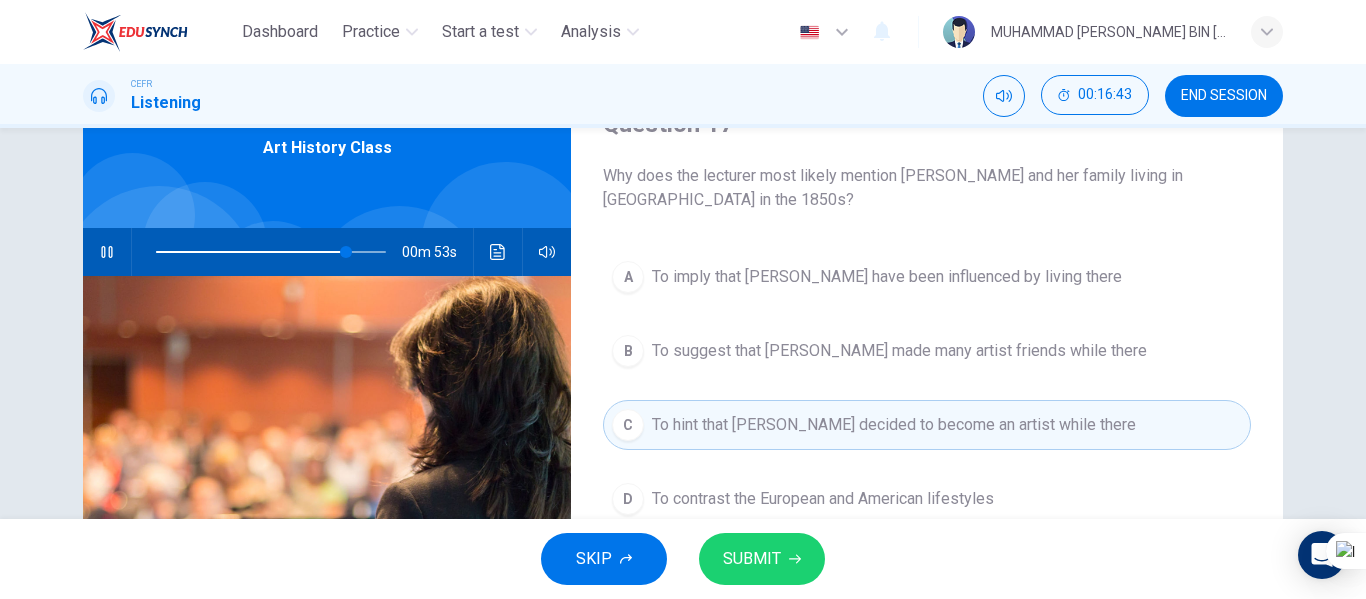 click on "SUBMIT" at bounding box center (762, 559) 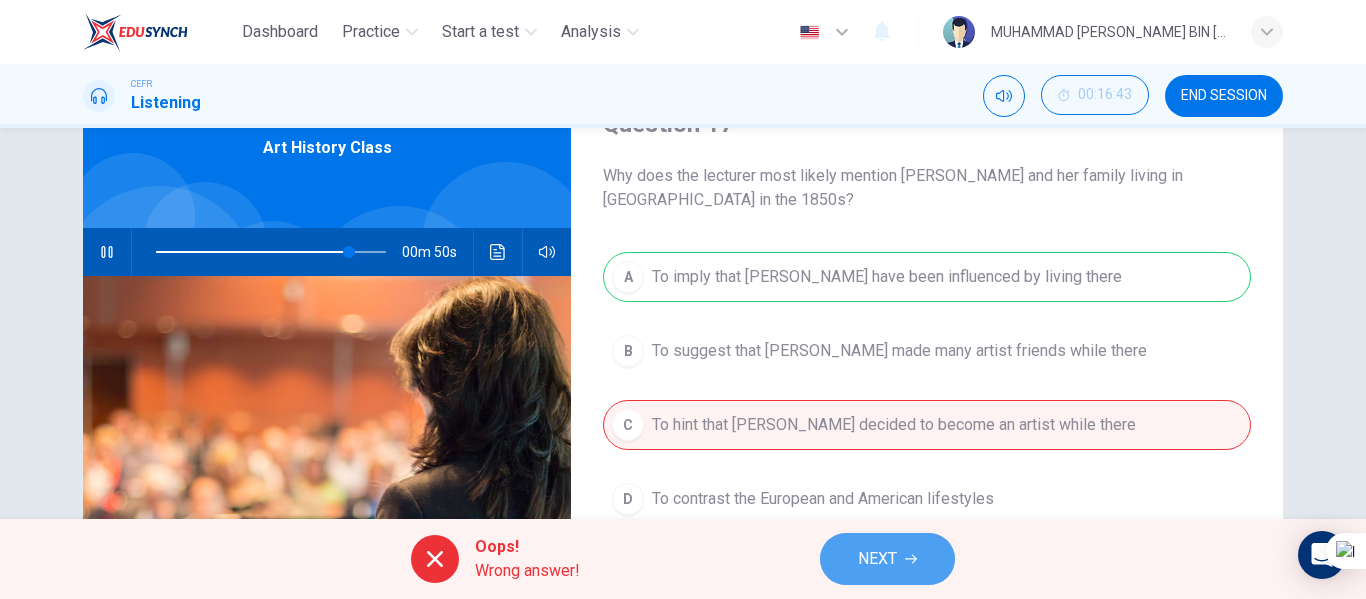 click on "NEXT" at bounding box center [877, 559] 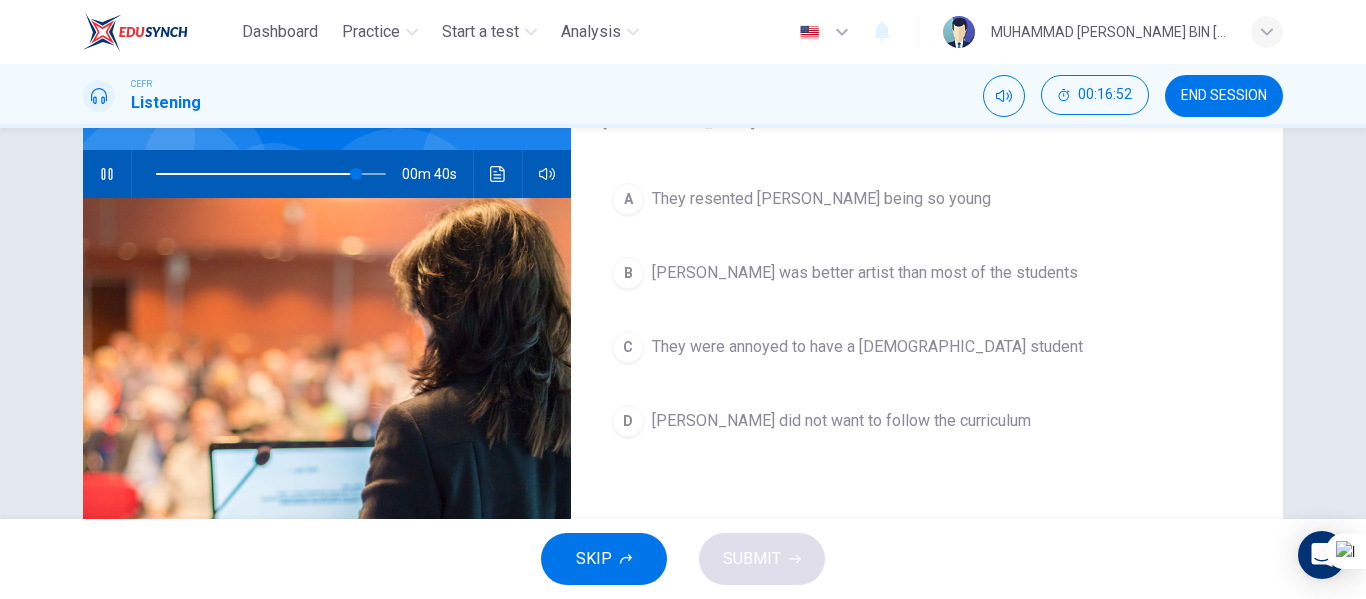 scroll, scrollTop: 200, scrollLeft: 0, axis: vertical 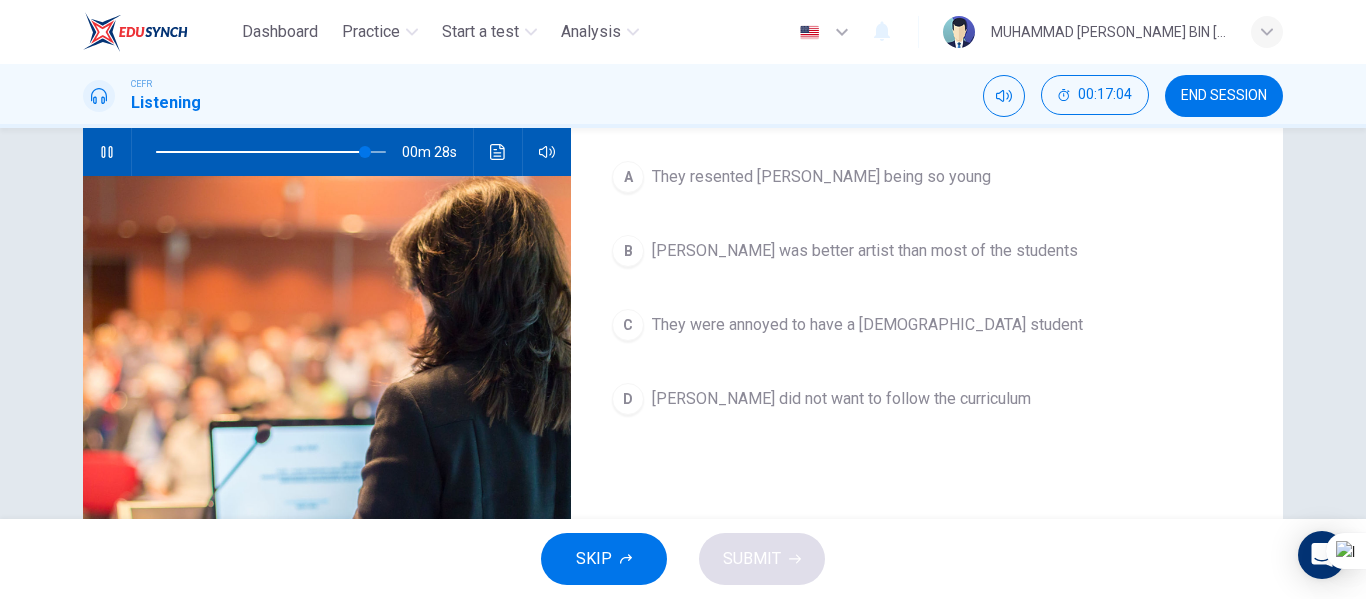 click on "Cassatt was better artist than most of the students" at bounding box center (865, 251) 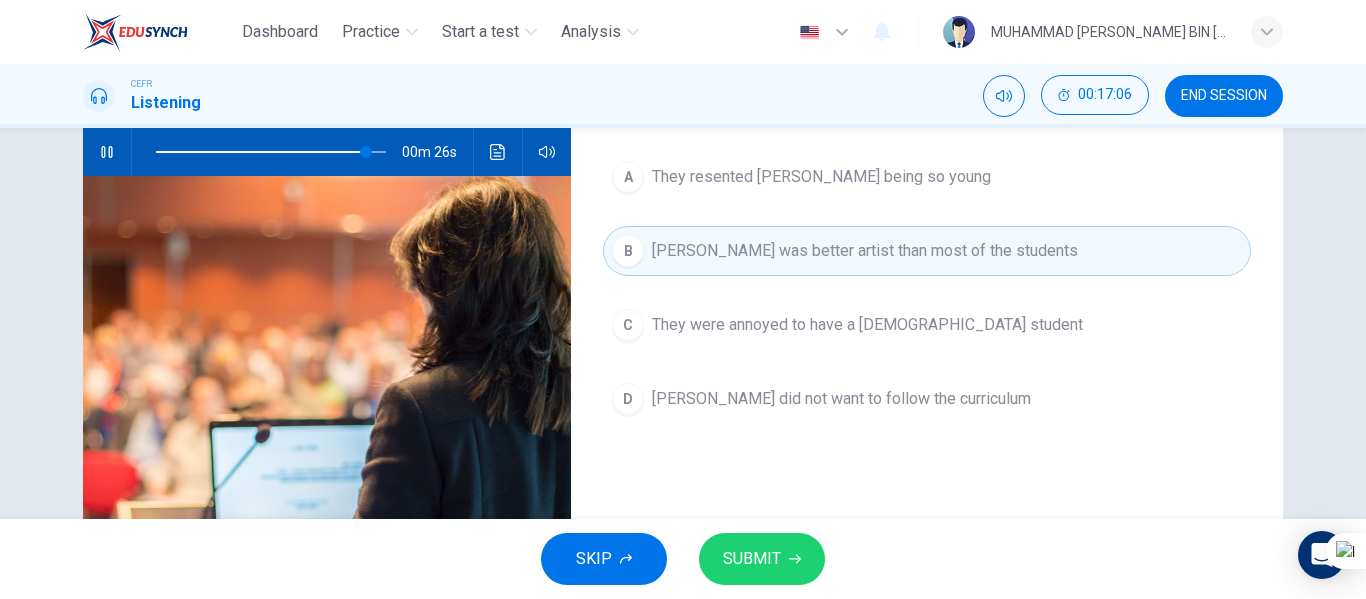 click on "C They were annoyed to have a female student" at bounding box center [927, 325] 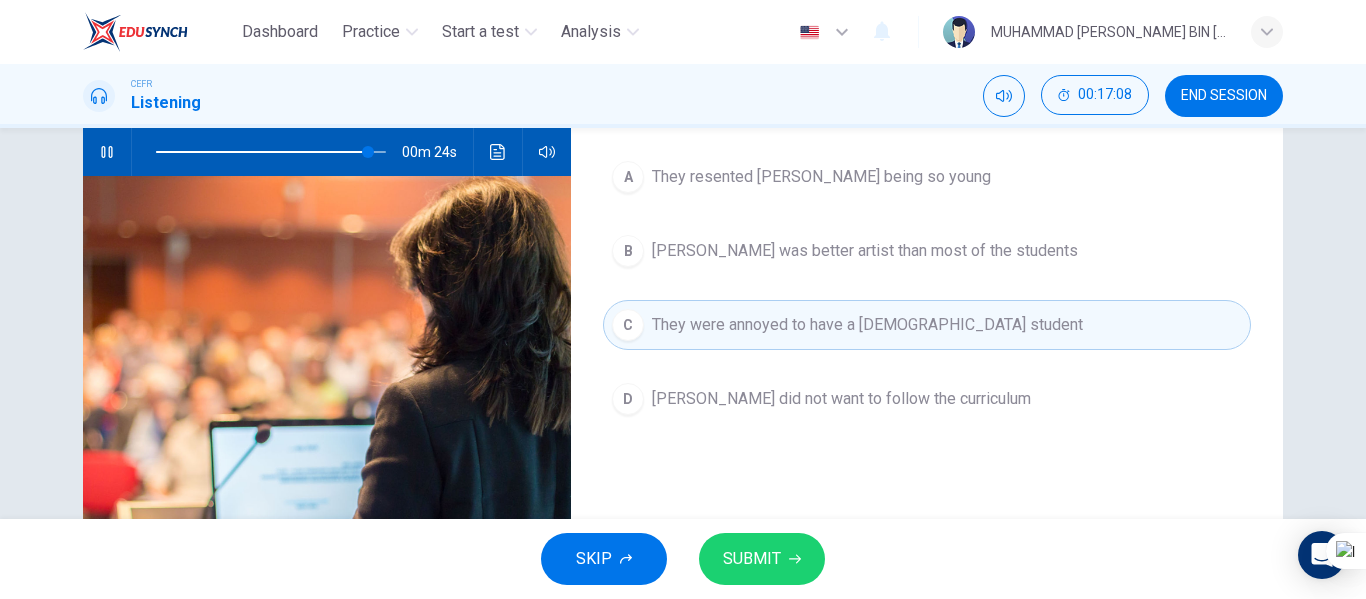 click on "B Cassatt was better artist than most of the students" at bounding box center (927, 251) 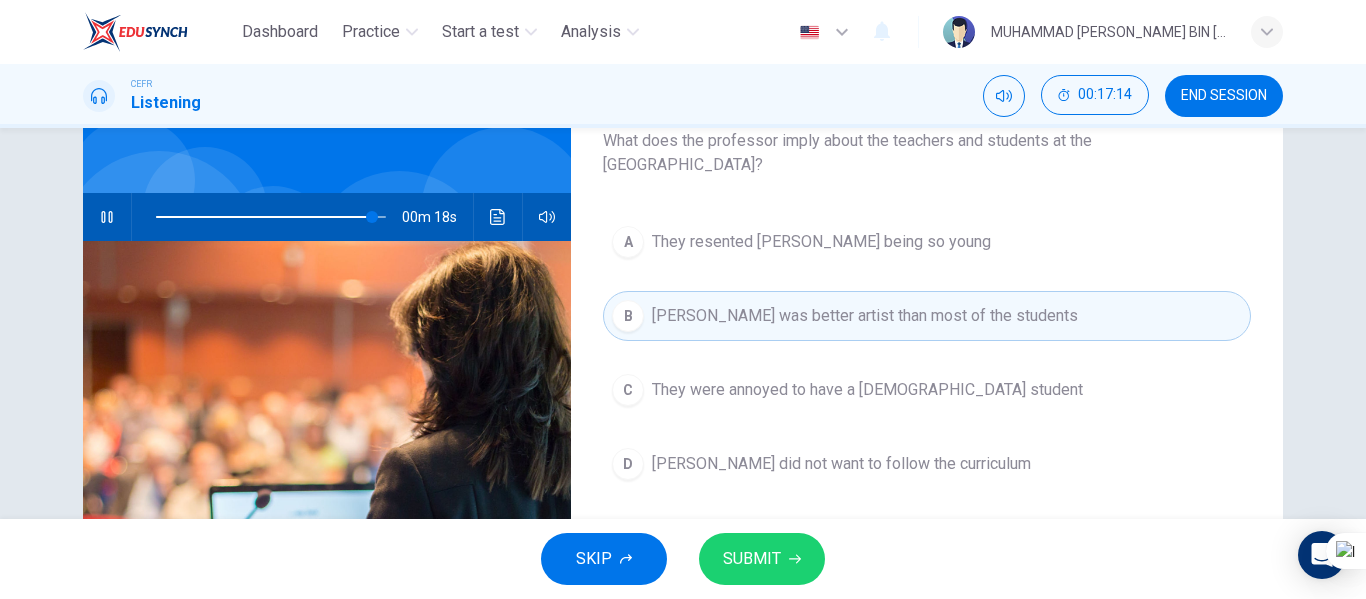 scroll, scrollTop: 100, scrollLeft: 0, axis: vertical 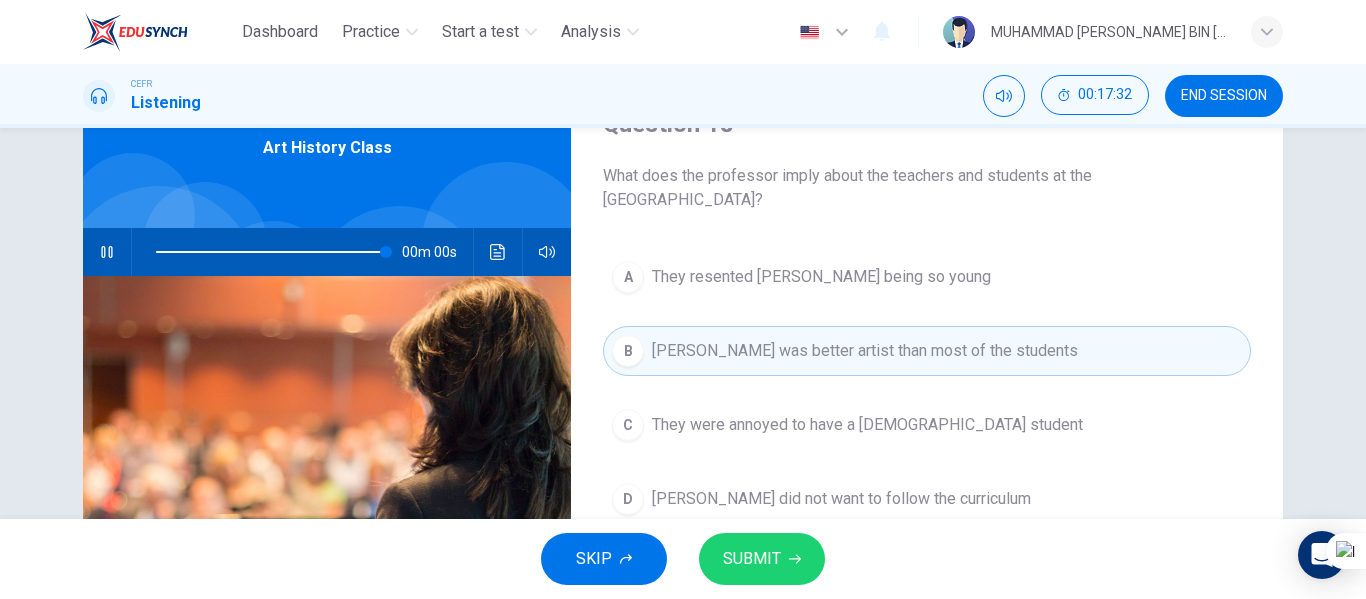type on "0" 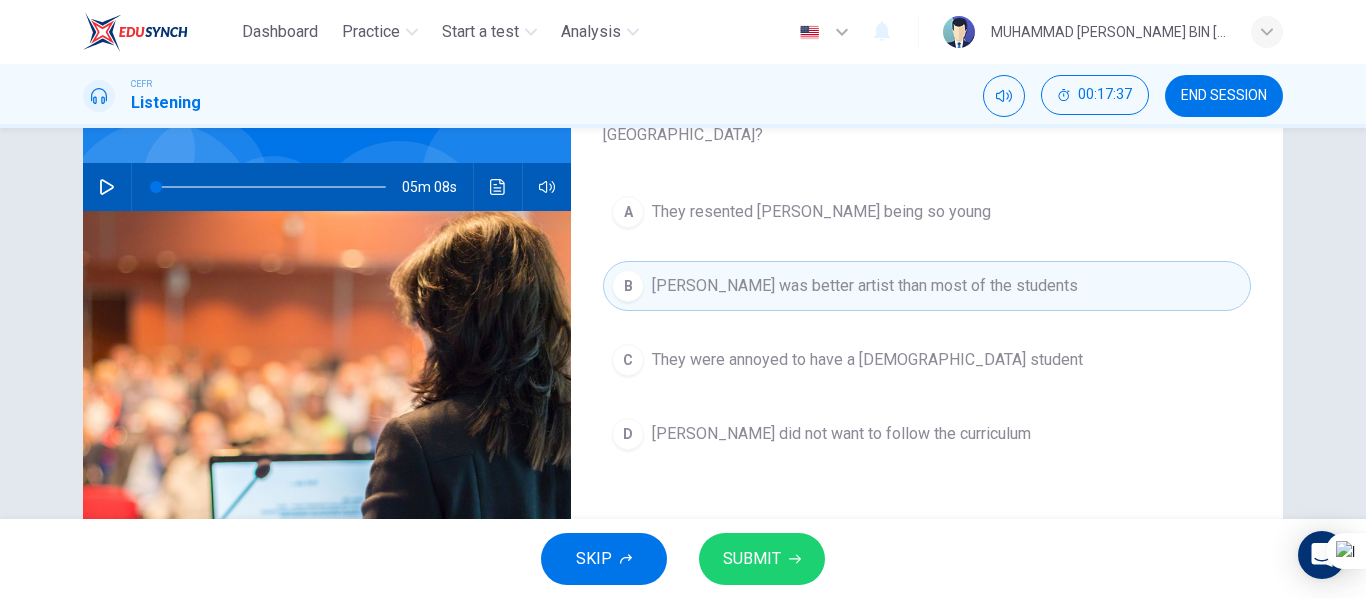 scroll, scrollTop: 200, scrollLeft: 0, axis: vertical 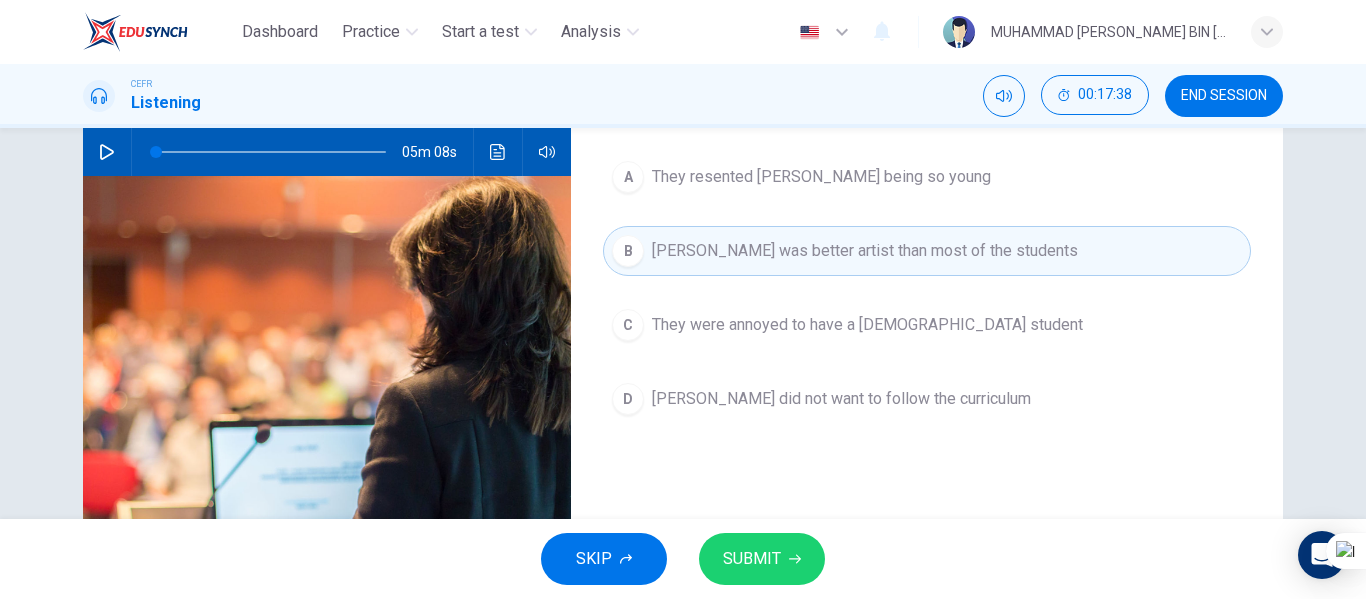 click on "They were annoyed to have a female student" at bounding box center (867, 325) 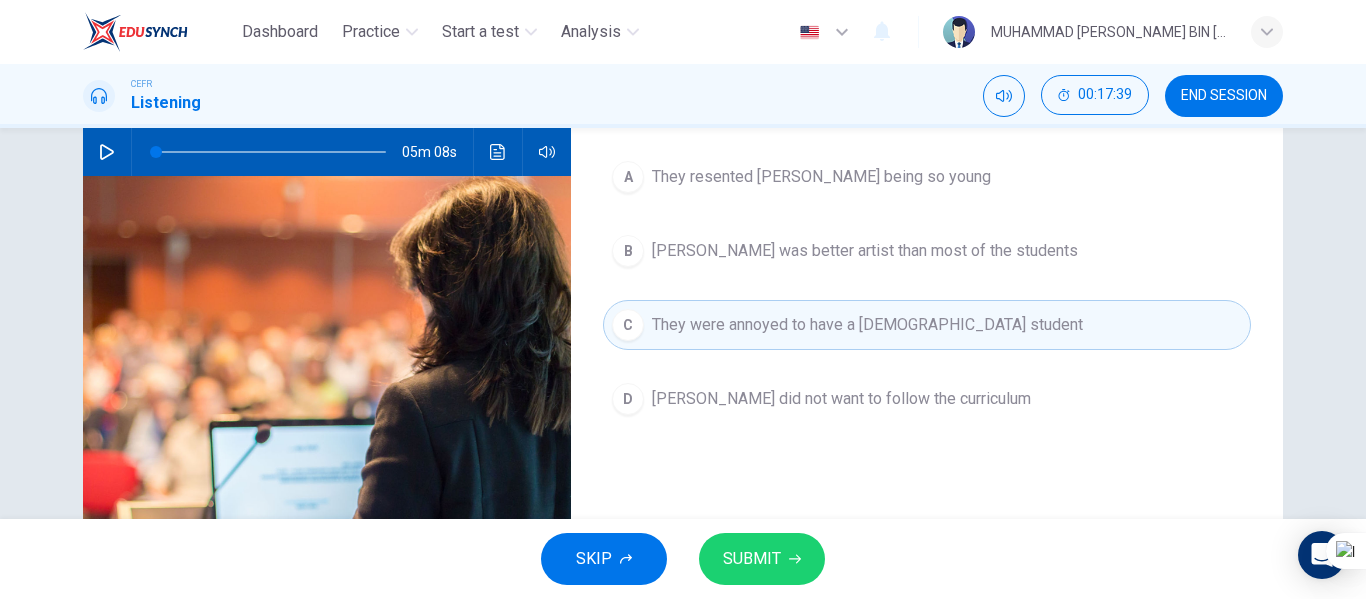 click on "Cassatt did not want to follow the curriculum" at bounding box center (841, 399) 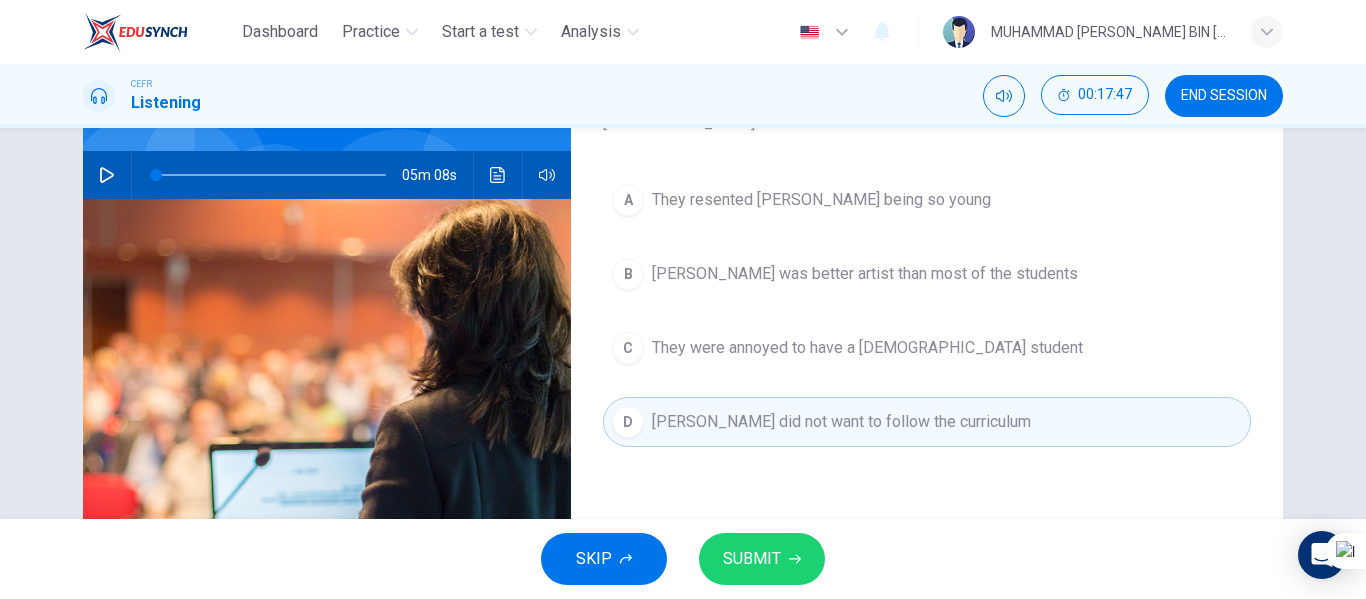 scroll, scrollTop: 200, scrollLeft: 0, axis: vertical 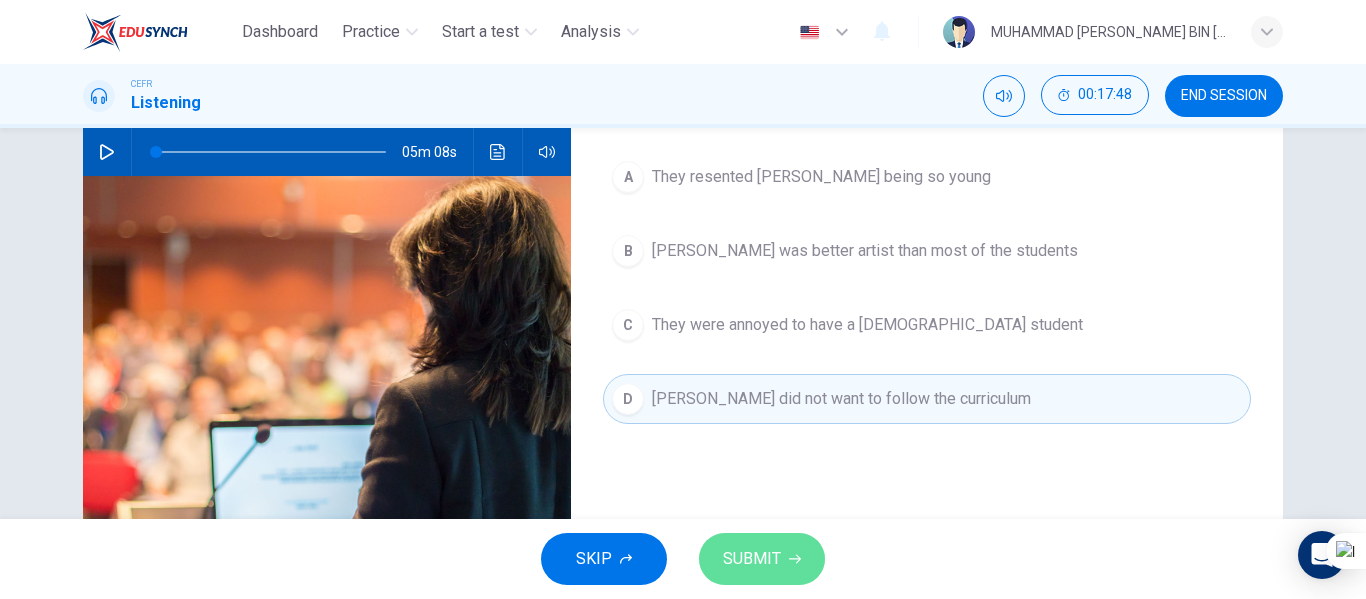 click on "SUBMIT" at bounding box center (762, 559) 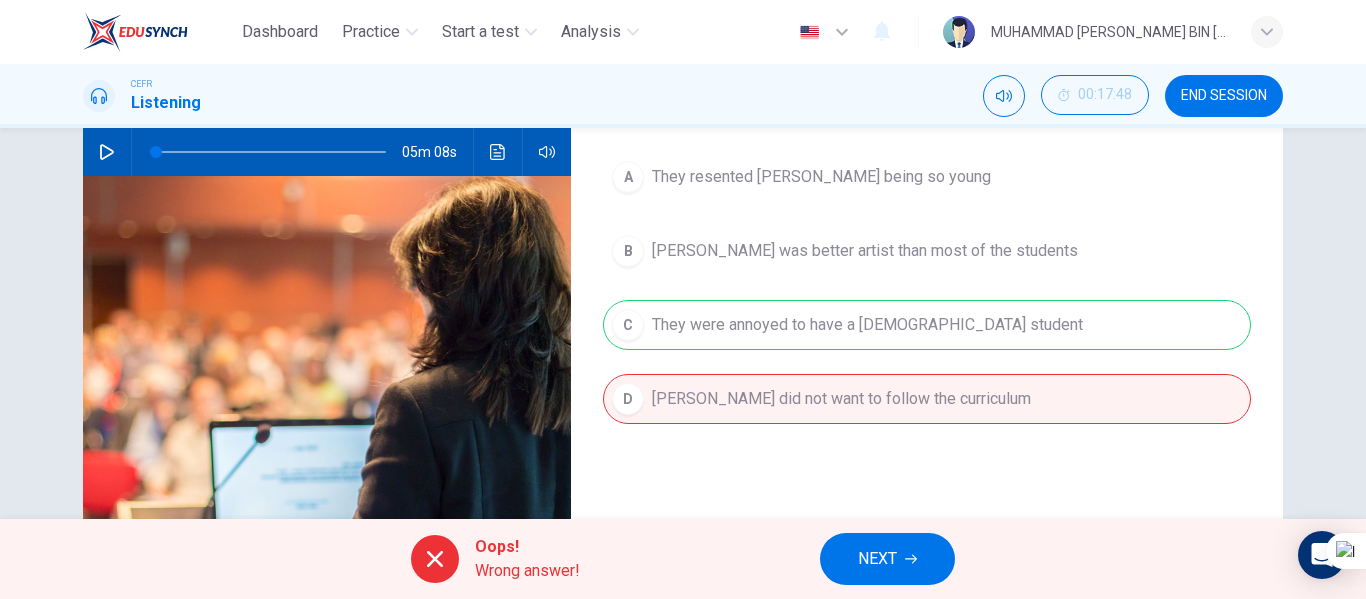 click on "NEXT" at bounding box center [877, 559] 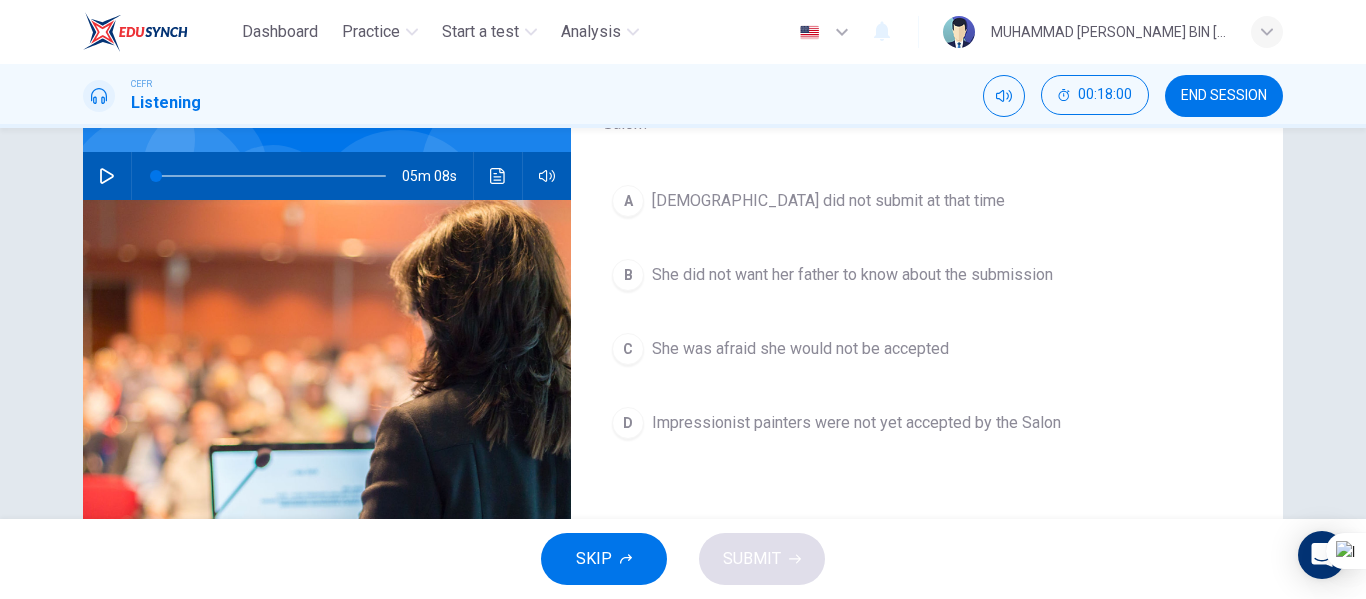 scroll, scrollTop: 76, scrollLeft: 0, axis: vertical 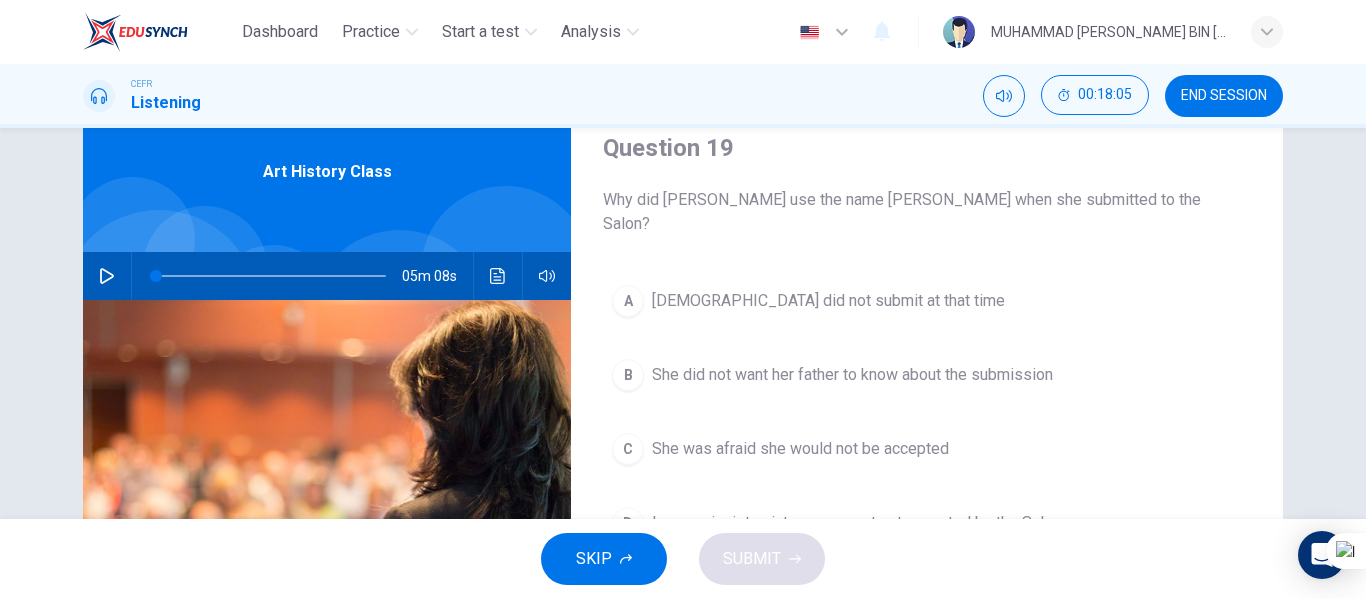 click on "She did not want her father to know about the submission" at bounding box center [852, 375] 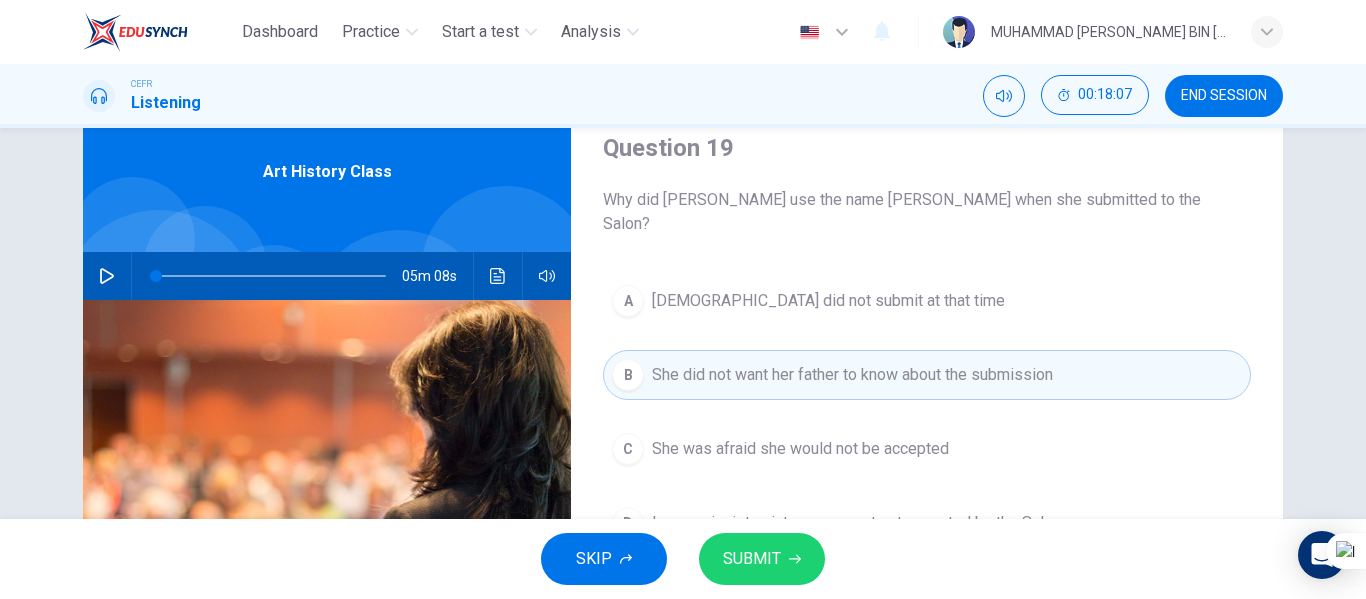 click on "SUBMIT" at bounding box center [762, 559] 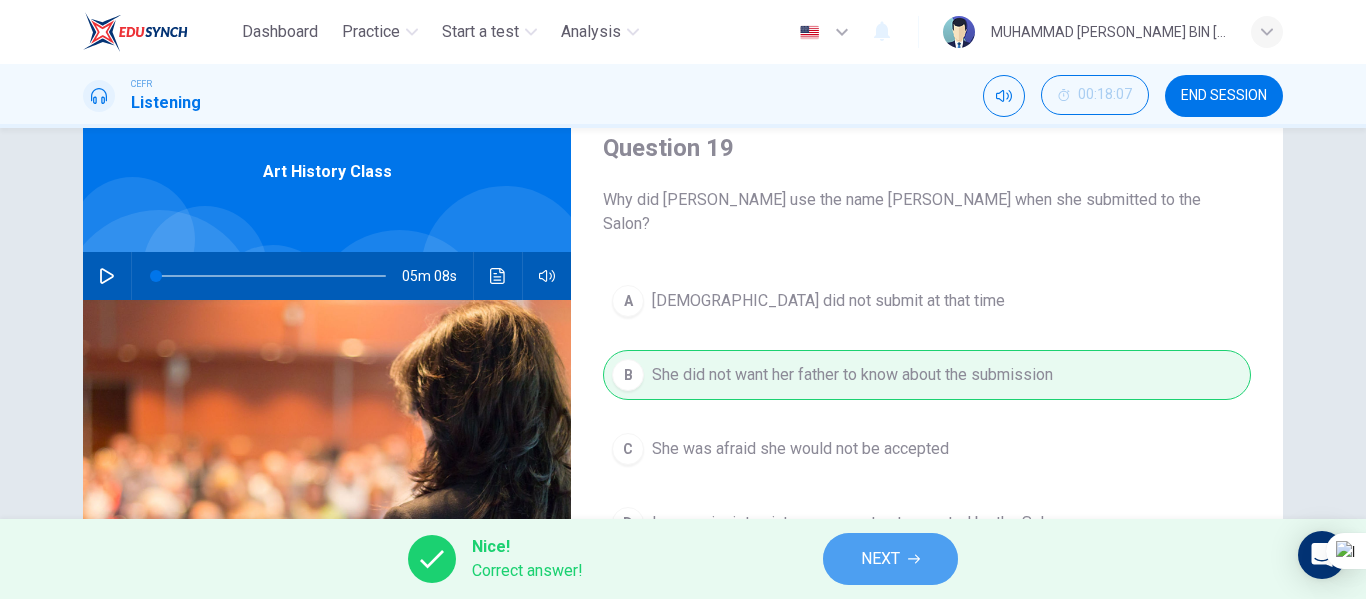 click on "NEXT" at bounding box center (890, 559) 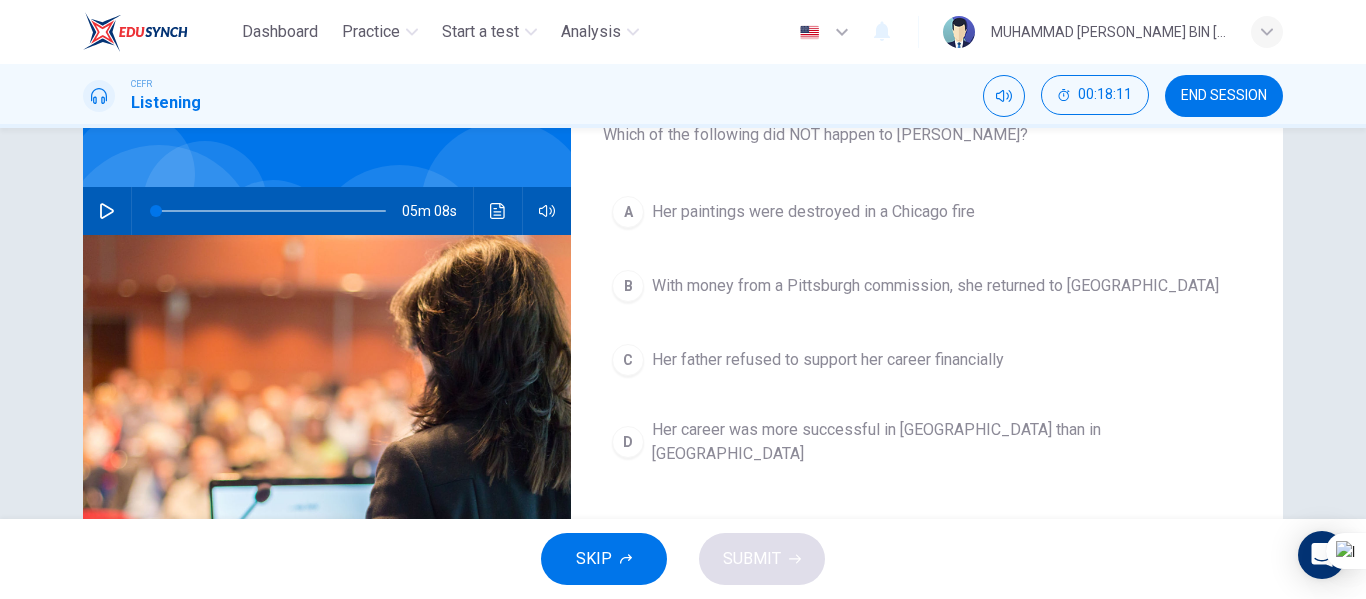 scroll, scrollTop: 176, scrollLeft: 0, axis: vertical 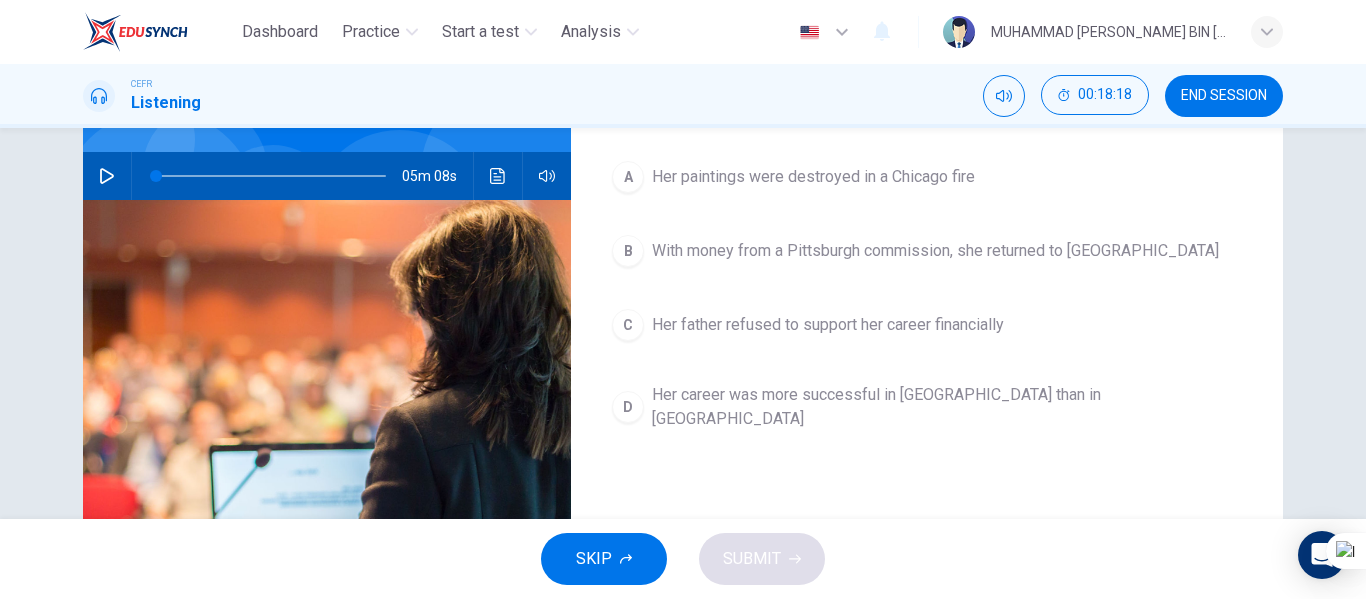 click on "Her career was more successful in America than in Europe" at bounding box center [947, 407] 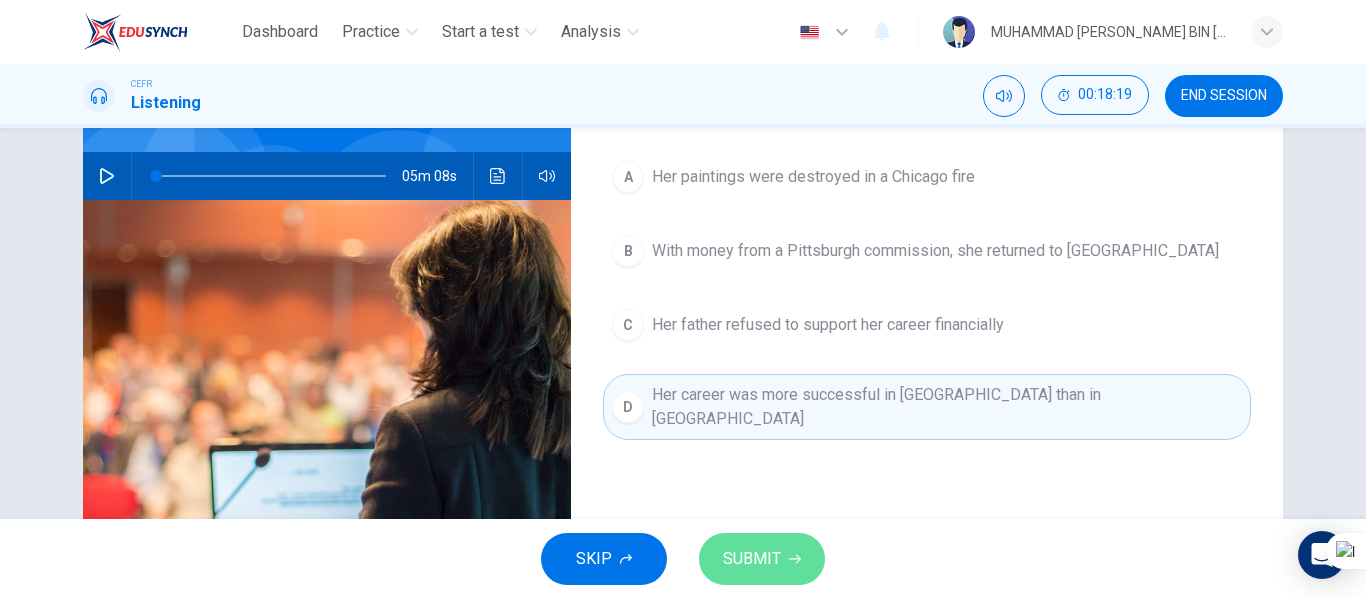 click on "SUBMIT" at bounding box center (762, 559) 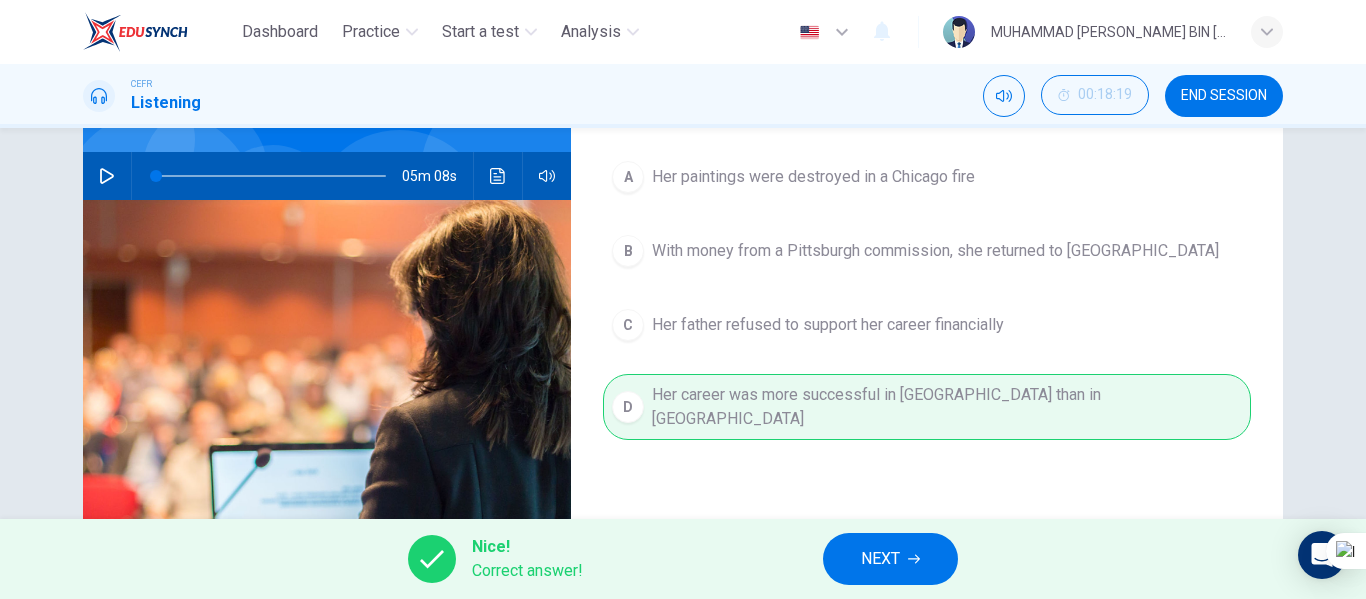 click on "NEXT" at bounding box center [890, 559] 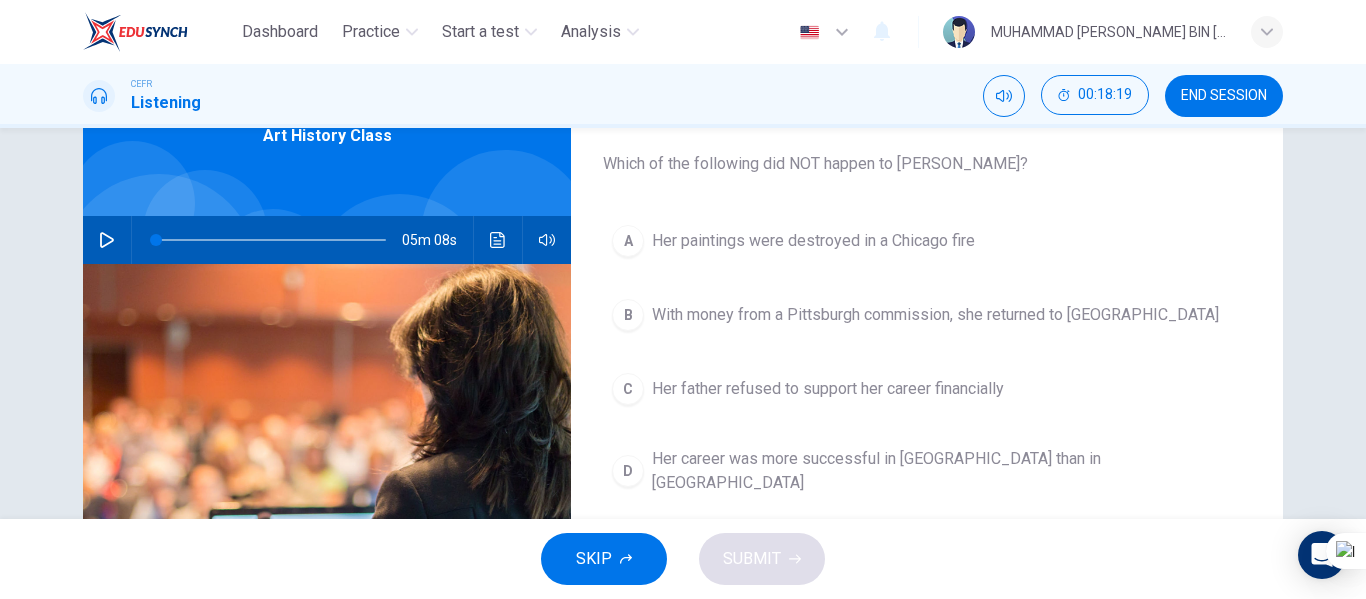 scroll, scrollTop: 76, scrollLeft: 0, axis: vertical 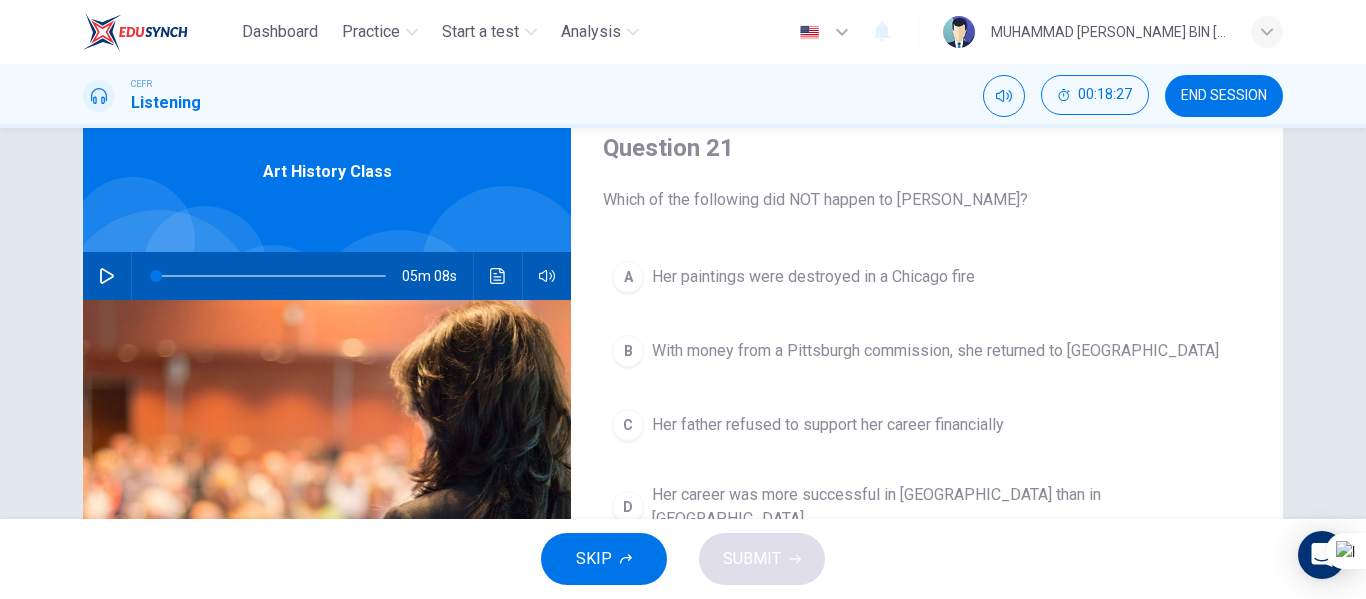 click on "Her career was more successful in America than in Europe" at bounding box center [947, 507] 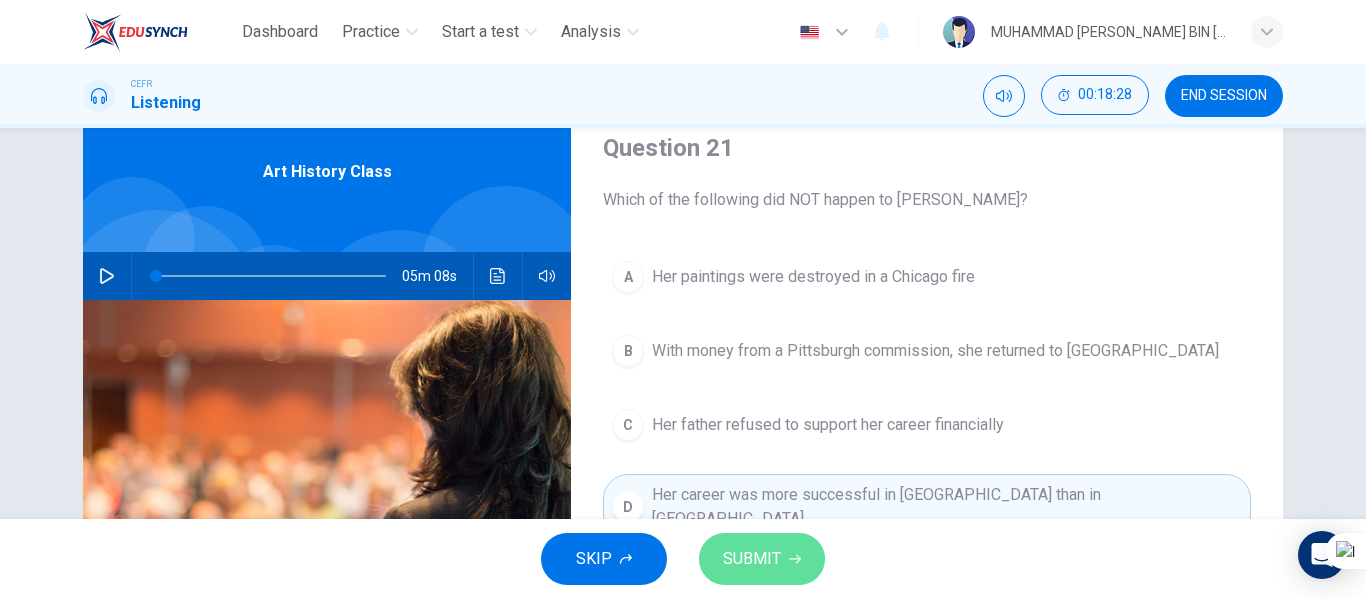 click on "SUBMIT" at bounding box center [762, 559] 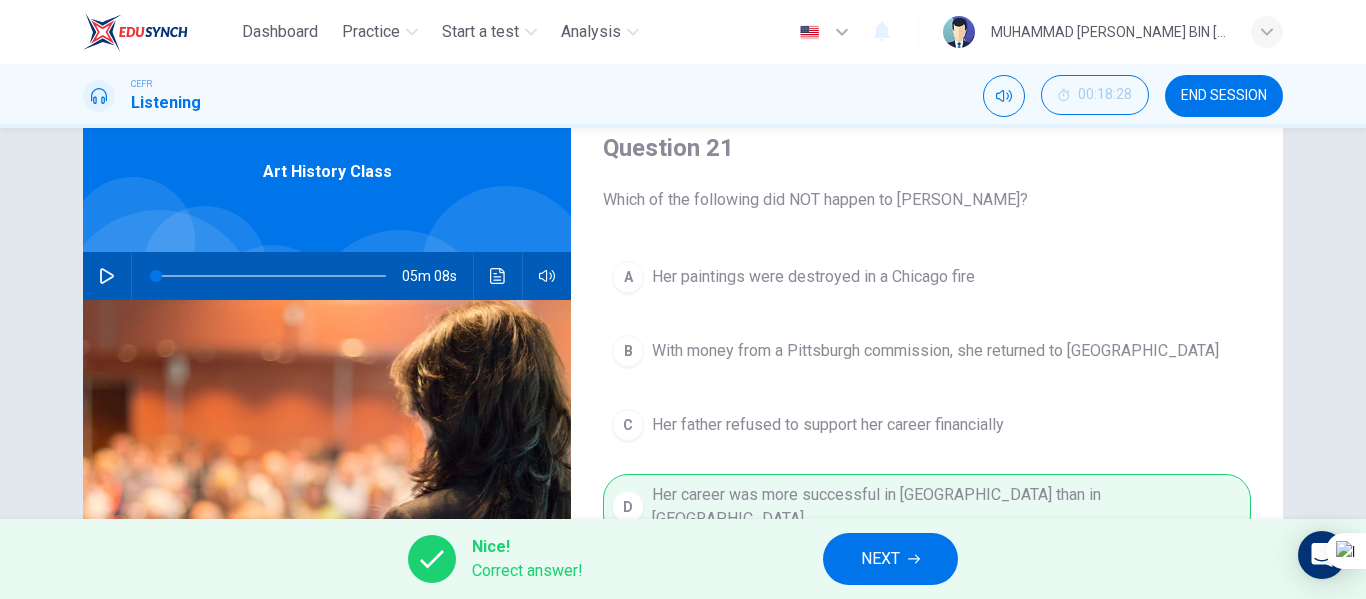 click on "NEXT" at bounding box center (890, 559) 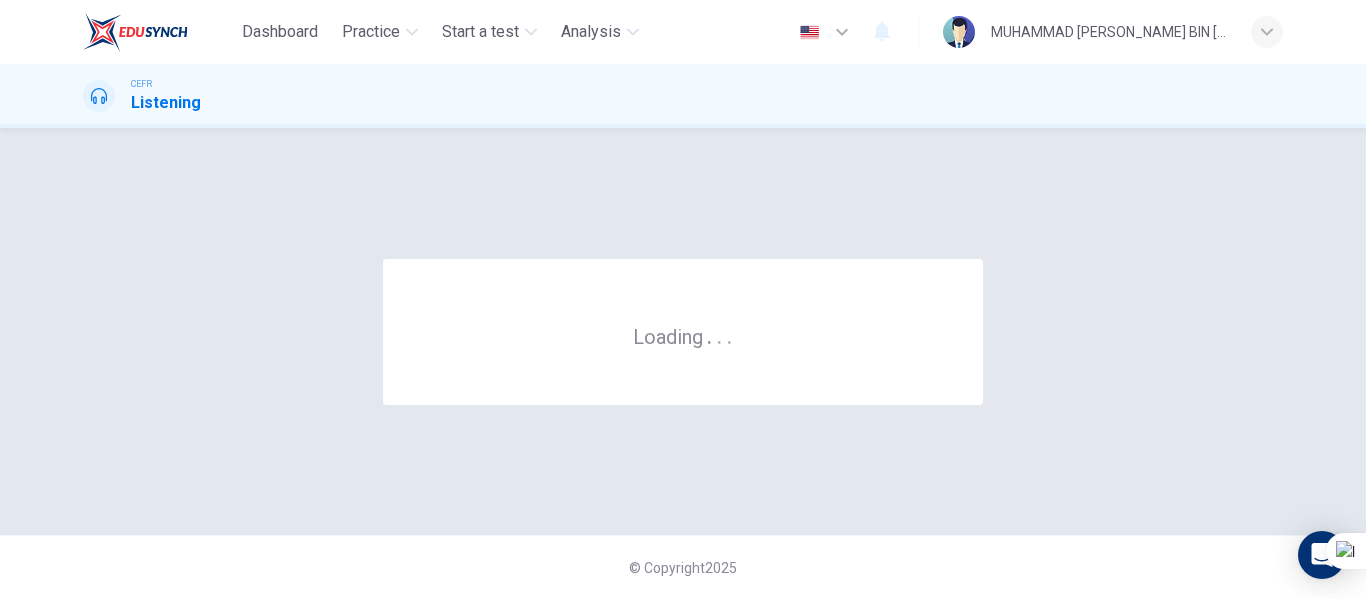 scroll, scrollTop: 0, scrollLeft: 0, axis: both 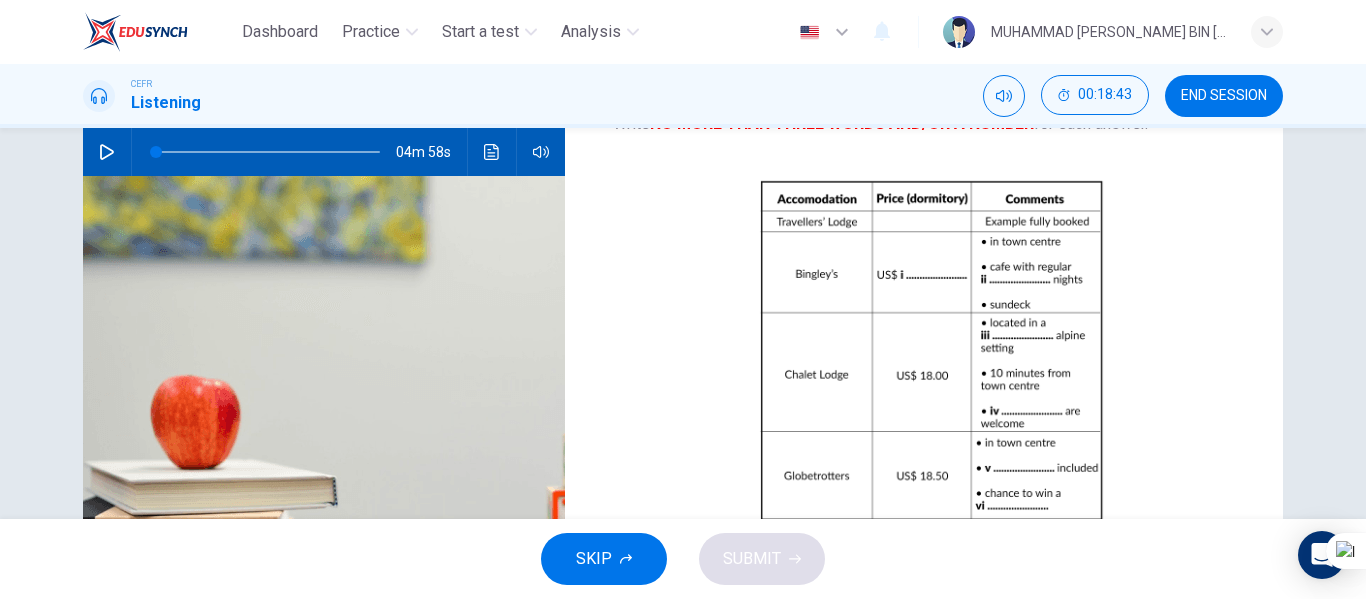 click 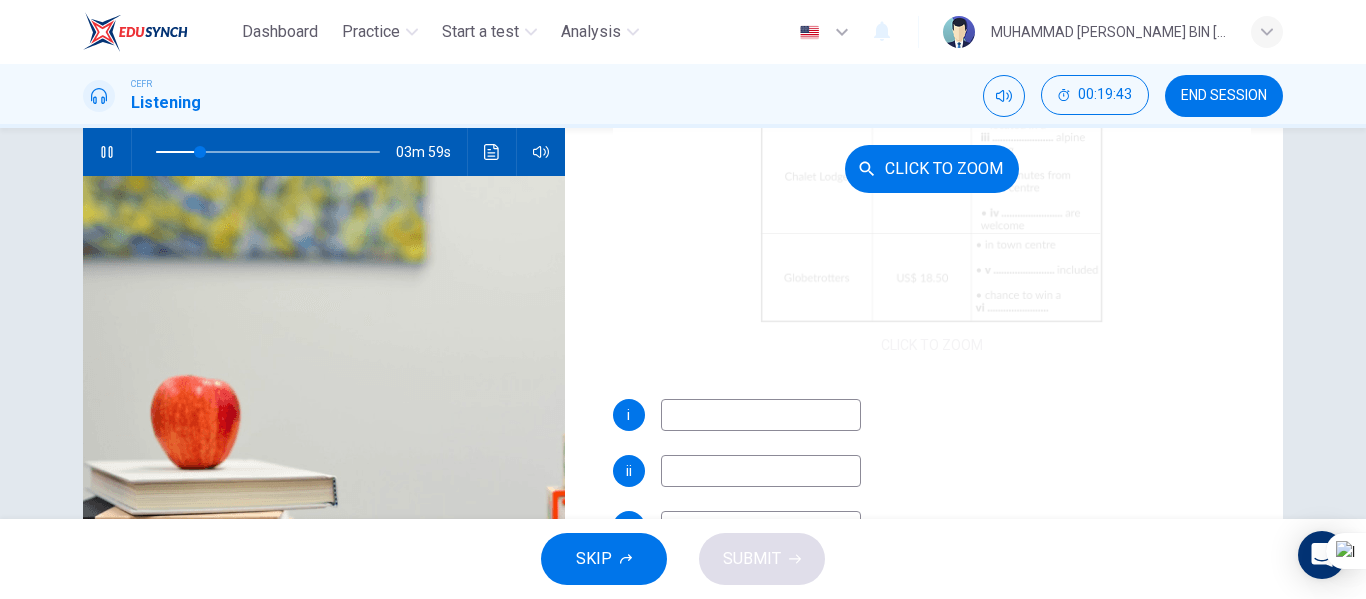 scroll, scrollTop: 200, scrollLeft: 0, axis: vertical 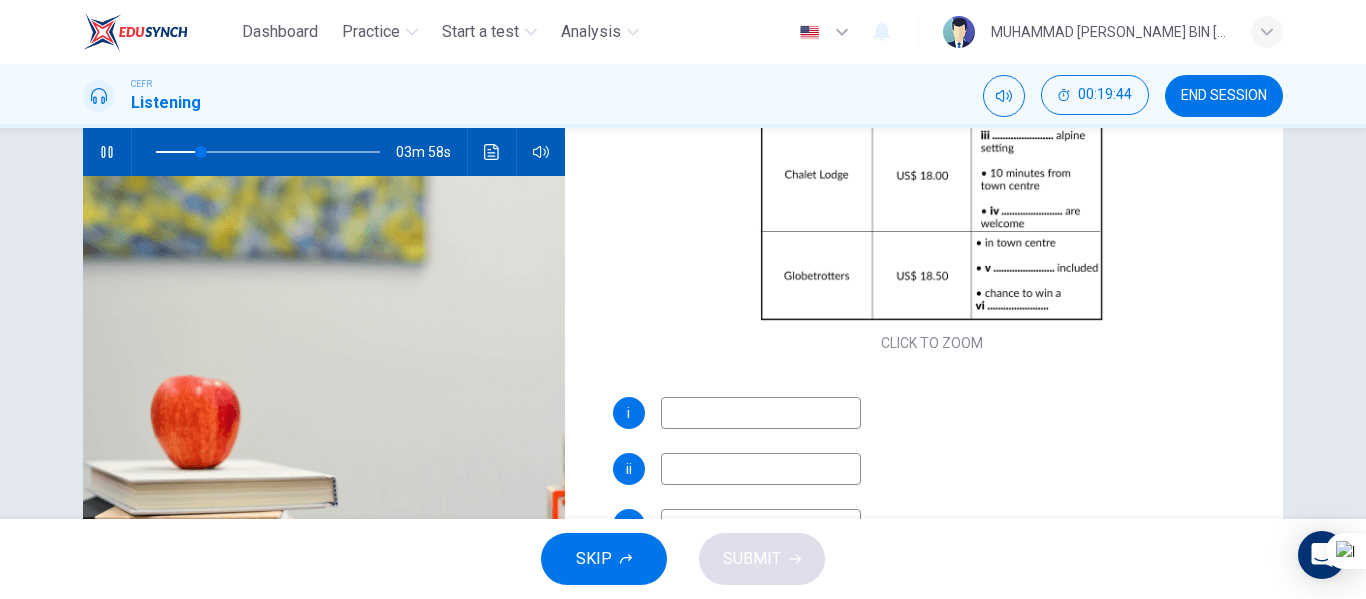 click at bounding box center (761, 413) 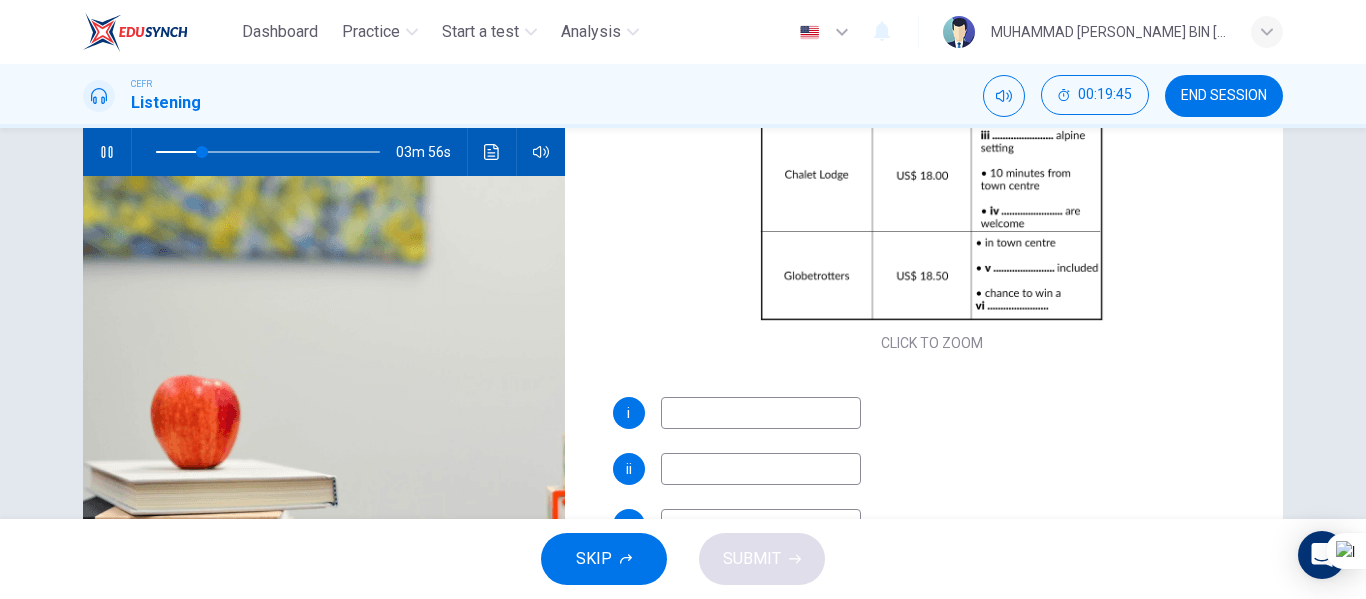 type on "21" 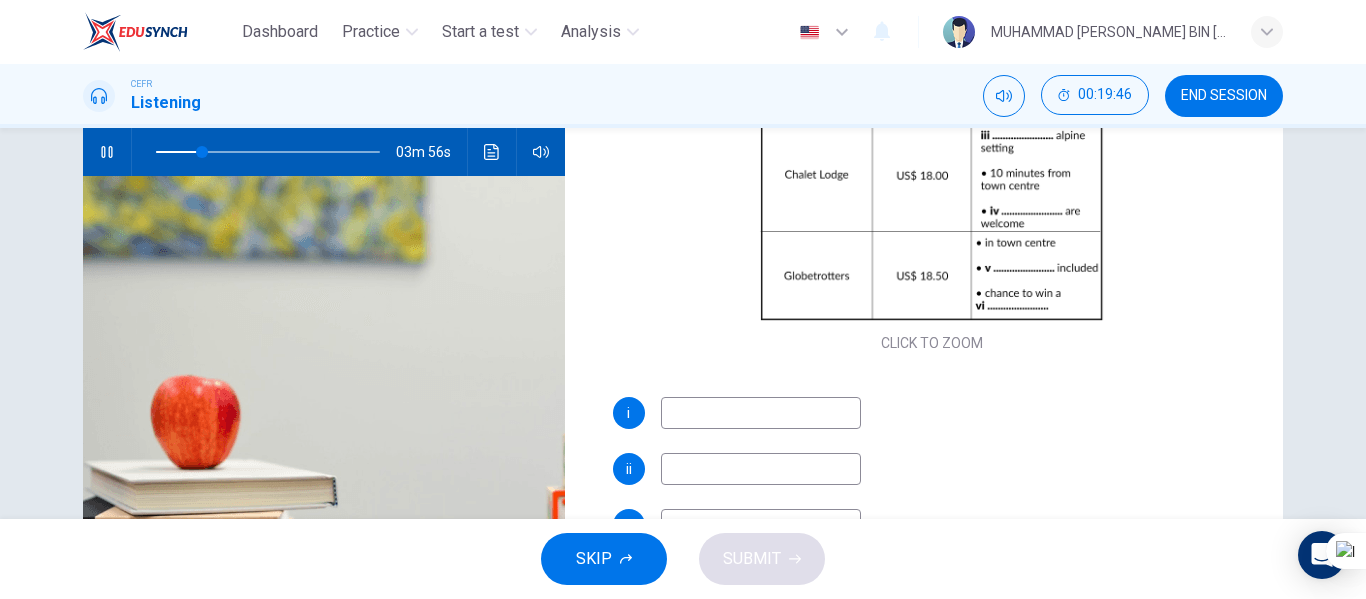 type on "9" 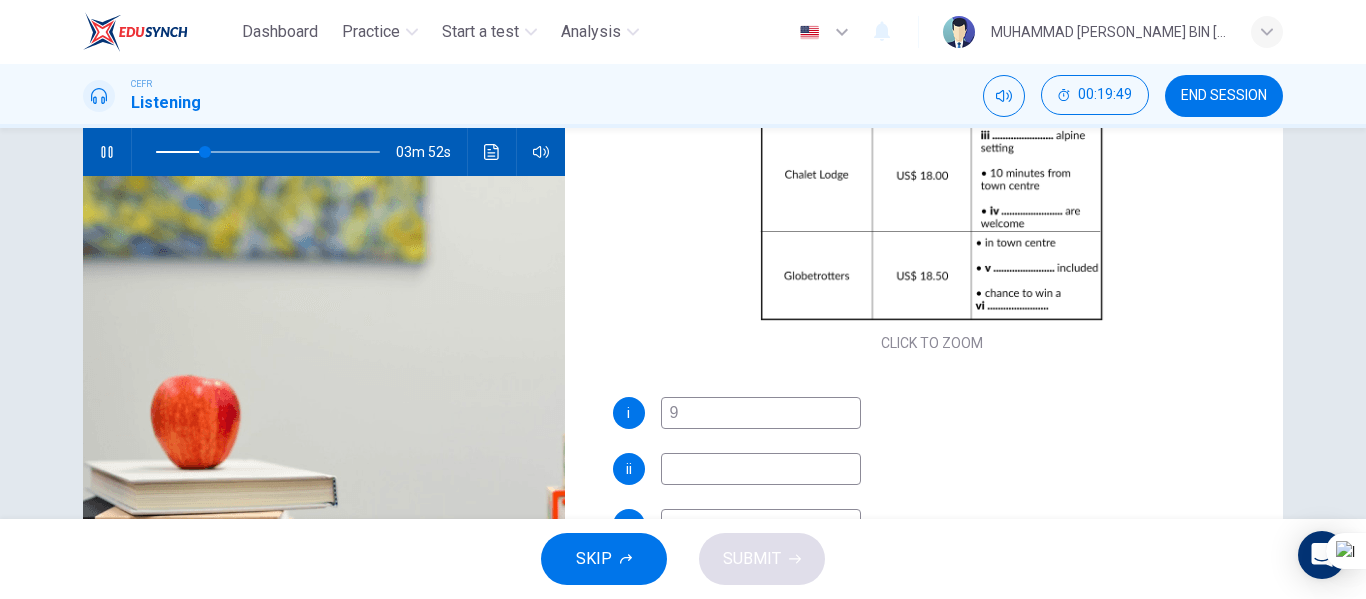 type on "22" 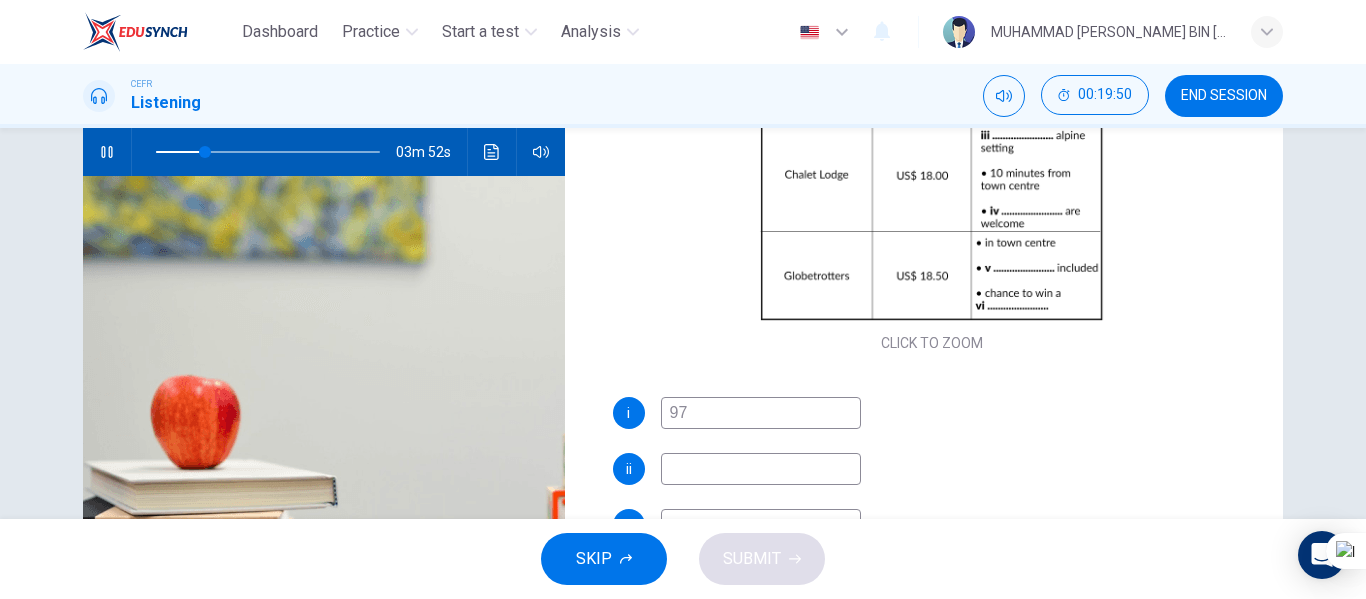 type on "975" 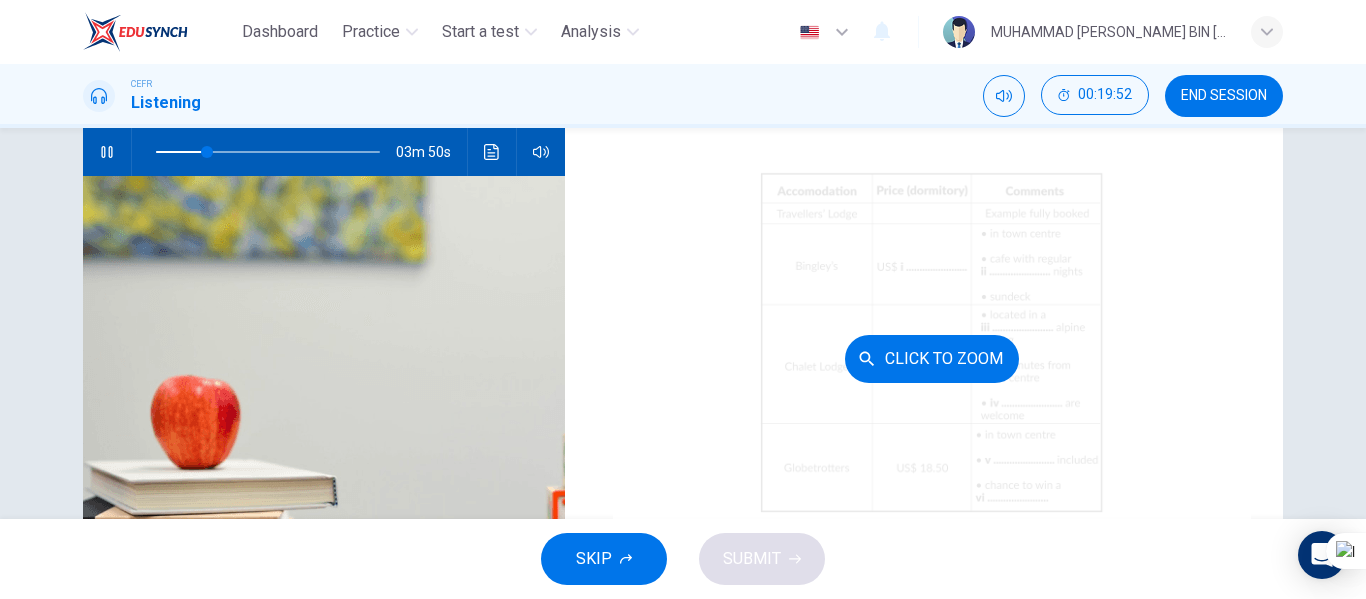 scroll, scrollTop: 0, scrollLeft: 0, axis: both 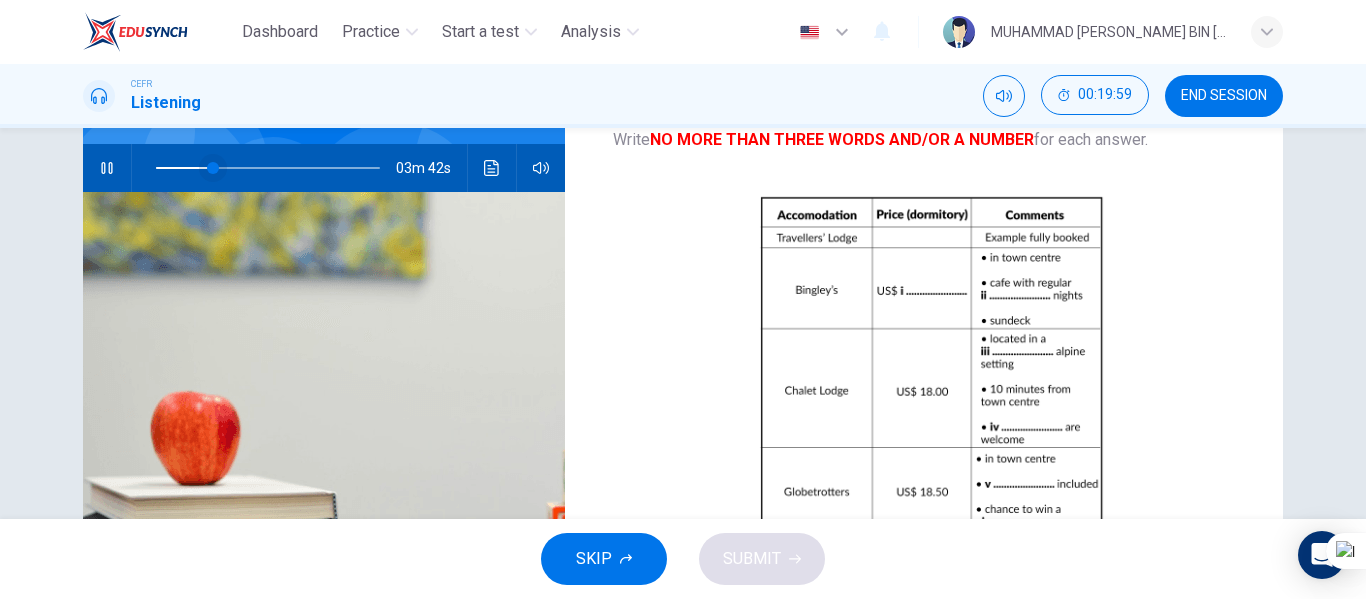 type on "25" 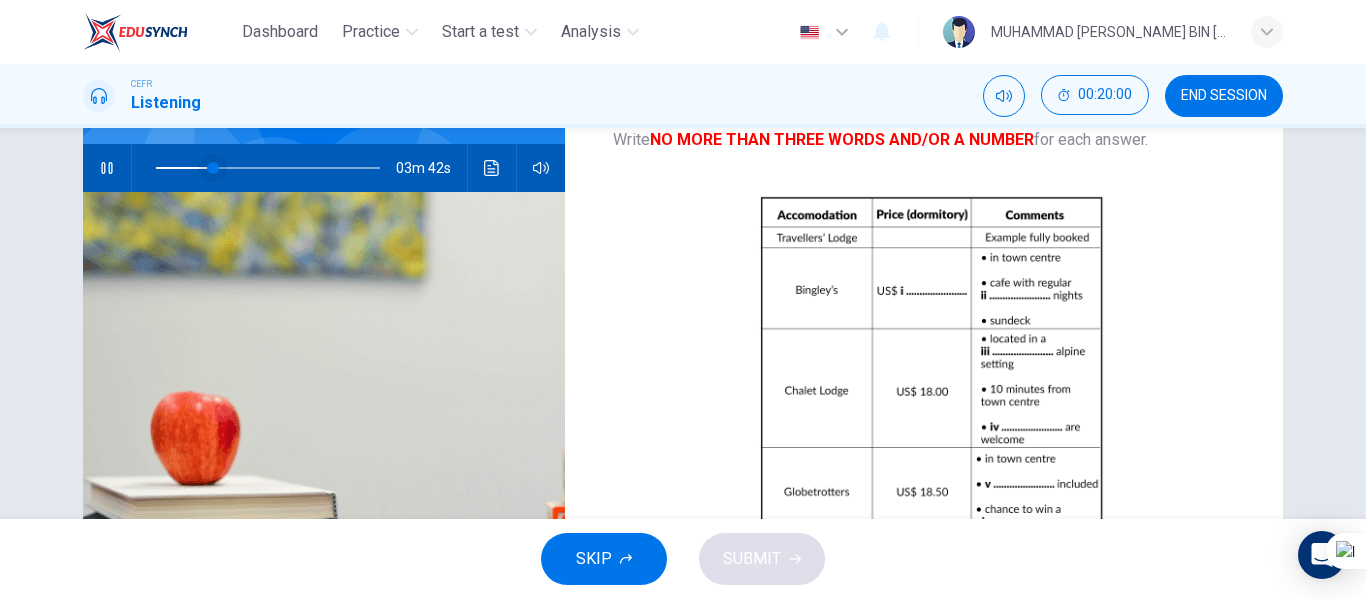 type on "975" 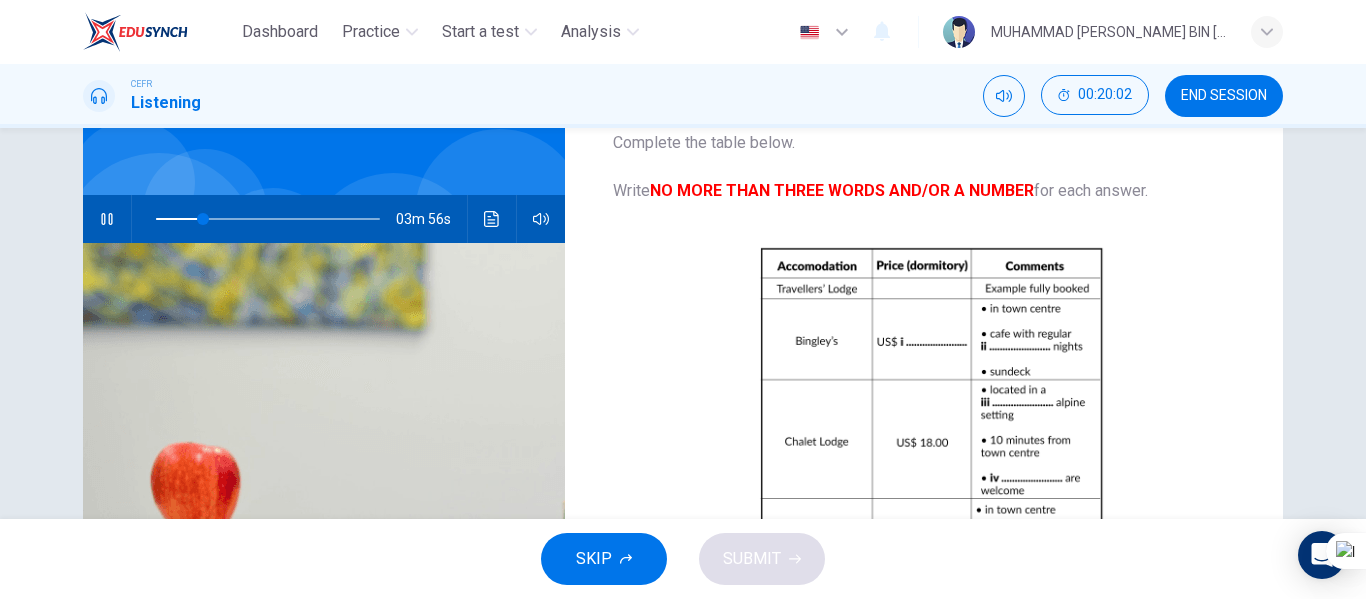 scroll, scrollTop: 84, scrollLeft: 0, axis: vertical 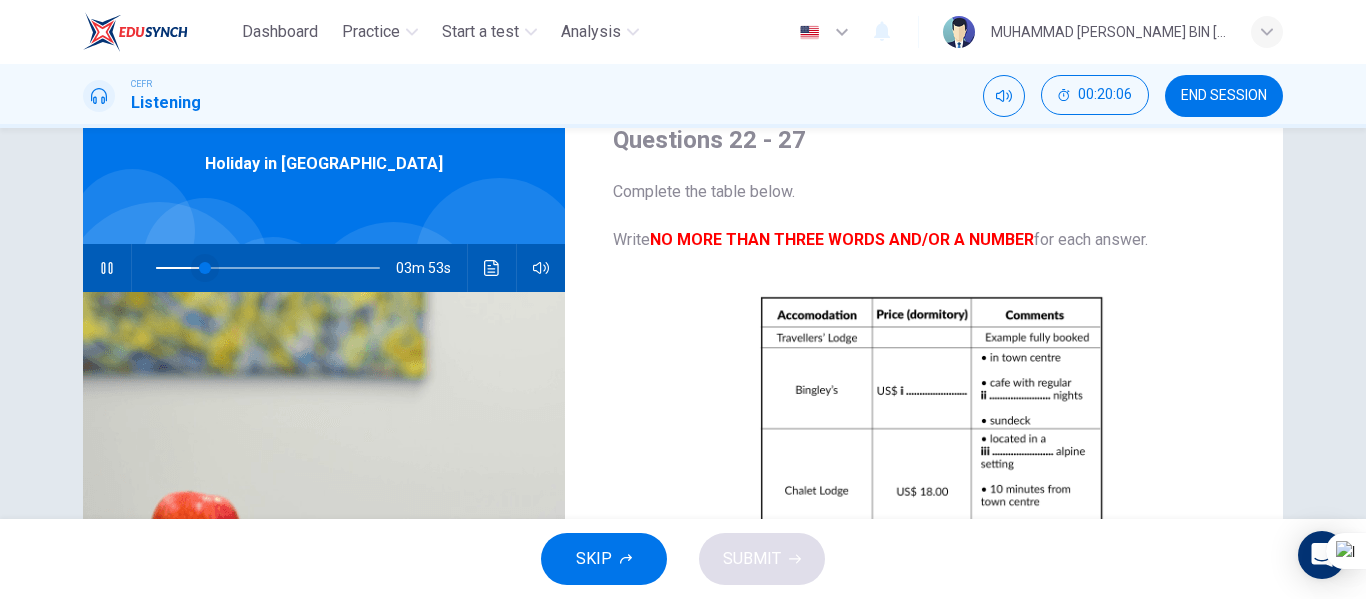 click at bounding box center (205, 268) 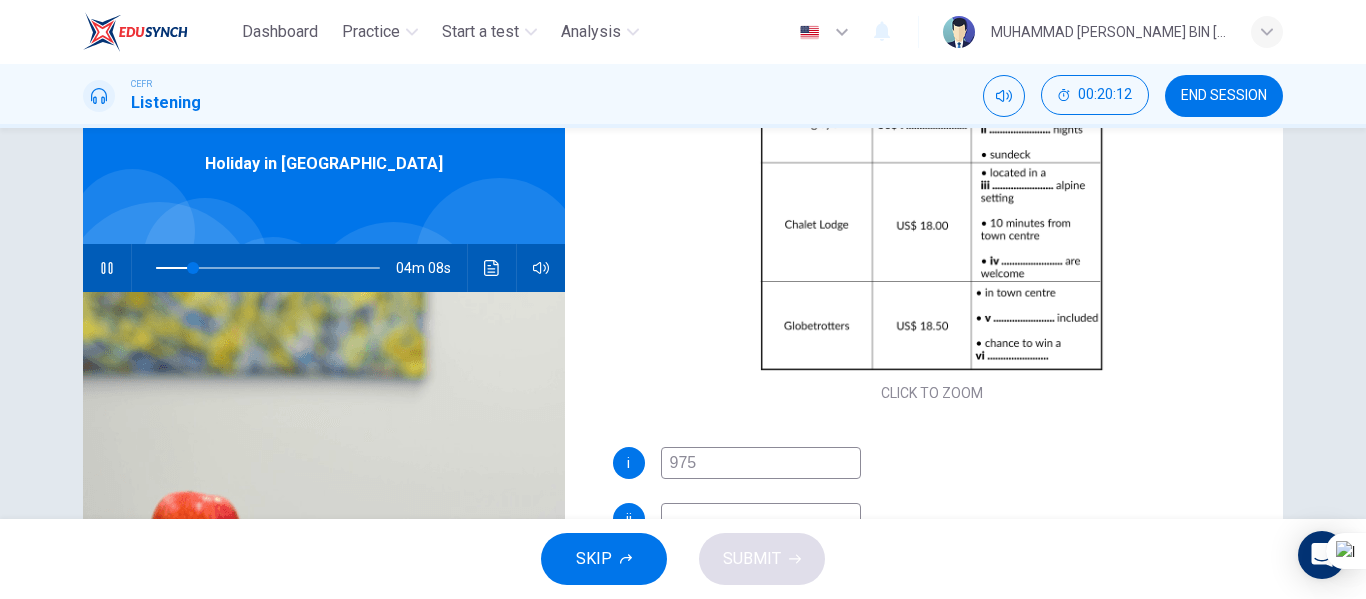 scroll, scrollTop: 286, scrollLeft: 0, axis: vertical 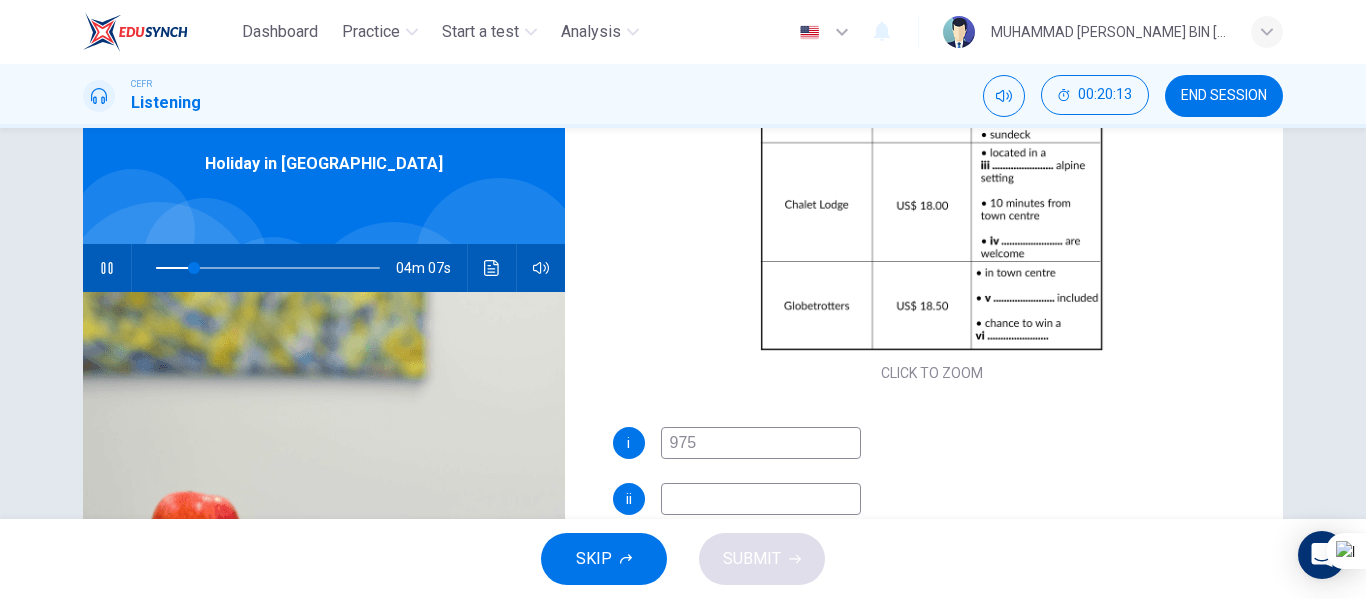 click on "975" at bounding box center [761, 443] 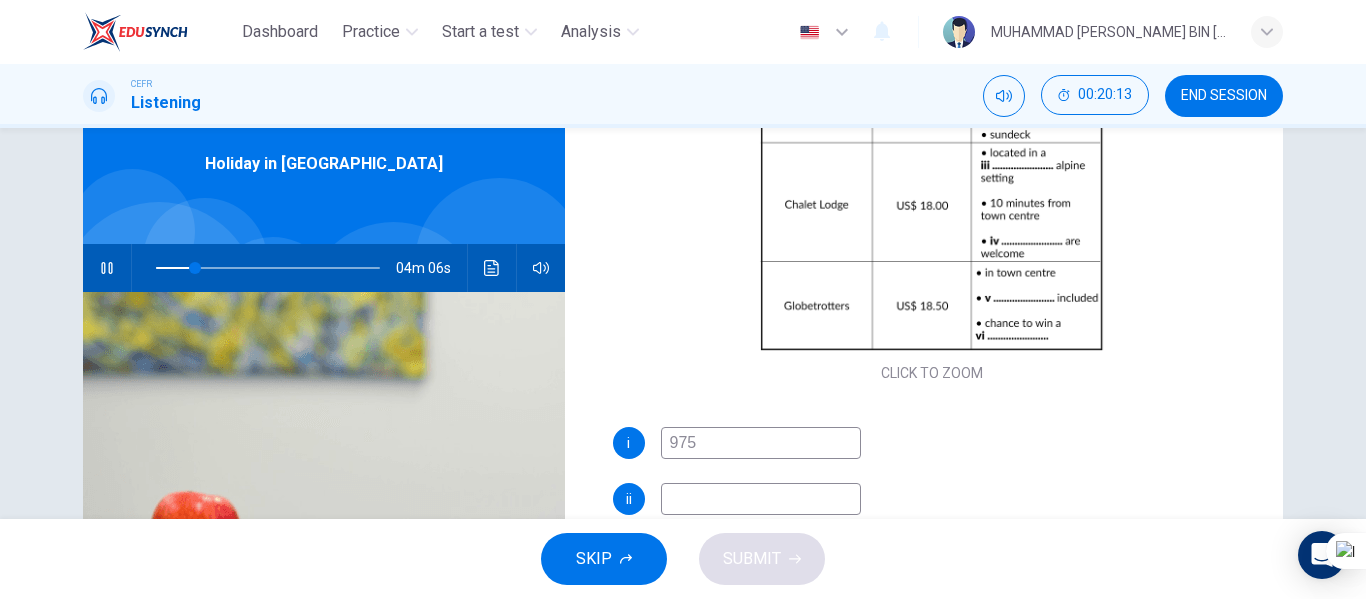 type on "17" 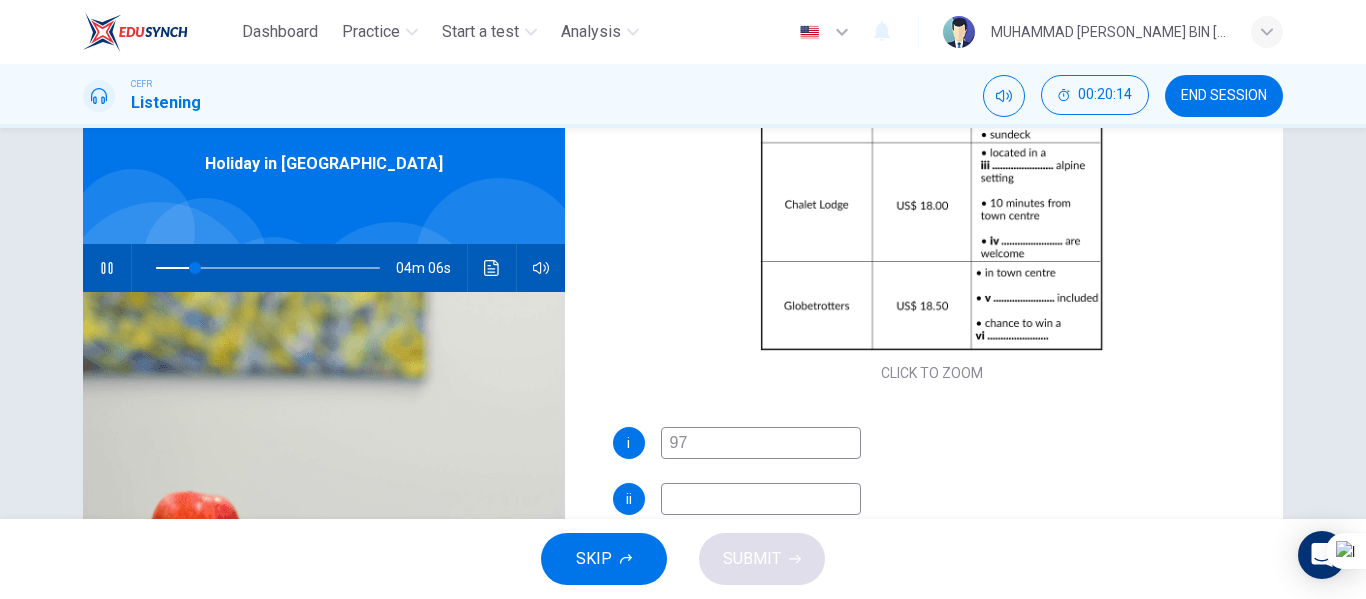 type on "9" 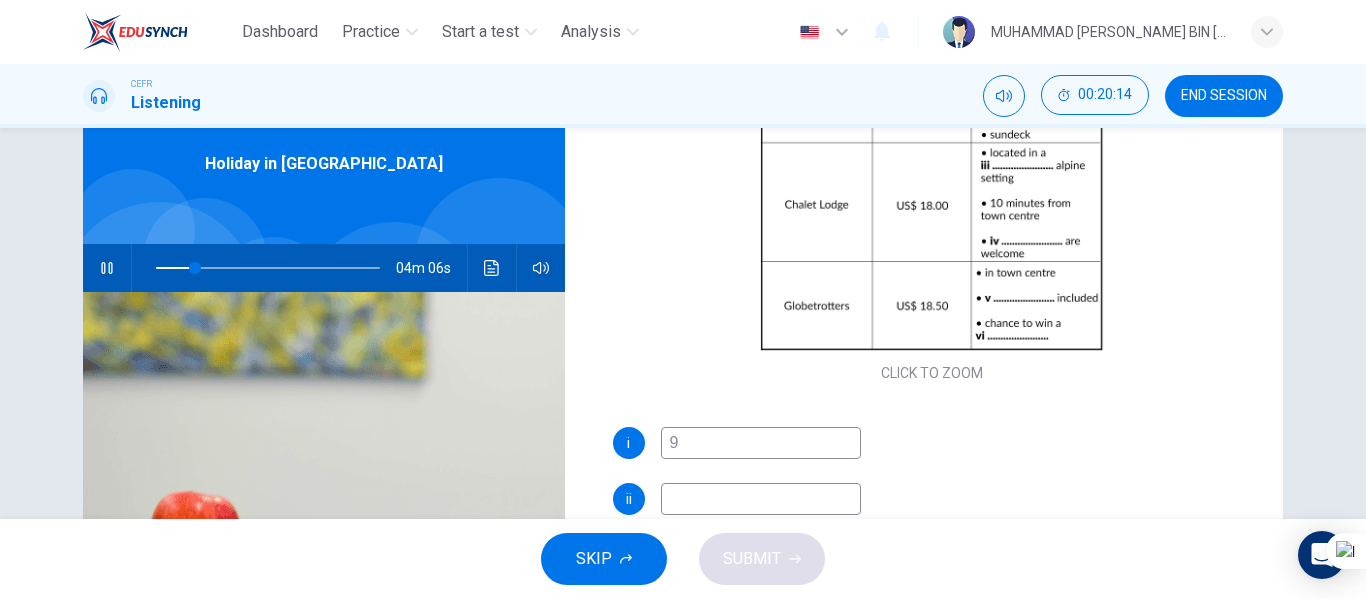 type on "17" 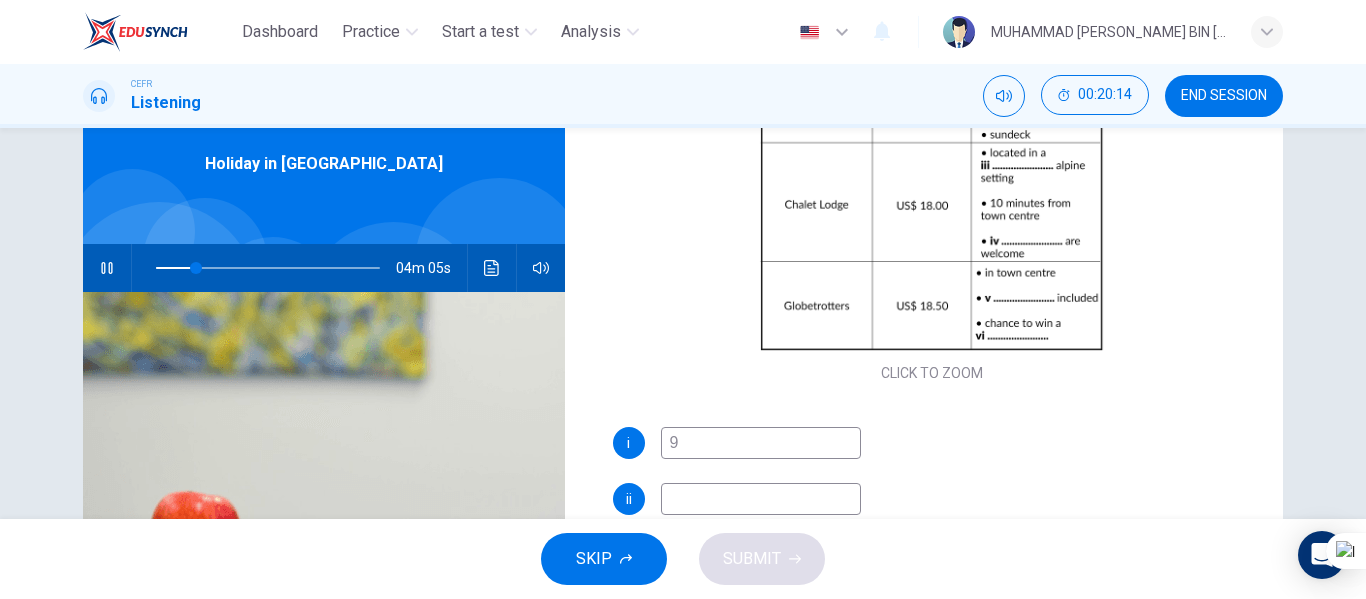 type 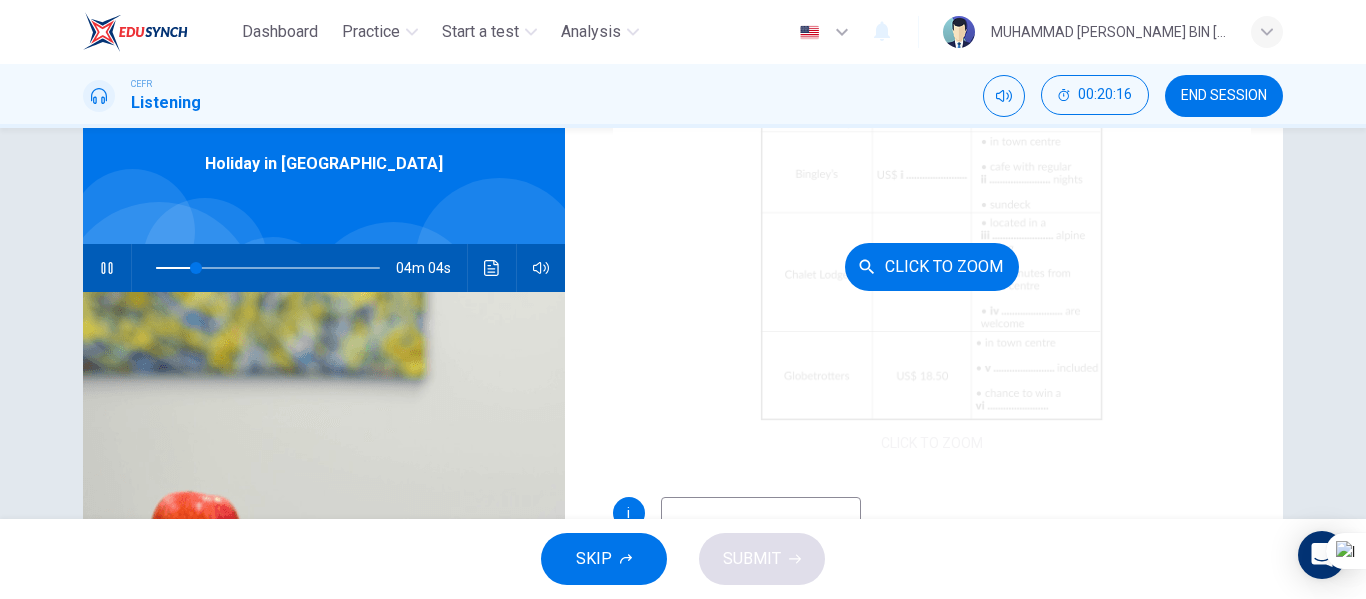 scroll, scrollTop: 86, scrollLeft: 0, axis: vertical 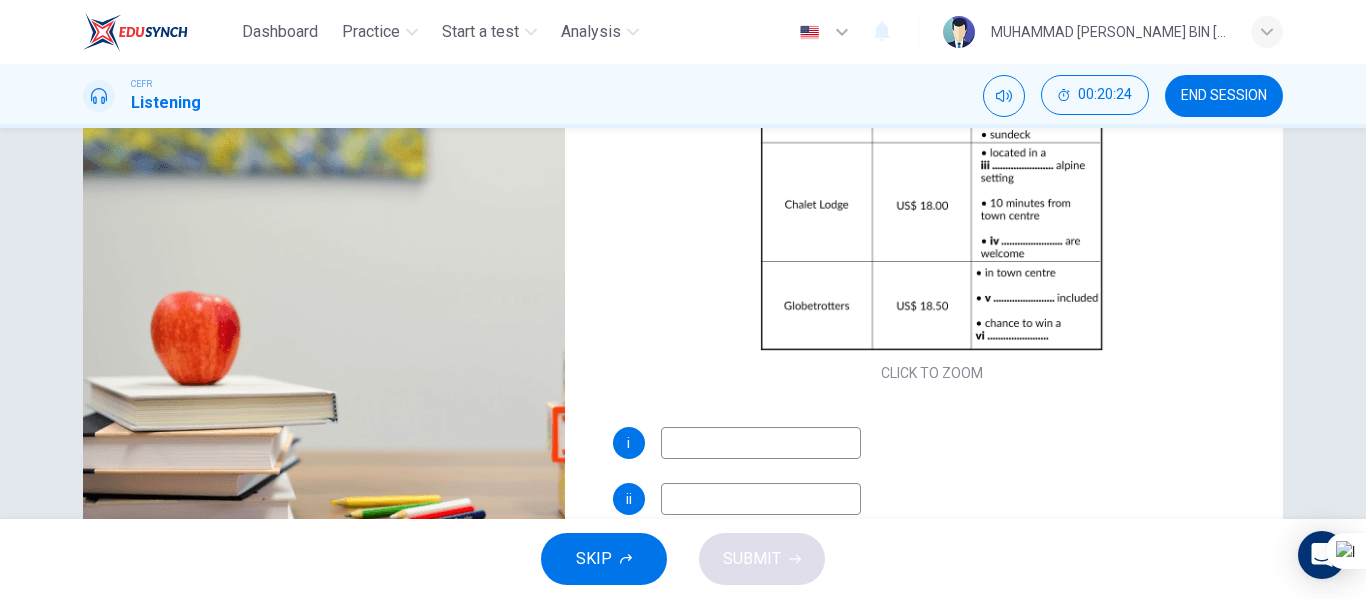 type on "21" 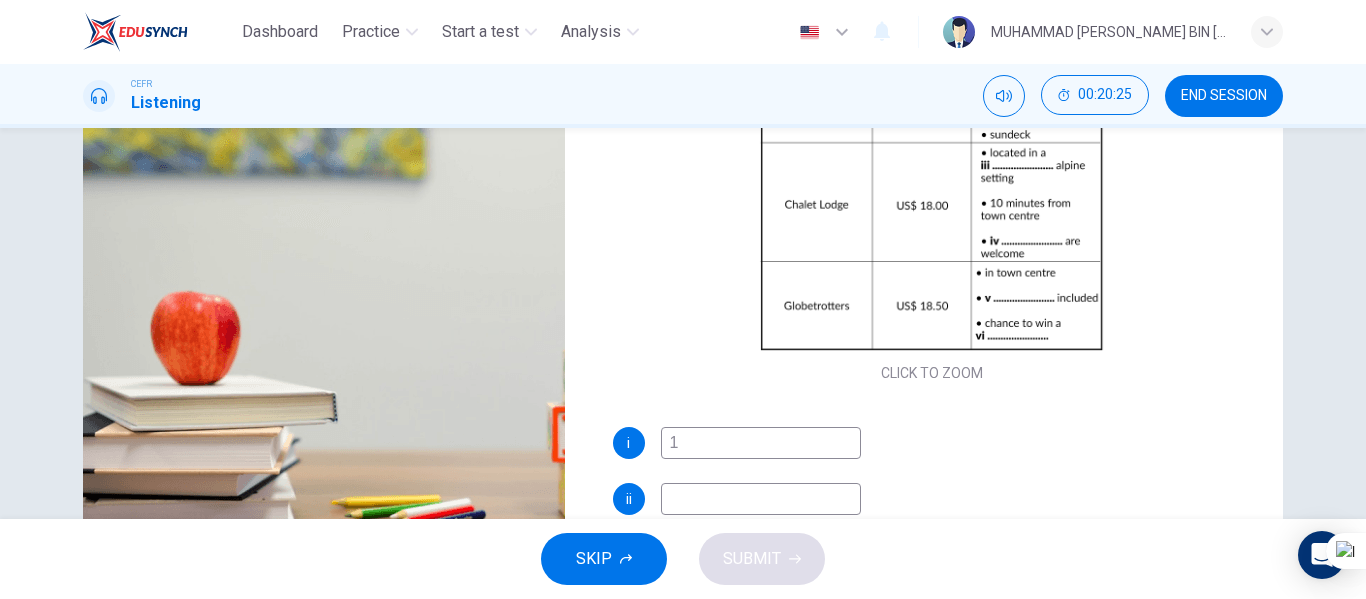 type on "19" 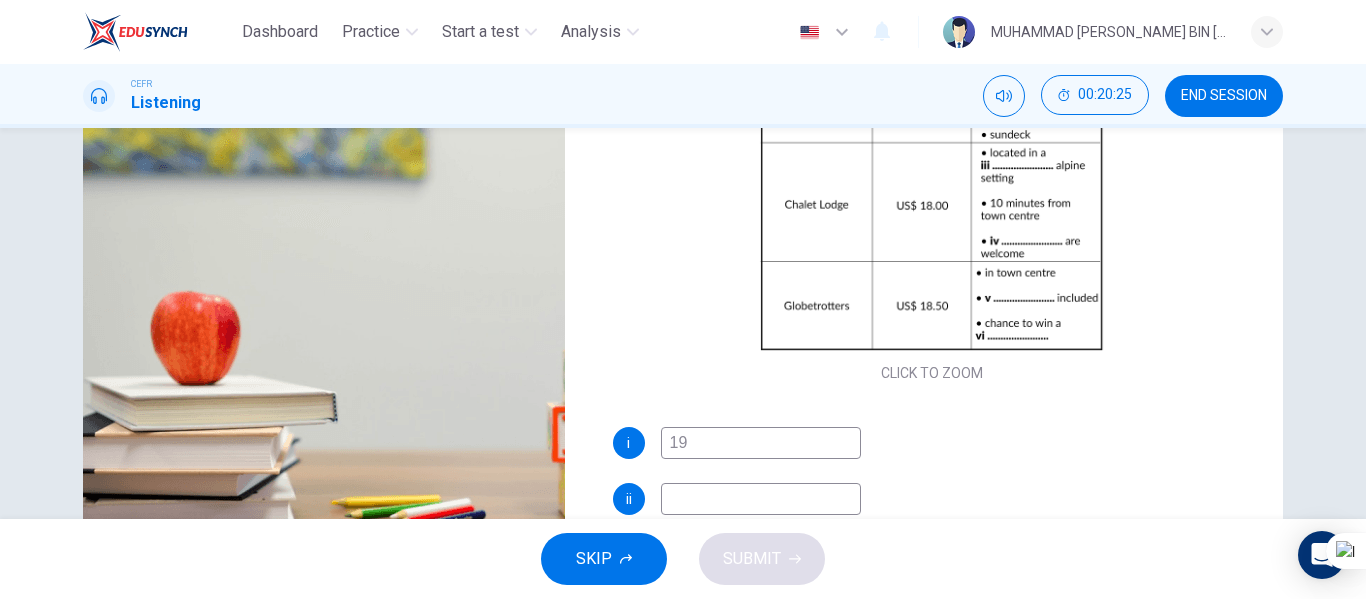 type on "21" 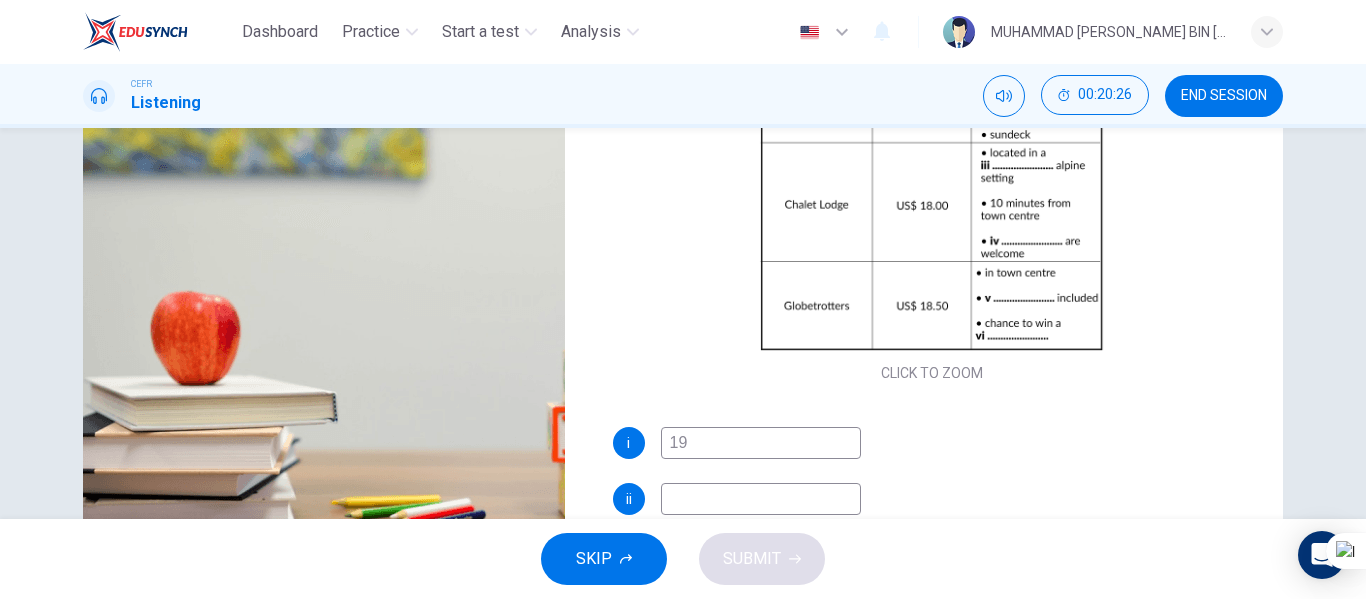 type on "19." 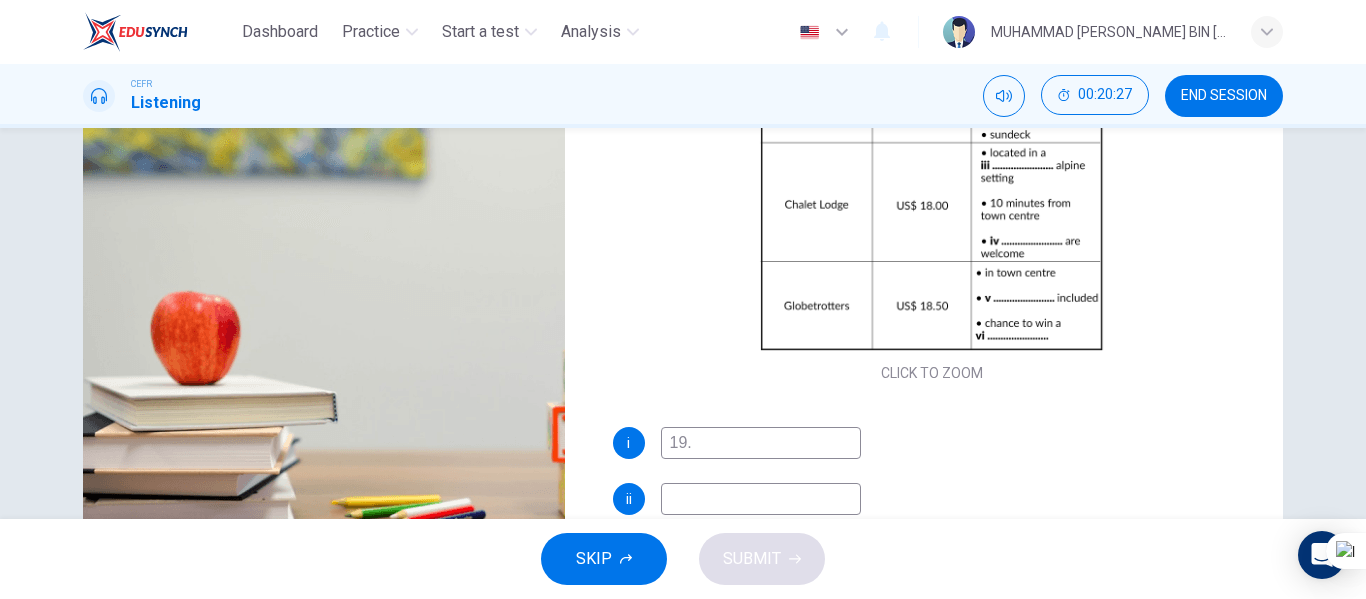 type on "22" 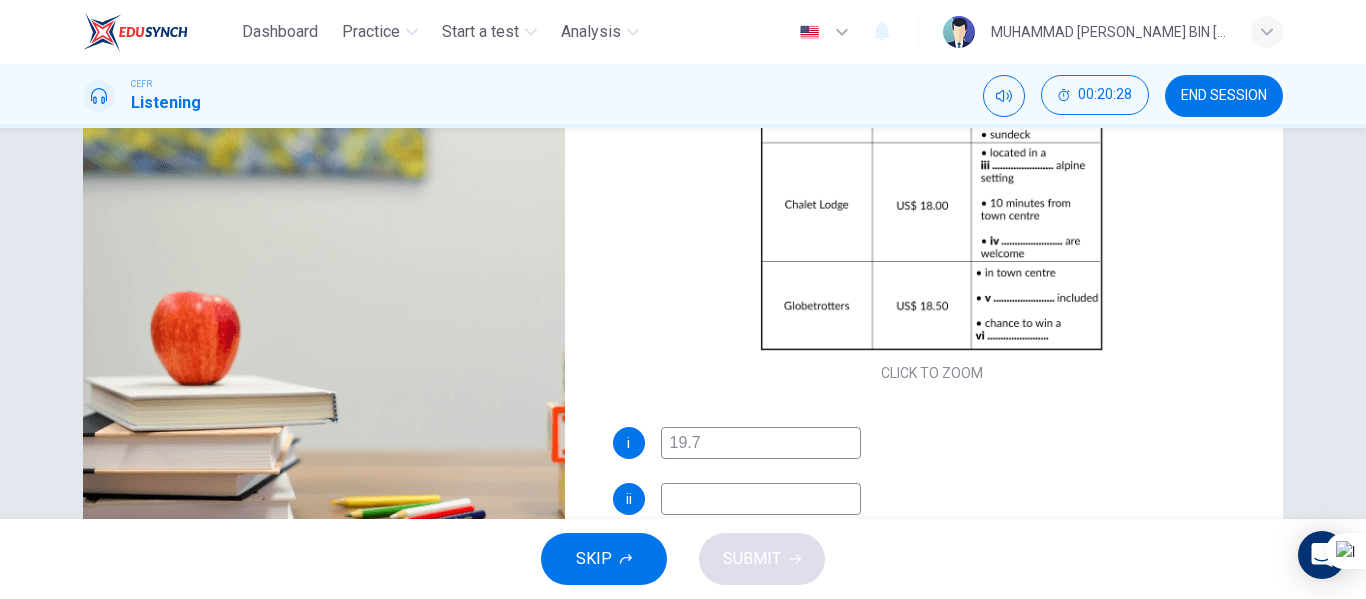 type on "19.75" 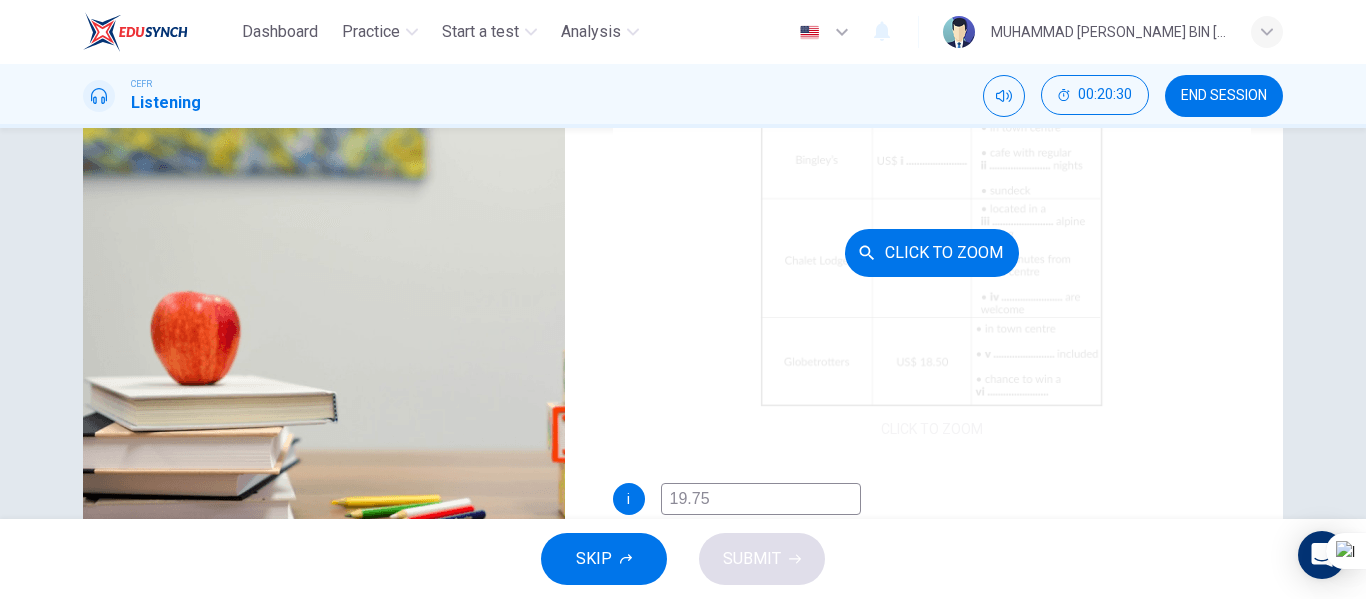 scroll, scrollTop: 0, scrollLeft: 0, axis: both 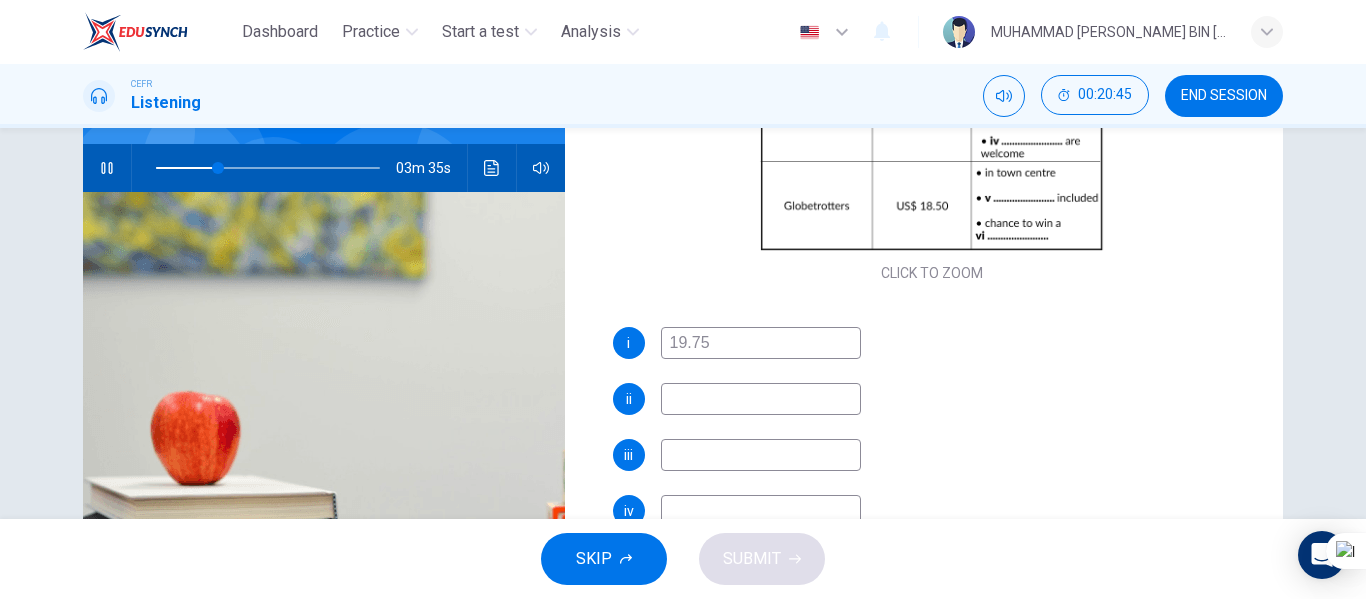 type on "28" 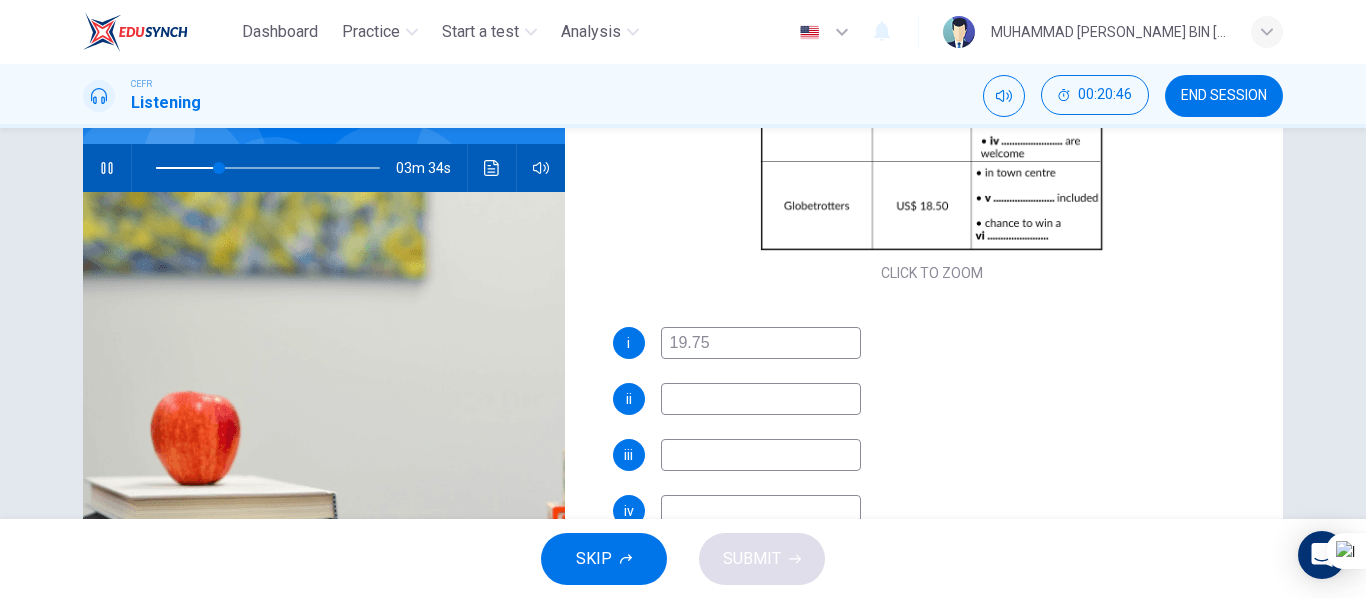 type on "19.75" 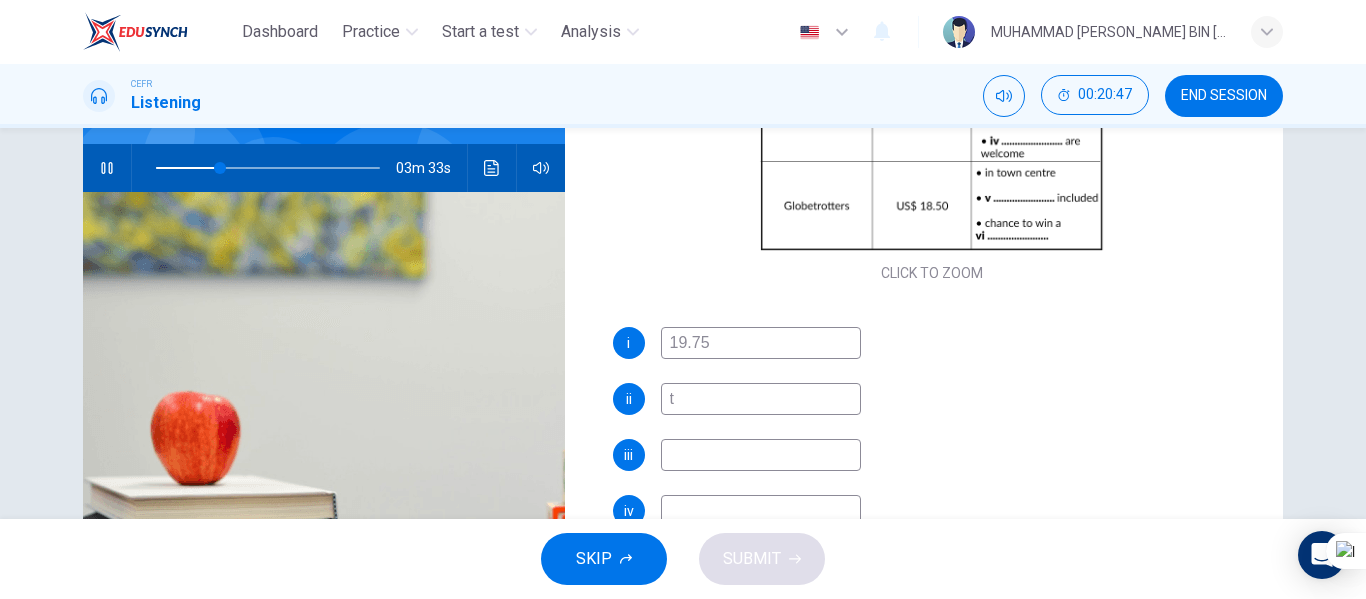 type on "th" 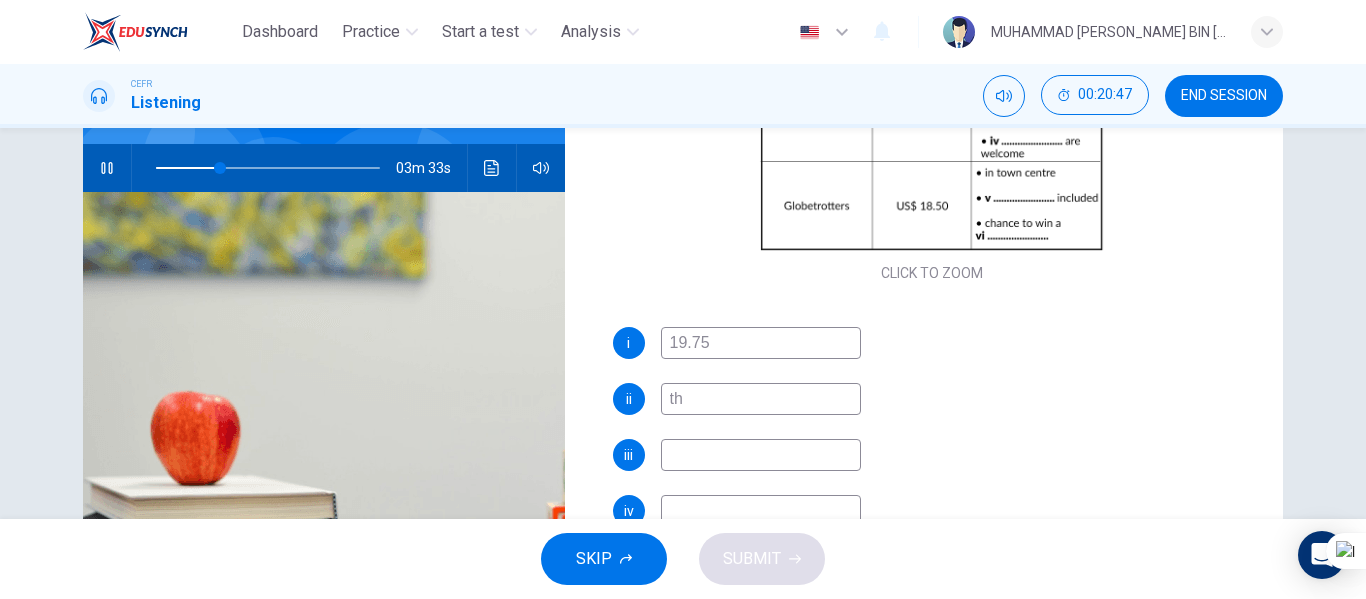 type on "29" 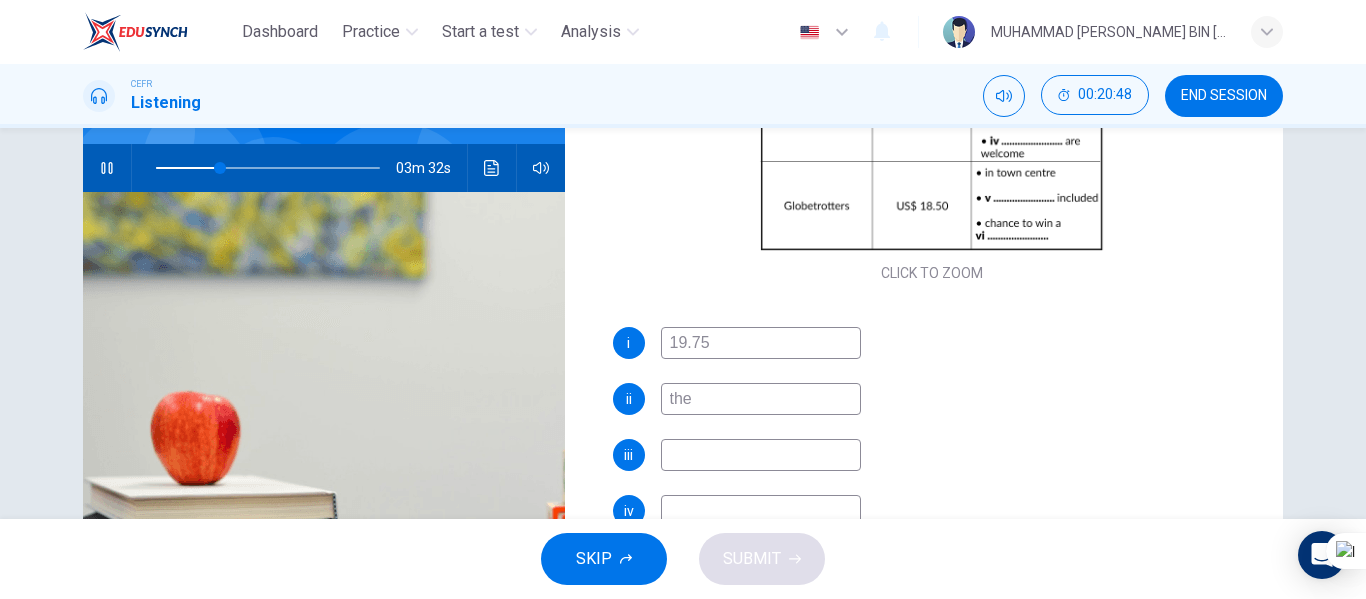 type on "them" 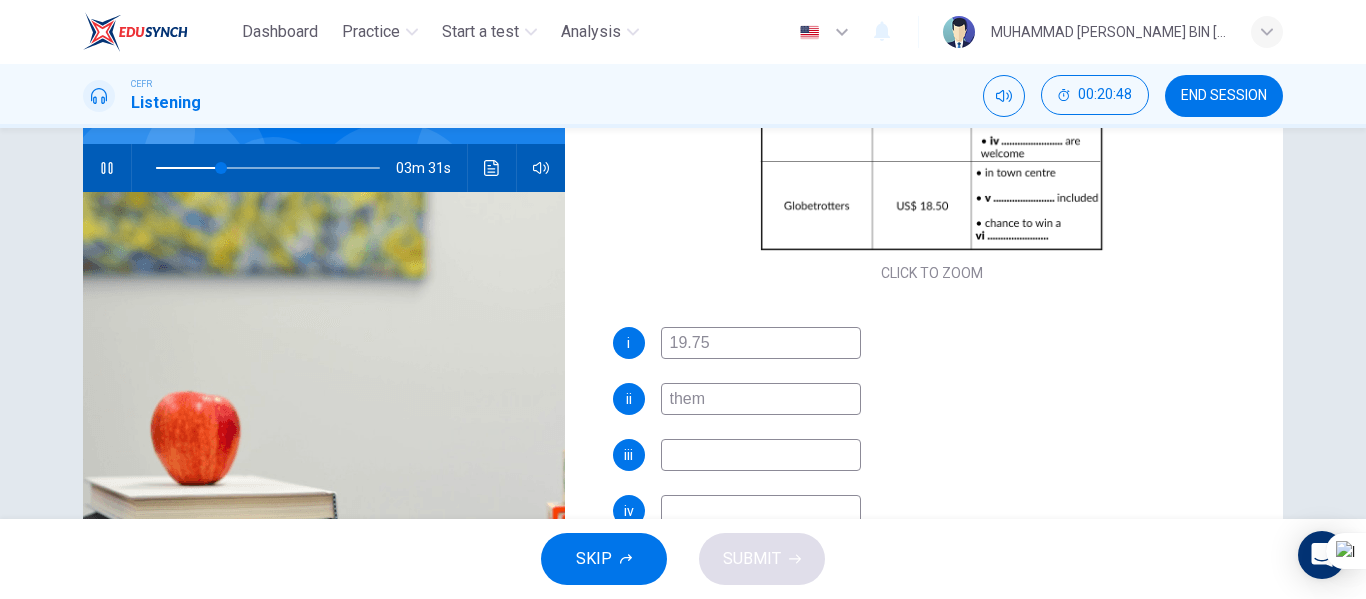 type on "29" 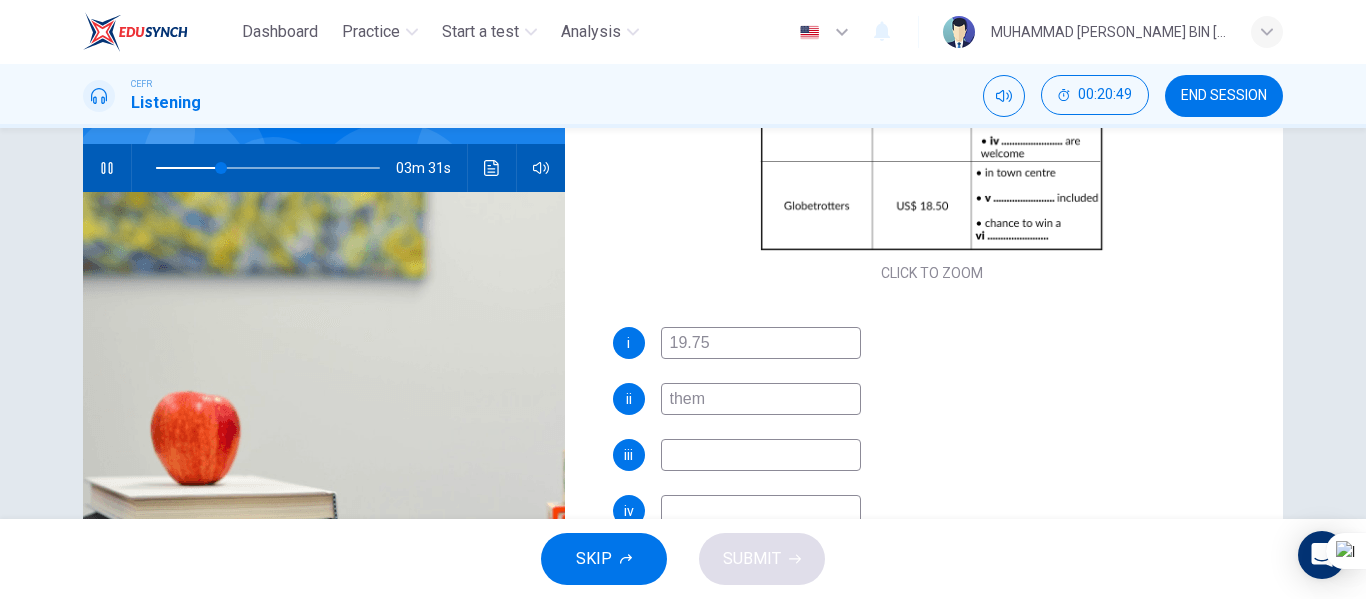 type on "theme" 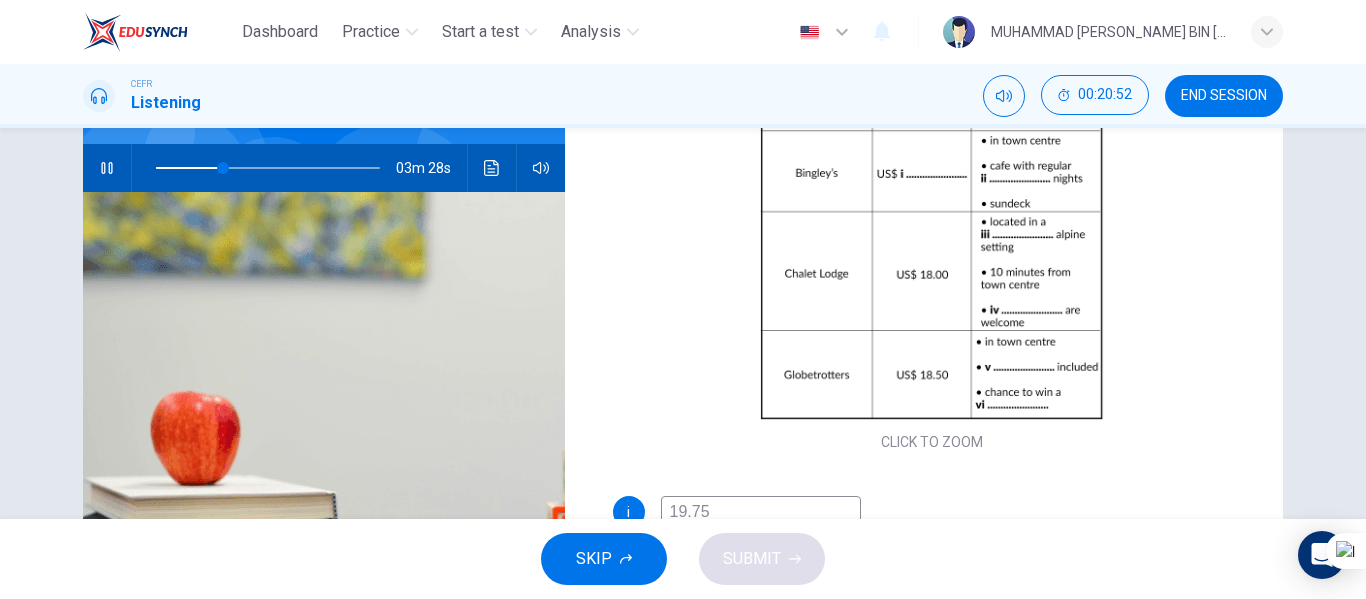 scroll, scrollTop: 86, scrollLeft: 0, axis: vertical 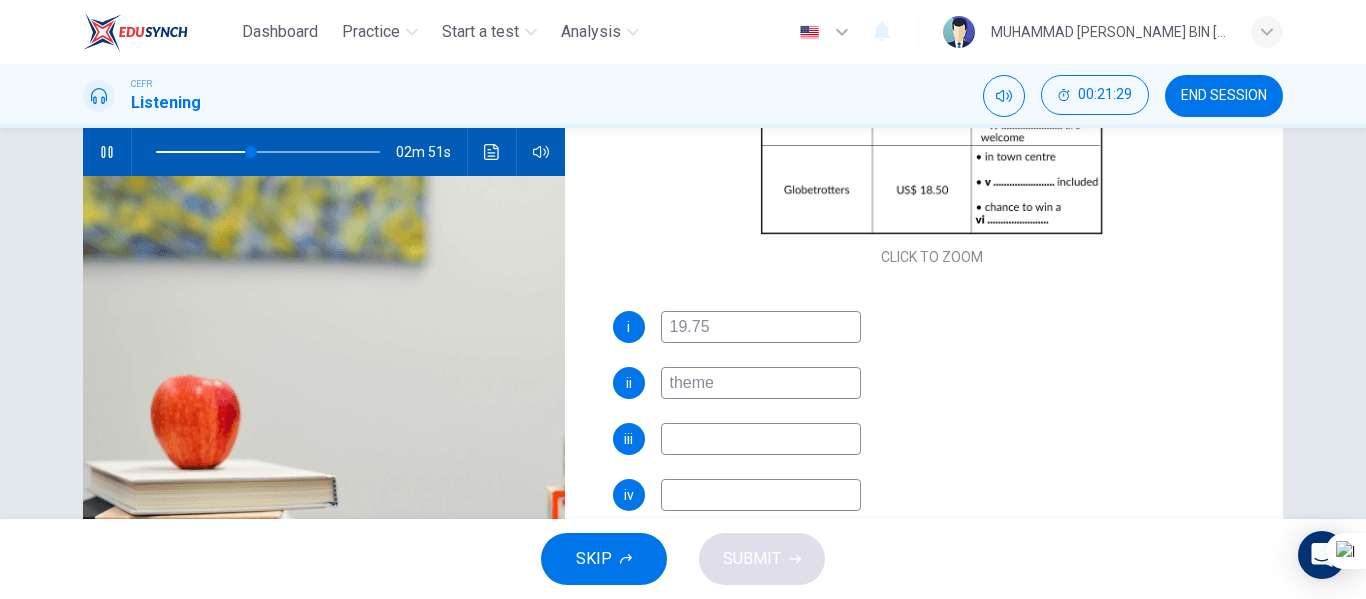 type on "43" 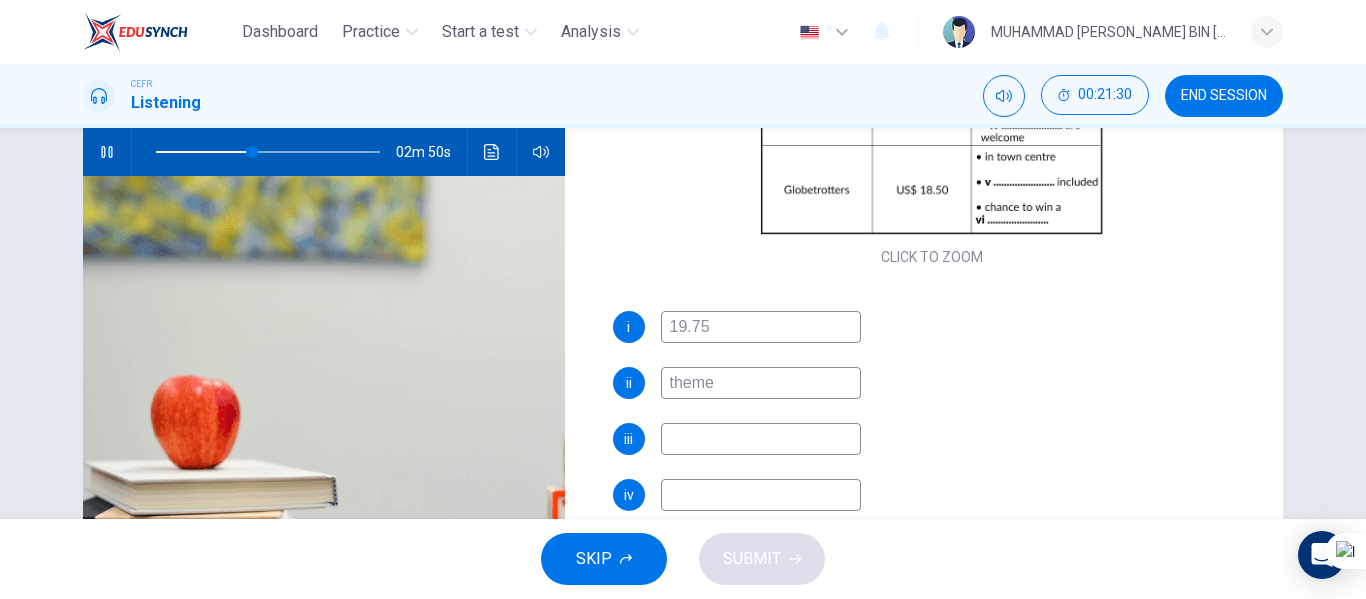 type on "theme" 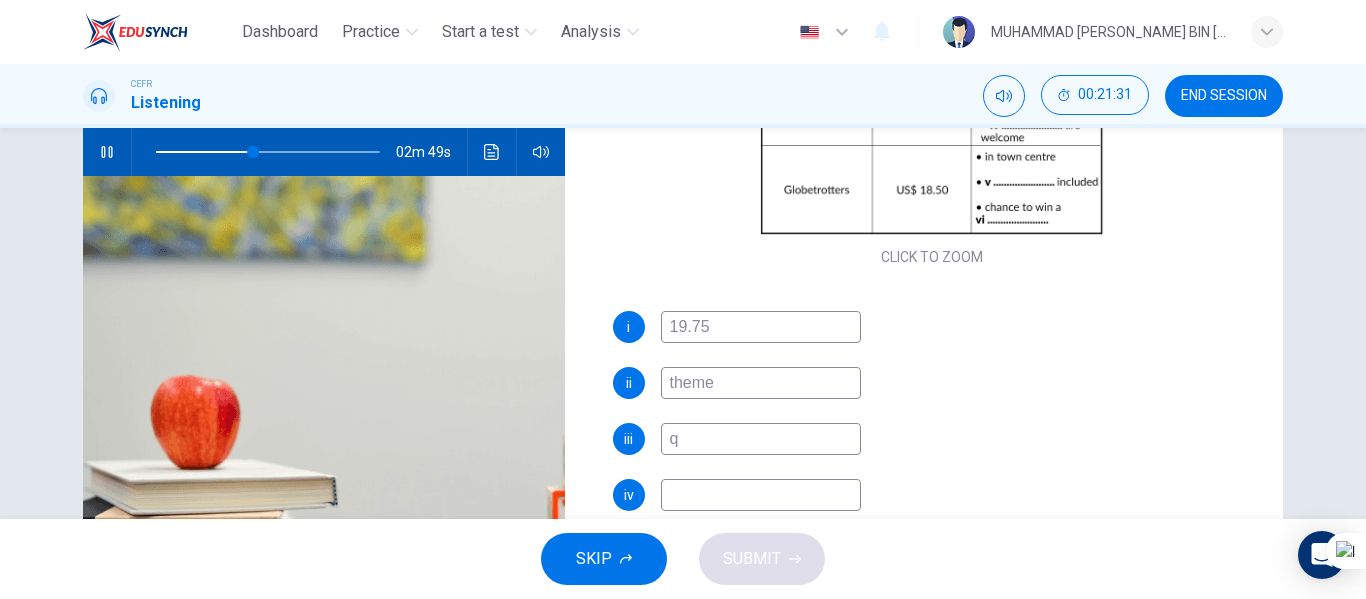 type on "qu" 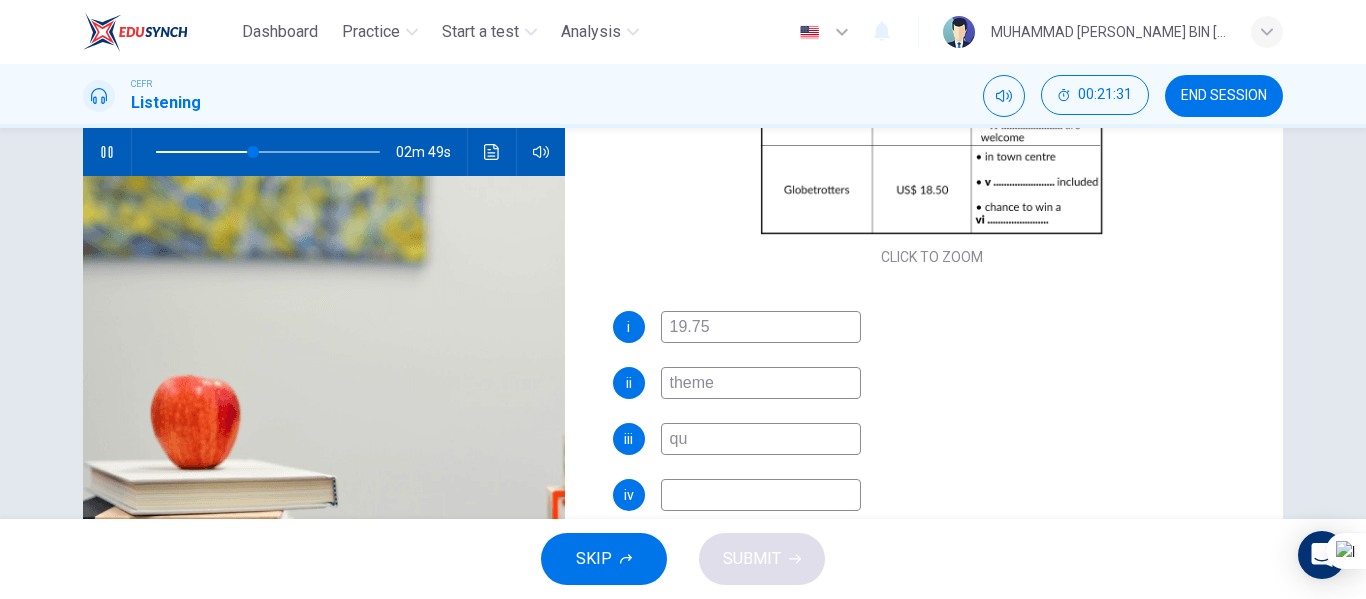 type on "44" 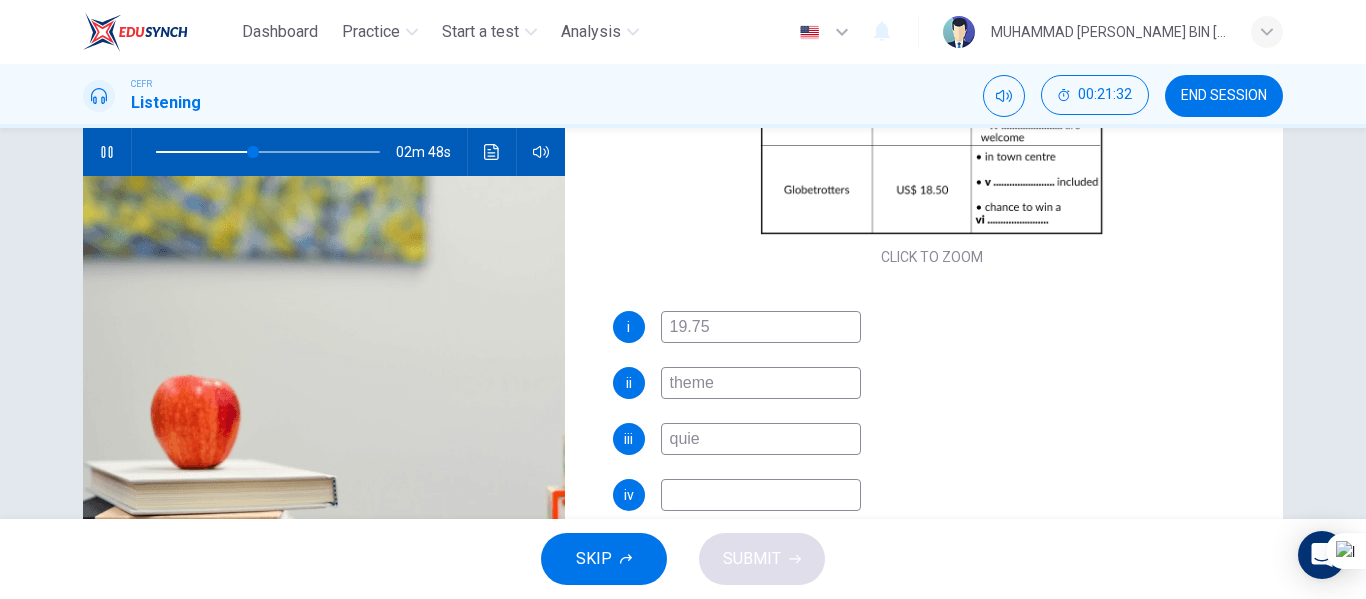 type on "quiet" 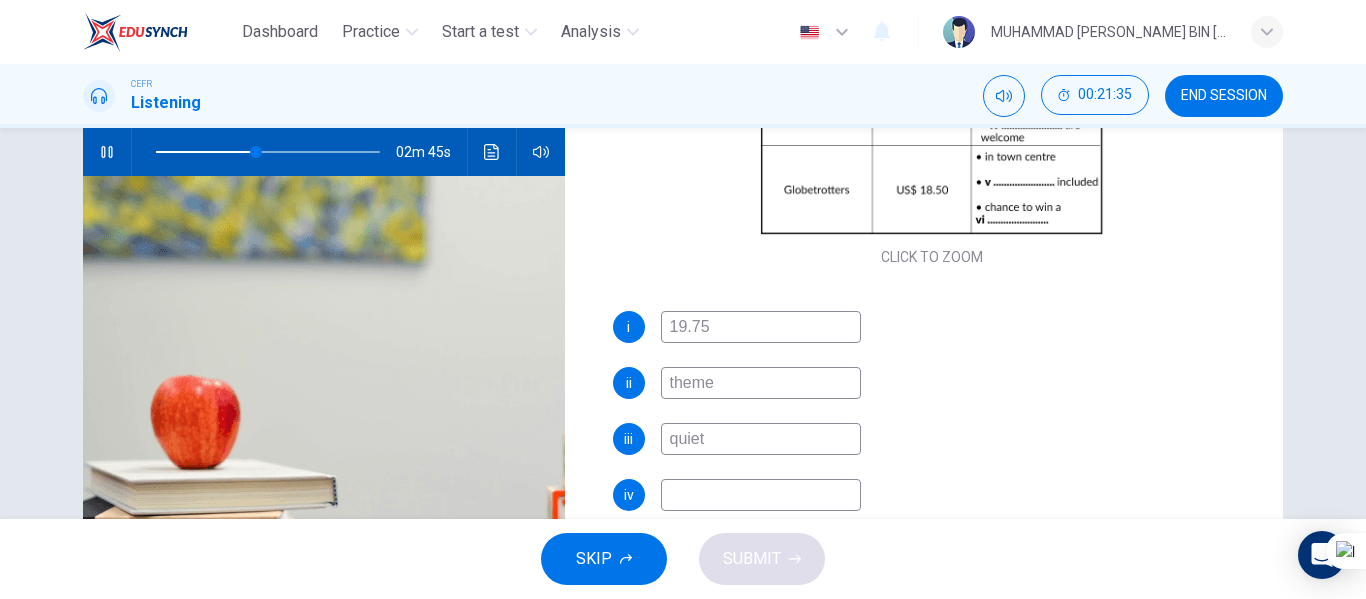 scroll, scrollTop: 100, scrollLeft: 0, axis: vertical 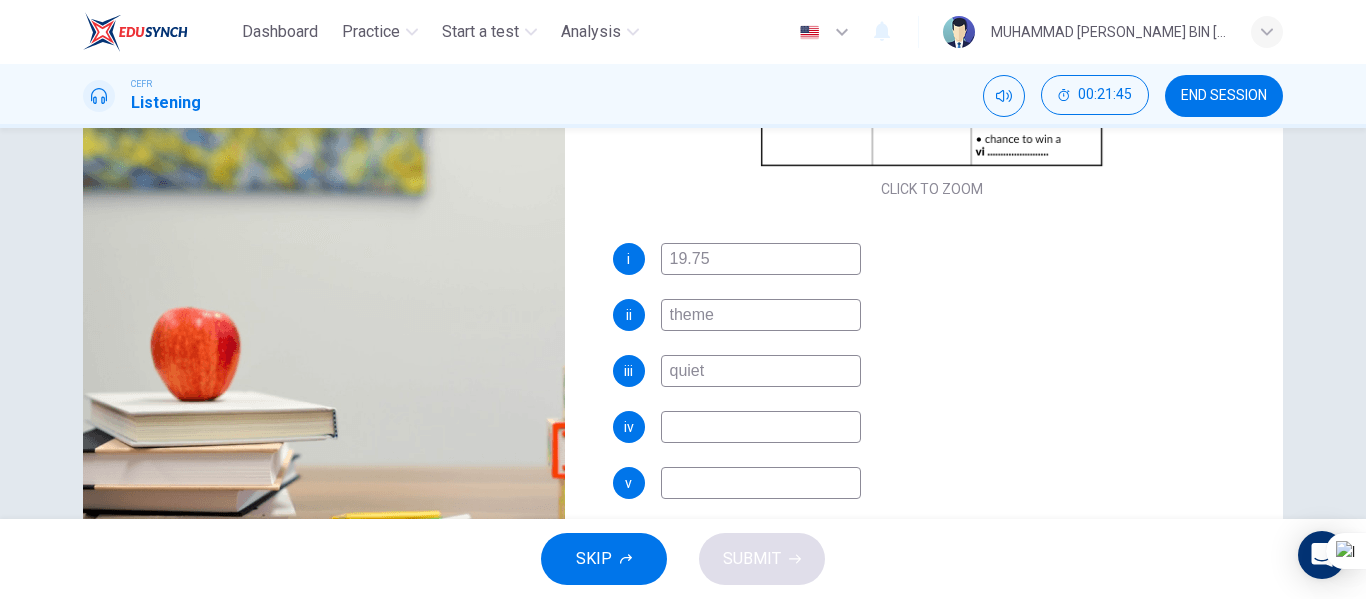 type on "48" 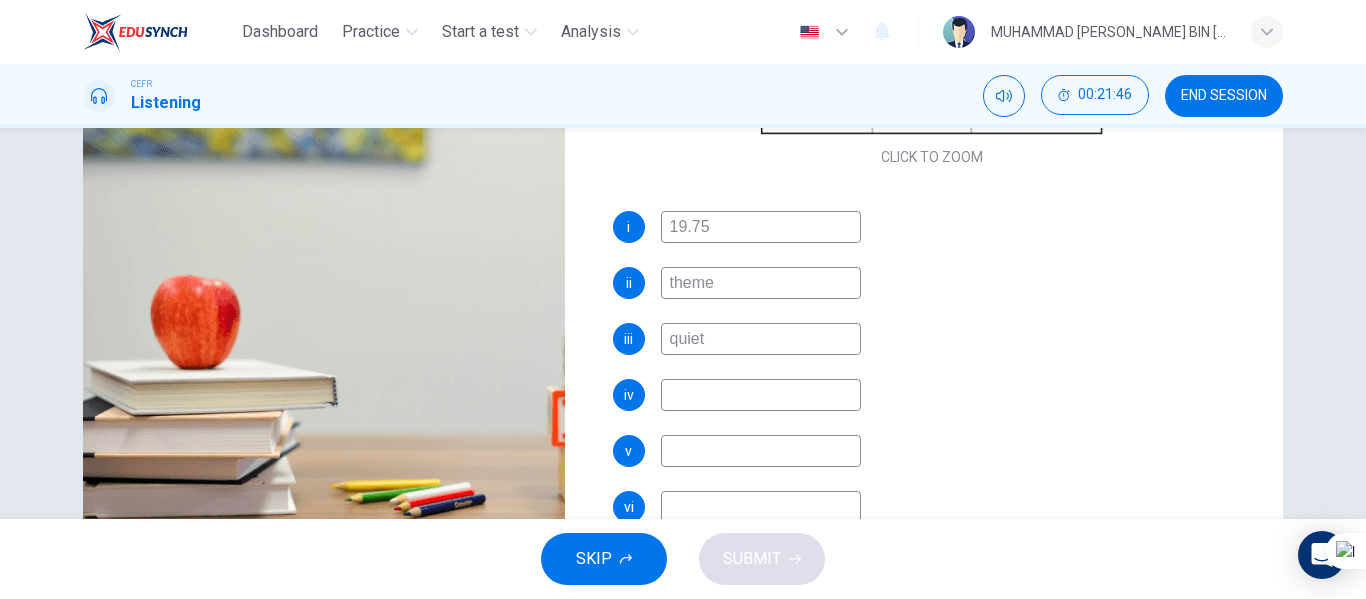 type on "quiet" 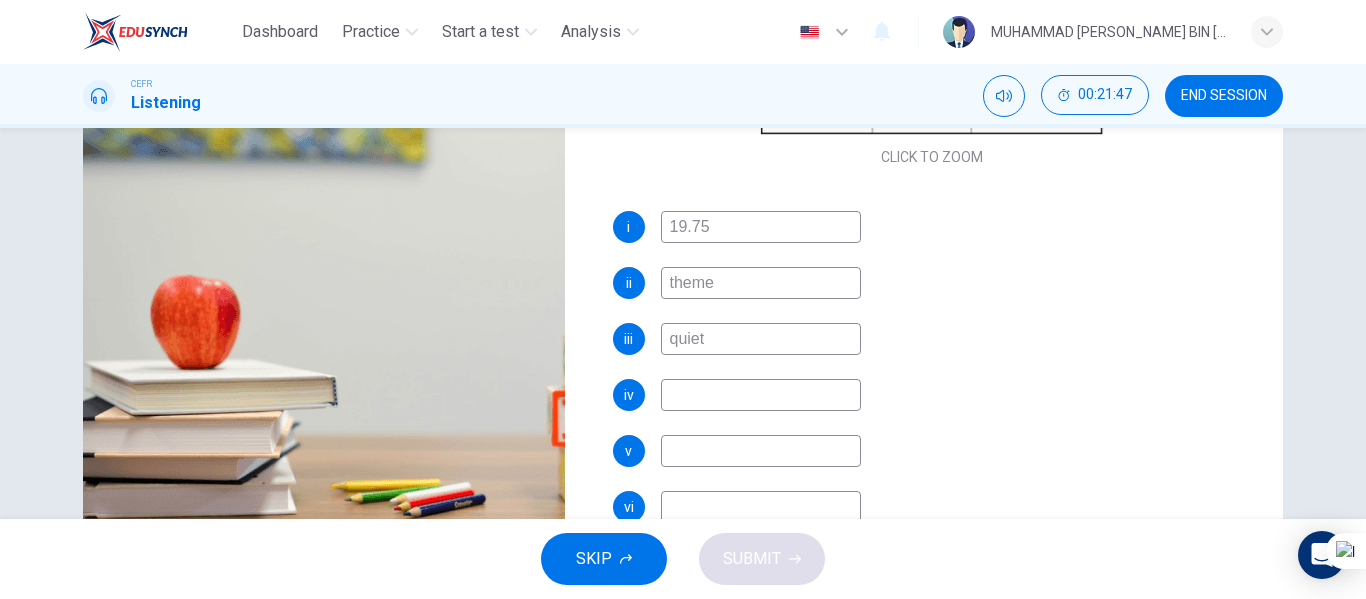 type on "49" 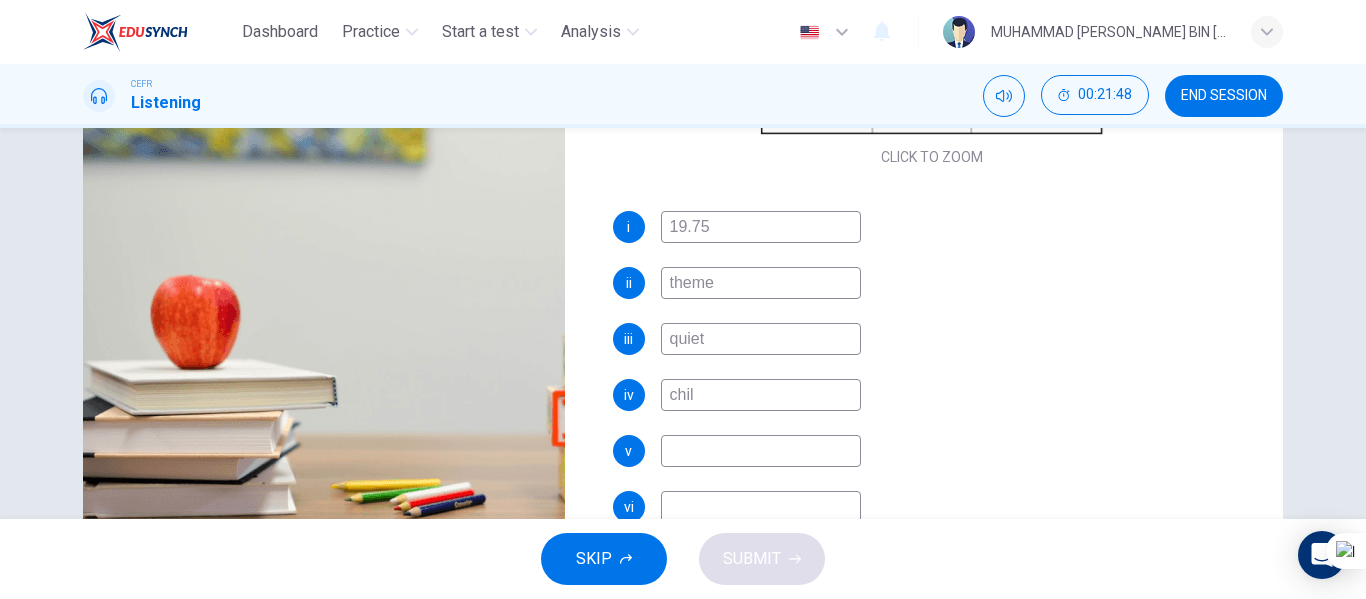 type on "child" 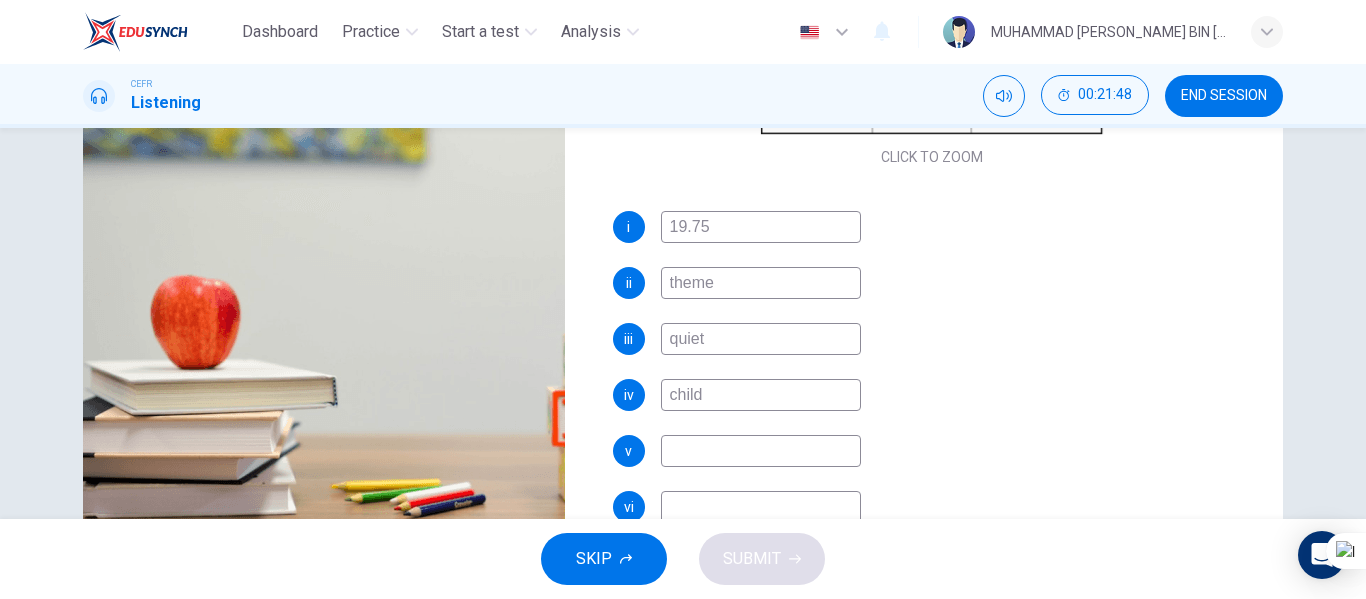 type on "49" 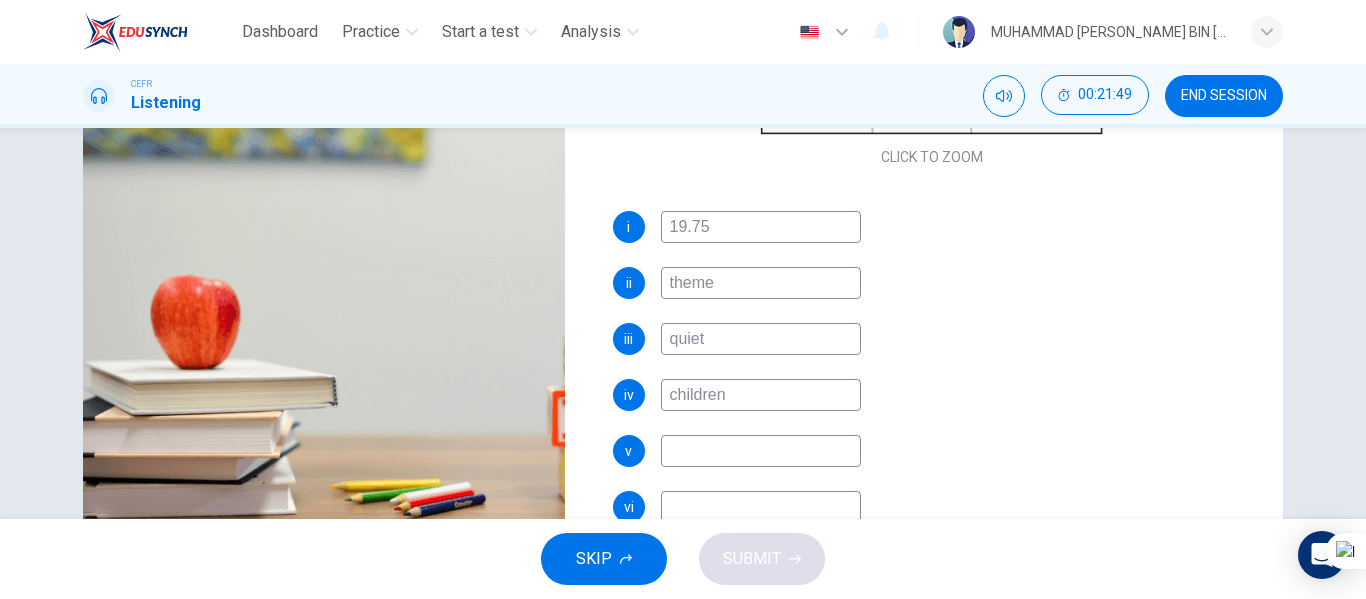 type on "children" 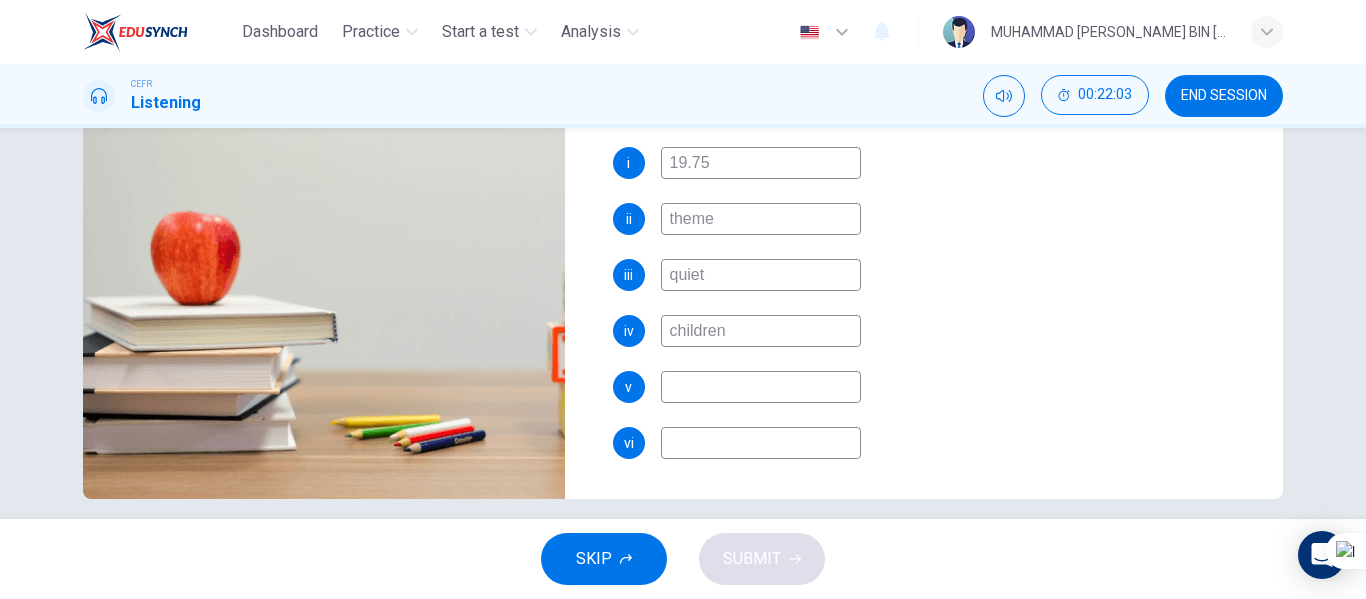 scroll, scrollTop: 384, scrollLeft: 0, axis: vertical 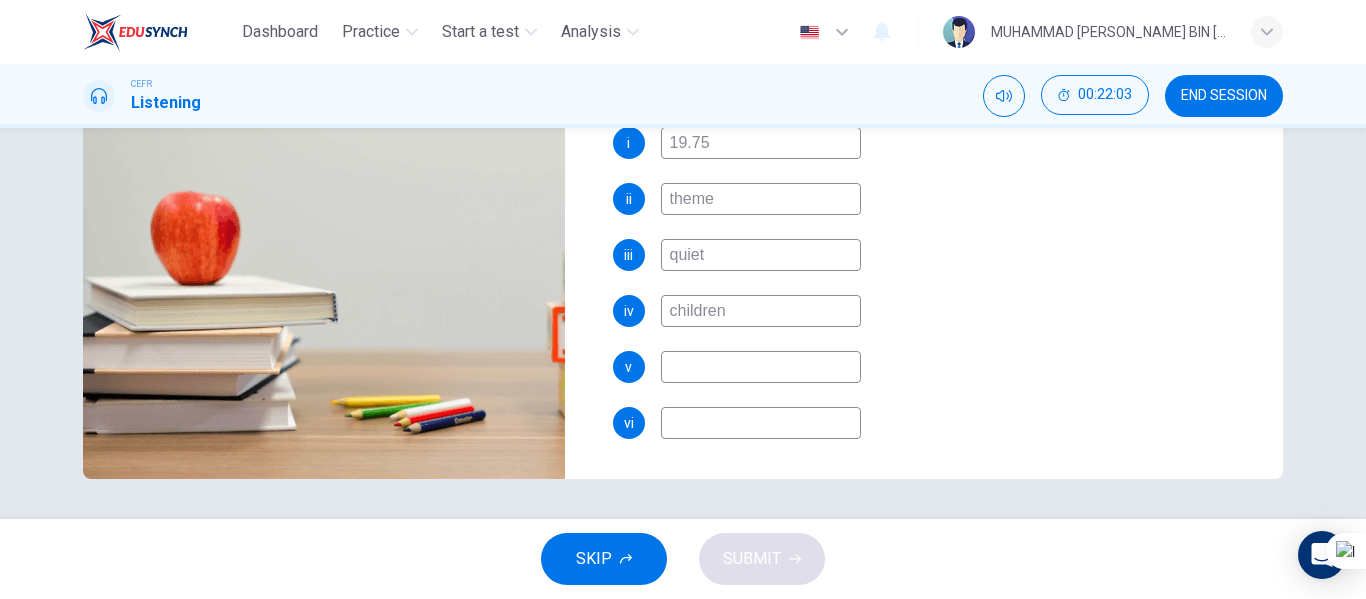 type on "54" 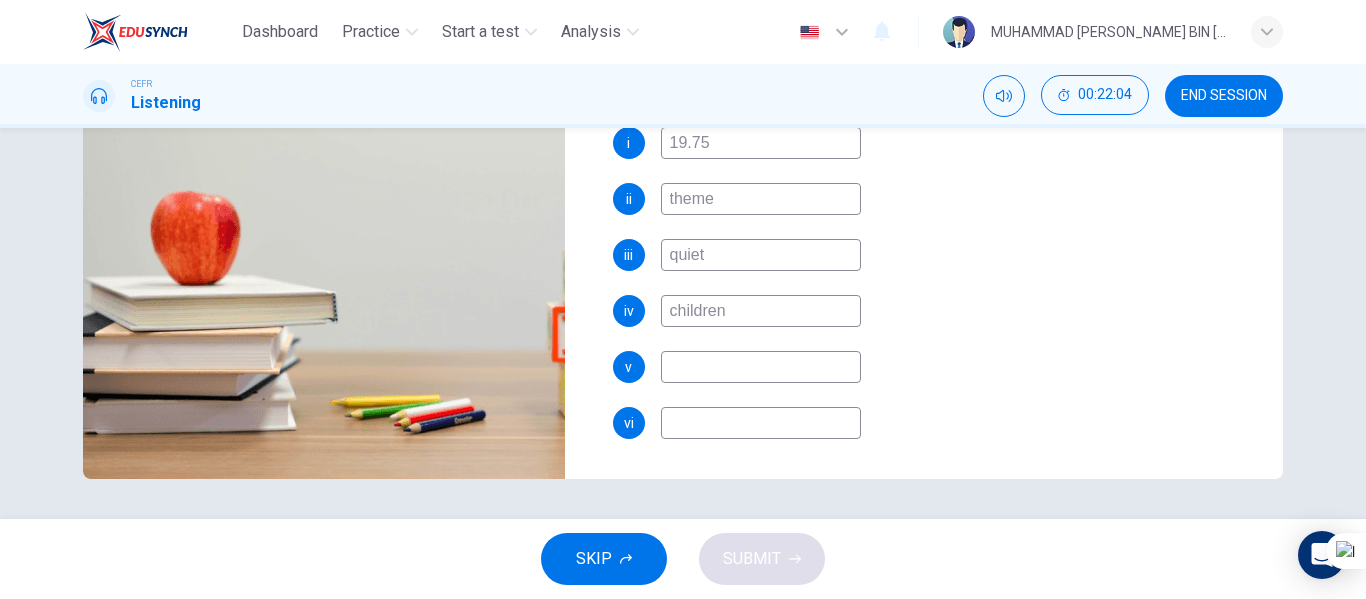 type on "children" 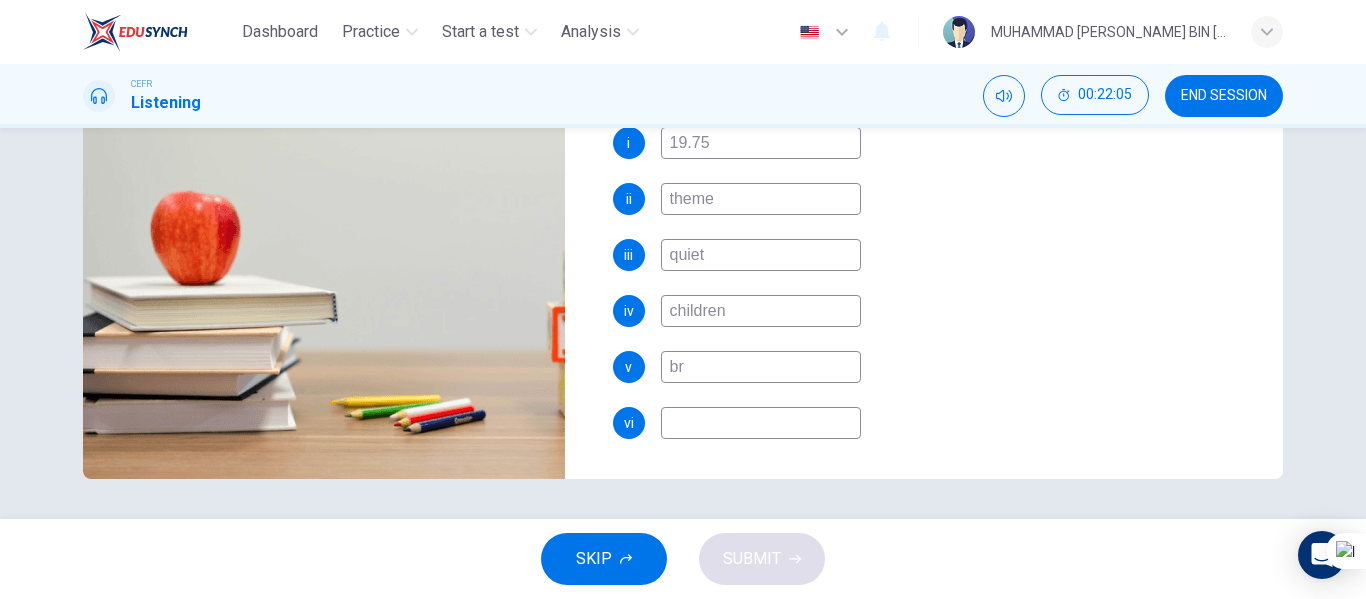 type on "bre" 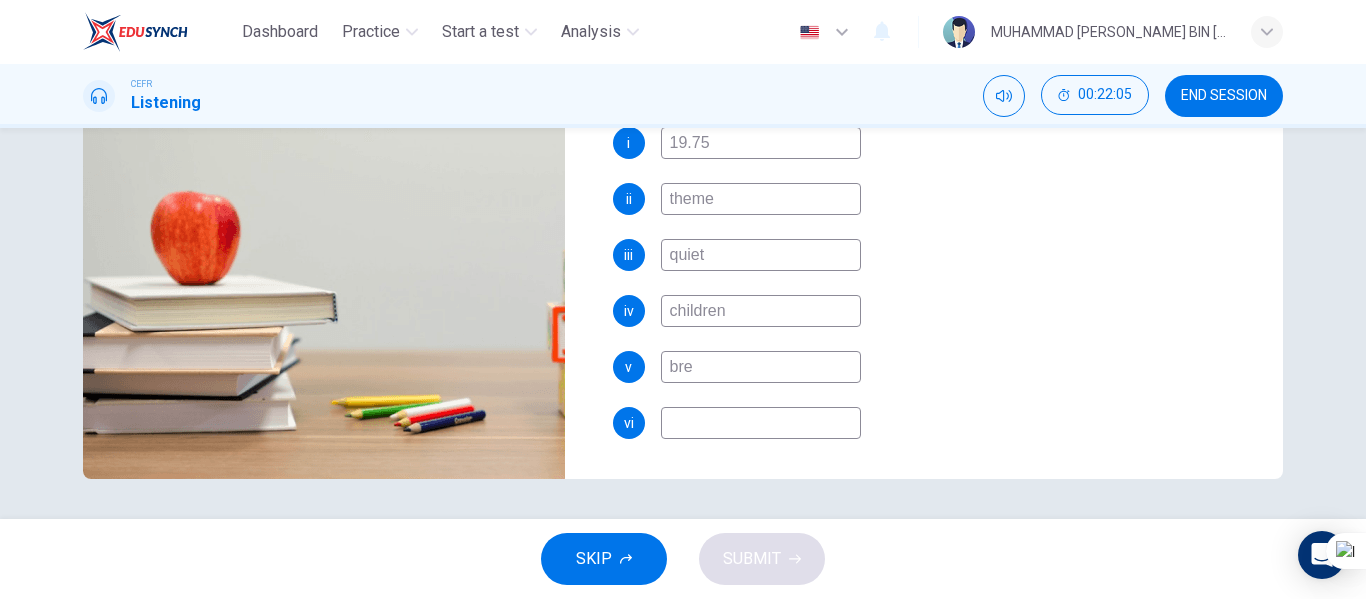 type on "55" 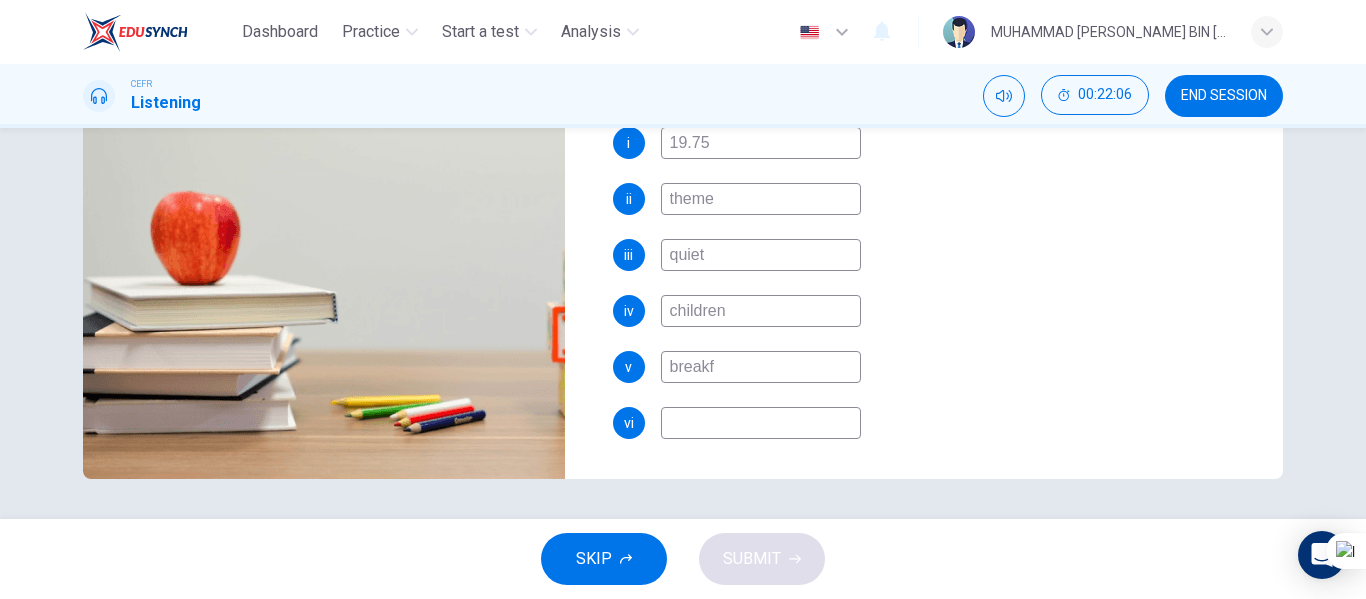 type on "breakfa" 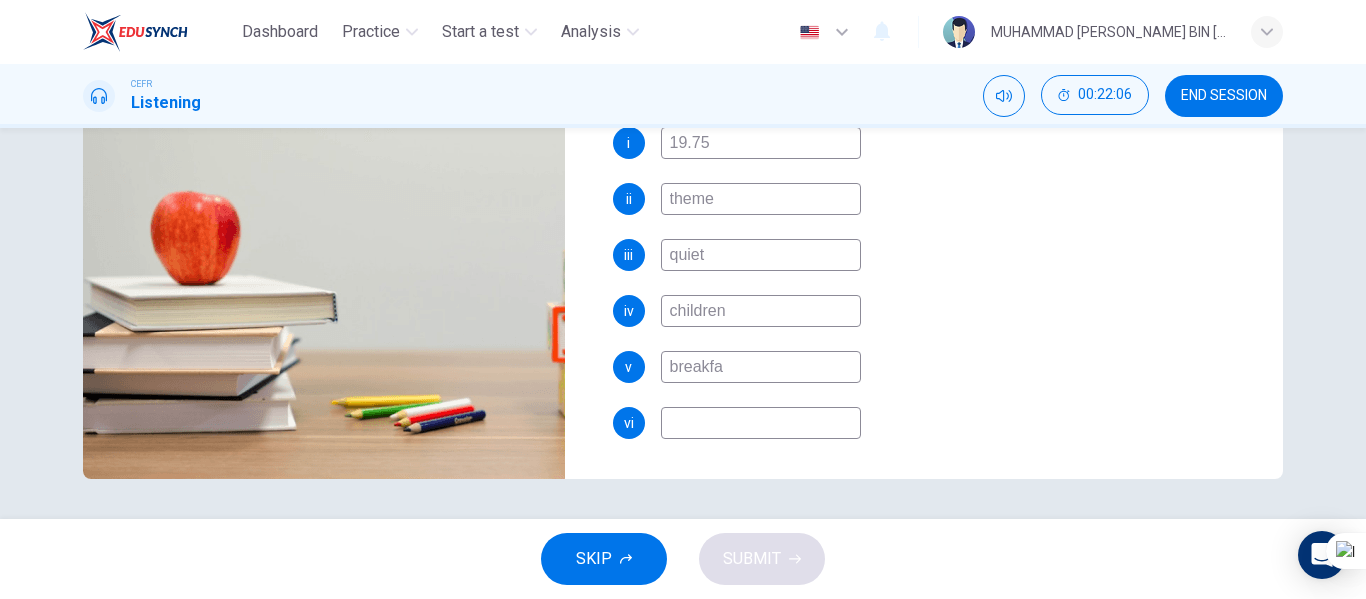 type on "55" 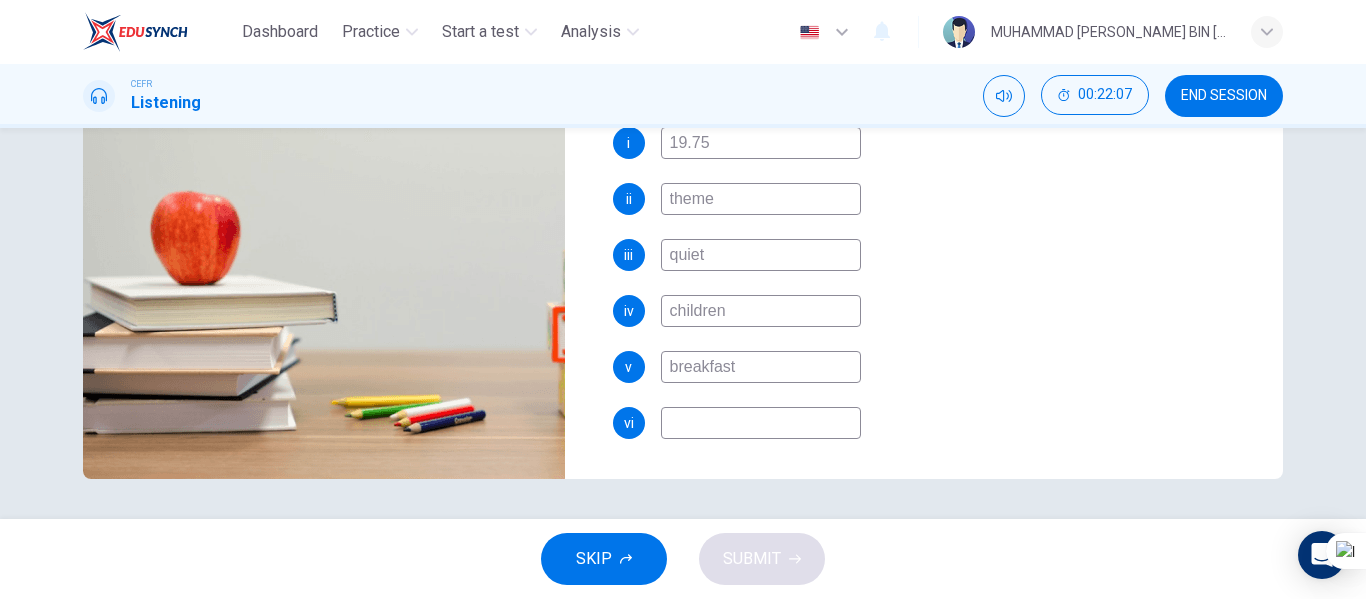 type 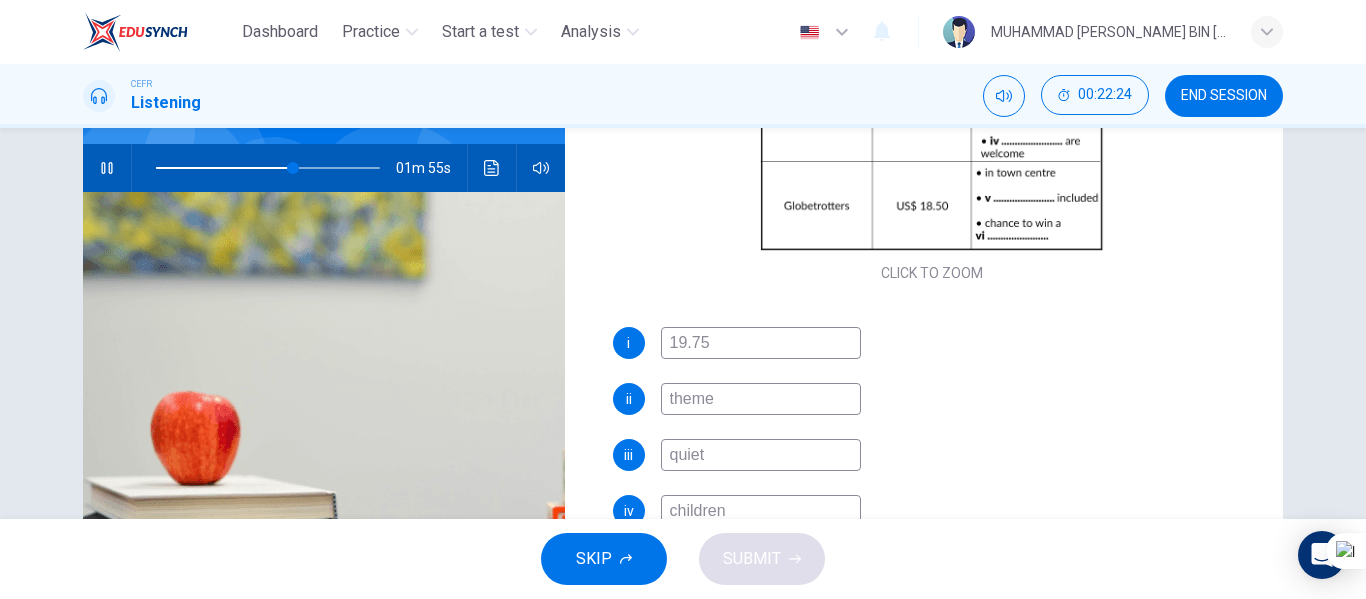 scroll, scrollTop: 384, scrollLeft: 0, axis: vertical 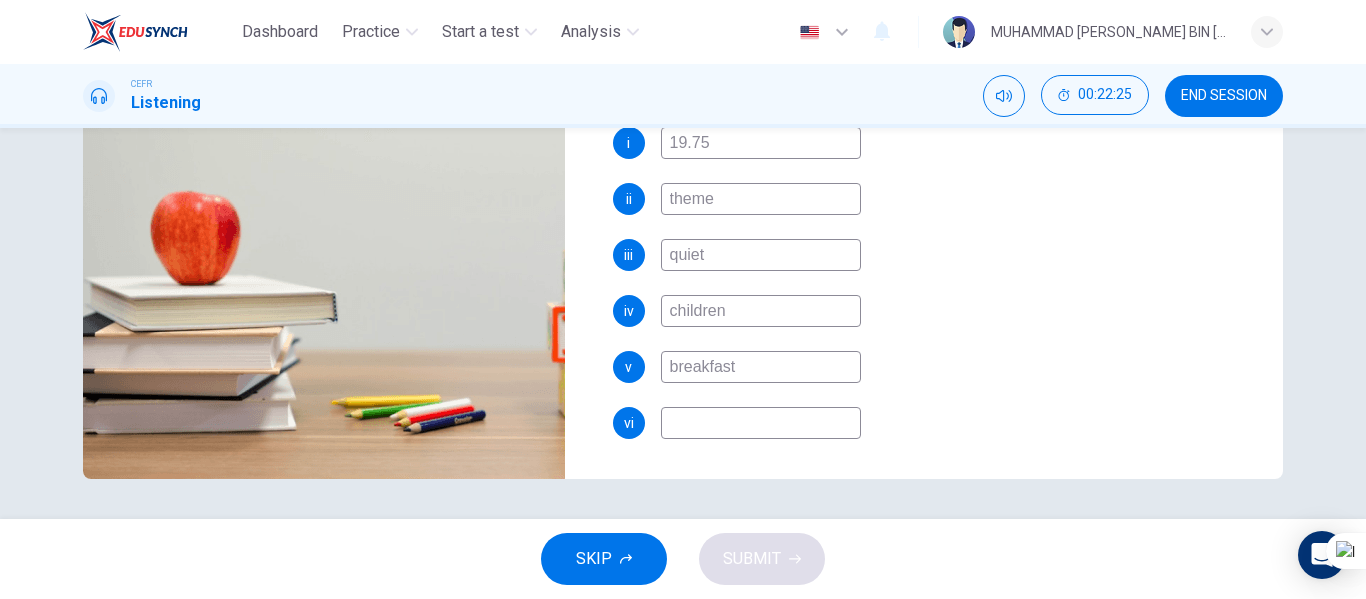 click at bounding box center (761, 423) 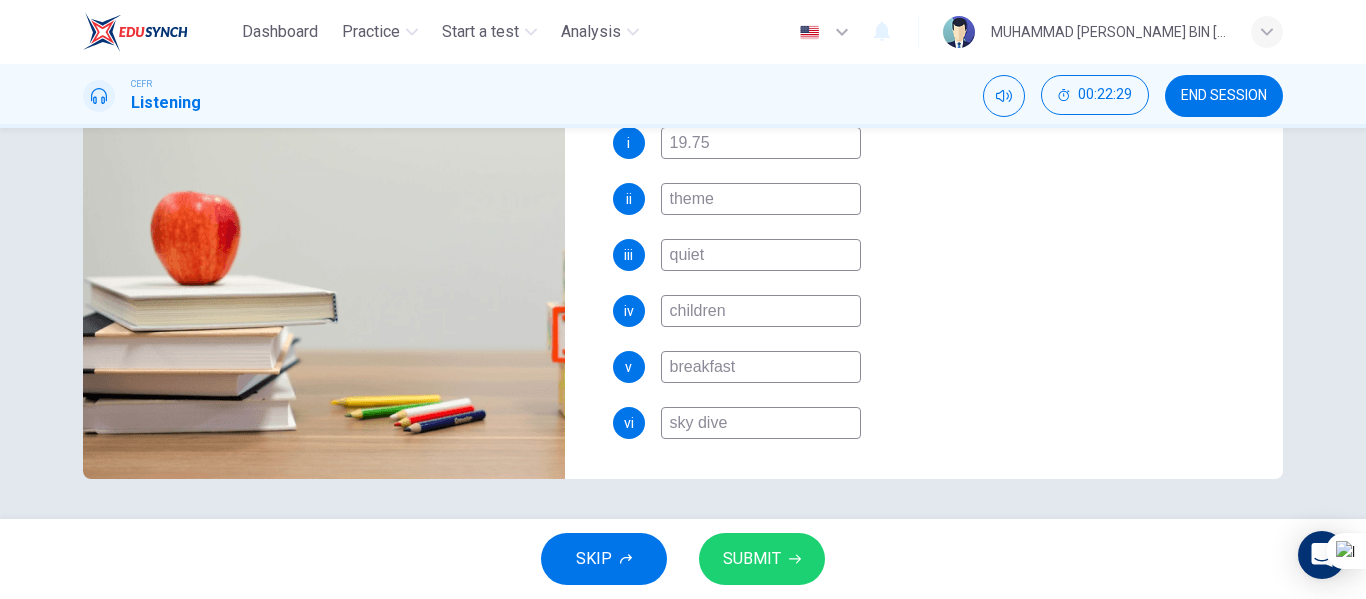 click on "SUBMIT" at bounding box center (752, 559) 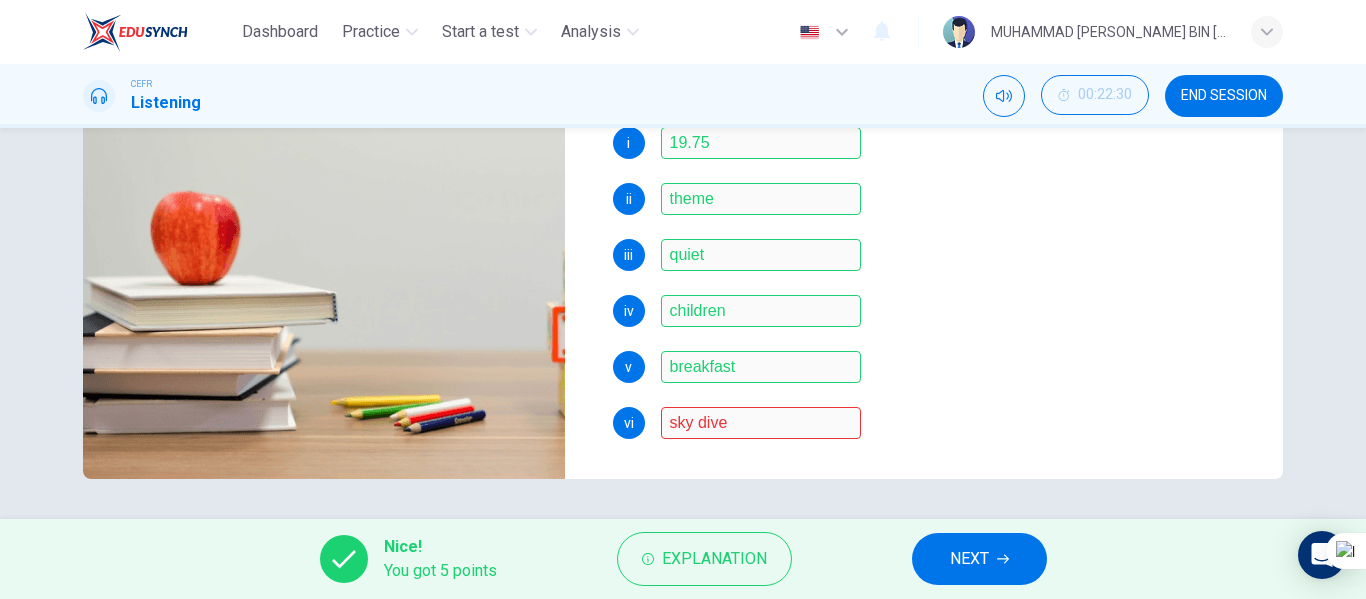 scroll, scrollTop: 0, scrollLeft: 0, axis: both 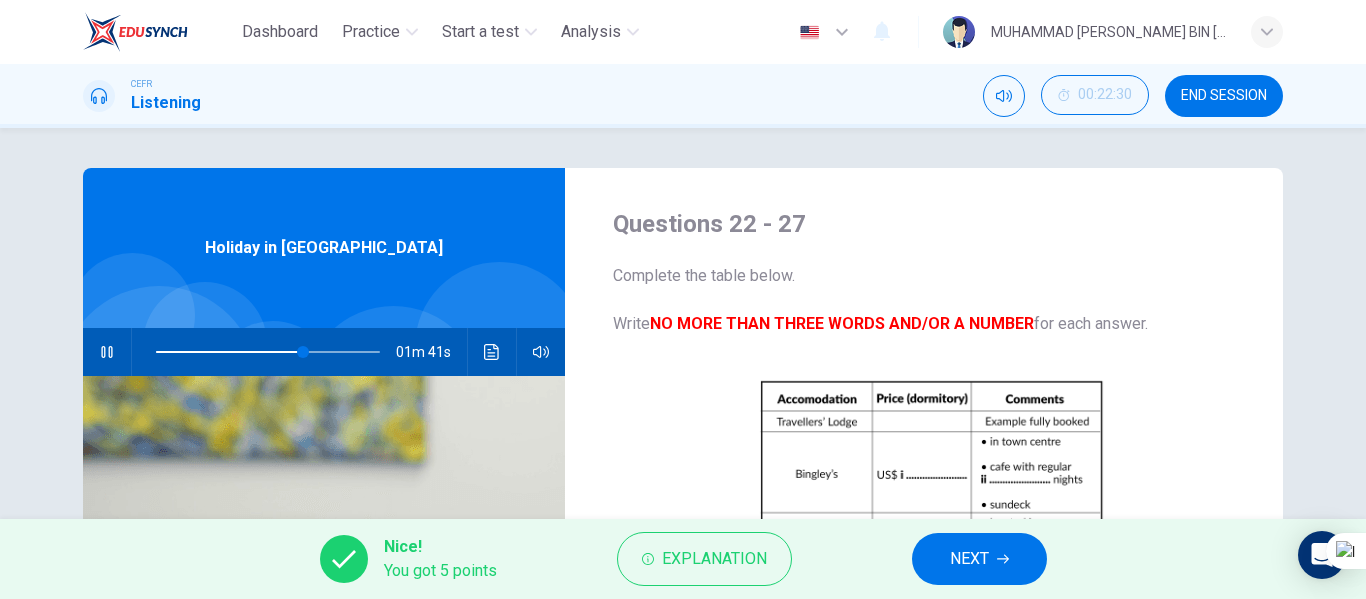 click on "NEXT" at bounding box center [969, 559] 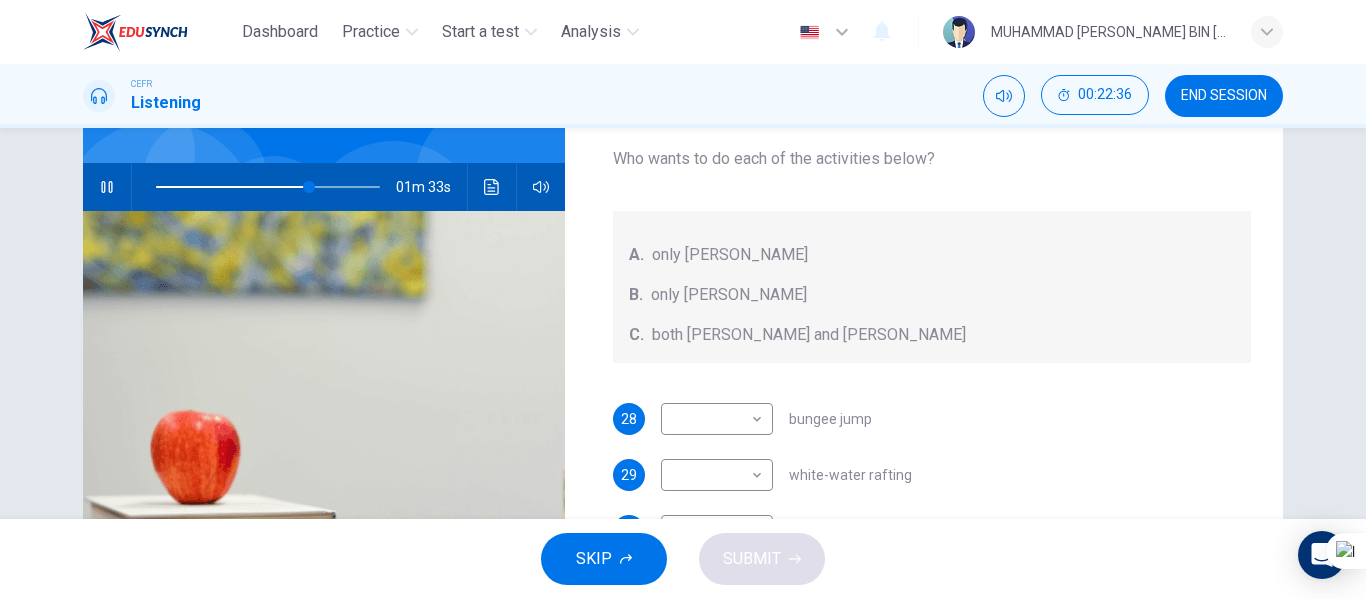 scroll, scrollTop: 200, scrollLeft: 0, axis: vertical 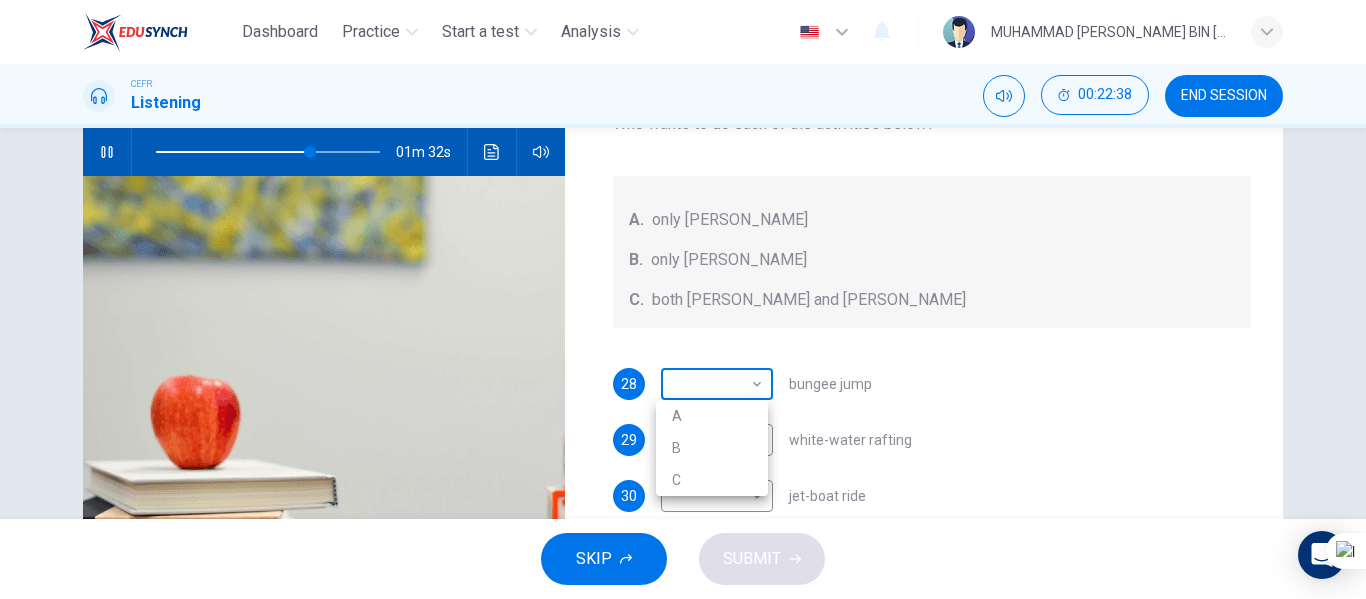 click on "Dashboard Practice Start a test Analysis English en ​ MUHAMMAD ILMAM FIKRI BIN ISMAIL CEFR Listening 00:22:38 END SESSION Questions 28 - 31 Write the correct letter,  A ,  B , or  C  next to the questions below.
Who wants to do each of the activities below? A. only Jacinta B. only Lewis C. both Jacinta and Lewis 28 ​ ​ bungee jump 29 ​ ​ white-water rafting 30 ​ ​ jet-boat ride 31 ​ ​ trekking on wilderness trail Holiday in Queenstown 01m 32s SKIP SUBMIT EduSynch - Online Language Proficiency Testing
Dashboard Practice Start a test Analysis Notifications © Copyright  2025 A B C" at bounding box center (683, 299) 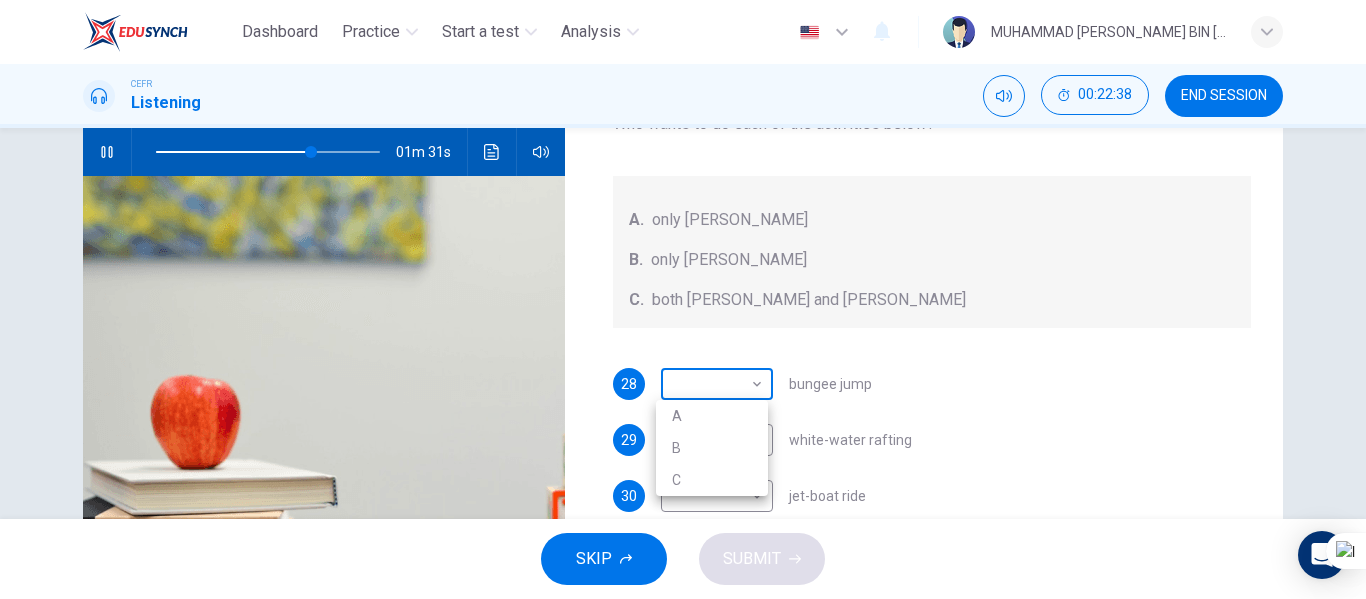click at bounding box center [683, 299] 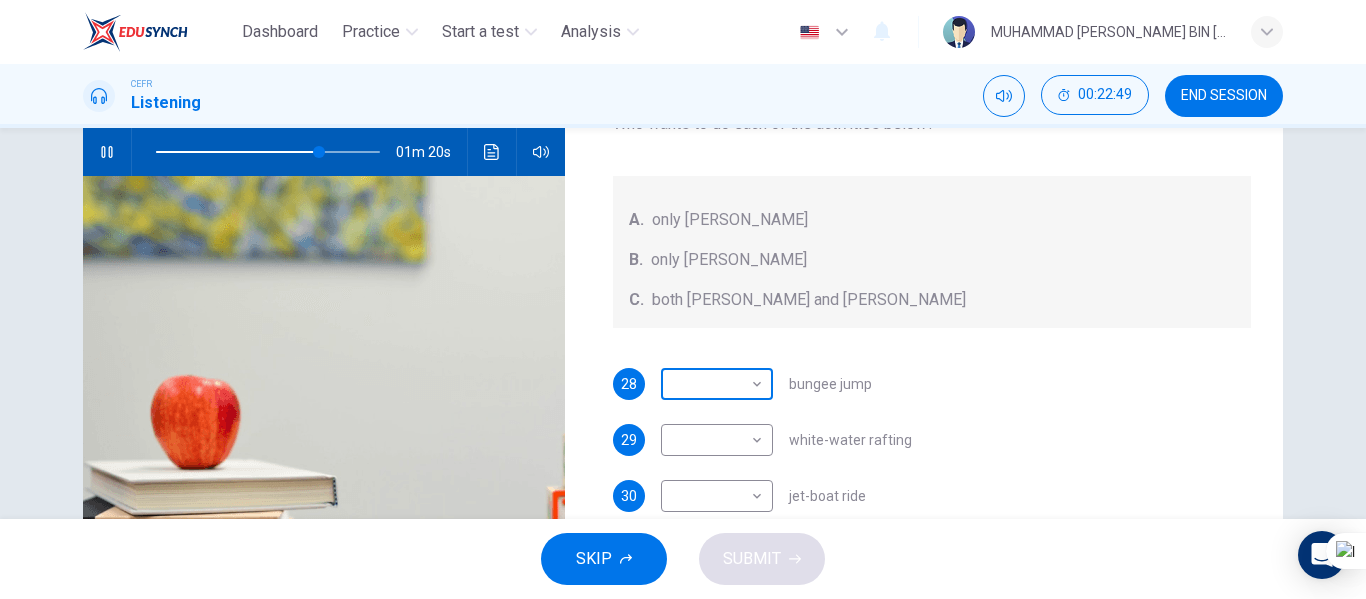 click on "Dashboard Practice Start a test Analysis English en ​ MUHAMMAD ILMAM FIKRI BIN ISMAIL CEFR Listening 00:22:49 END SESSION Questions 28 - 31 Write the correct letter,  A ,  B , or  C  next to the questions below.
Who wants to do each of the activities below? A. only Jacinta B. only Lewis C. both Jacinta and Lewis 28 ​ ​ bungee jump 29 ​ ​ white-water rafting 30 ​ ​ jet-boat ride 31 ​ ​ trekking on wilderness trail Holiday in Queenstown 01m 20s SKIP SUBMIT EduSynch - Online Language Proficiency Testing
Dashboard Practice Start a test Analysis Notifications © Copyright  2025" at bounding box center [683, 299] 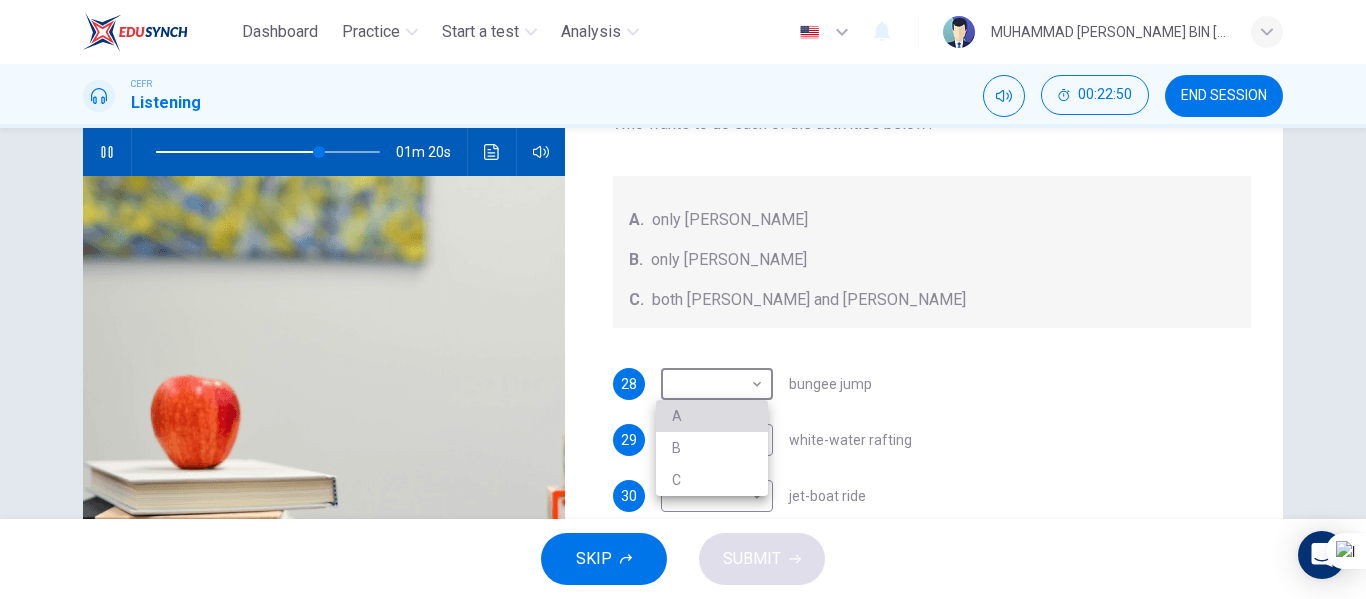 click on "A" at bounding box center [712, 416] 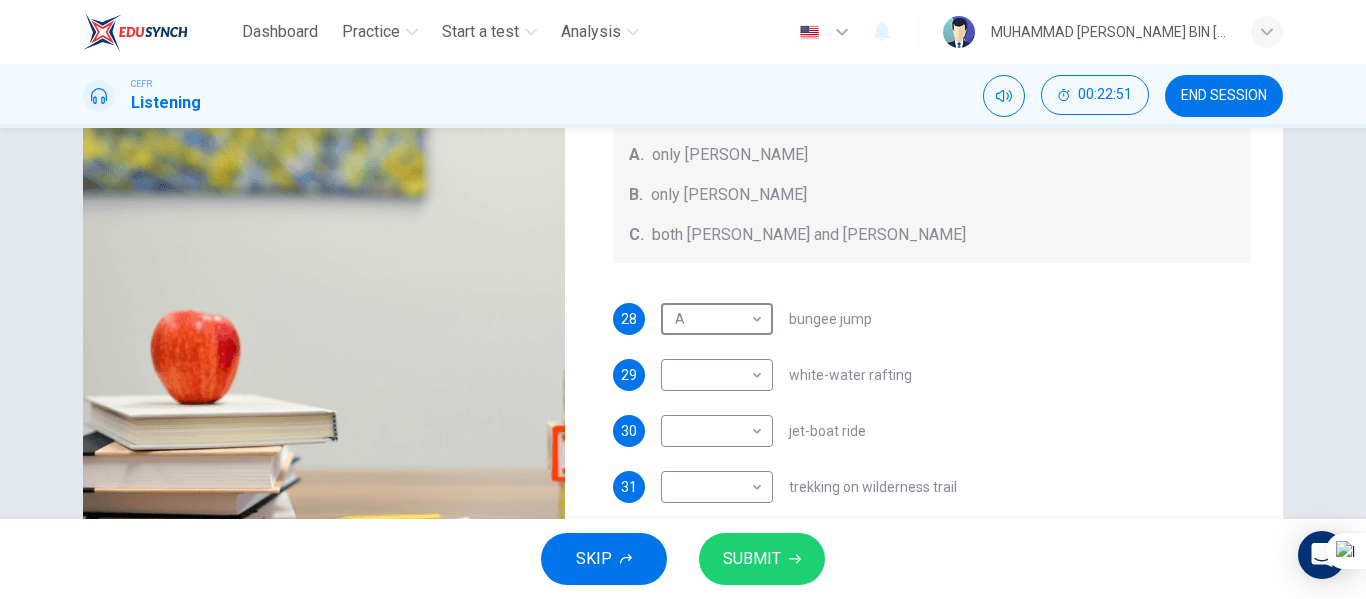 scroll, scrollTop: 300, scrollLeft: 0, axis: vertical 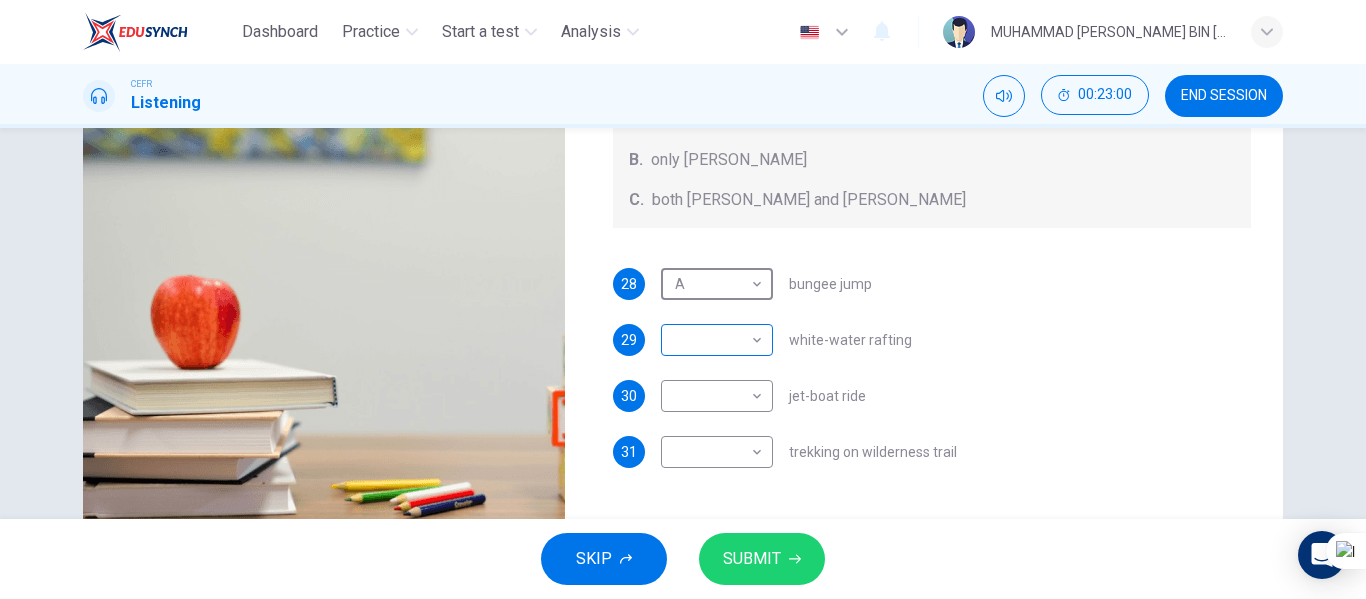 click on "Dashboard Practice Start a test Analysis English en ​ MUHAMMAD ILMAM FIKRI BIN ISMAIL CEFR Listening 00:23:00 END SESSION Questions 28 - 31 Write the correct letter,  A ,  B , or  C  next to the questions below.
Who wants to do each of the activities below? A. only Jacinta B. only Lewis C. both Jacinta and Lewis 28 A A ​ bungee jump 29 ​ ​ white-water rafting 30 ​ ​ jet-boat ride 31 ​ ​ trekking on wilderness trail Holiday in Queenstown 01m 09s SKIP SUBMIT EduSynch - Online Language Proficiency Testing
Dashboard Practice Start a test Analysis Notifications © Copyright  2025" at bounding box center (683, 299) 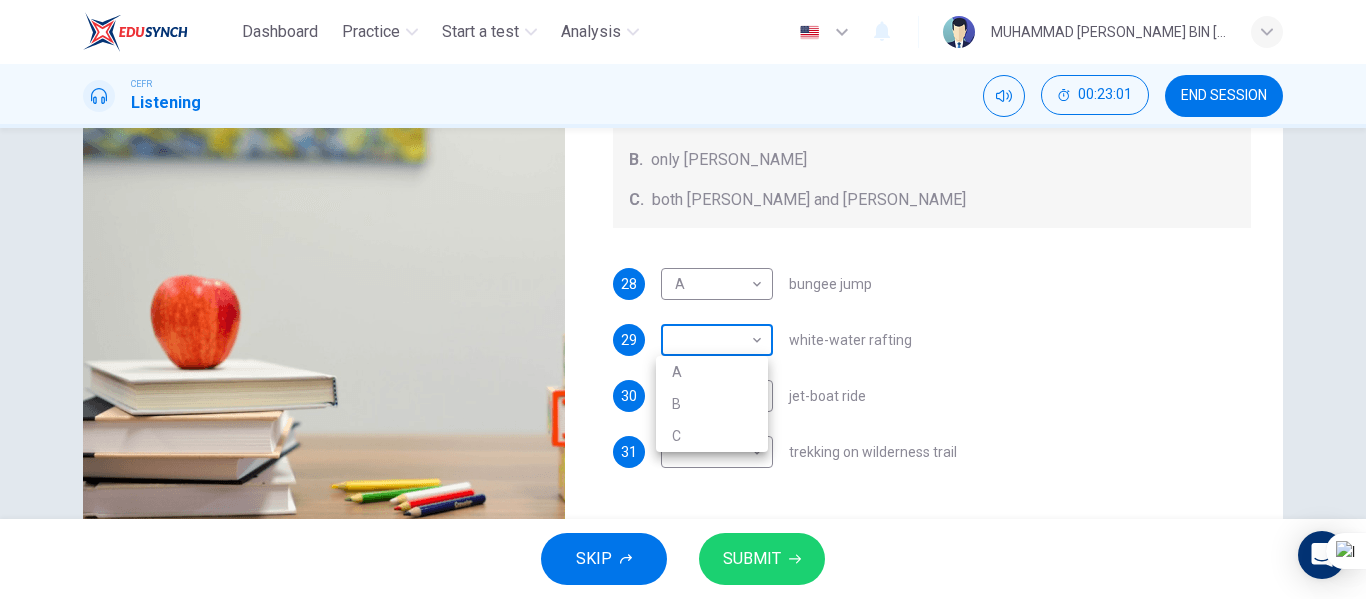 click on "Dashboard Practice Start a test Analysis English en ​ MUHAMMAD ILMAM FIKRI BIN ISMAIL CEFR Listening 00:23:01 END SESSION Questions 28 - 31 Write the correct letter,  A ,  B , or  C  next to the questions below.
Who wants to do each of the activities below? A. only Jacinta B. only Lewis C. both Jacinta and Lewis 28 A A ​ bungee jump 29 ​ ​ white-water rafting 30 ​ ​ jet-boat ride 31 ​ ​ trekking on wilderness trail Holiday in Queenstown 01m 08s SKIP SUBMIT EduSynch - Online Language Proficiency Testing
Dashboard Practice Start a test Analysis Notifications © Copyright  2025 A B C" at bounding box center [683, 299] 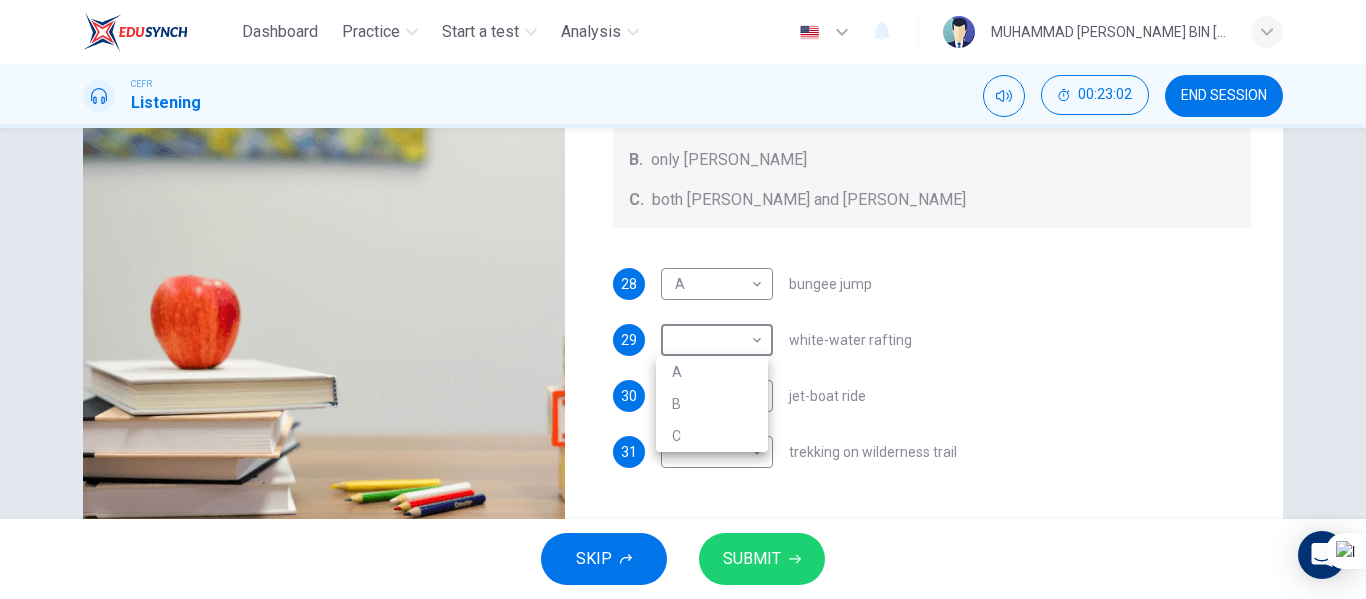 click on "B" at bounding box center (712, 404) 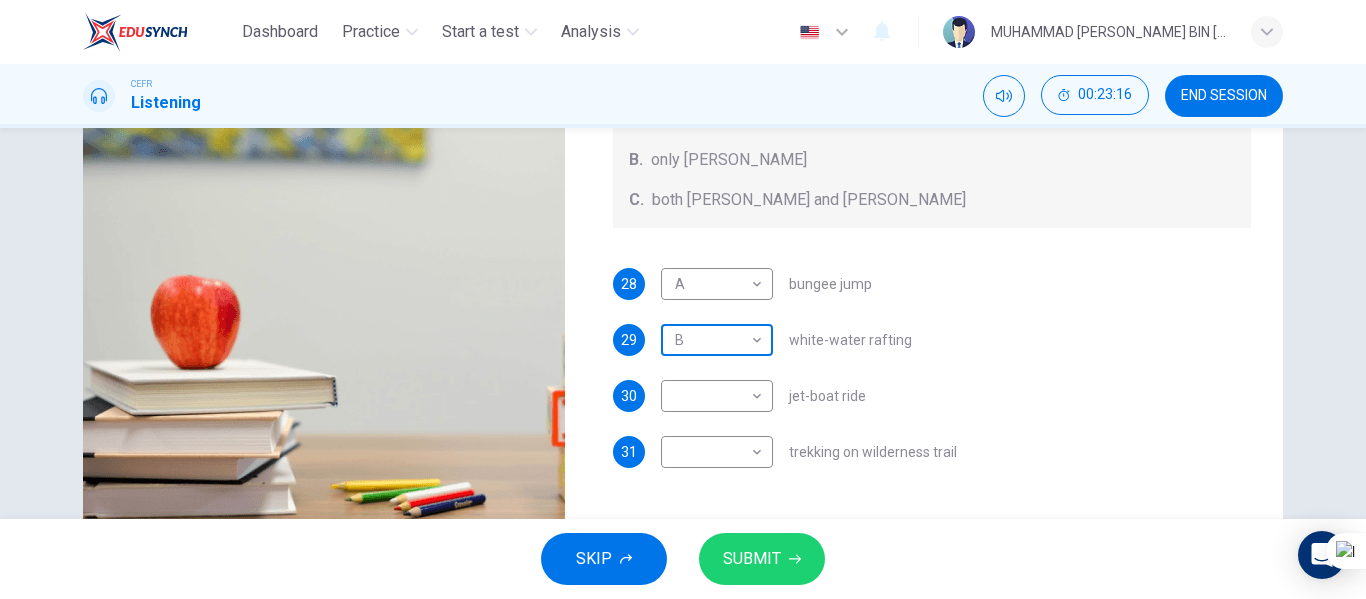 click on "Dashboard Practice Start a test Analysis English en ​ MUHAMMAD ILMAM FIKRI BIN ISMAIL CEFR Listening 00:23:16 END SESSION Questions 28 - 31 Write the correct letter,  A ,  B , or  C  next to the questions below.
Who wants to do each of the activities below? A. only Jacinta B. only Lewis C. both Jacinta and Lewis 28 A A ​ bungee jump 29 B B ​ white-water rafting 30 ​ ​ jet-boat ride 31 ​ ​ trekking on wilderness trail Holiday in Queenstown 00m 53s SKIP SUBMIT EduSynch - Online Language Proficiency Testing
Dashboard Practice Start a test Analysis Notifications © Copyright  2025" at bounding box center [683, 299] 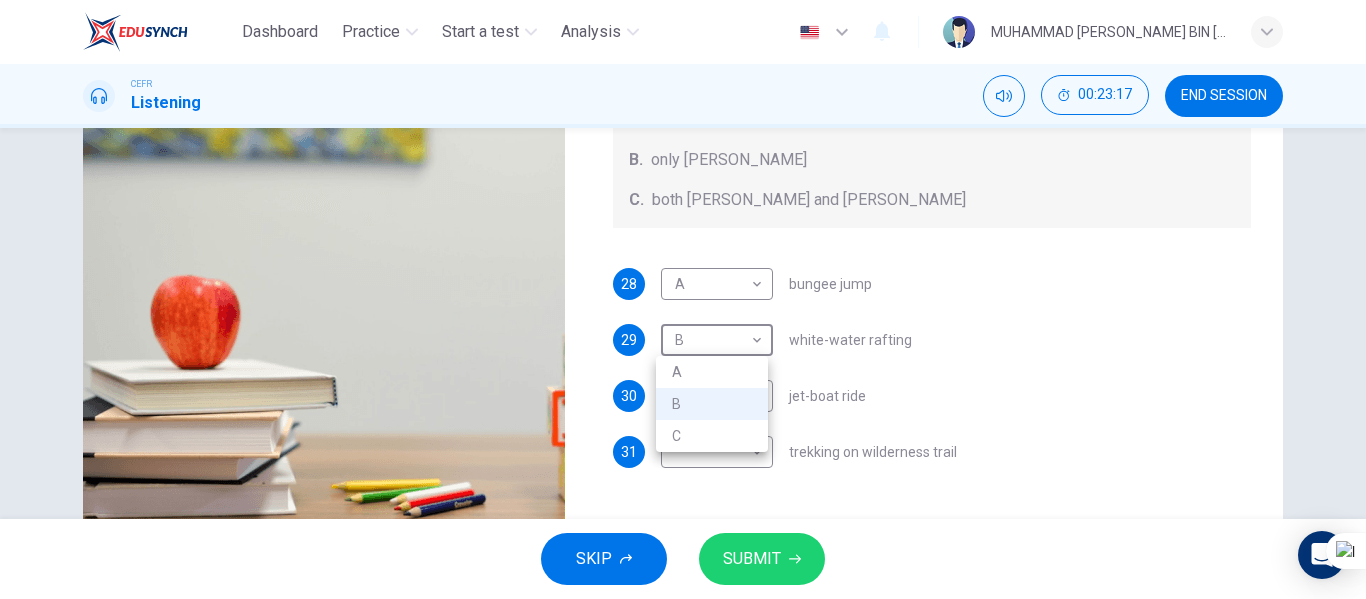 click on "C" at bounding box center (712, 436) 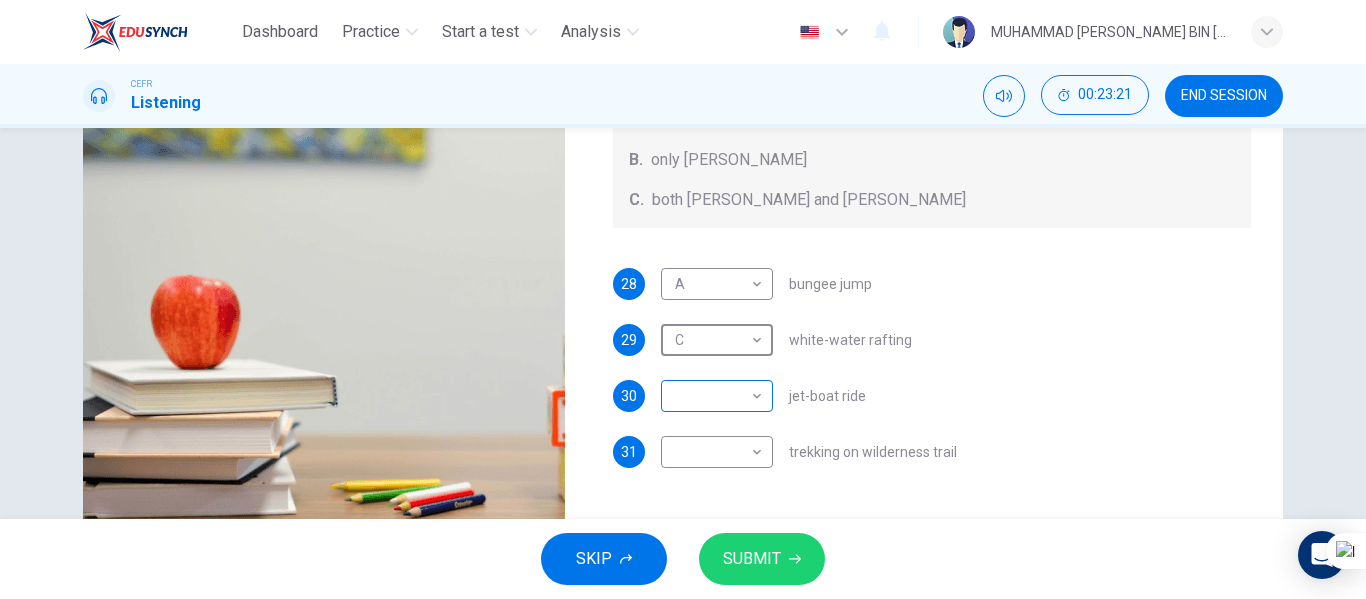 click on "Dashboard Practice Start a test Analysis English en ​ MUHAMMAD ILMAM FIKRI BIN ISMAIL CEFR Listening 00:23:21 END SESSION Questions 28 - 31 Write the correct letter,  A ,  B , or  C  next to the questions below.
Who wants to do each of the activities below? A. only Jacinta B. only Lewis C. both Jacinta and Lewis 28 A A ​ bungee jump 29 C C ​ white-water rafting 30 ​ ​ jet-boat ride 31 ​ ​ trekking on wilderness trail Holiday in Queenstown 00m 48s SKIP SUBMIT EduSynch - Online Language Proficiency Testing
Dashboard Practice Start a test Analysis Notifications © Copyright  2025" at bounding box center [683, 299] 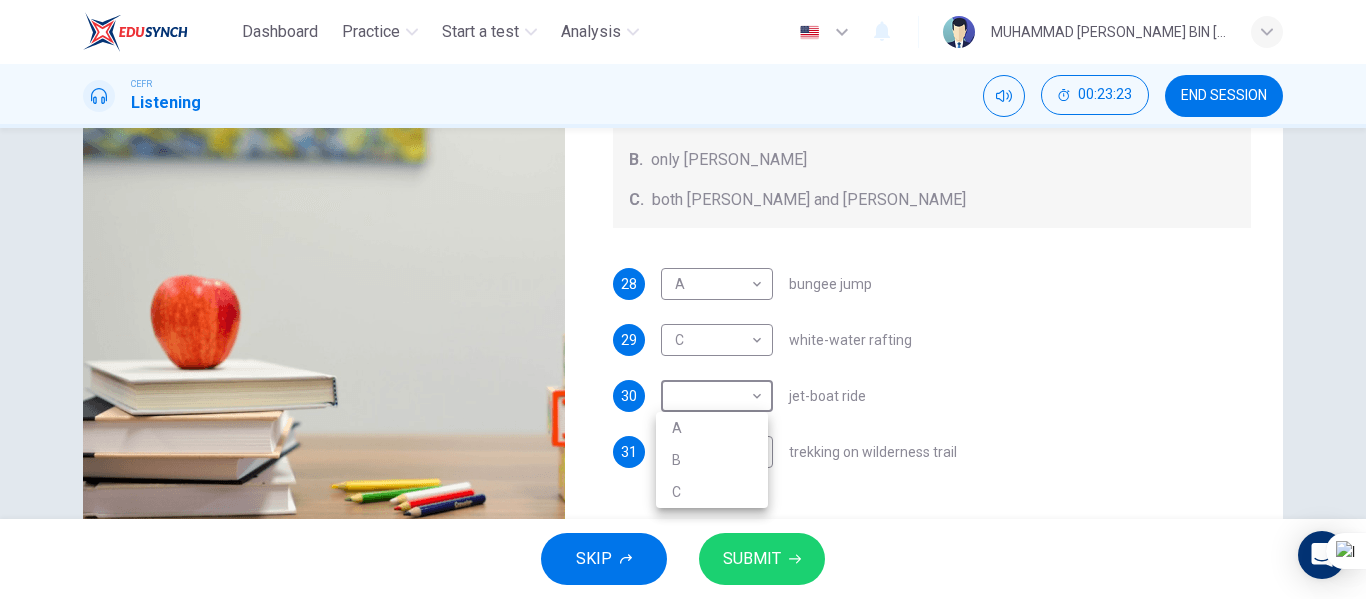 click at bounding box center (683, 299) 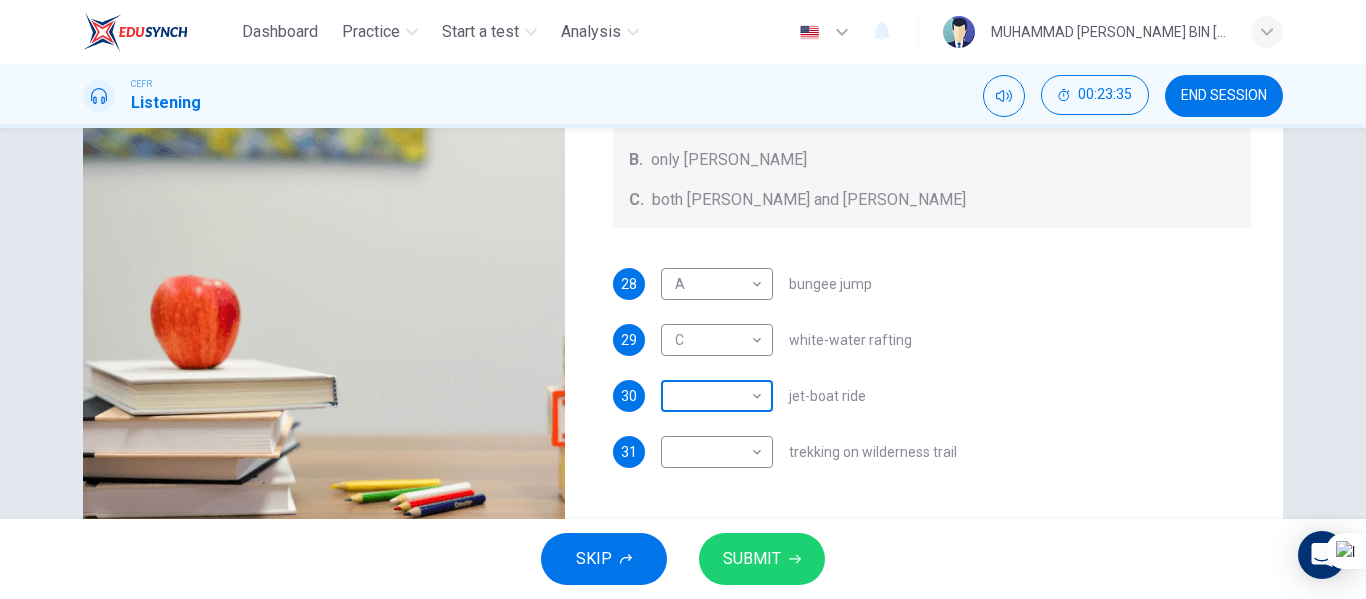click on "Dashboard Practice Start a test Analysis English en ​ MUHAMMAD ILMAM FIKRI BIN ISMAIL CEFR Listening 00:23:35 END SESSION Questions 28 - 31 Write the correct letter,  A ,  B , or  C  next to the questions below.
Who wants to do each of the activities below? A. only Jacinta B. only Lewis C. both Jacinta and Lewis 28 A A ​ bungee jump 29 C C ​ white-water rafting 30 ​ ​ jet-boat ride 31 ​ ​ trekking on wilderness trail Holiday in Queenstown 00m 34s SKIP SUBMIT EduSynch - Online Language Proficiency Testing
Dashboard Practice Start a test Analysis Notifications © Copyright  2025" at bounding box center [683, 299] 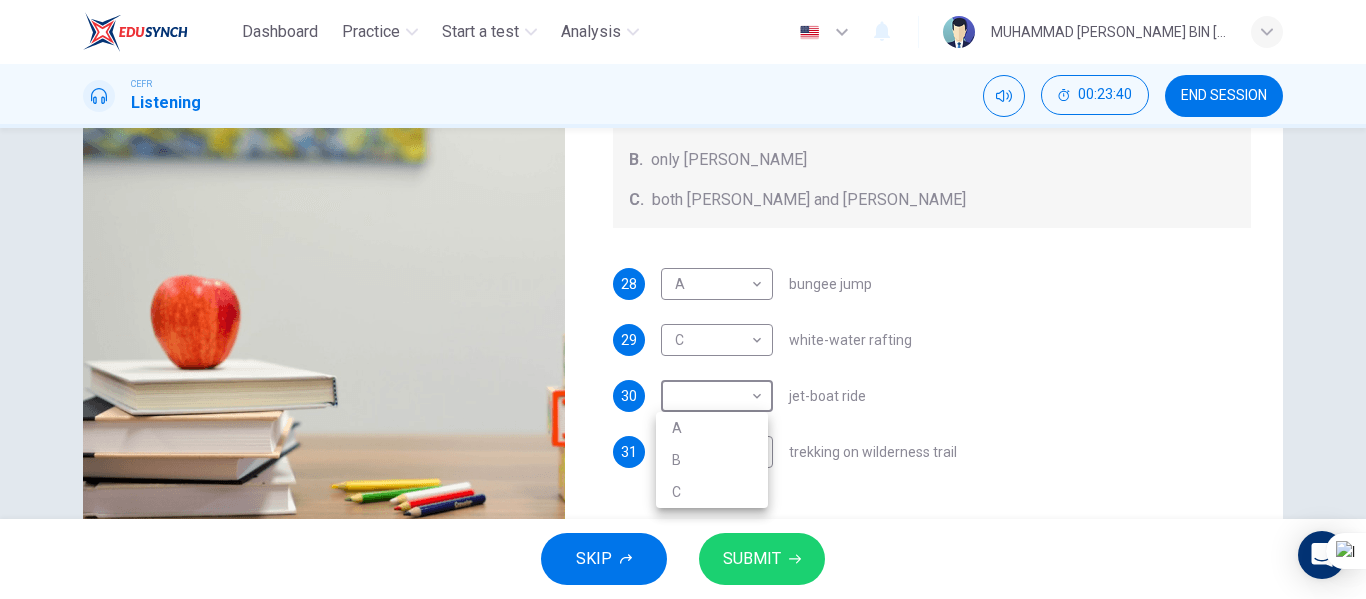 click on "B" at bounding box center [712, 460] 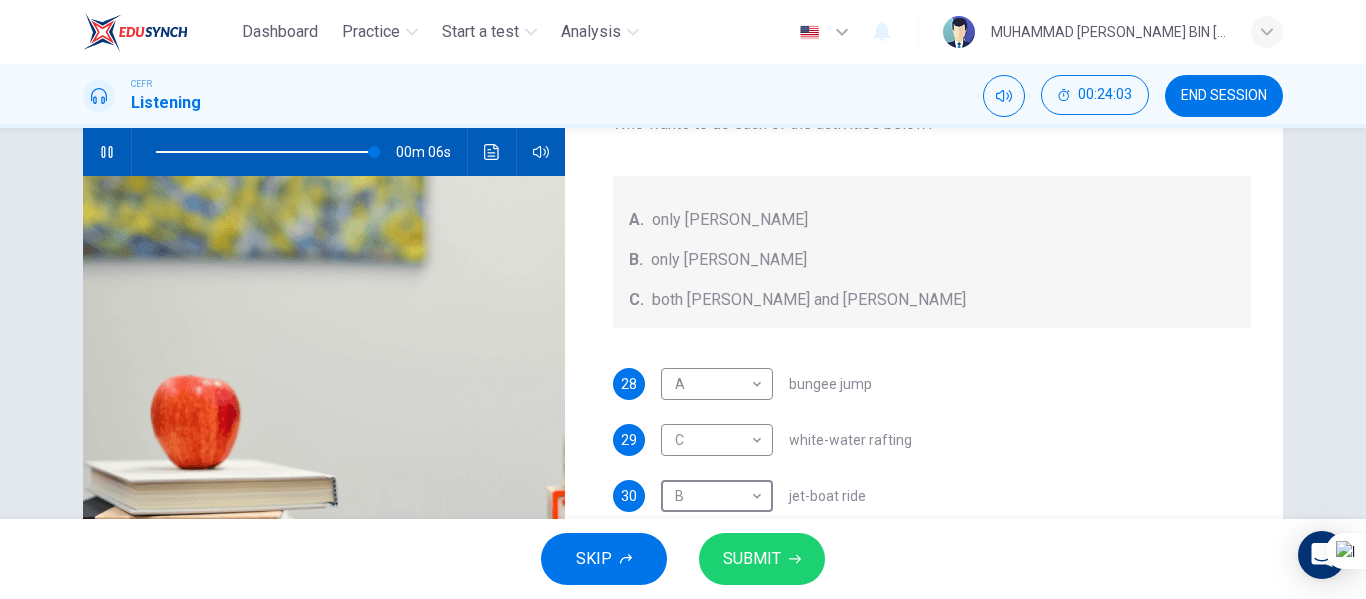 scroll, scrollTop: 300, scrollLeft: 0, axis: vertical 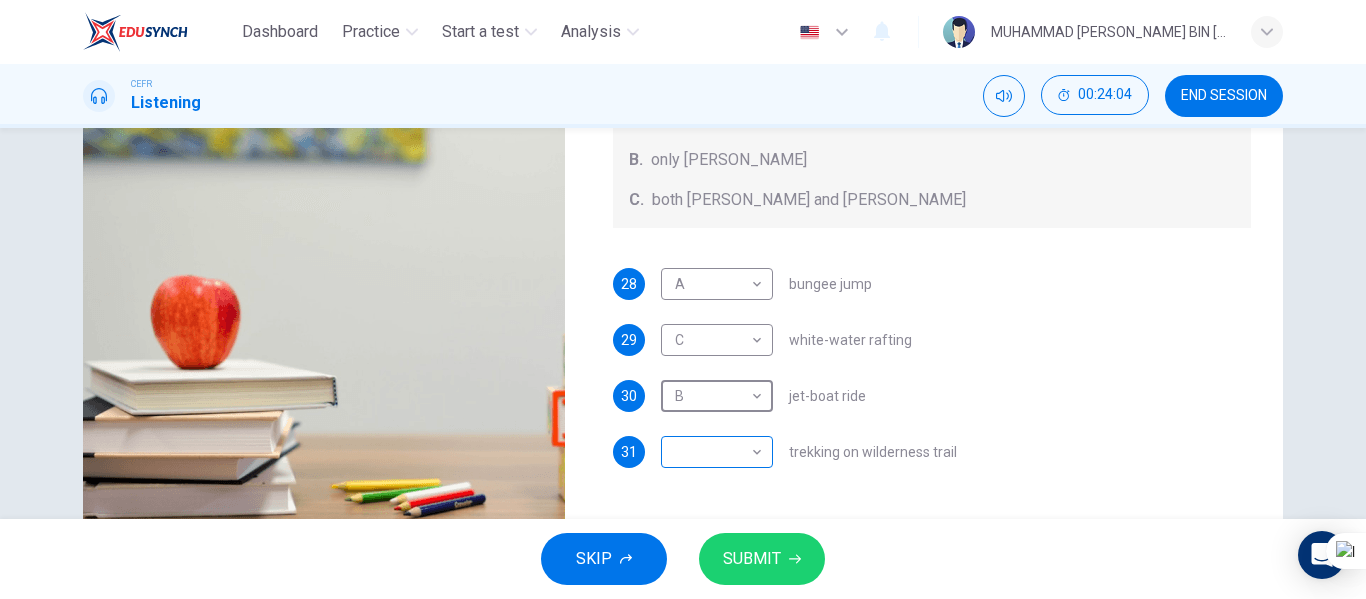 click on "Dashboard Practice Start a test Analysis English en ​ MUHAMMAD ILMAM FIKRI BIN ISMAIL CEFR Listening 00:24:04 END SESSION Questions 28 - 31 Write the correct letter,  A ,  B , or  C  next to the questions below.
Who wants to do each of the activities below? A. only Jacinta B. only Lewis C. both Jacinta and Lewis 28 A A ​ bungee jump 29 C C ​ white-water rafting 30 B B ​ jet-boat ride 31 ​ ​ trekking on wilderness trail Holiday in Queenstown 00m 05s SKIP SUBMIT EduSynch - Online Language Proficiency Testing
Dashboard Practice Start a test Analysis Notifications © Copyright  2025" at bounding box center (683, 299) 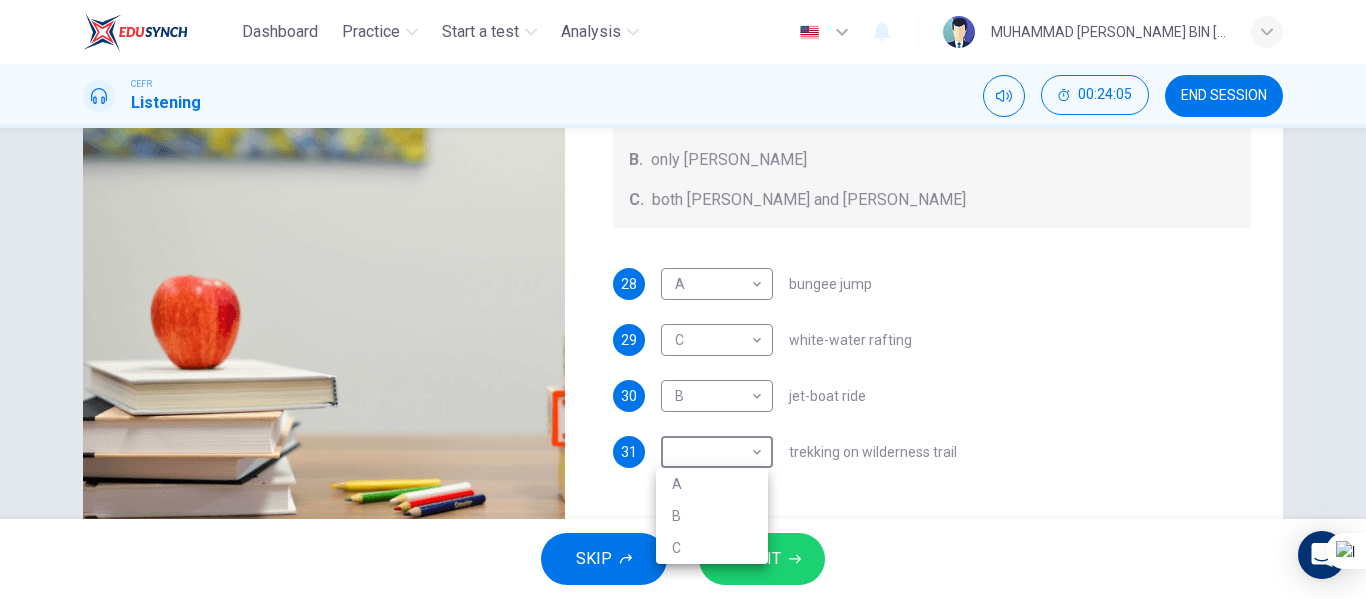 click on "C" at bounding box center (712, 548) 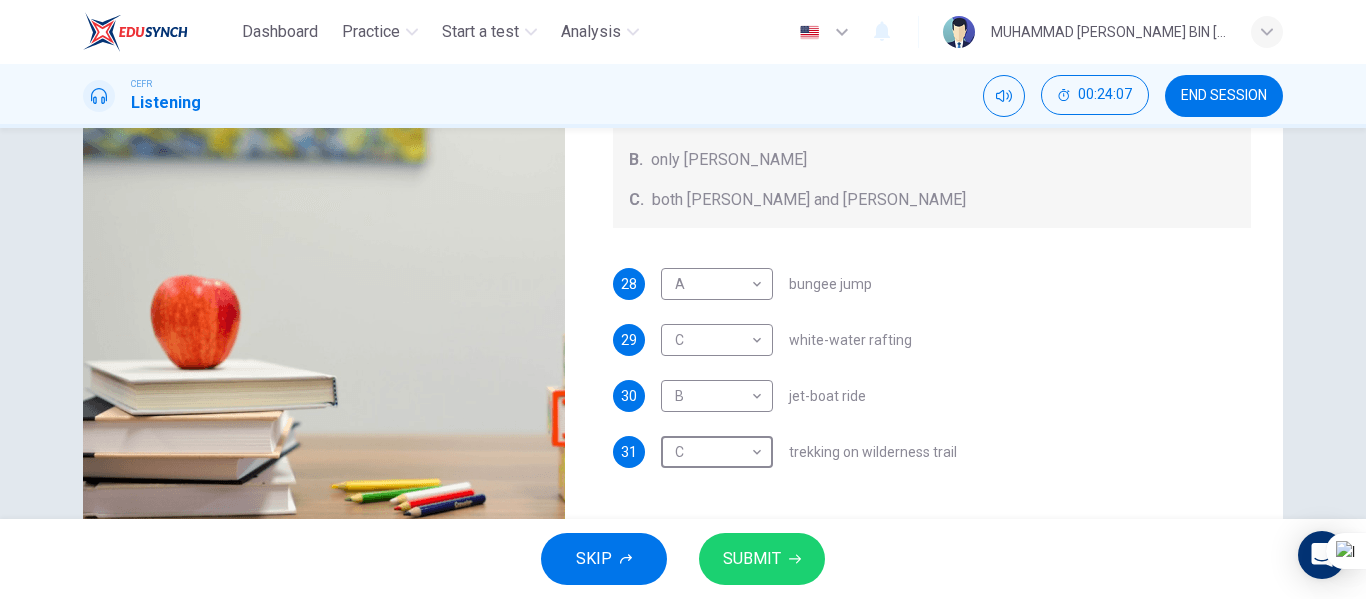 click on "28 A A ​ bungee jump 29 C C ​ white-water rafting 30 B B ​ jet-boat ride 31 C C ​ trekking on wilderness trail" at bounding box center [932, 388] 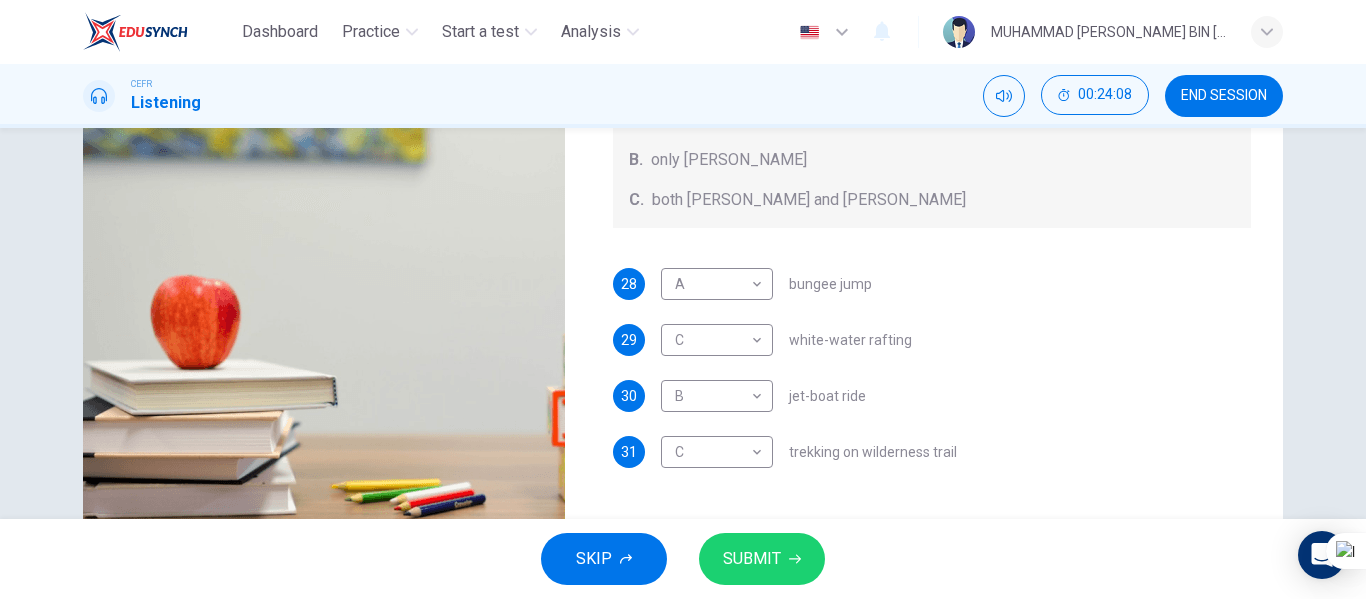 click on "SUBMIT" at bounding box center [752, 559] 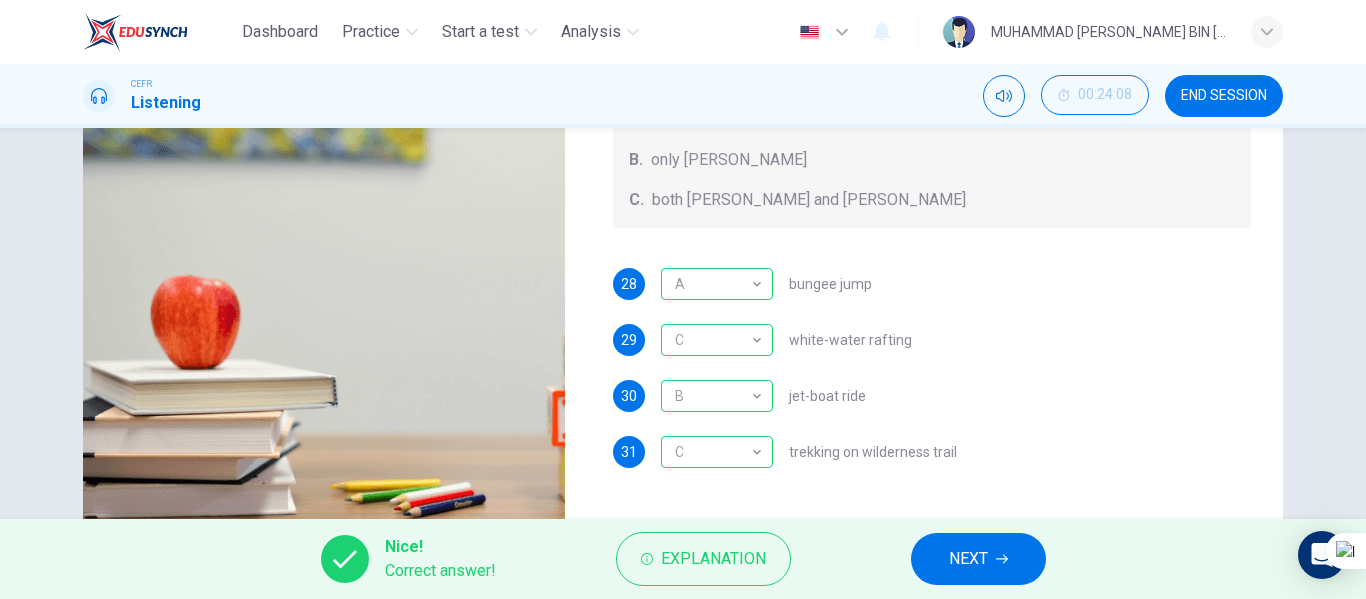 click 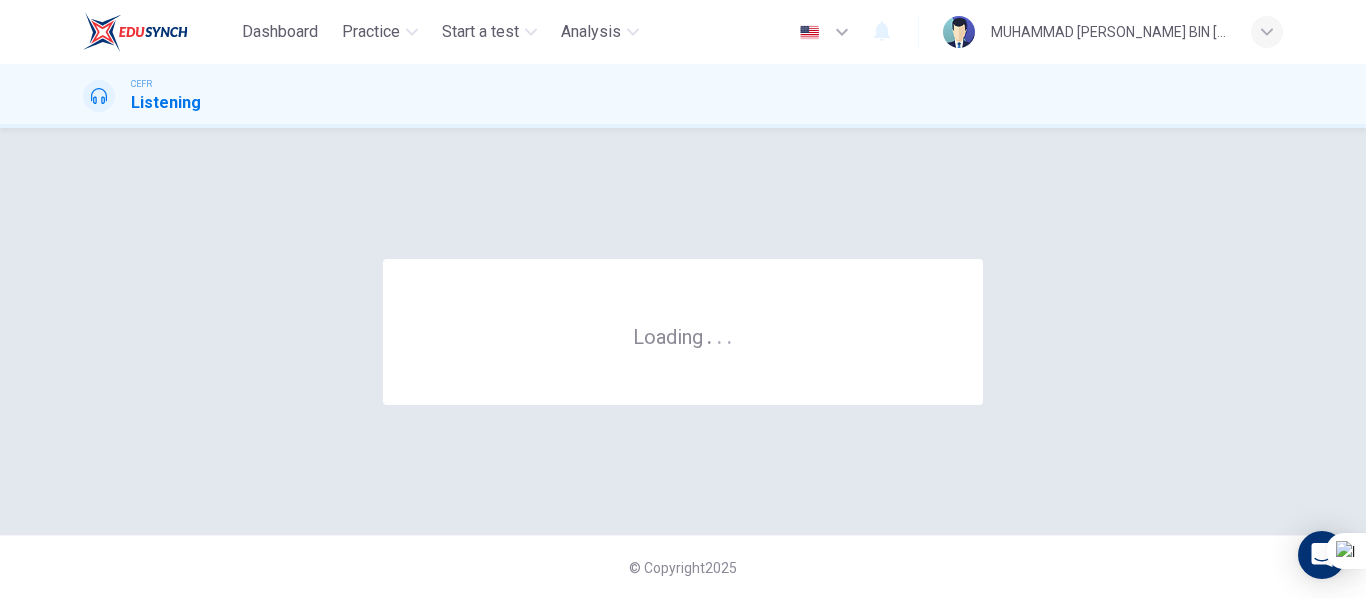 scroll, scrollTop: 0, scrollLeft: 0, axis: both 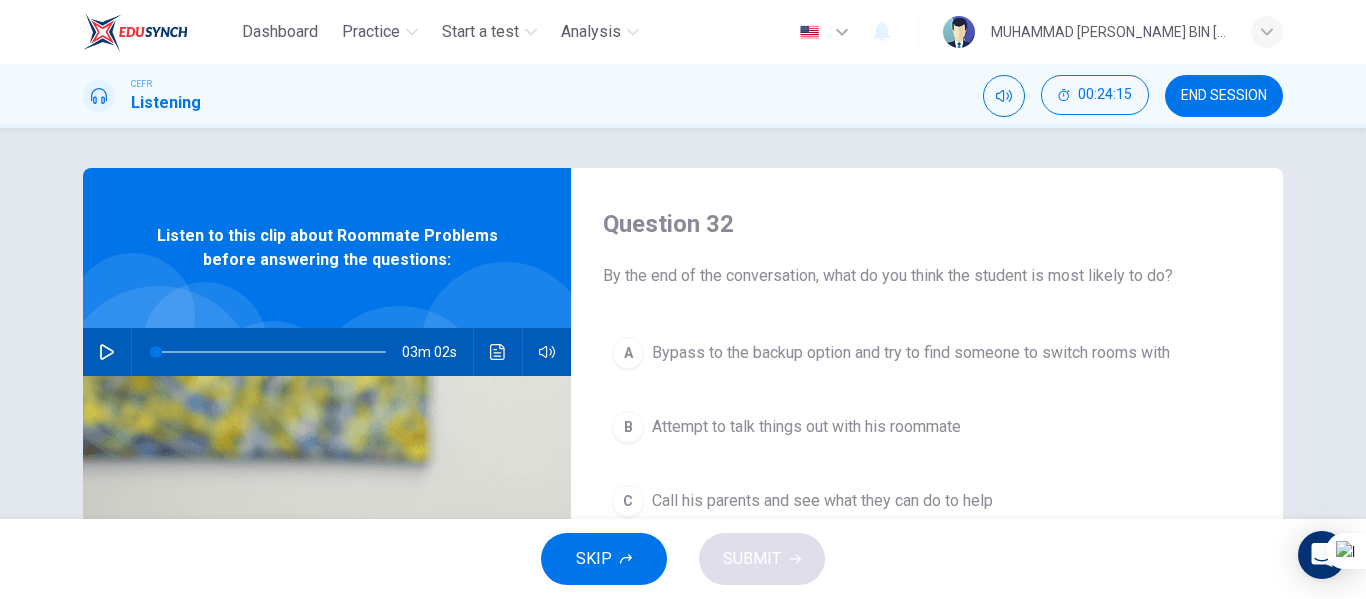 click 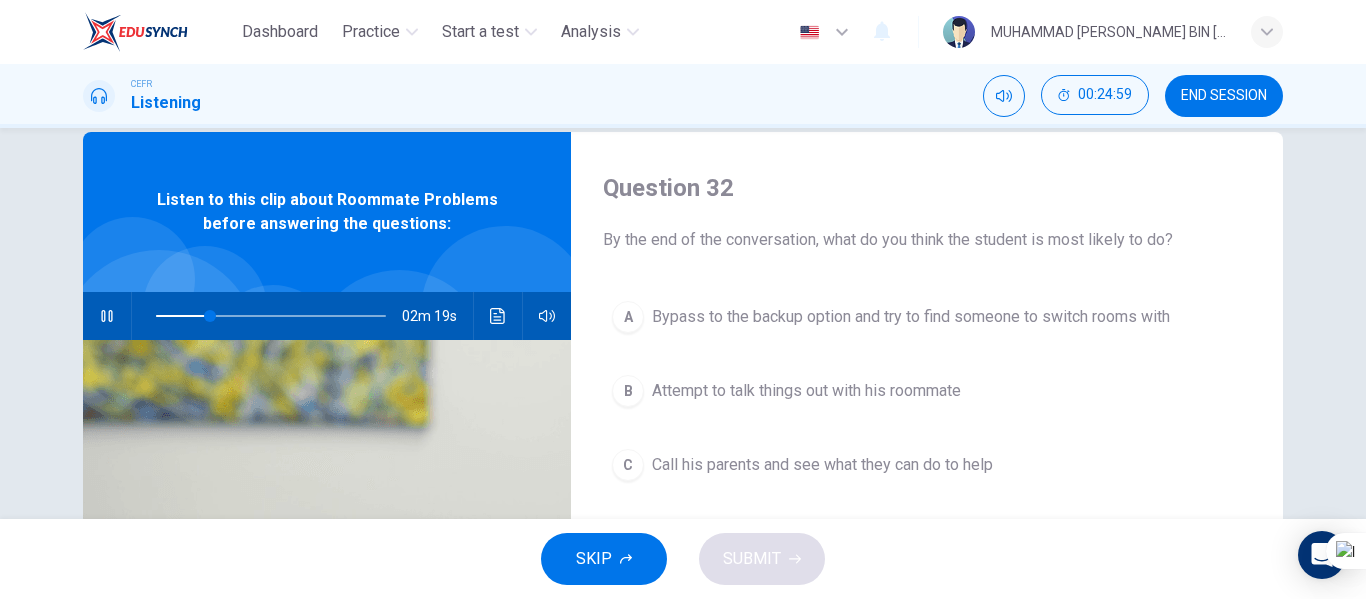 scroll, scrollTop: 0, scrollLeft: 0, axis: both 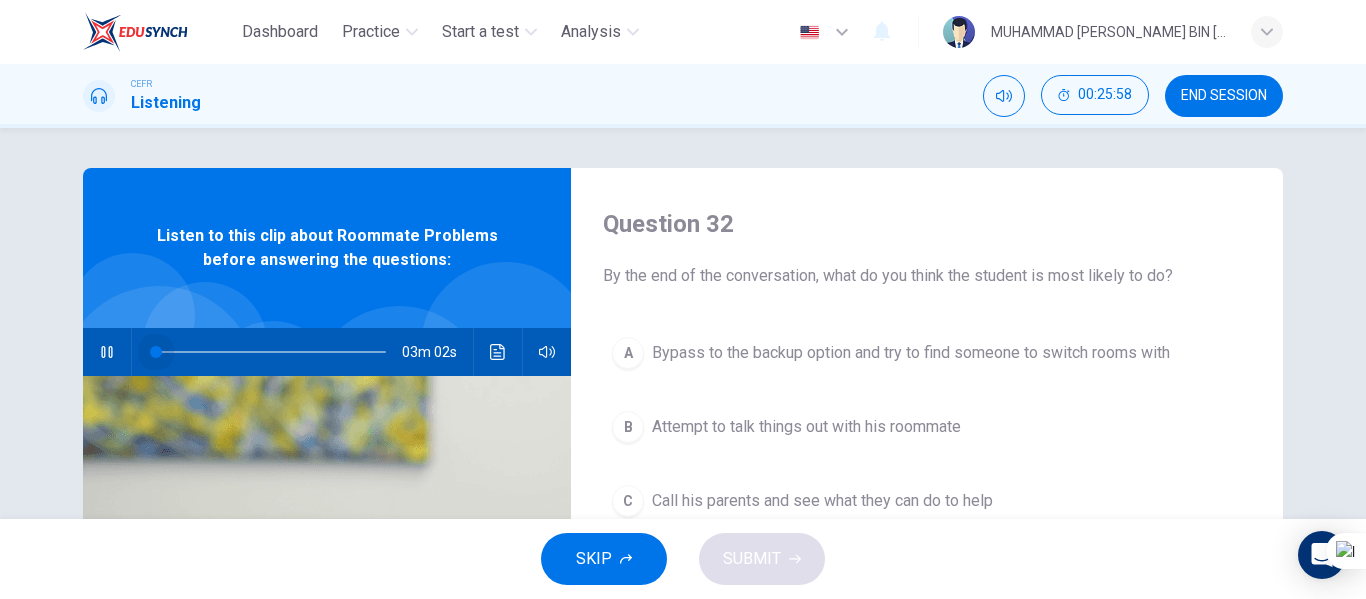 drag, startPoint x: 273, startPoint y: 352, endPoint x: 109, endPoint y: 370, distance: 164.98485 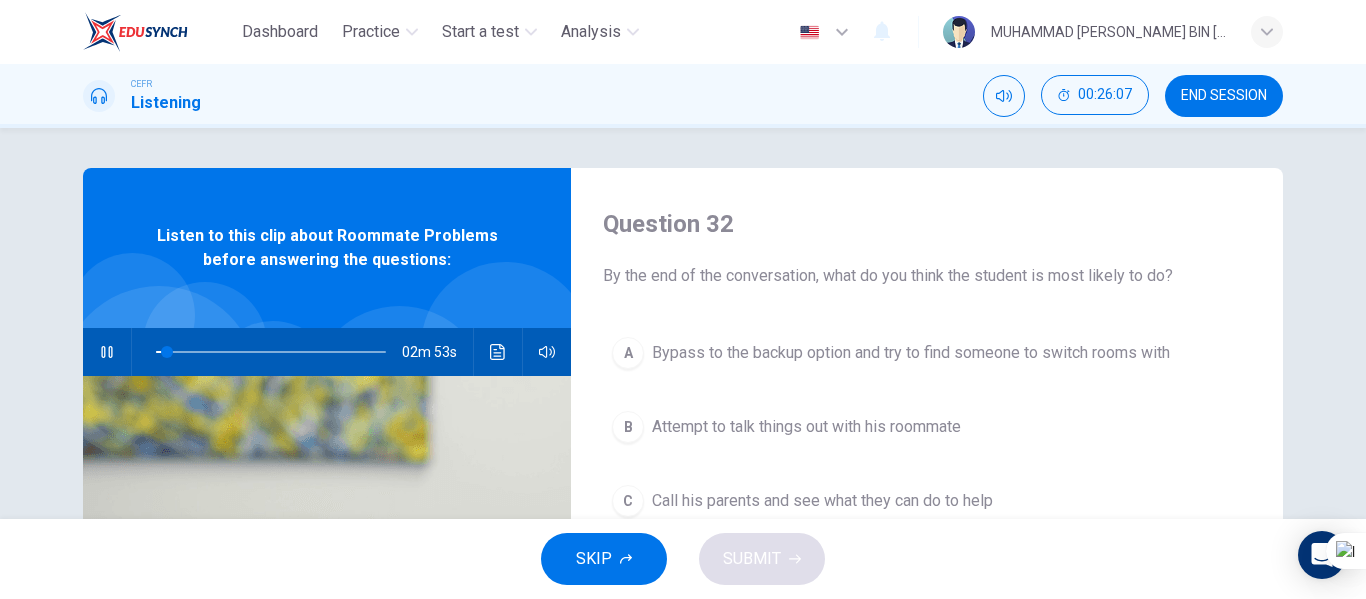 click on "Question 32 By the end of the conversation, what do you think the student is most likely to do? A Bypass to the backup option and try to find someone to switch rooms with B Attempt to talk things out with his roommate C Call his parents and see what they can do to help D Move off campus" at bounding box center (927, 515) 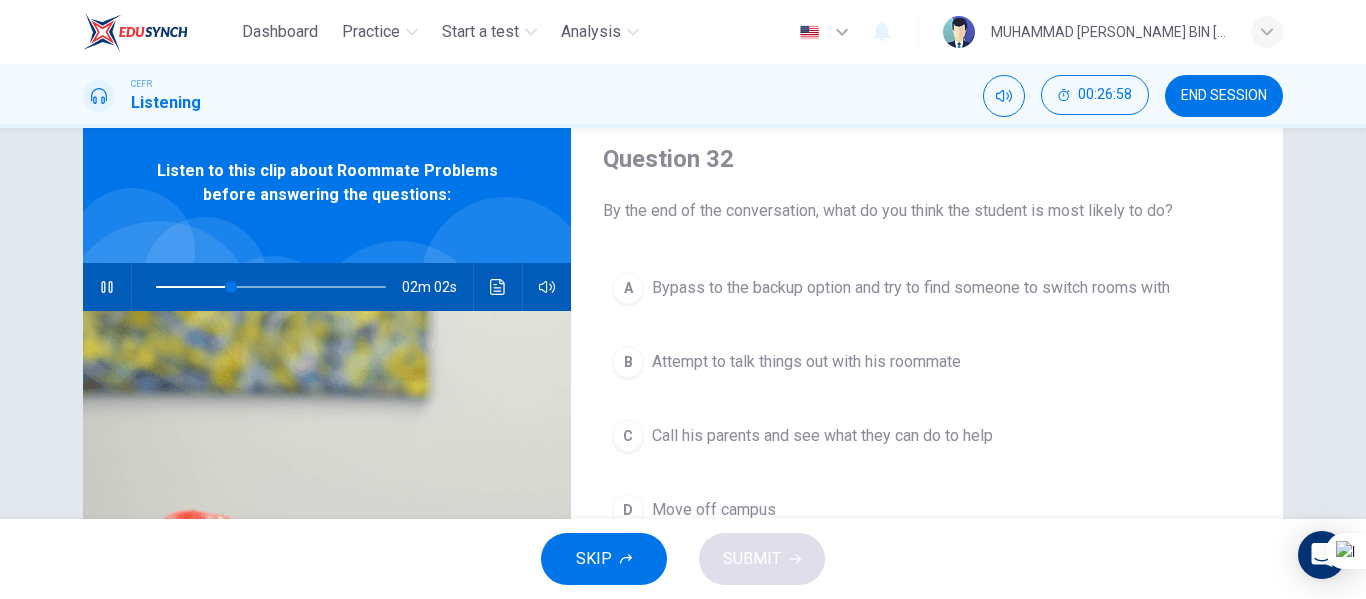 scroll, scrollTop: 100, scrollLeft: 0, axis: vertical 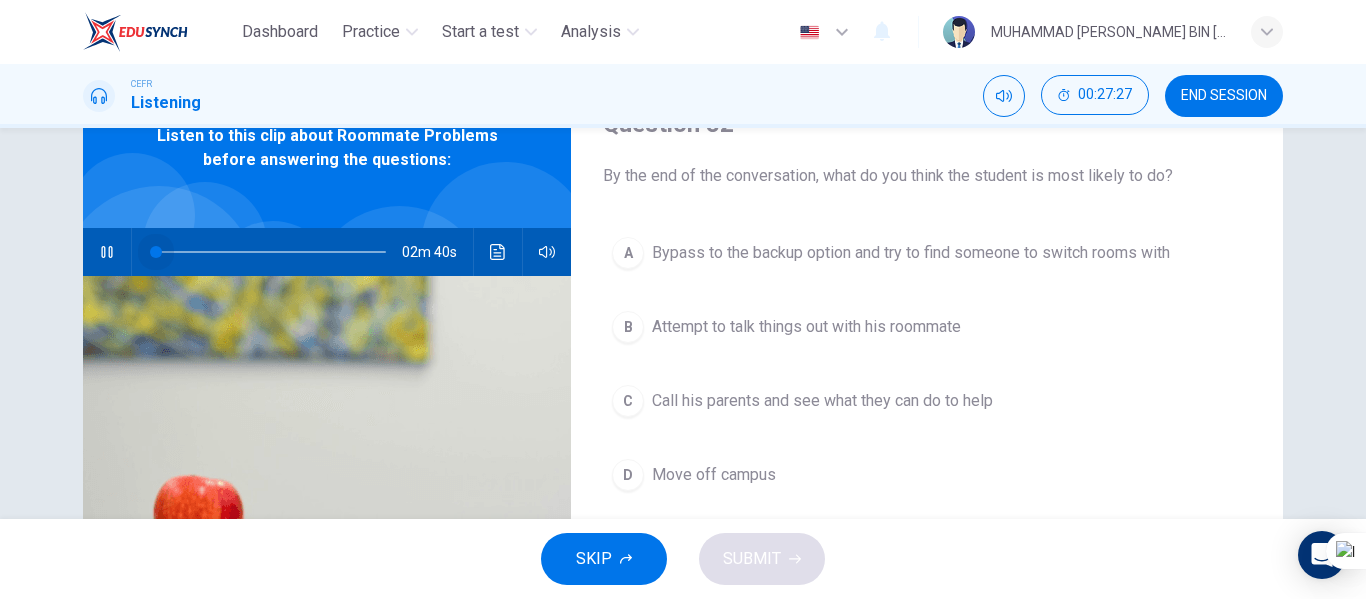 drag, startPoint x: 259, startPoint y: 243, endPoint x: 128, endPoint y: 252, distance: 131.30879 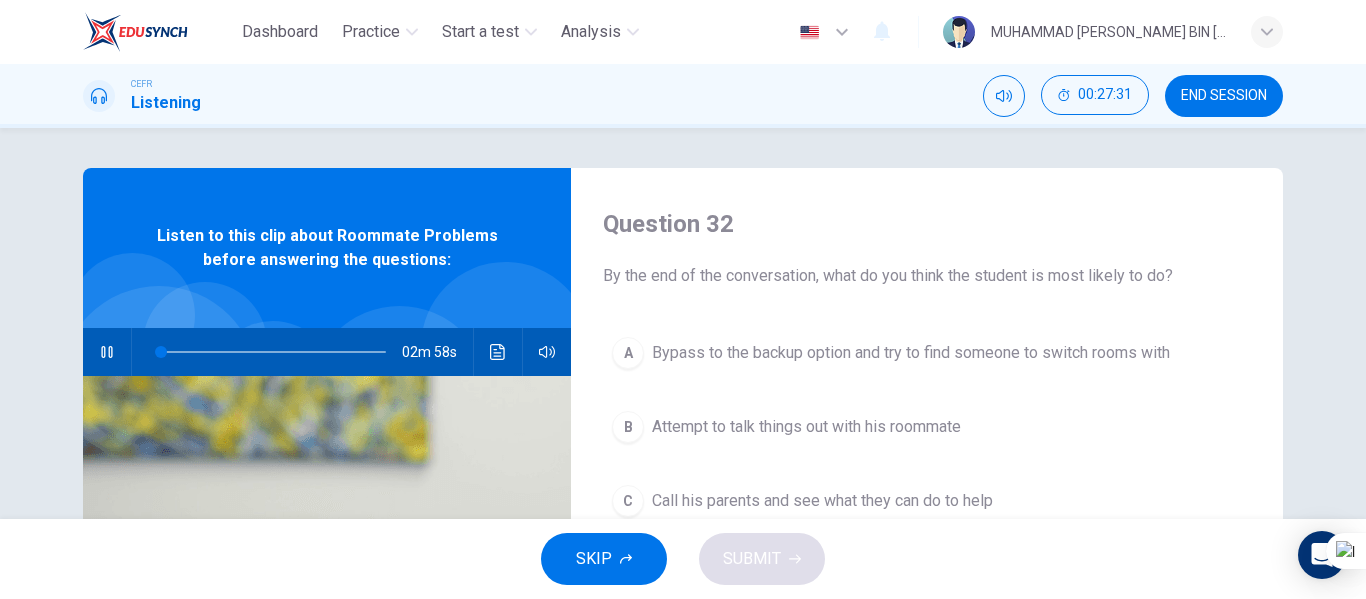 scroll, scrollTop: 100, scrollLeft: 0, axis: vertical 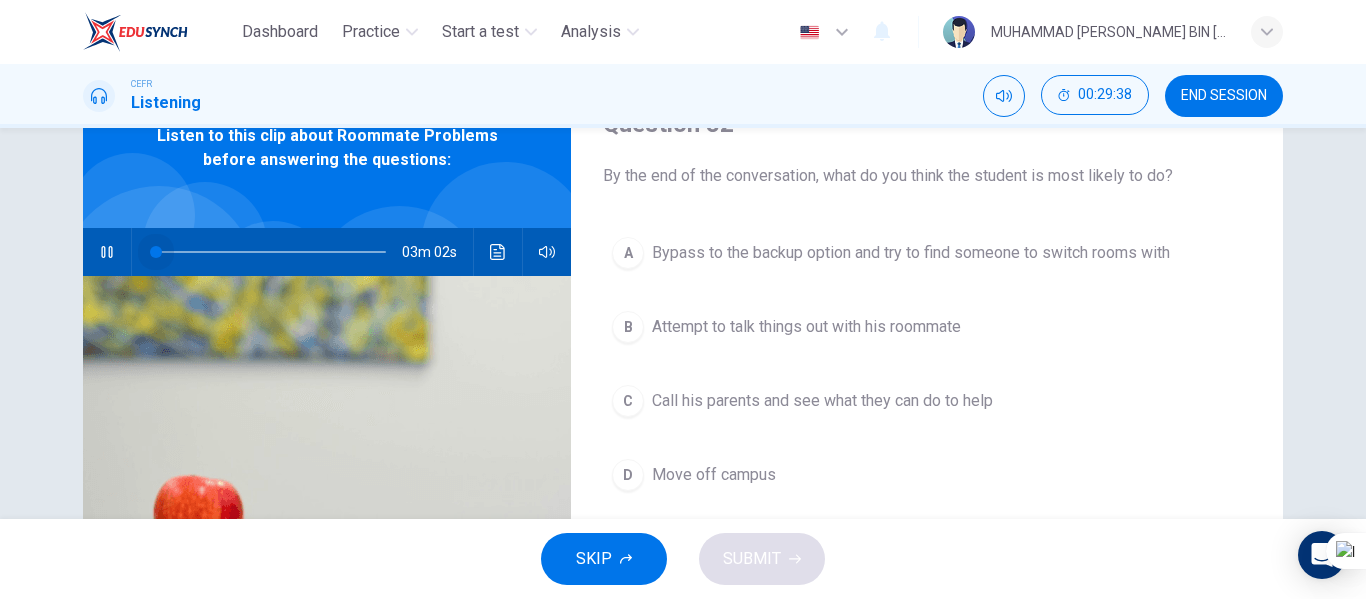 drag, startPoint x: 309, startPoint y: 242, endPoint x: 150, endPoint y: 235, distance: 159.154 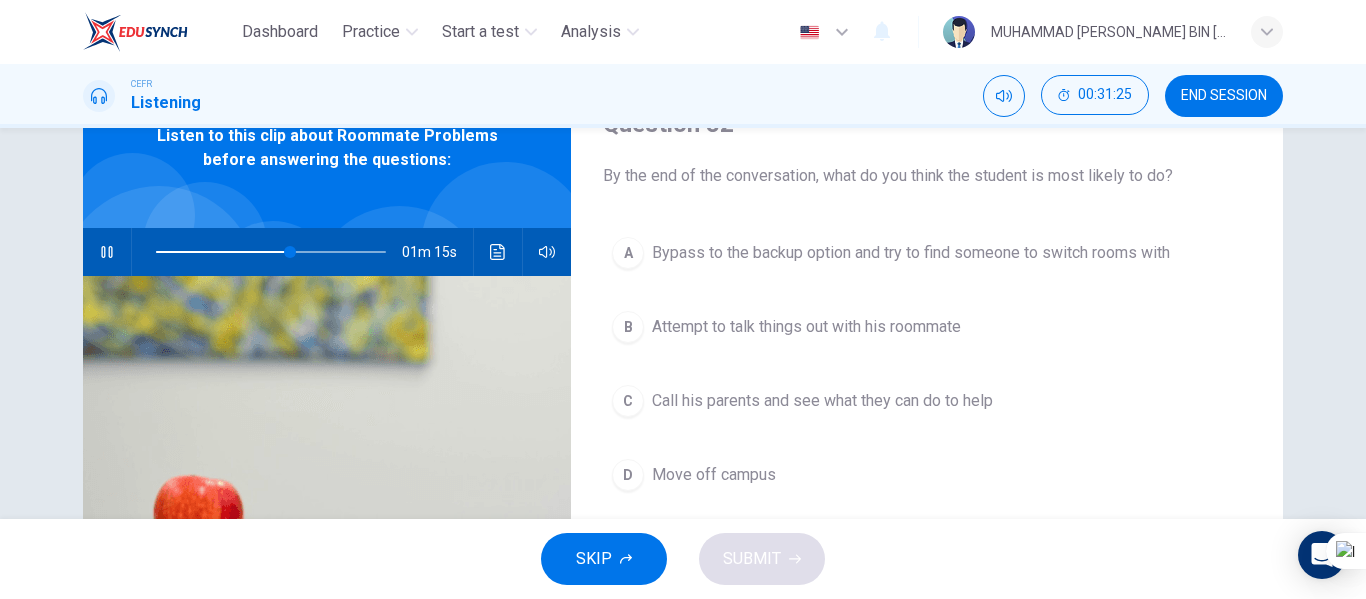 click on "Attempt to talk things out with his roommate" at bounding box center [806, 327] 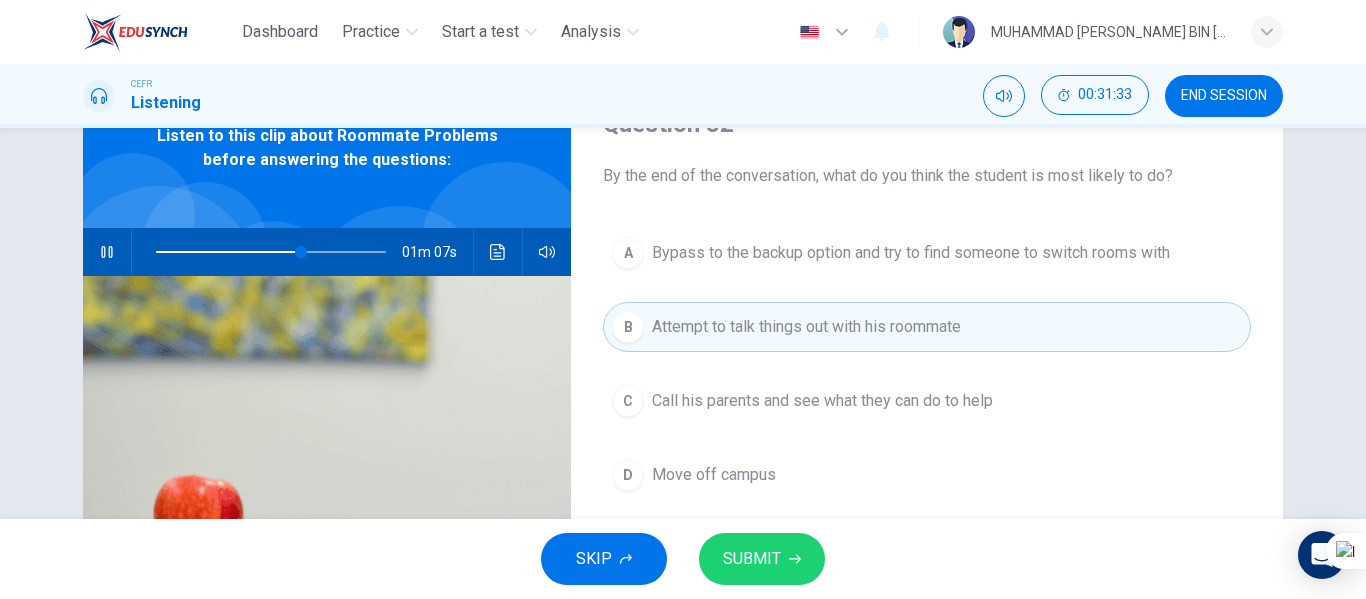 click on "SUBMIT" at bounding box center [752, 559] 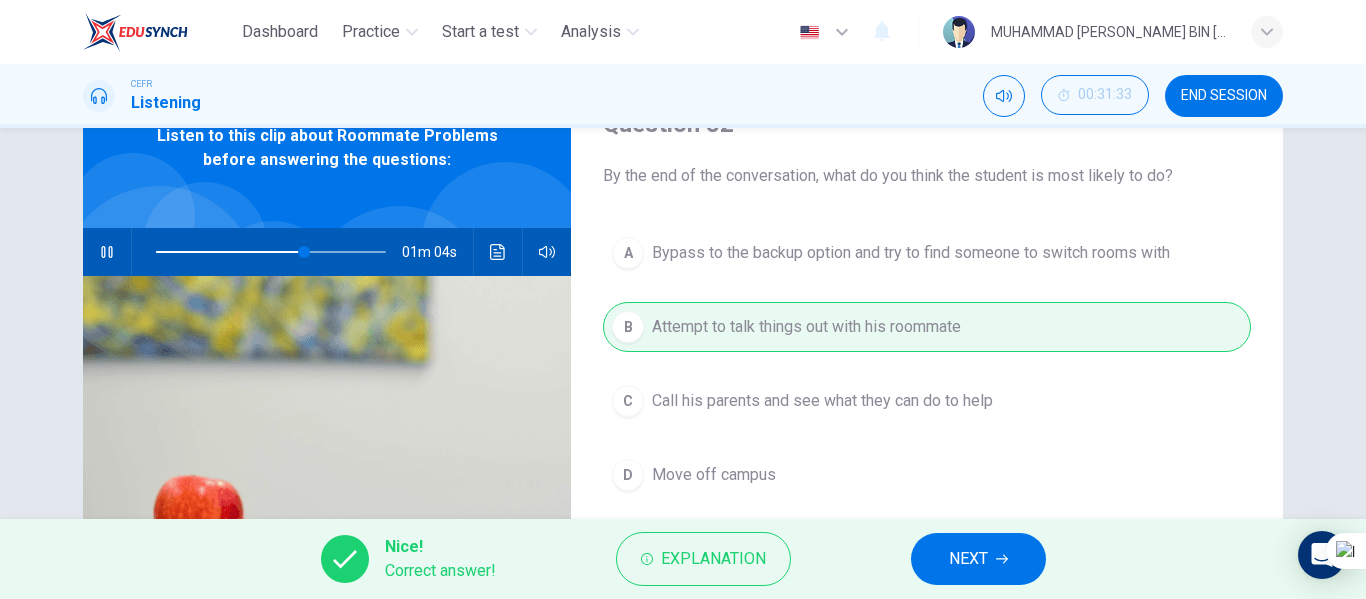 click on "NEXT" at bounding box center (978, 559) 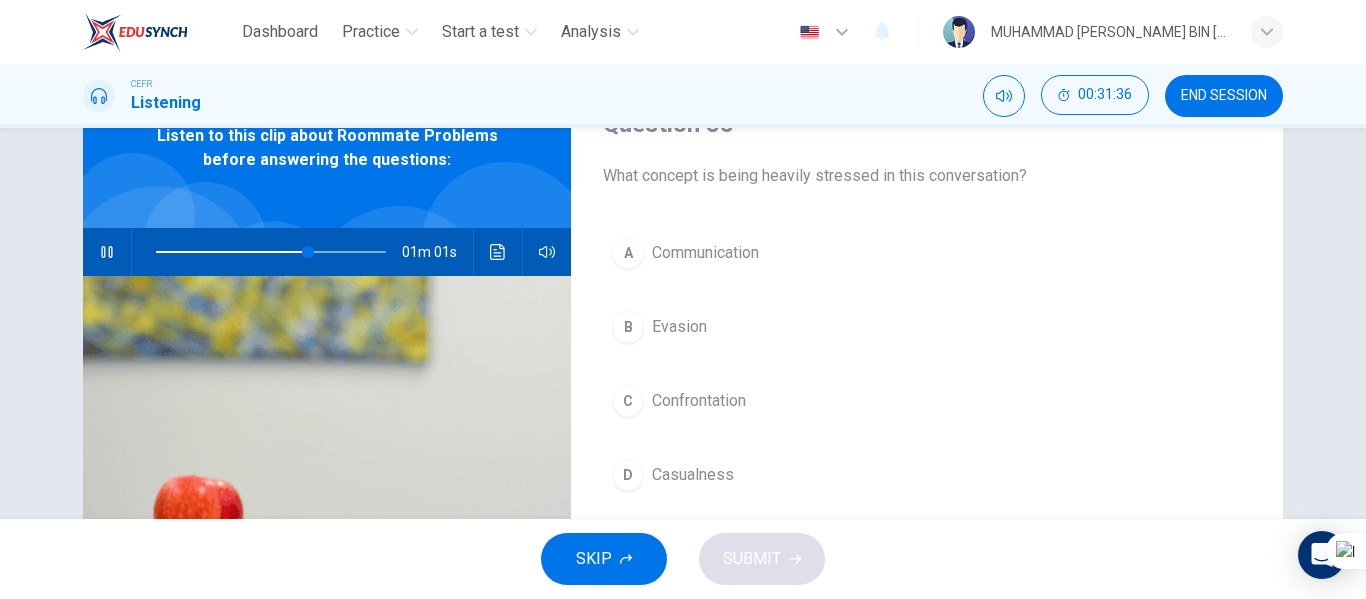 click on "Communication" at bounding box center (705, 253) 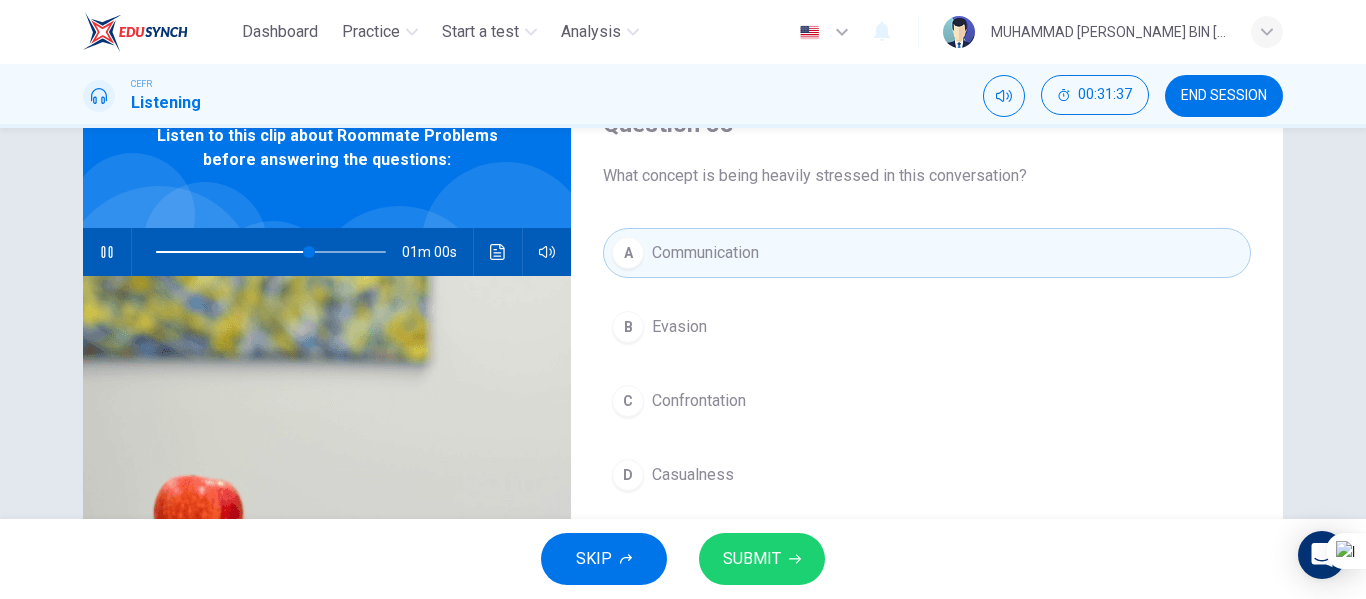 click on "SUBMIT" at bounding box center [752, 559] 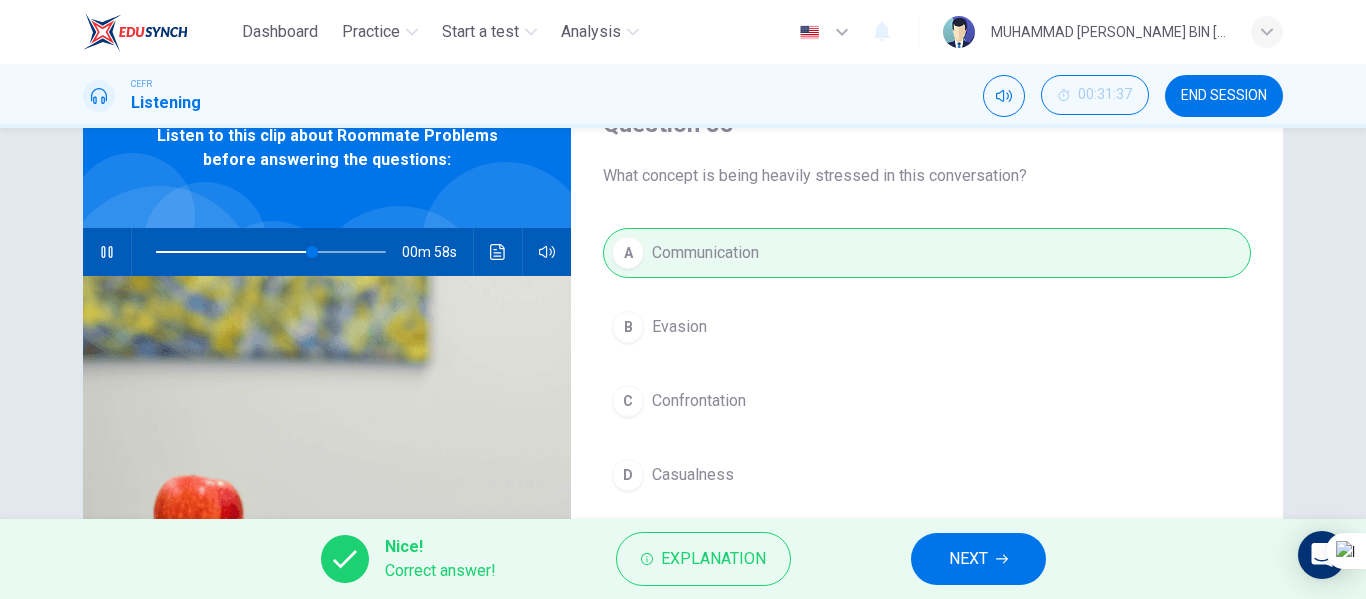 click on "NEXT" at bounding box center [978, 559] 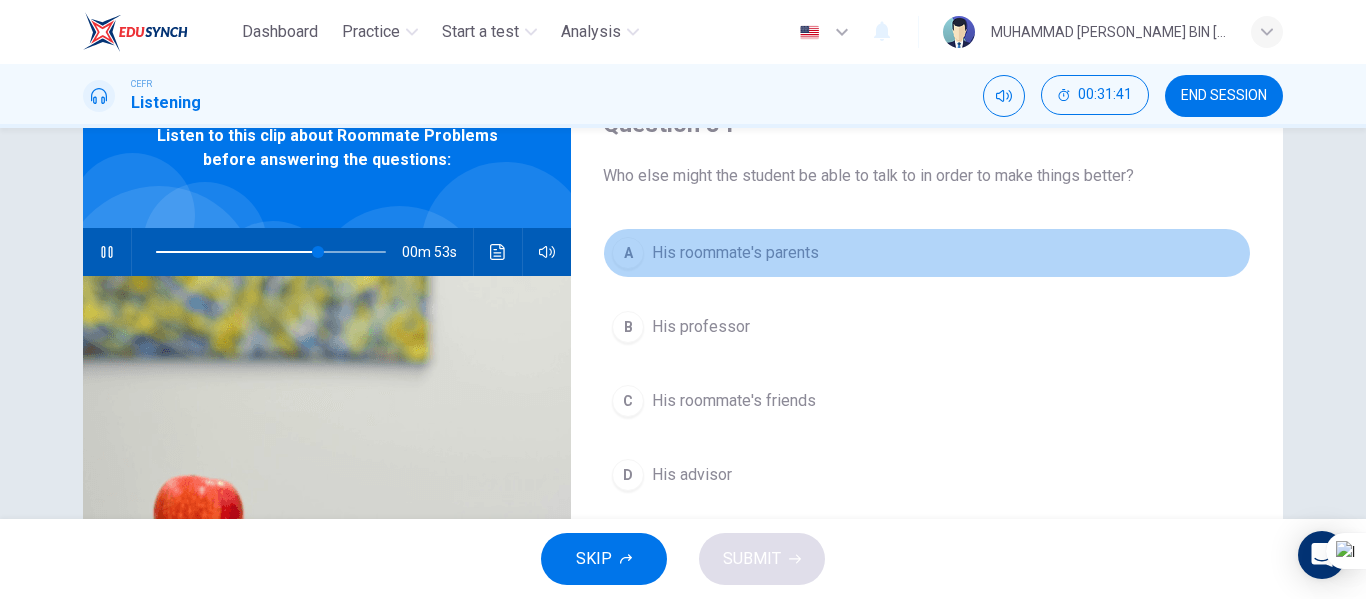 click on "His roommate's parents" at bounding box center (735, 253) 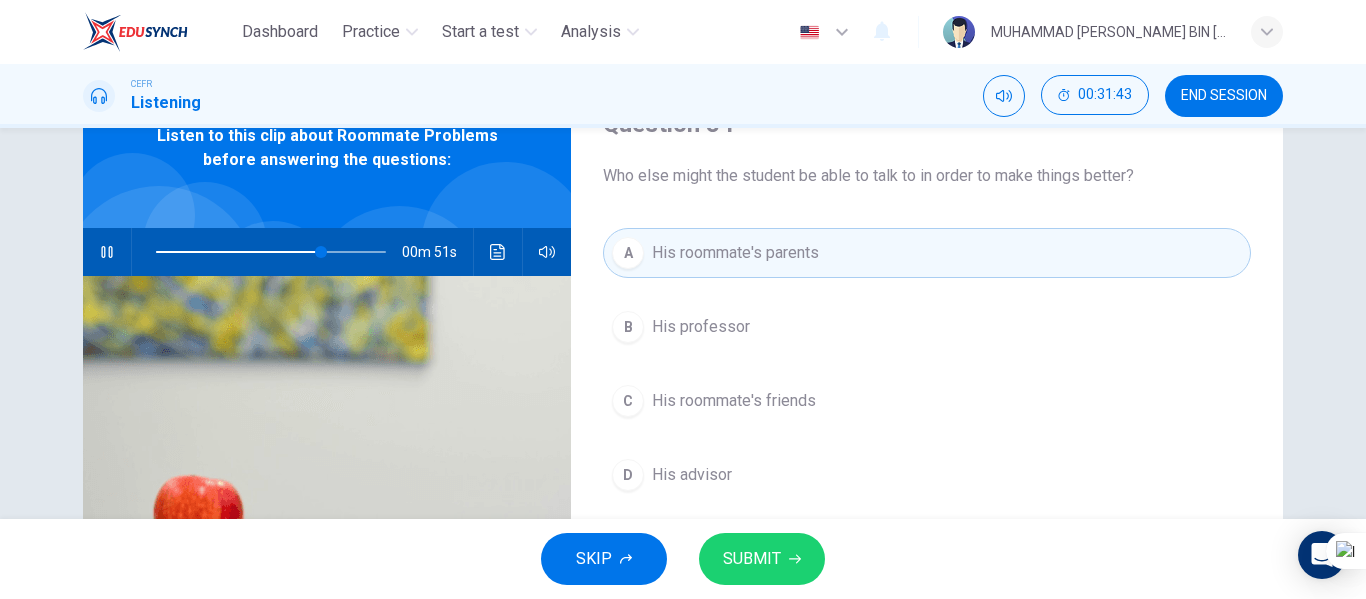 click on "SUBMIT" at bounding box center (752, 559) 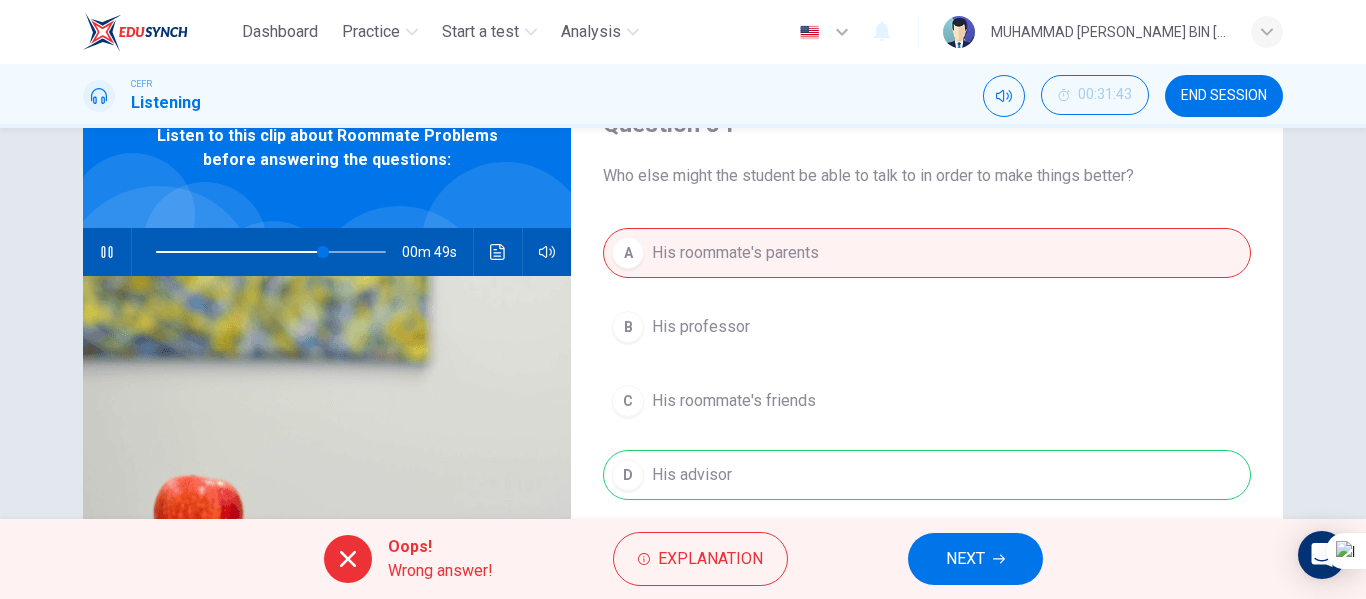click on "NEXT" at bounding box center (975, 559) 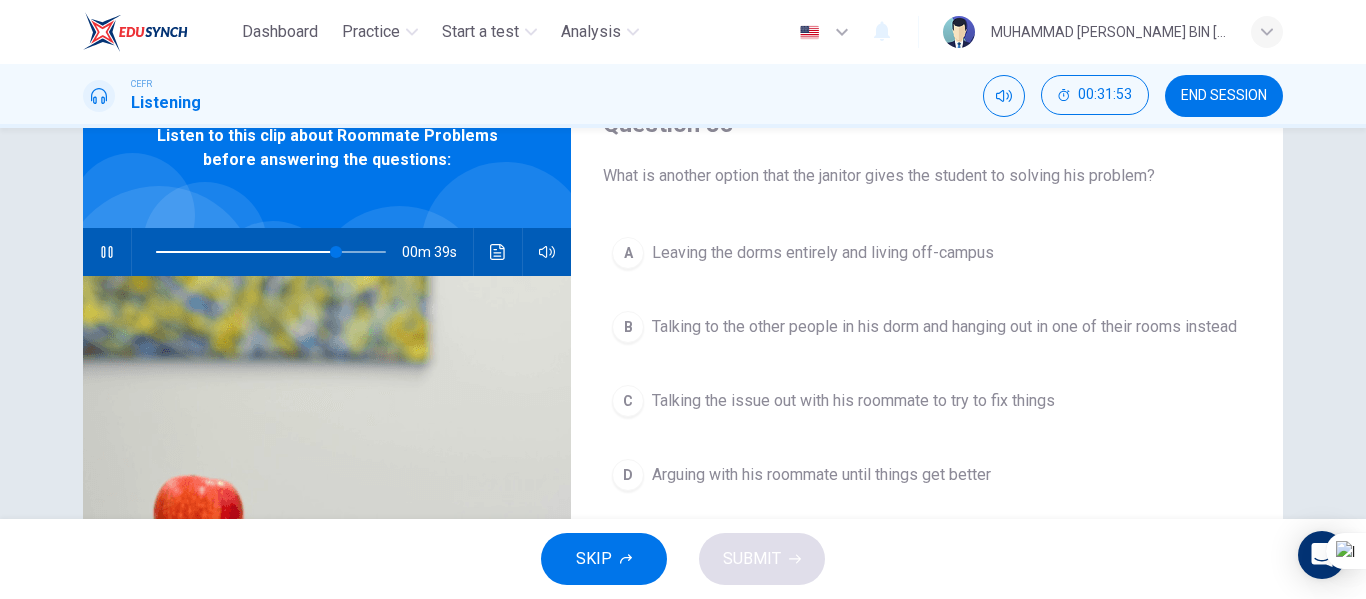click at bounding box center (271, 252) 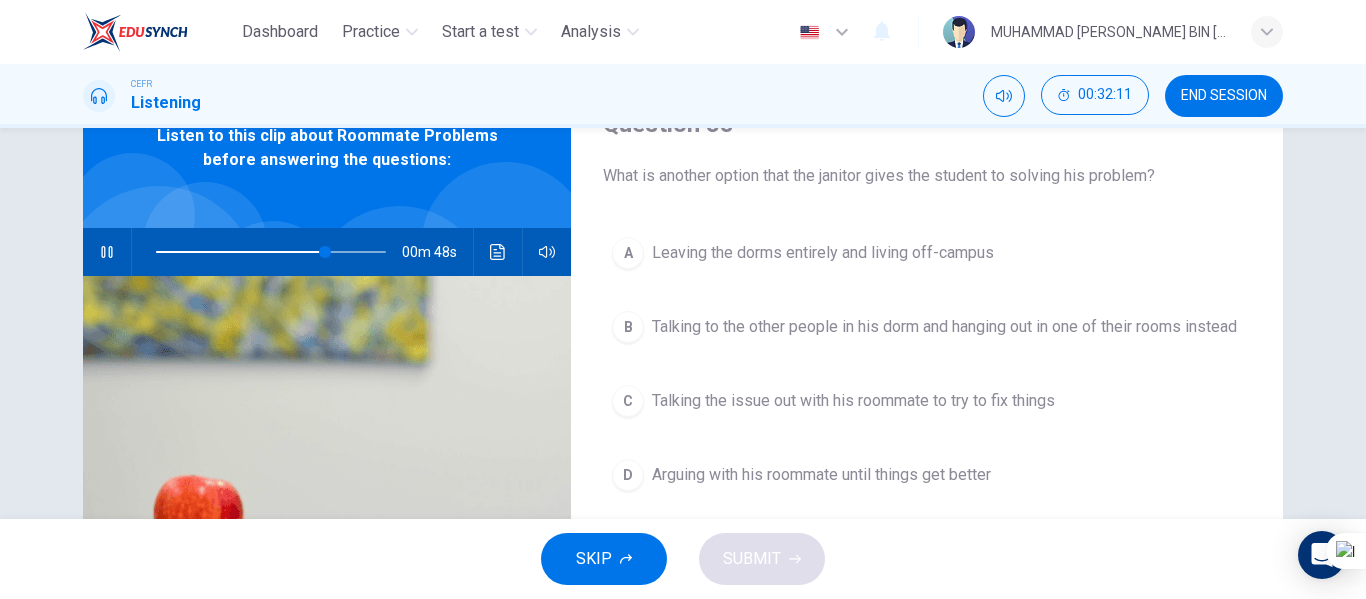 click on "Talking the issue out with his roommate to try to fix things" at bounding box center (853, 401) 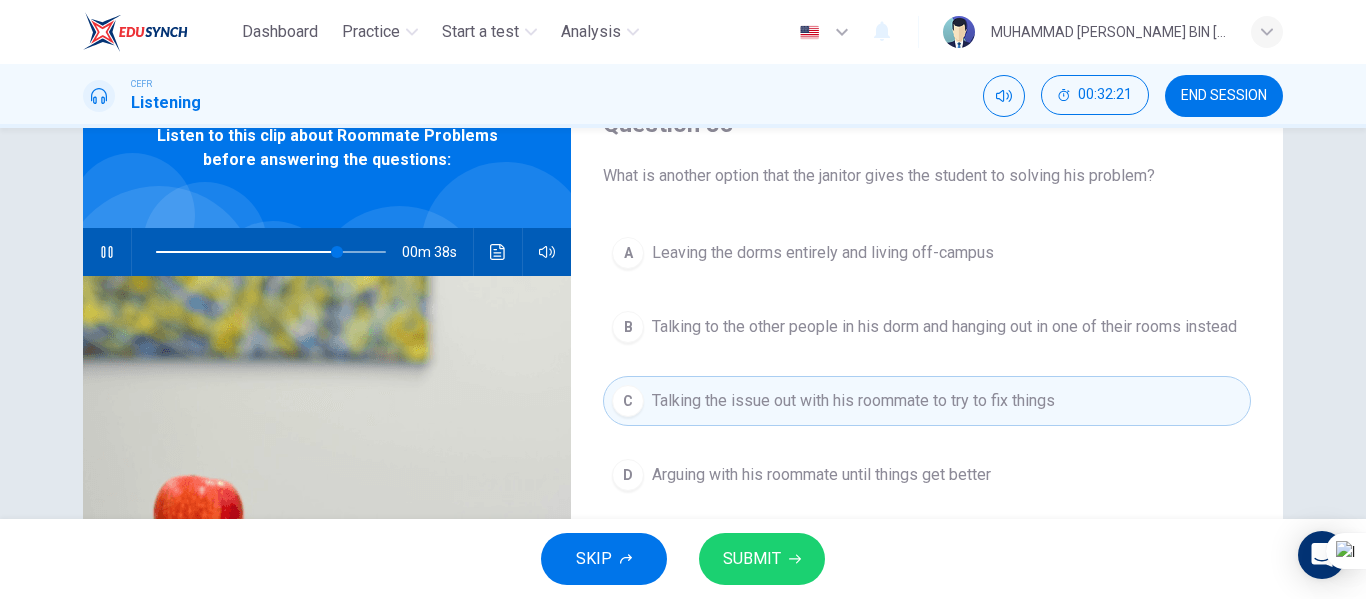 click on "SUBMIT" at bounding box center [762, 559] 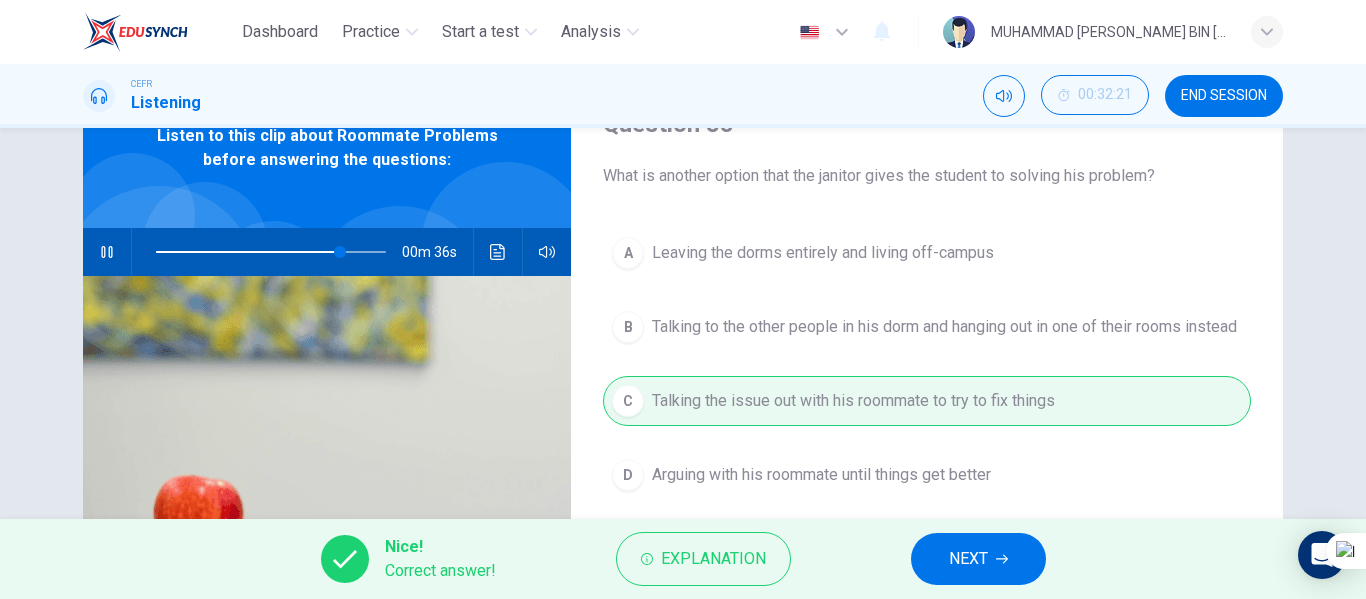 click on "NEXT" at bounding box center [978, 559] 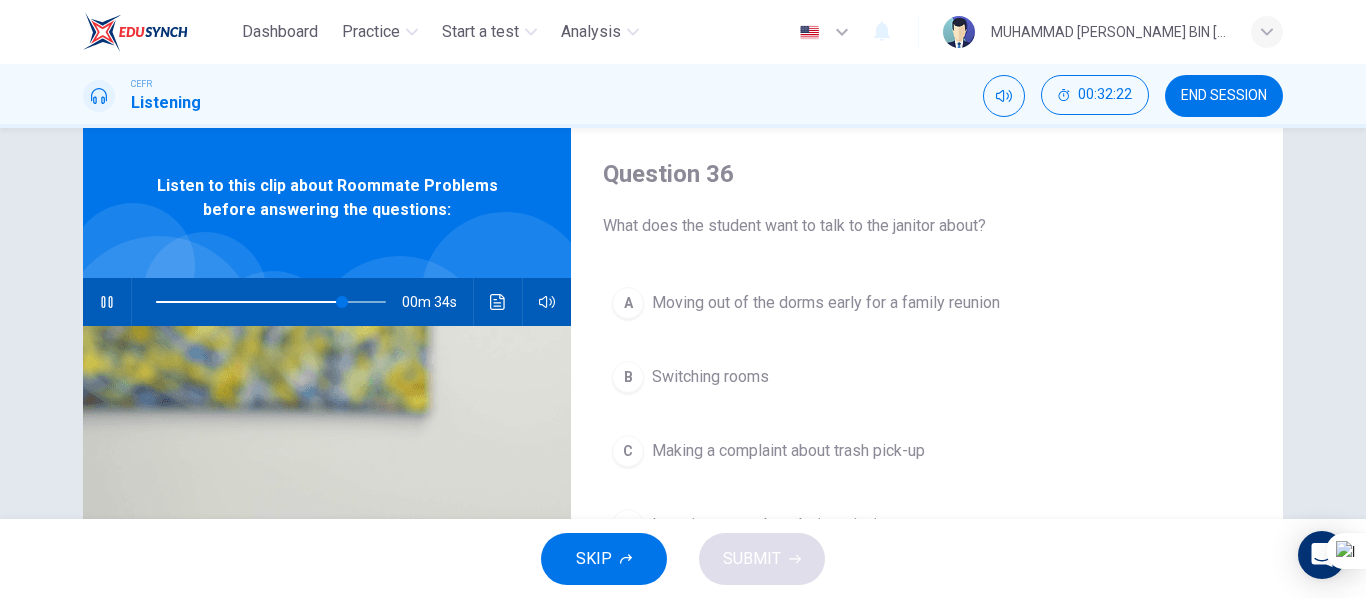 scroll, scrollTop: 100, scrollLeft: 0, axis: vertical 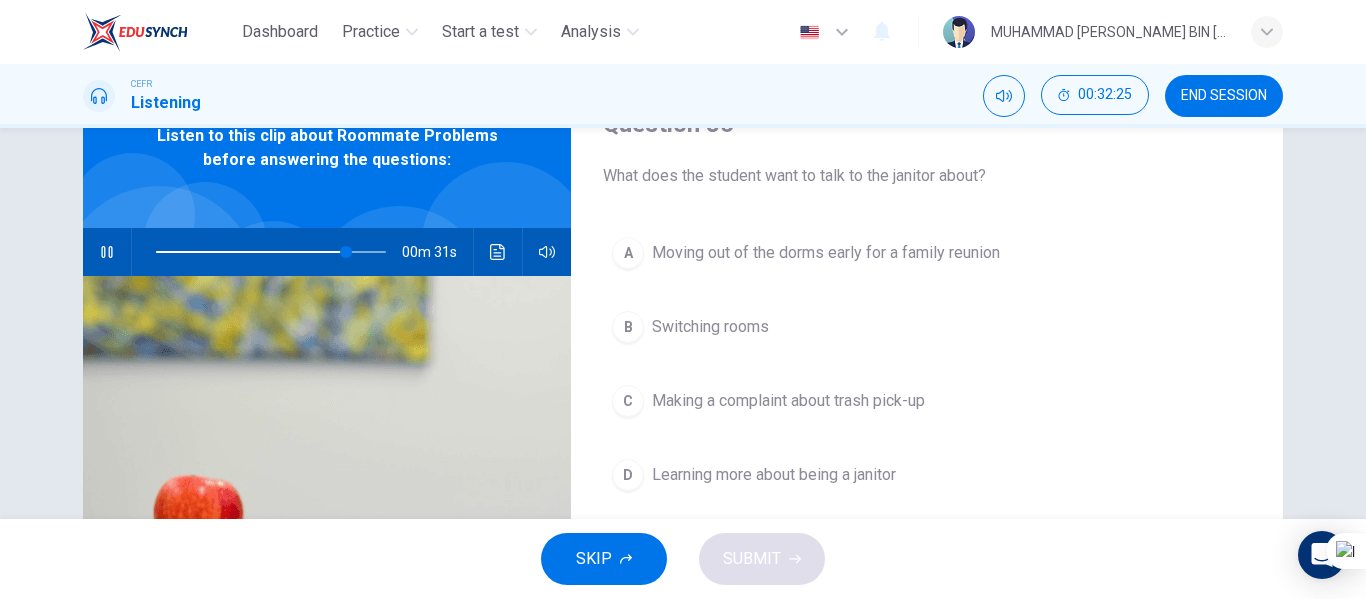 drag, startPoint x: 691, startPoint y: 323, endPoint x: 724, endPoint y: 316, distance: 33.734257 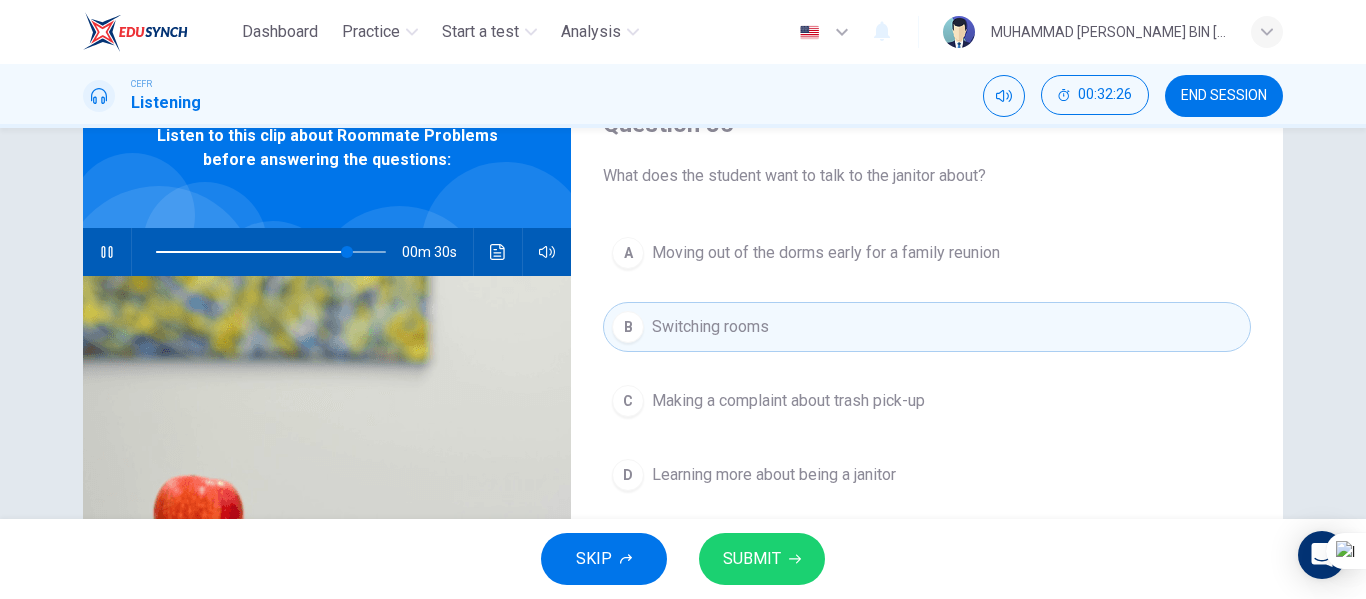 click on "SUBMIT" at bounding box center [762, 559] 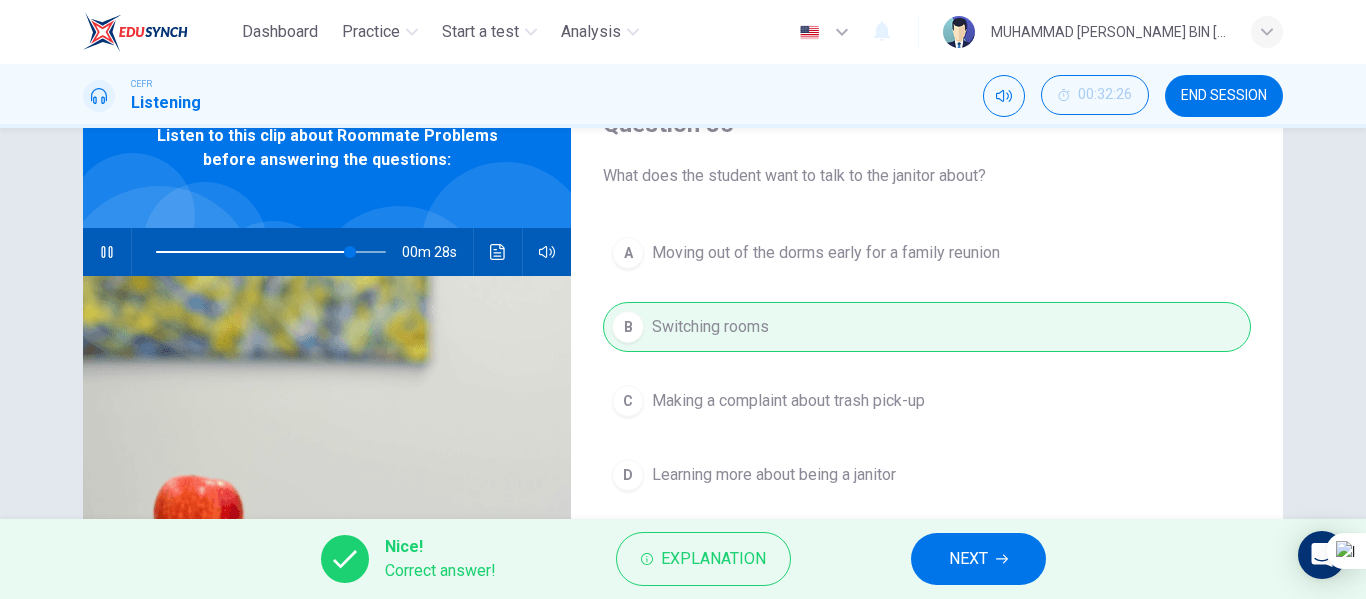 click on "NEXT" at bounding box center [968, 559] 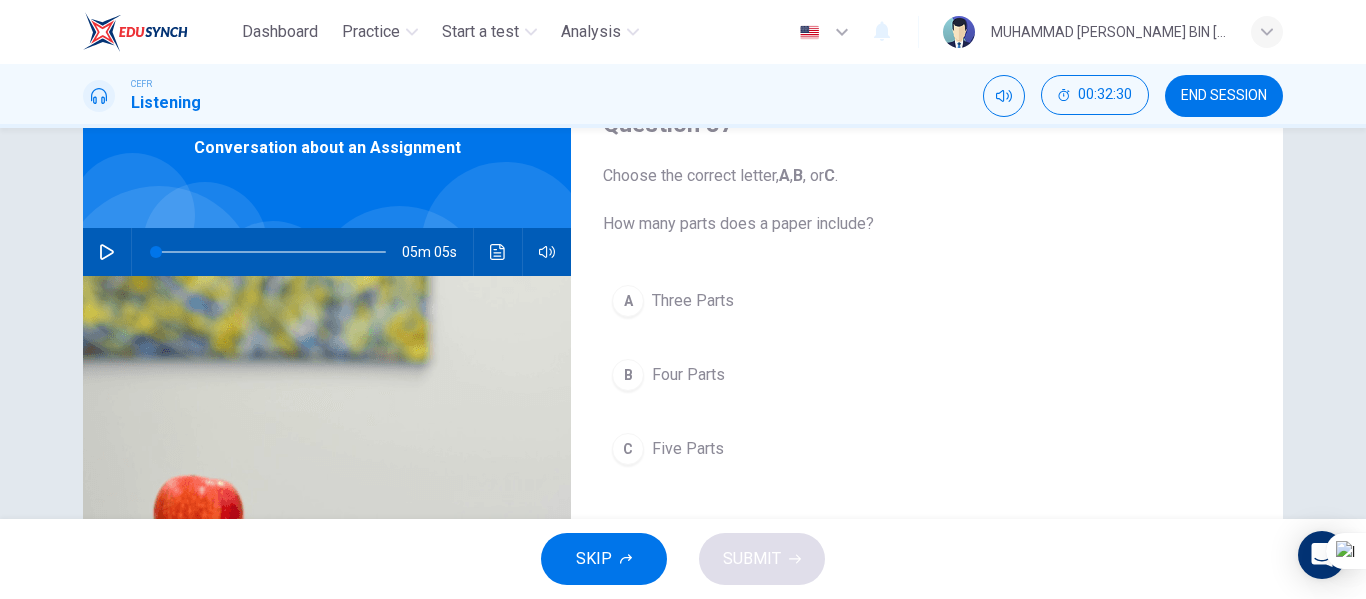 scroll, scrollTop: 200, scrollLeft: 0, axis: vertical 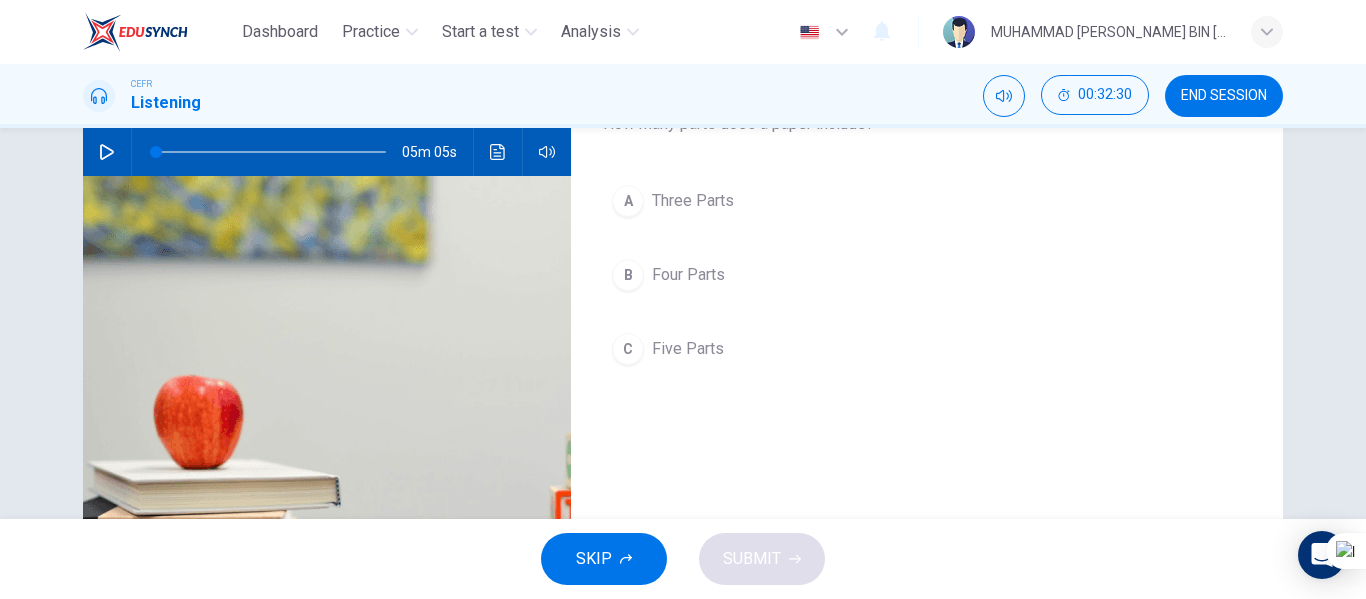 click on "C Five Parts" at bounding box center [927, 349] 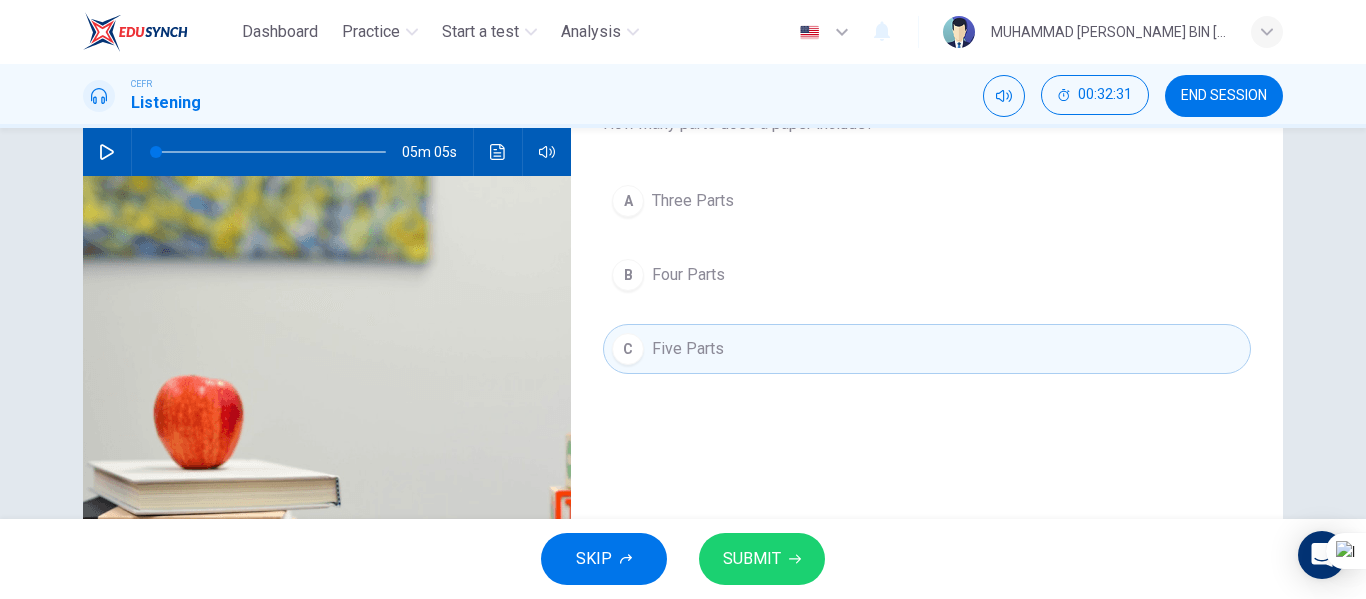 click on "SUBMIT" at bounding box center (762, 559) 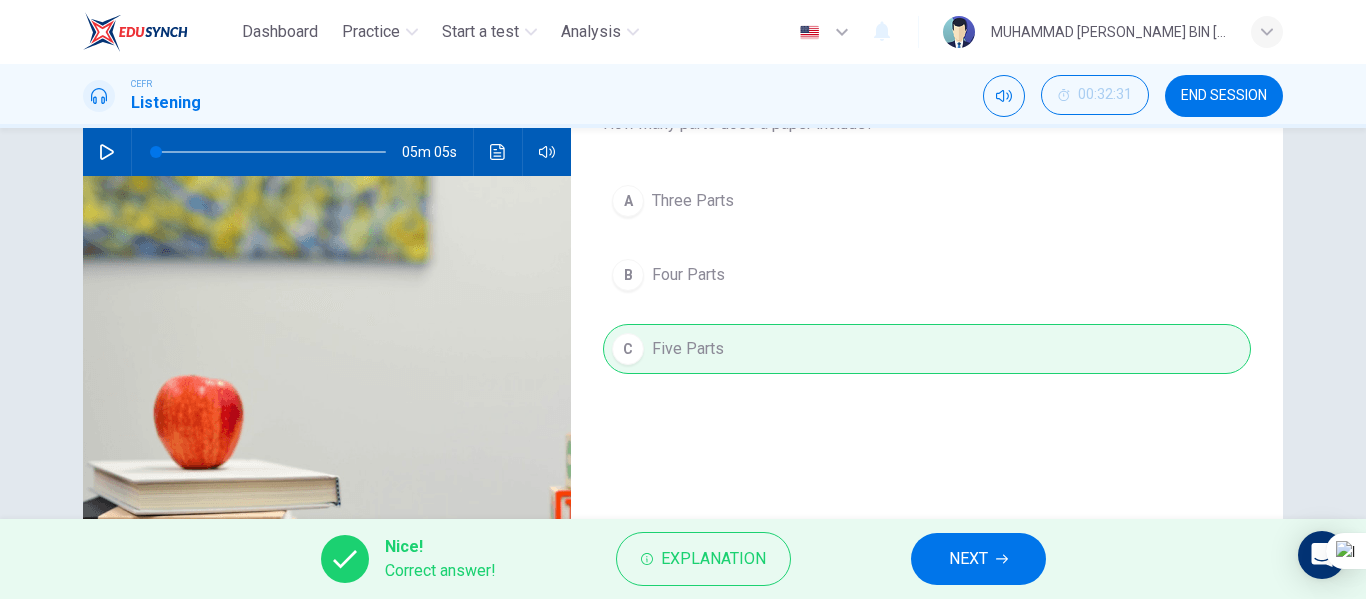 click on "NEXT" at bounding box center [978, 559] 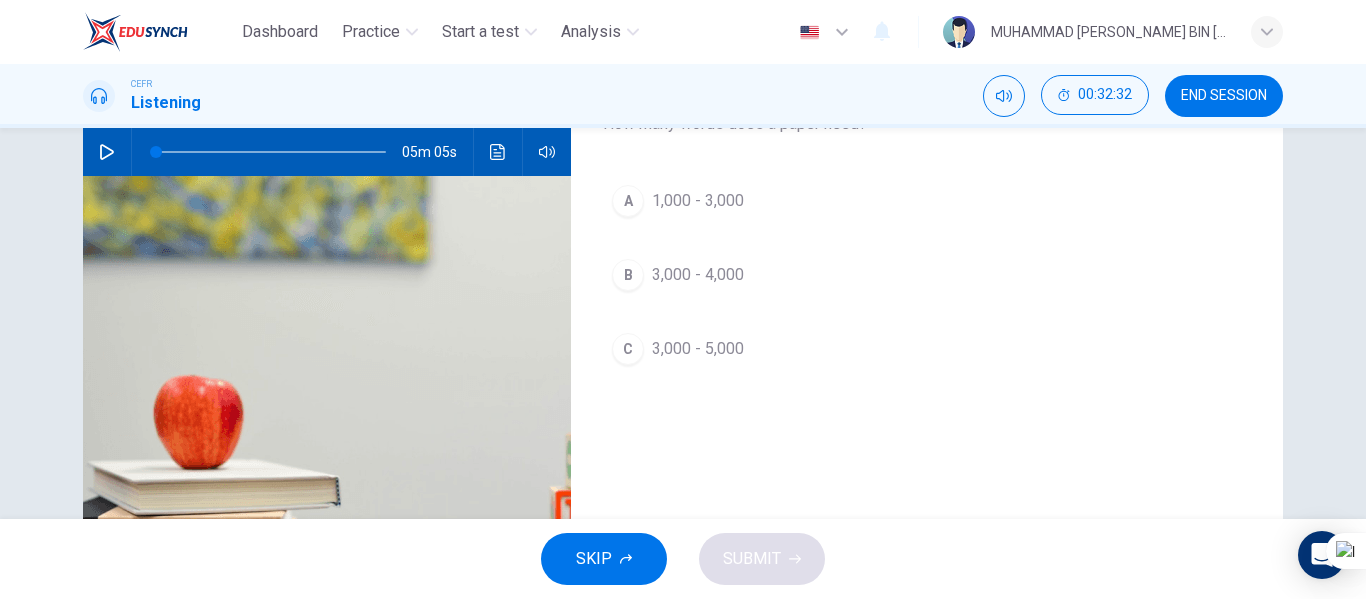 click on "3,000 - 5,000" at bounding box center (698, 349) 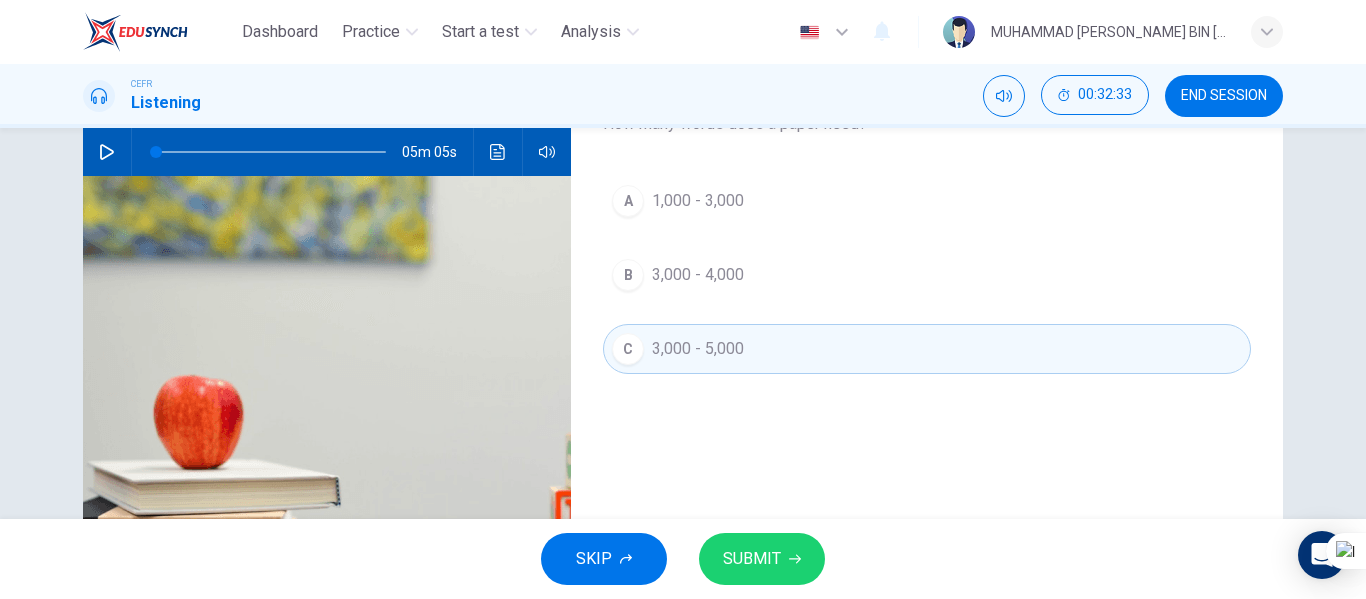 click on "SUBMIT" at bounding box center (752, 559) 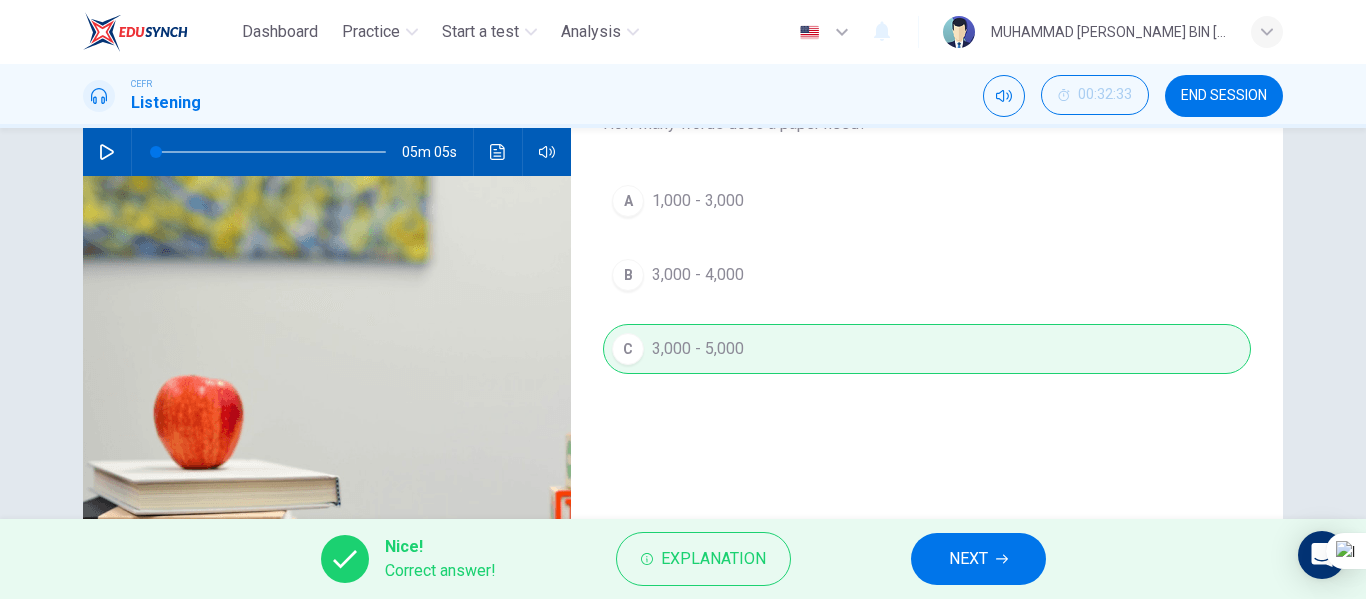 click on "NEXT" at bounding box center [978, 559] 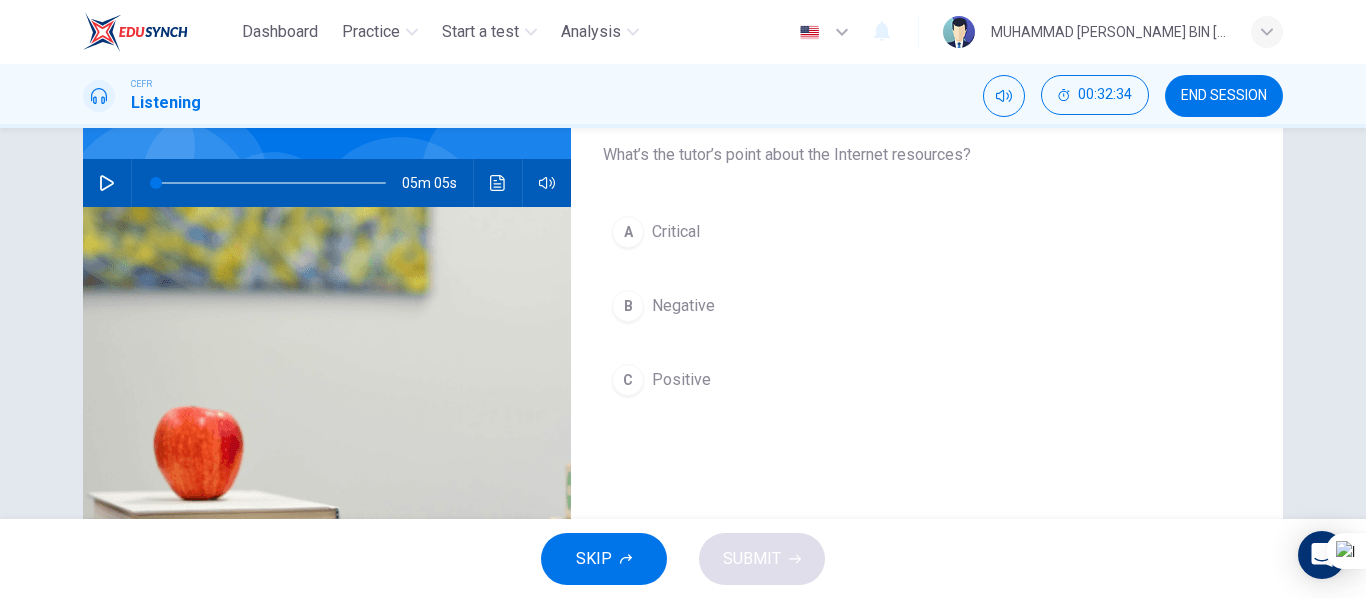 scroll, scrollTop: 200, scrollLeft: 0, axis: vertical 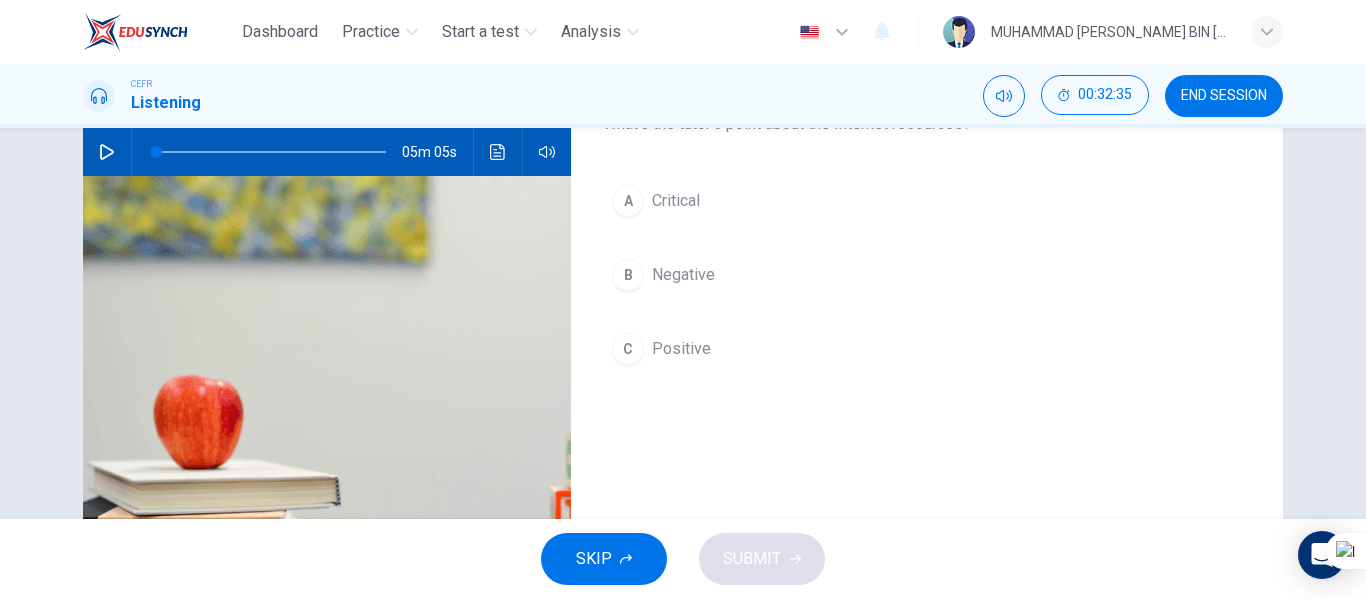 click on "C Positive" at bounding box center [927, 349] 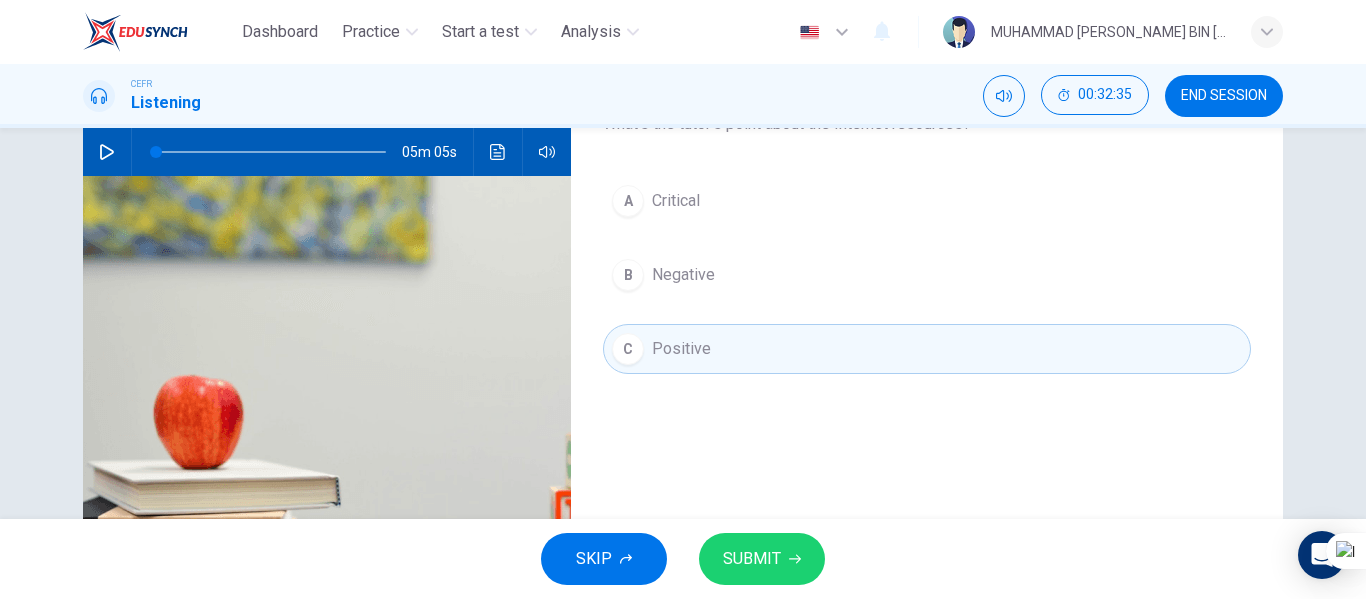 click on "SUBMIT" at bounding box center (762, 559) 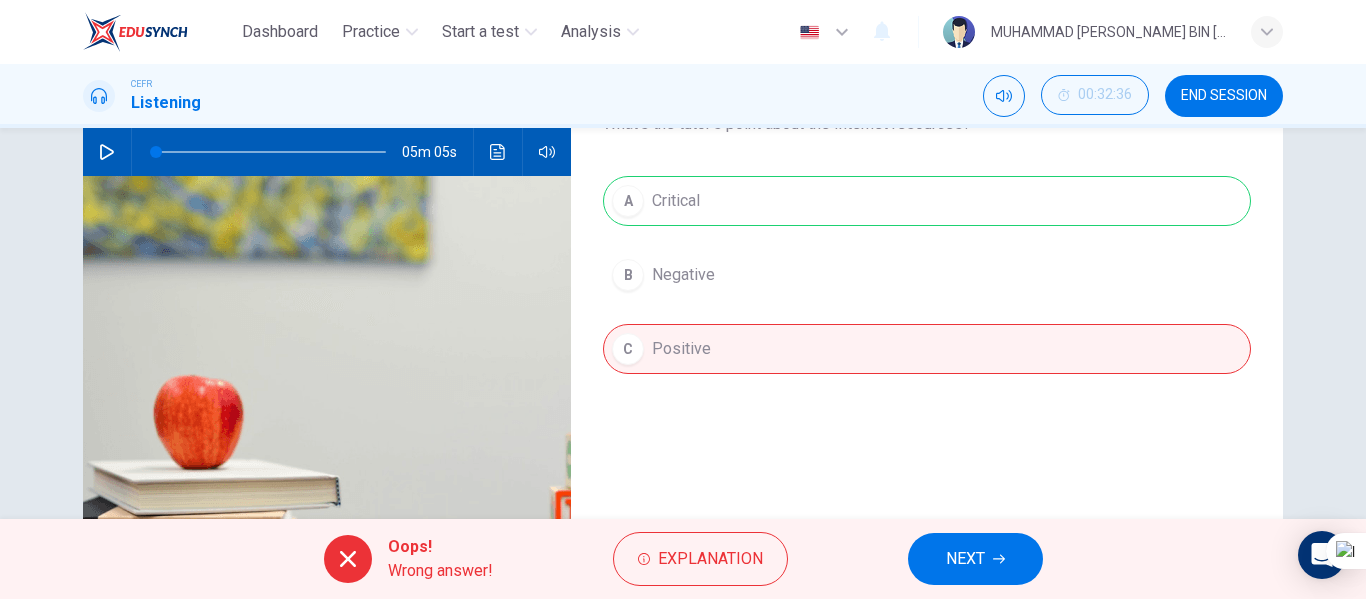 click on "NEXT" at bounding box center [965, 559] 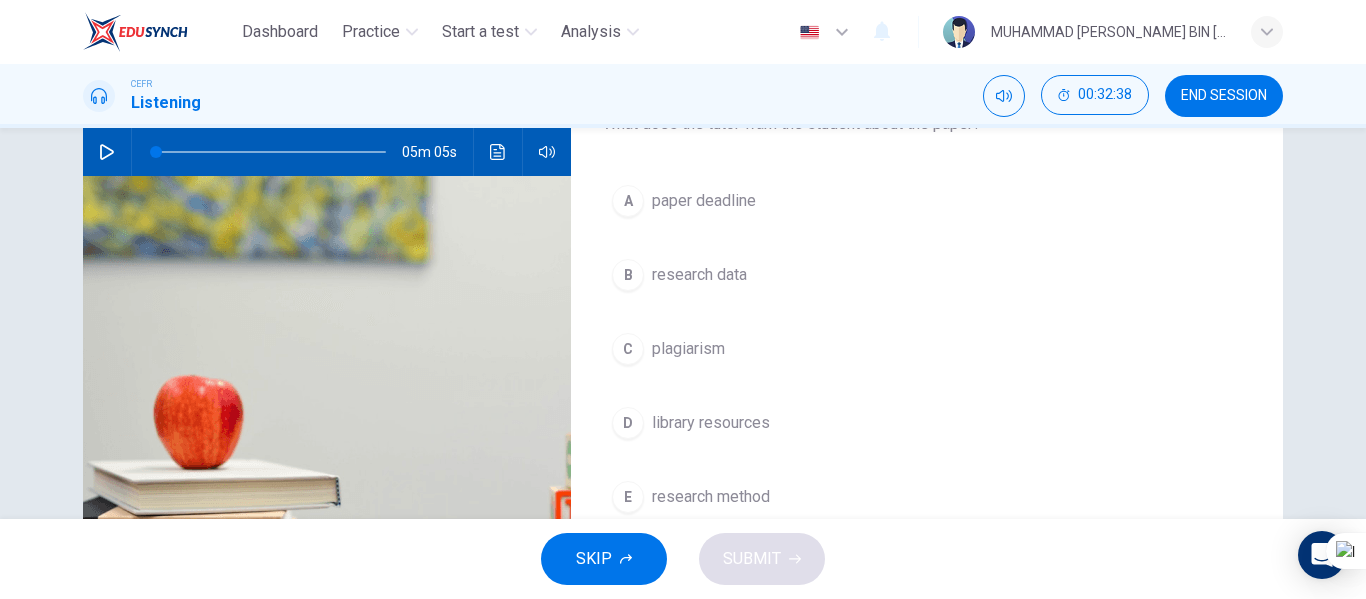 click on "C plagiarism" at bounding box center [927, 349] 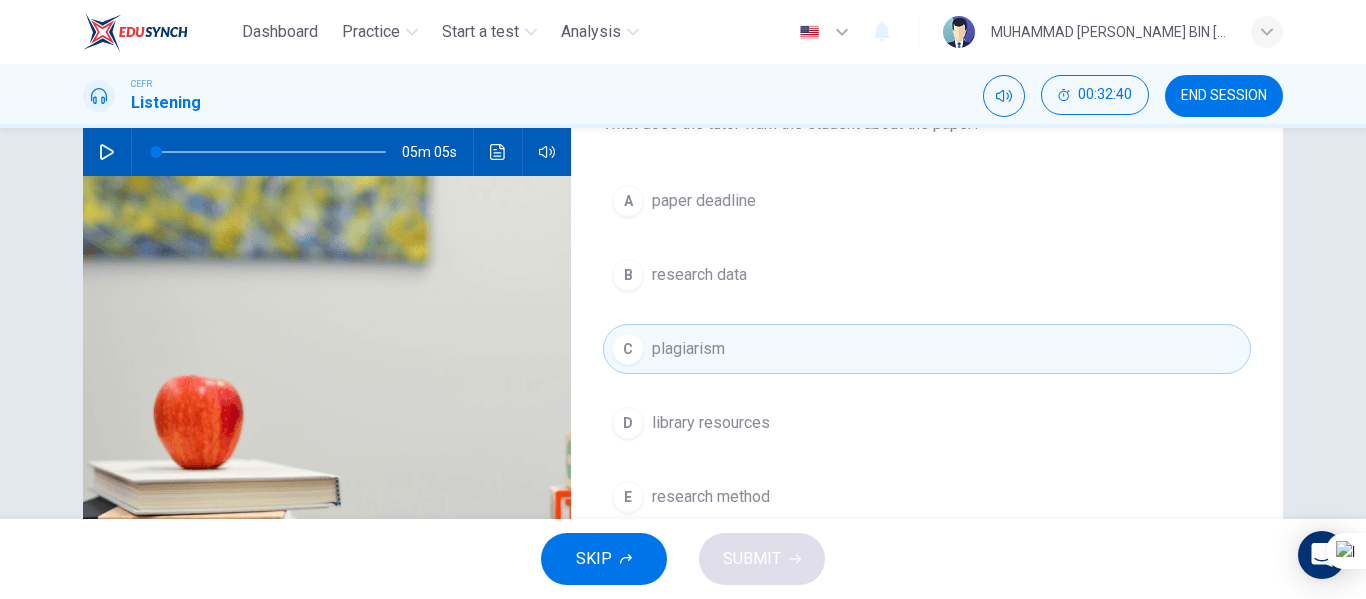 click on "research data" at bounding box center [699, 275] 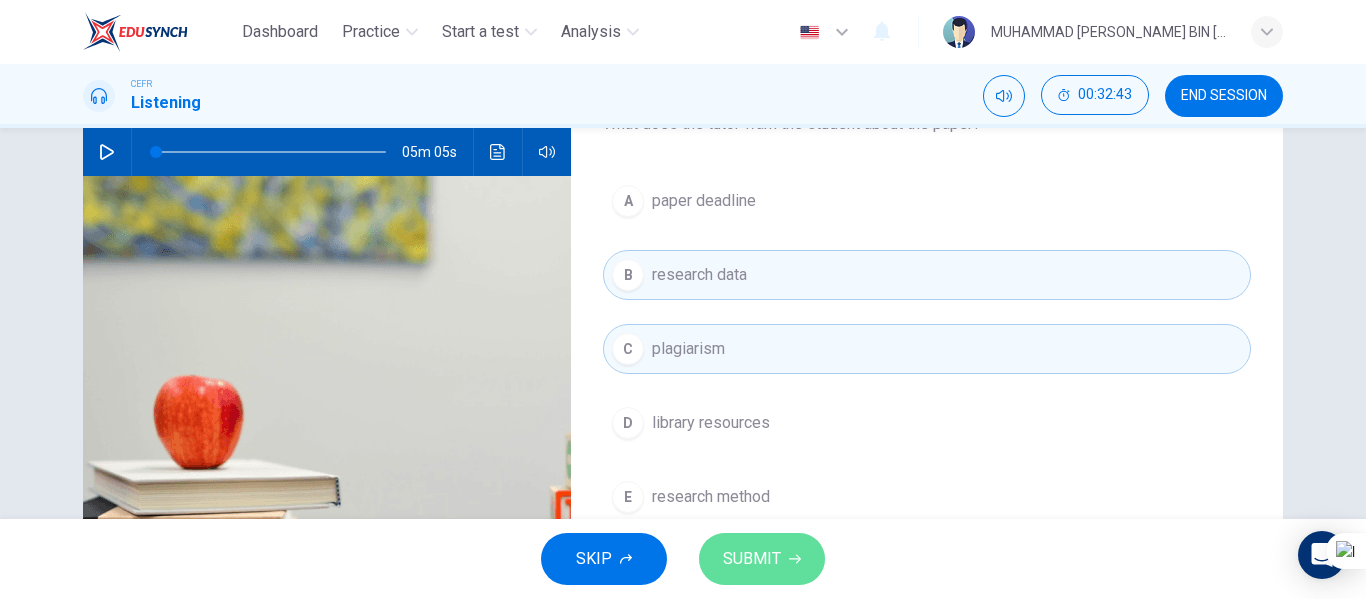 click on "SUBMIT" at bounding box center (752, 559) 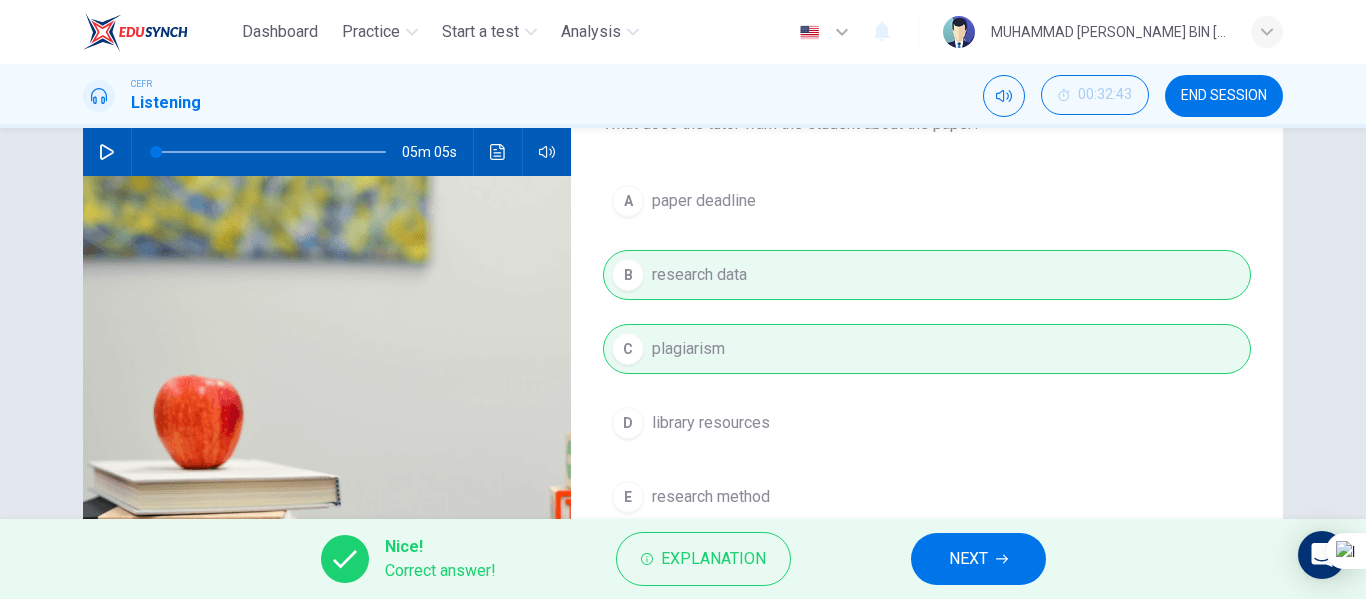 click on "Nice! Correct answer! Explanation NEXT" at bounding box center [683, 559] 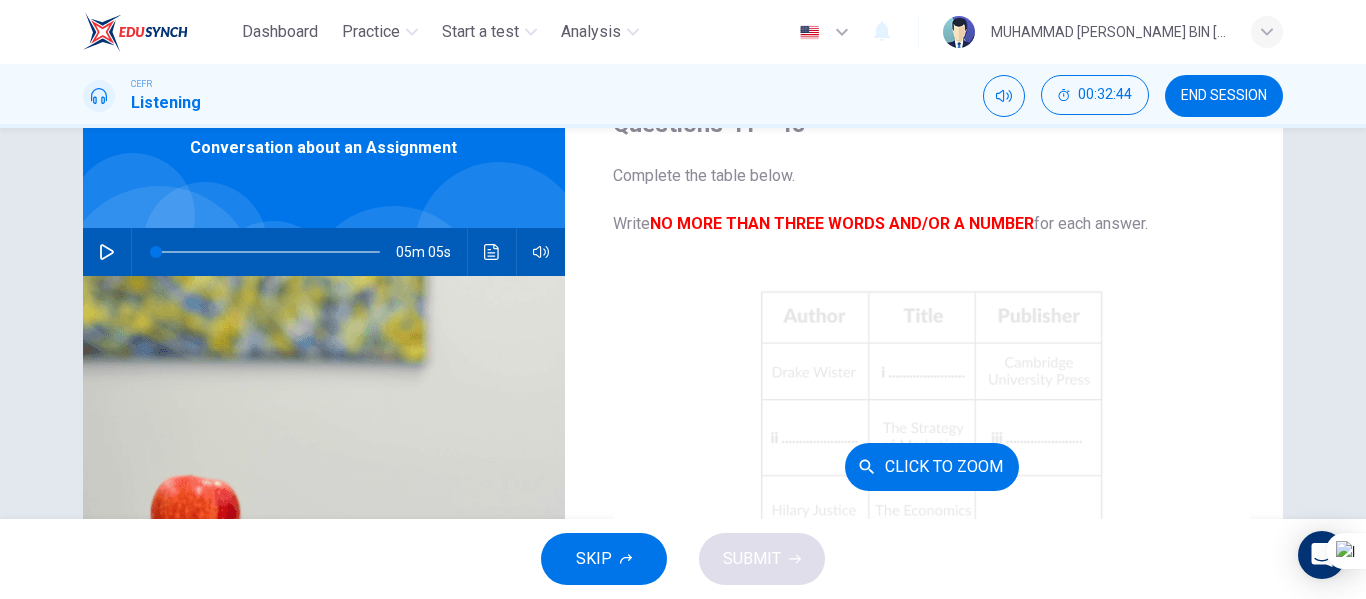 scroll, scrollTop: 0, scrollLeft: 0, axis: both 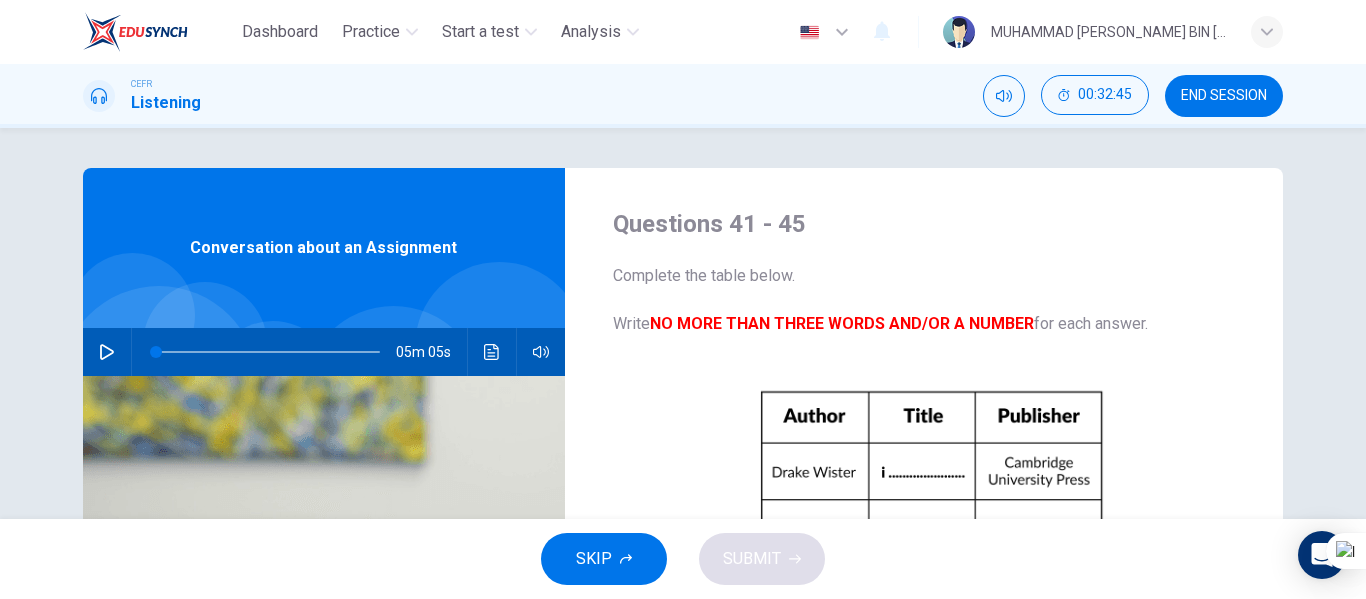 click on "END SESSION" at bounding box center (1224, 96) 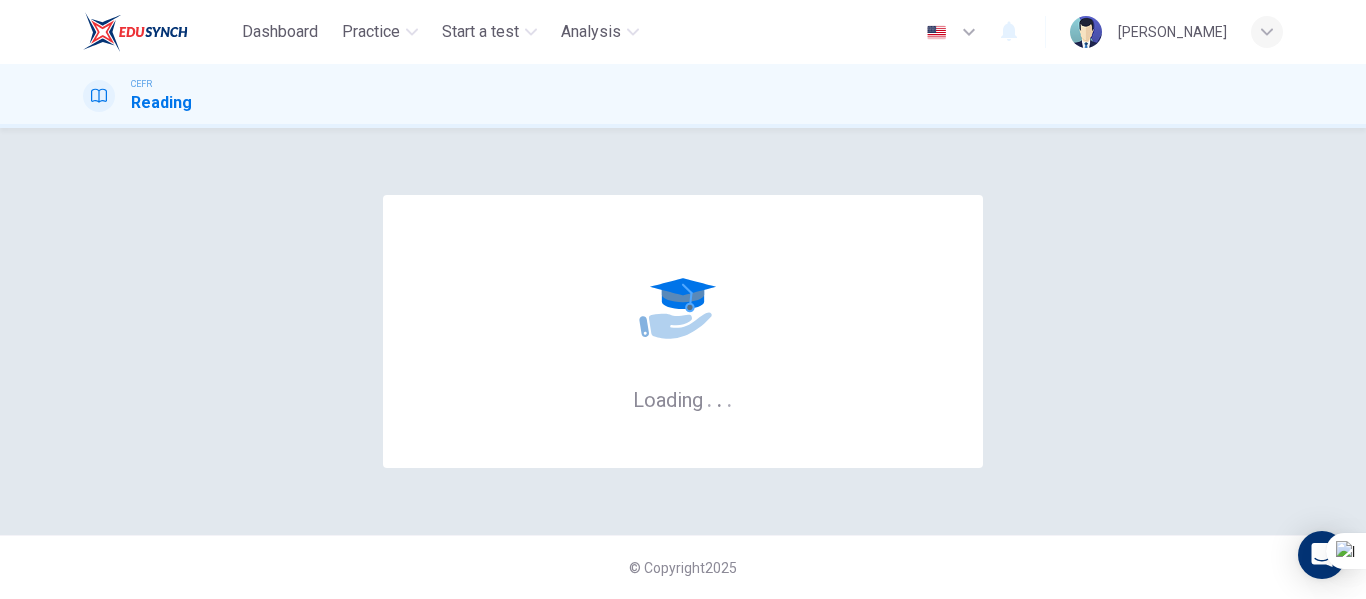 scroll, scrollTop: 0, scrollLeft: 0, axis: both 